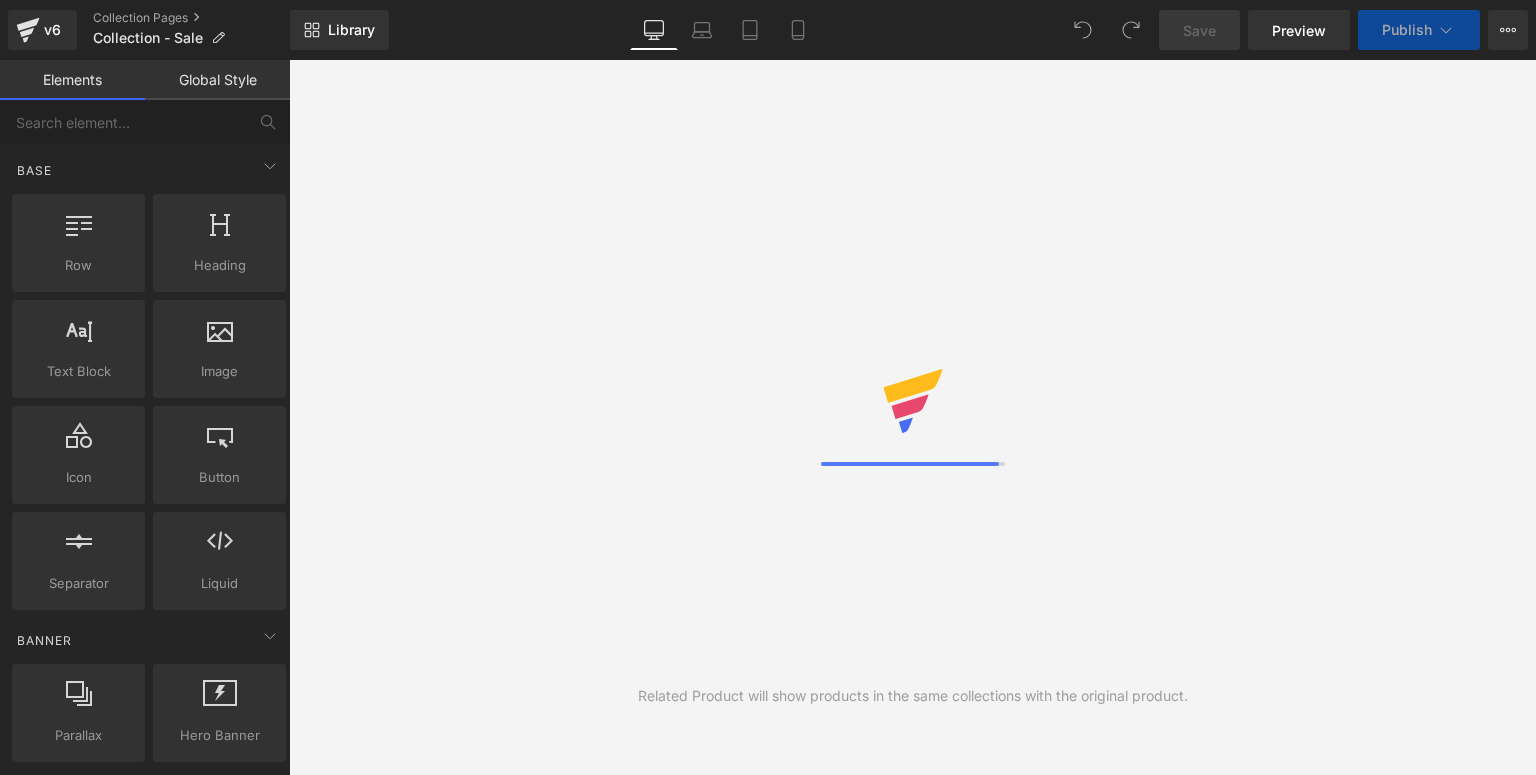 scroll, scrollTop: 0, scrollLeft: 0, axis: both 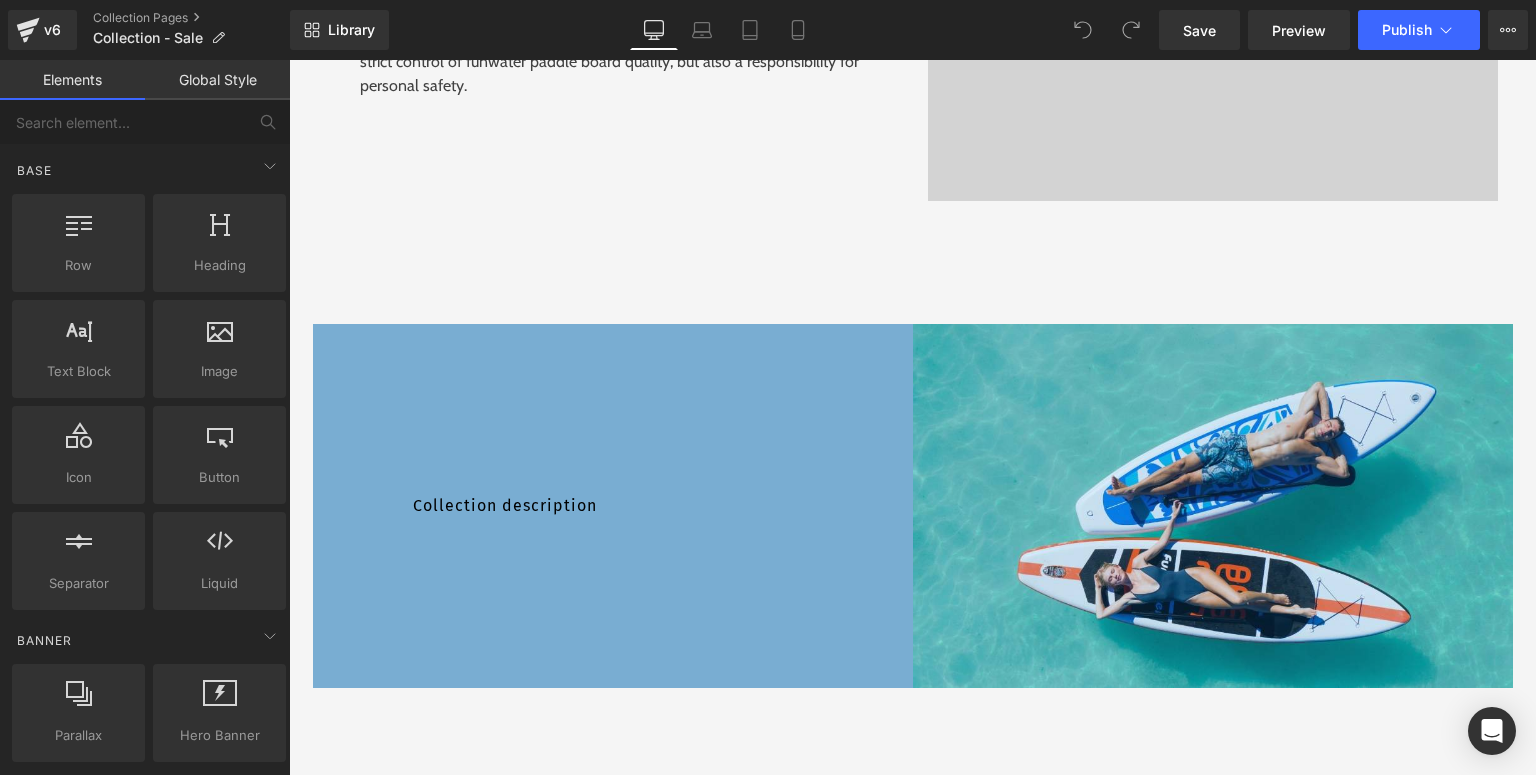 click on "Collection description
Collection Desc" at bounding box center (613, 506) 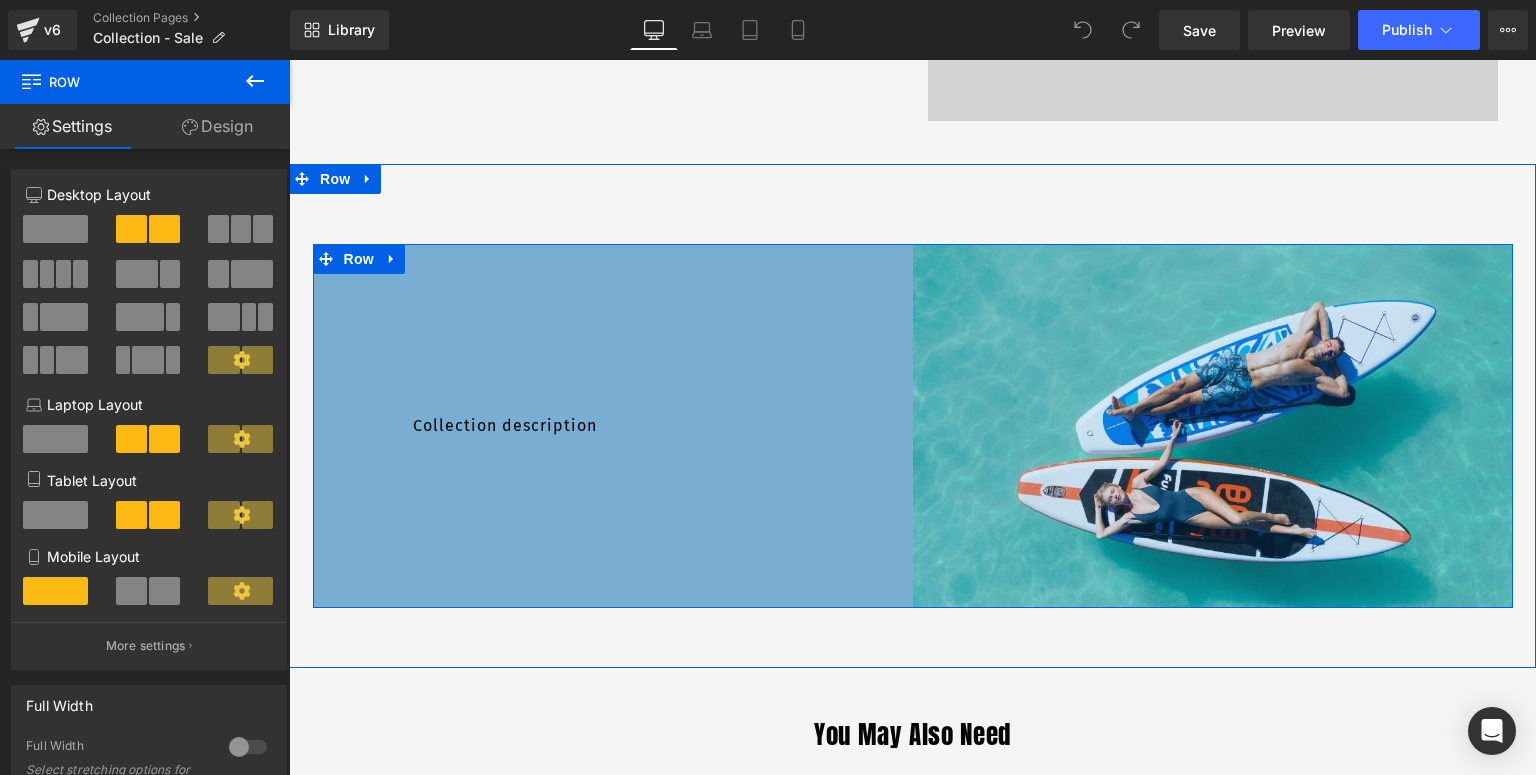 scroll, scrollTop: 5920, scrollLeft: 0, axis: vertical 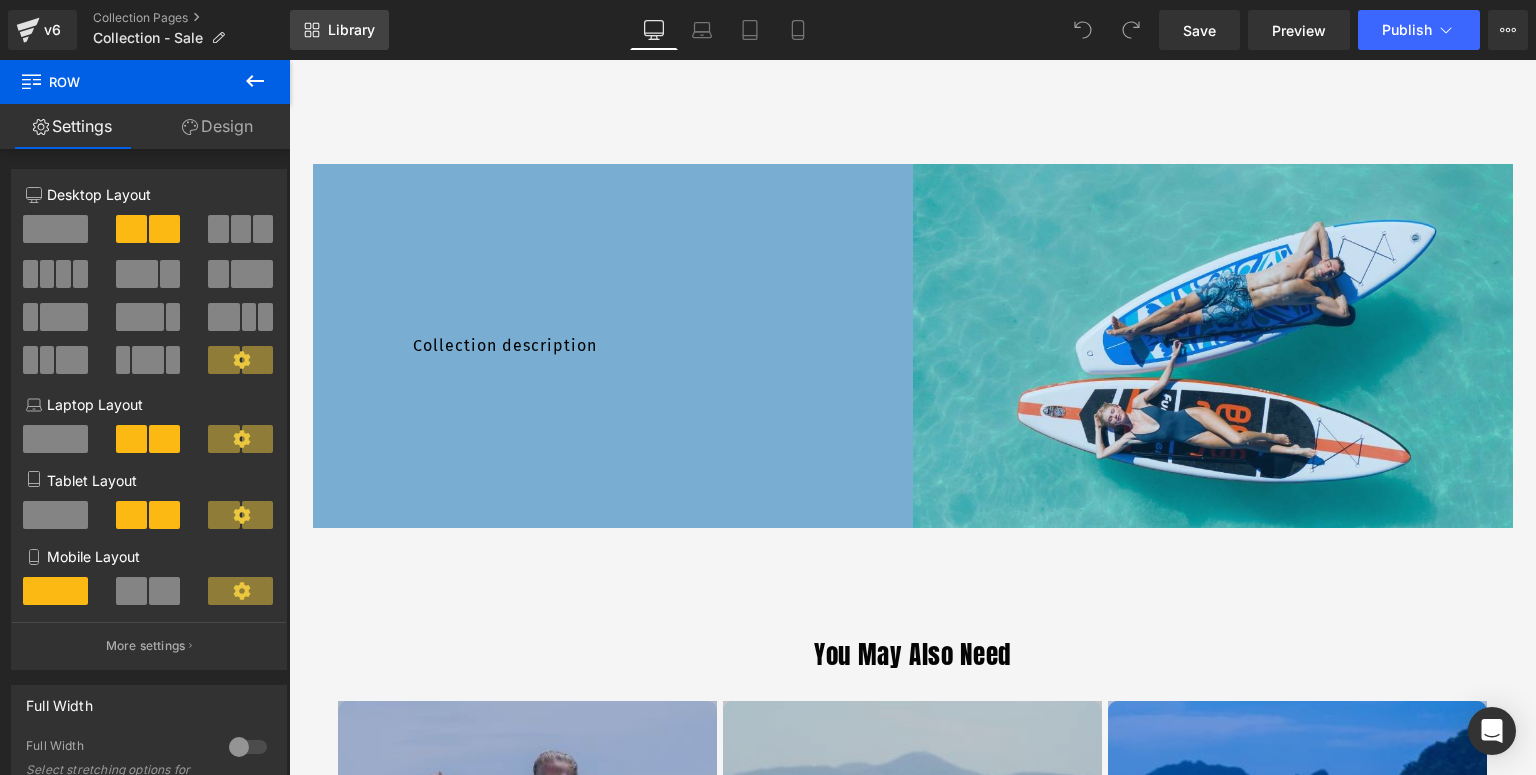 click on "Library" at bounding box center [339, 30] 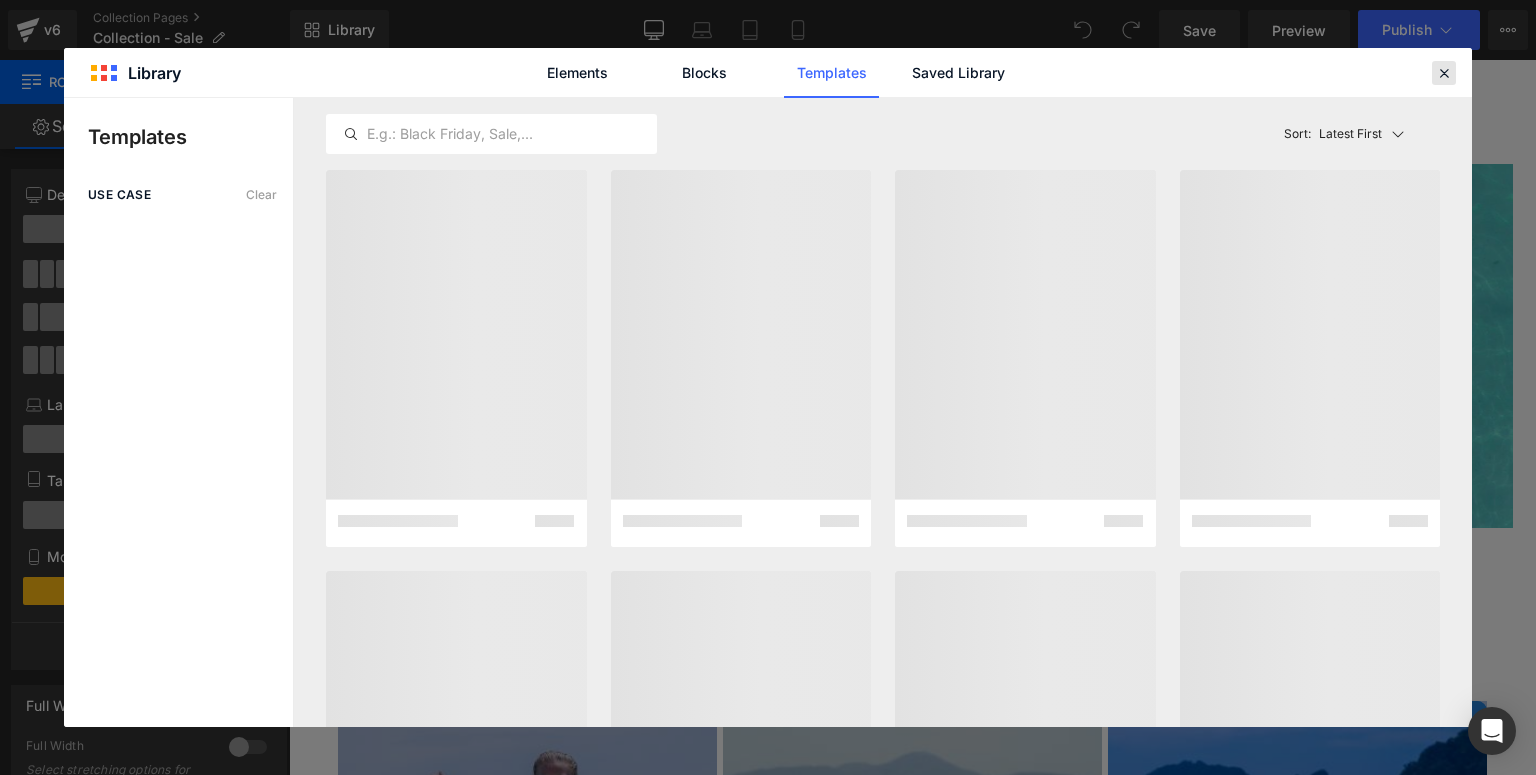 click at bounding box center (1444, 73) 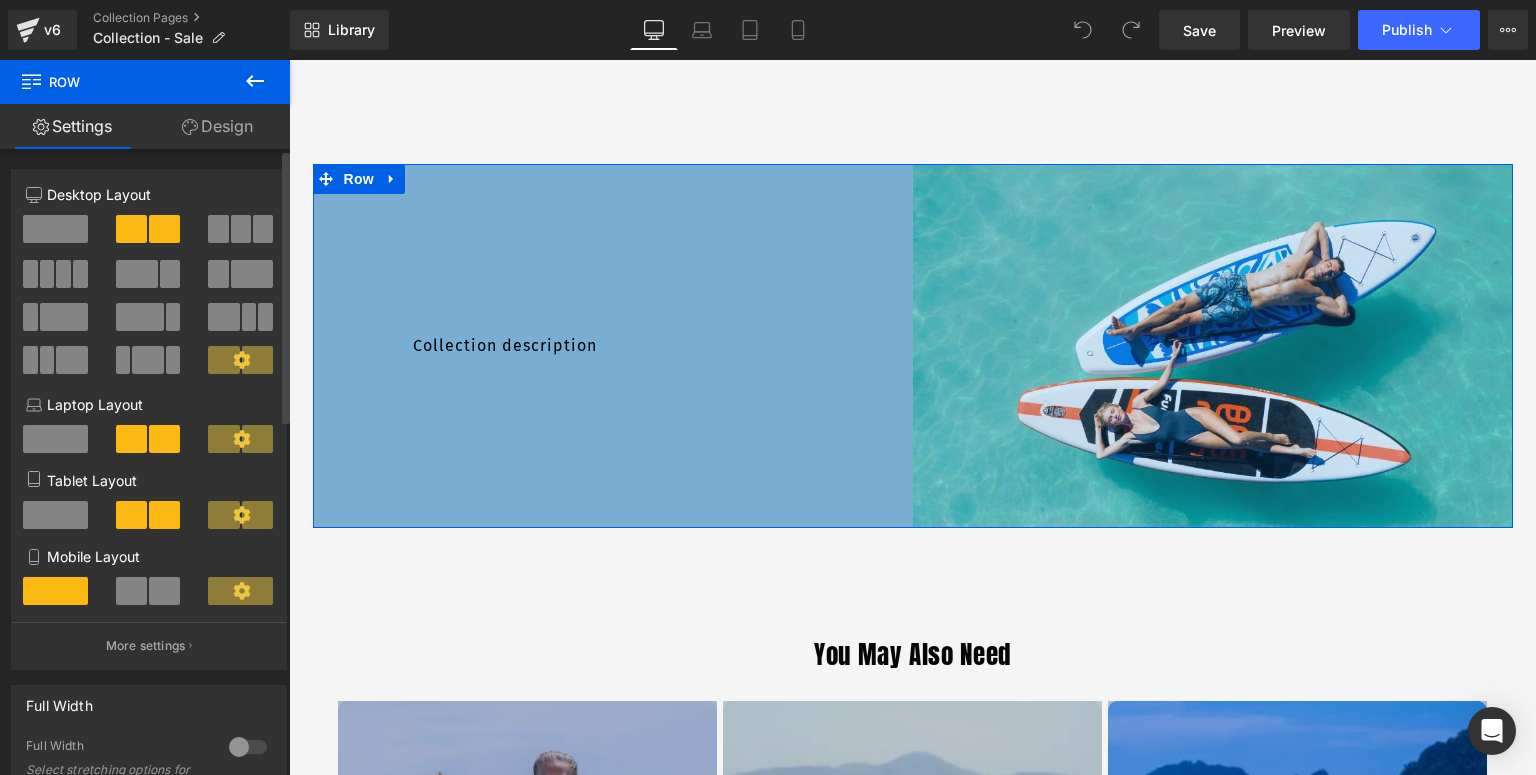 click at bounding box center (55, 229) 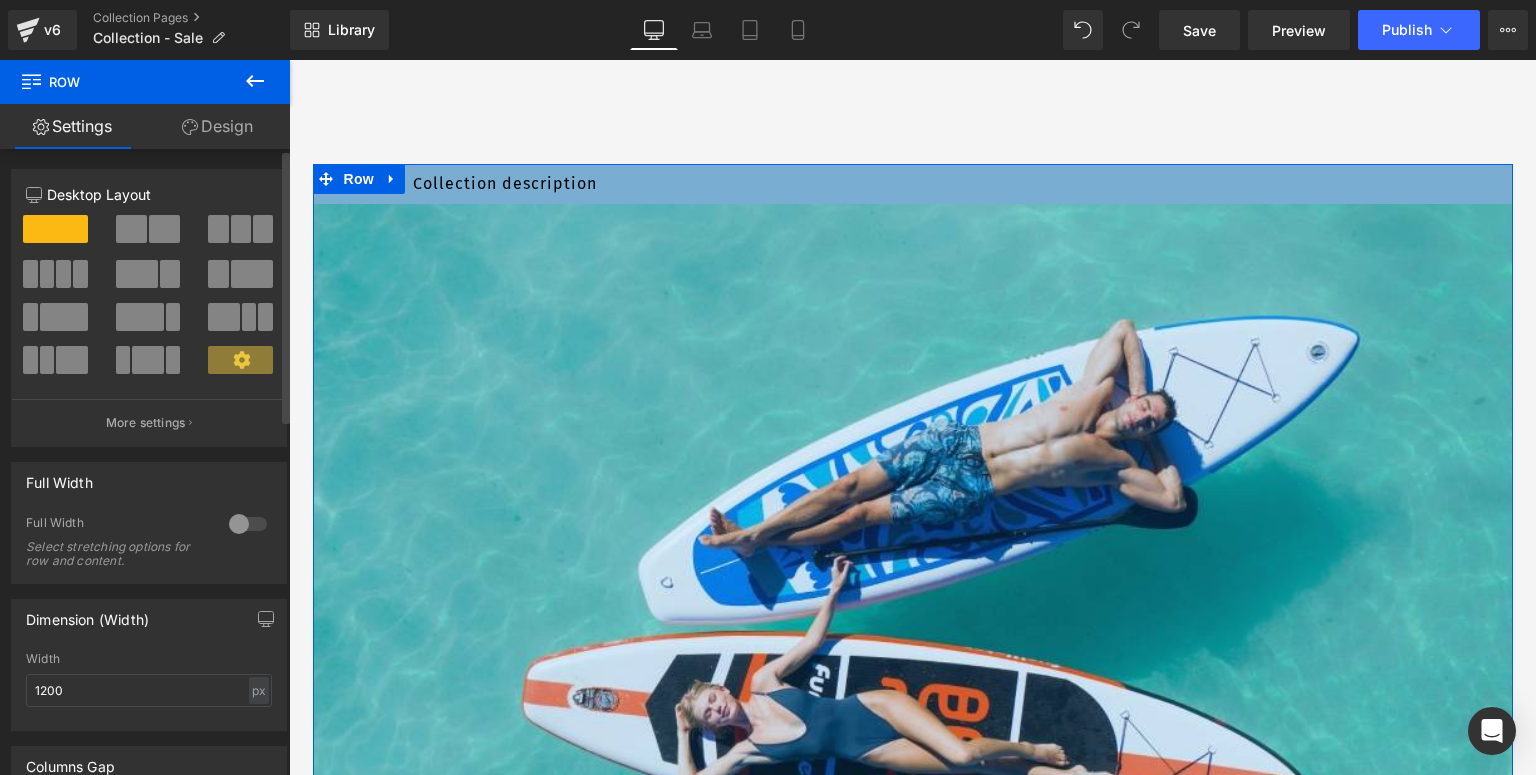 scroll, scrollTop: 5904, scrollLeft: 0, axis: vertical 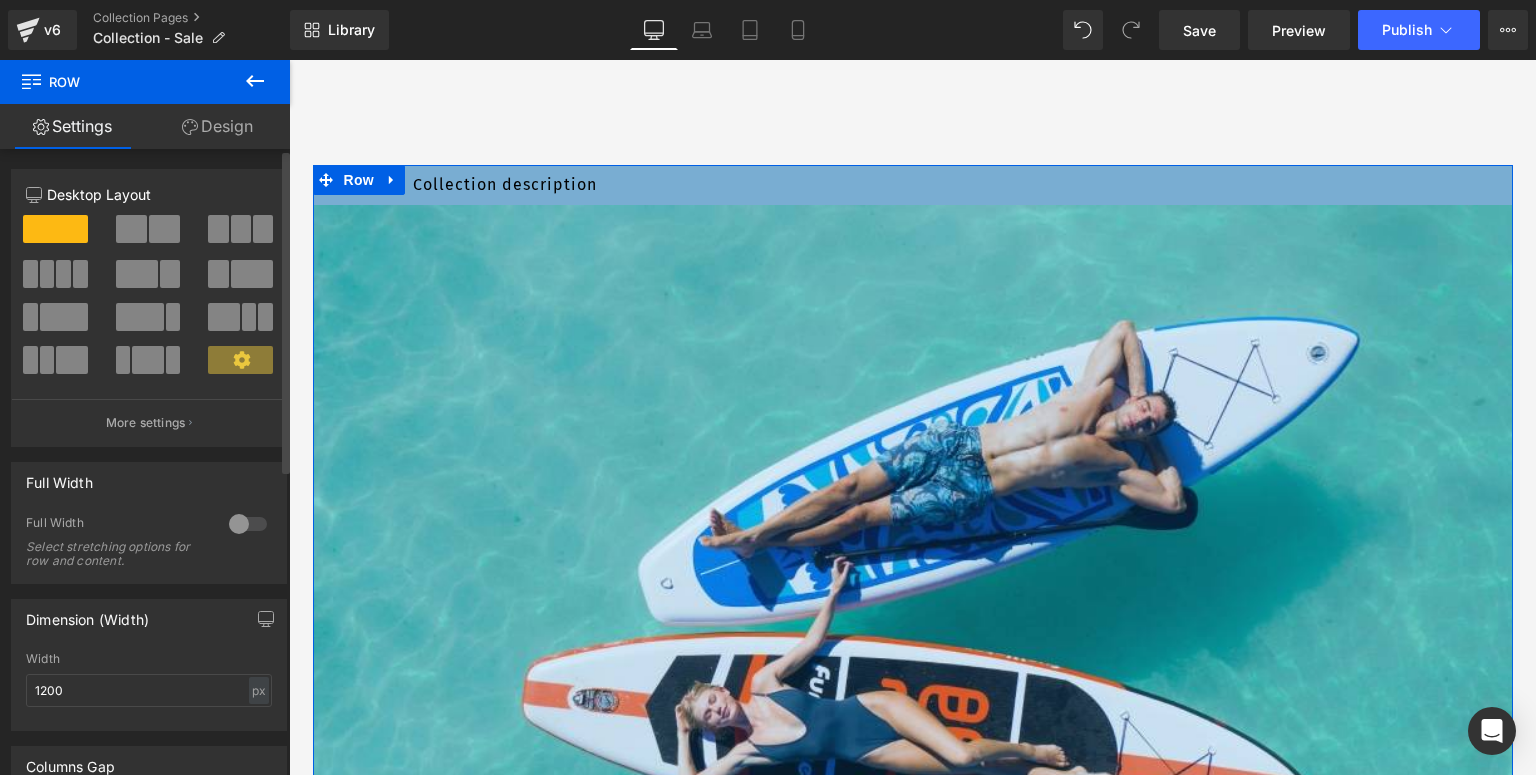 click at bounding box center (164, 229) 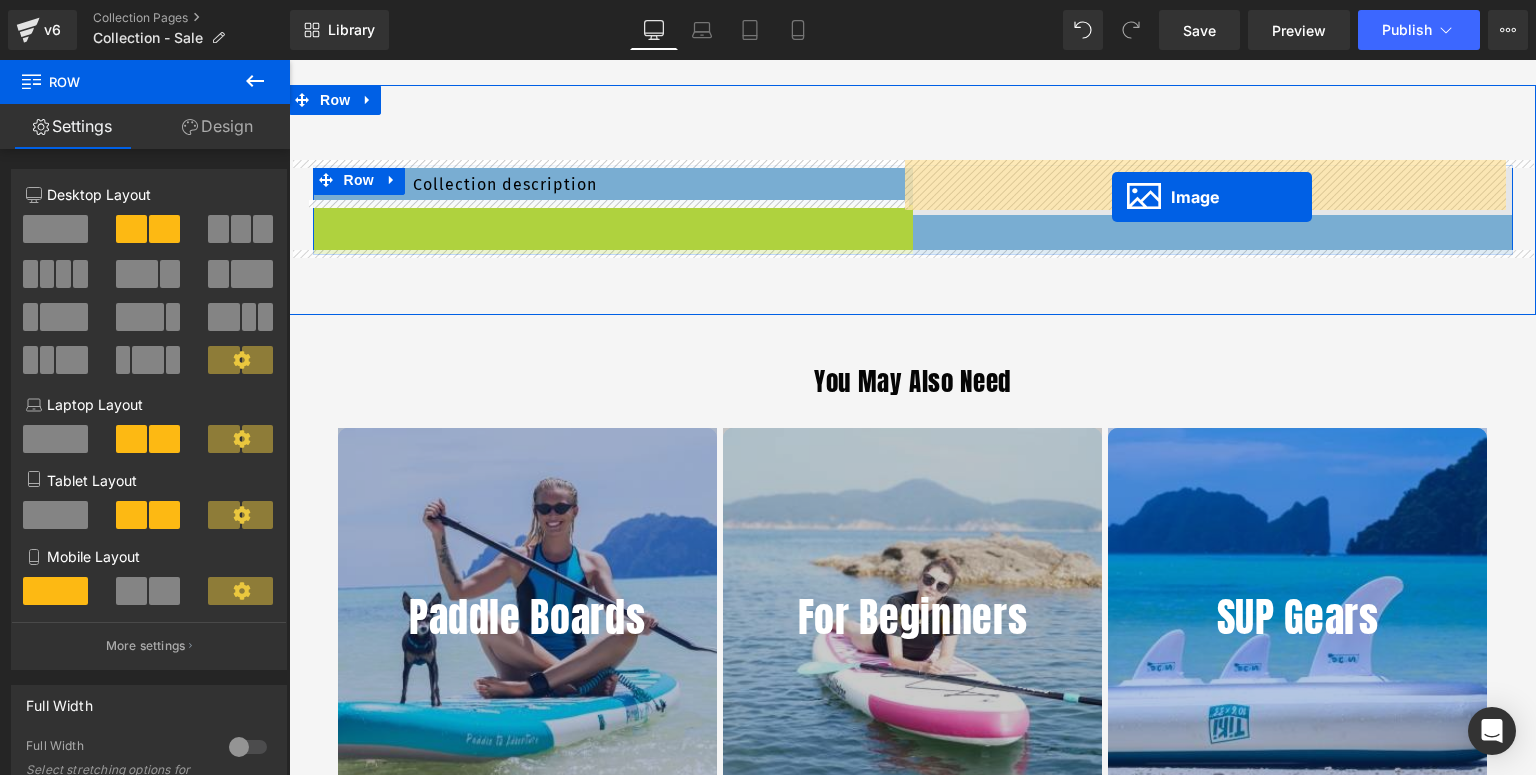 drag, startPoint x: 587, startPoint y: 376, endPoint x: 1112, endPoint y: 197, distance: 554.67645 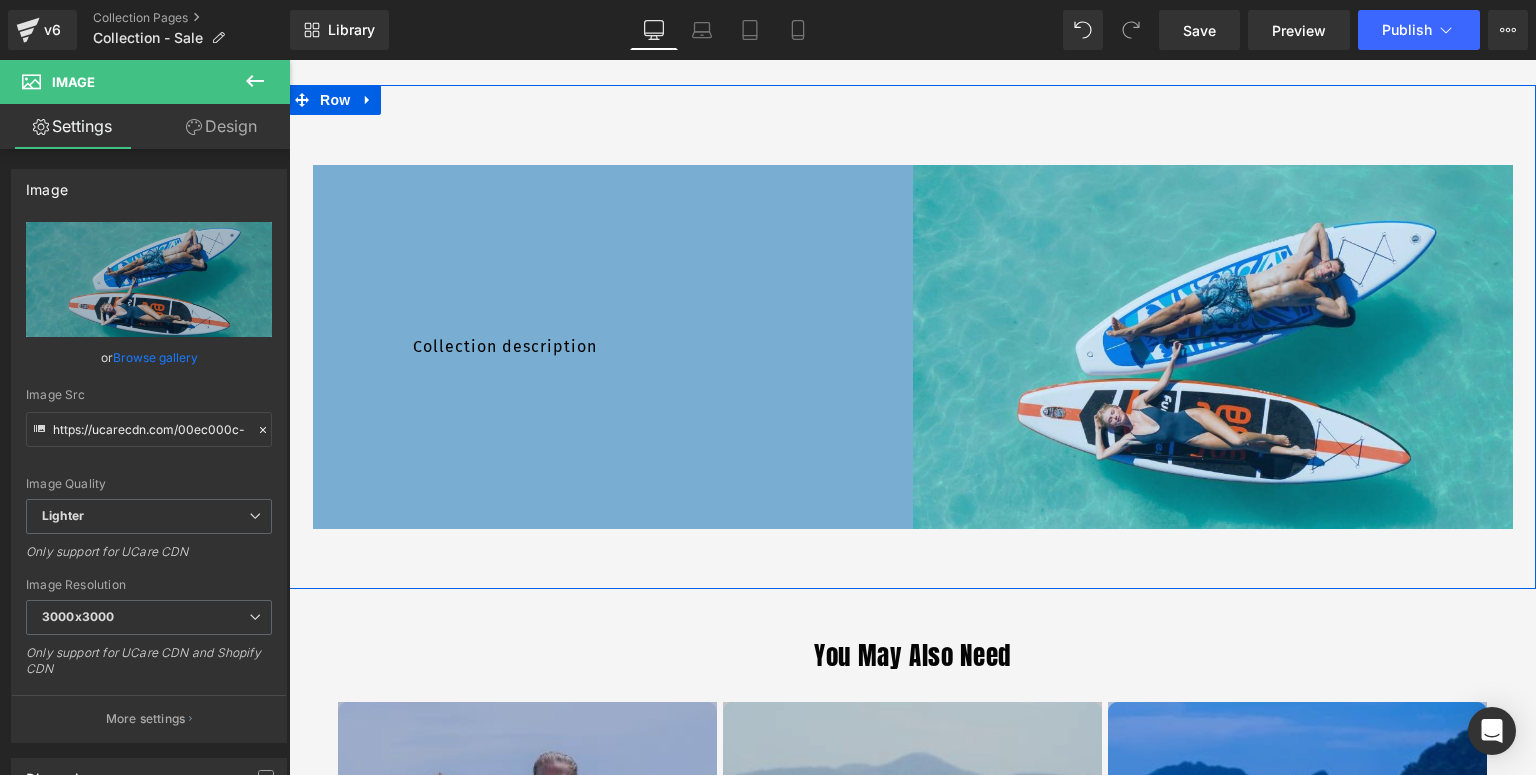 scroll, scrollTop: 5744, scrollLeft: 0, axis: vertical 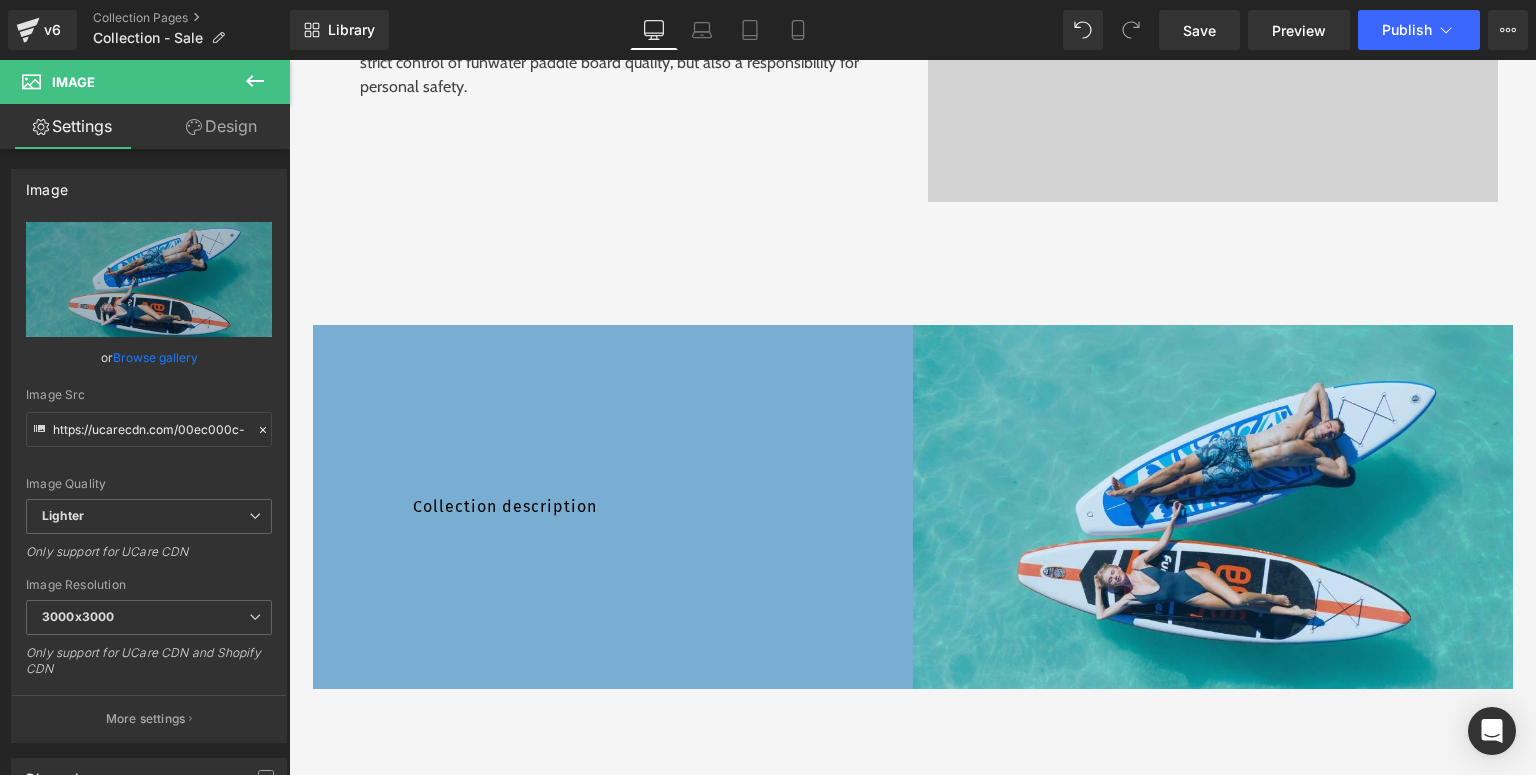 drag, startPoint x: 251, startPoint y: 83, endPoint x: 241, endPoint y: 88, distance: 11.18034 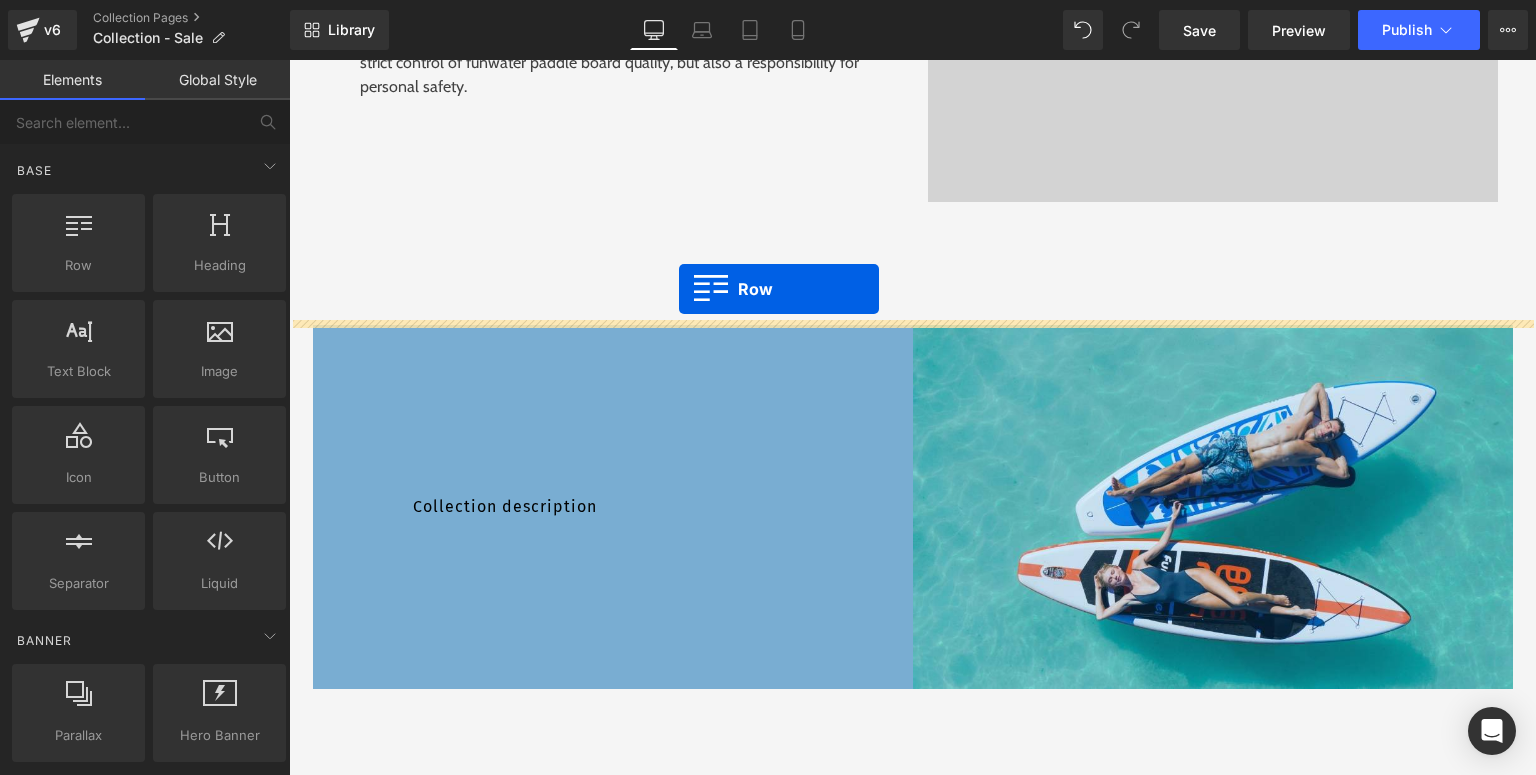drag, startPoint x: 377, startPoint y: 304, endPoint x: 679, endPoint y: 289, distance: 302.37228 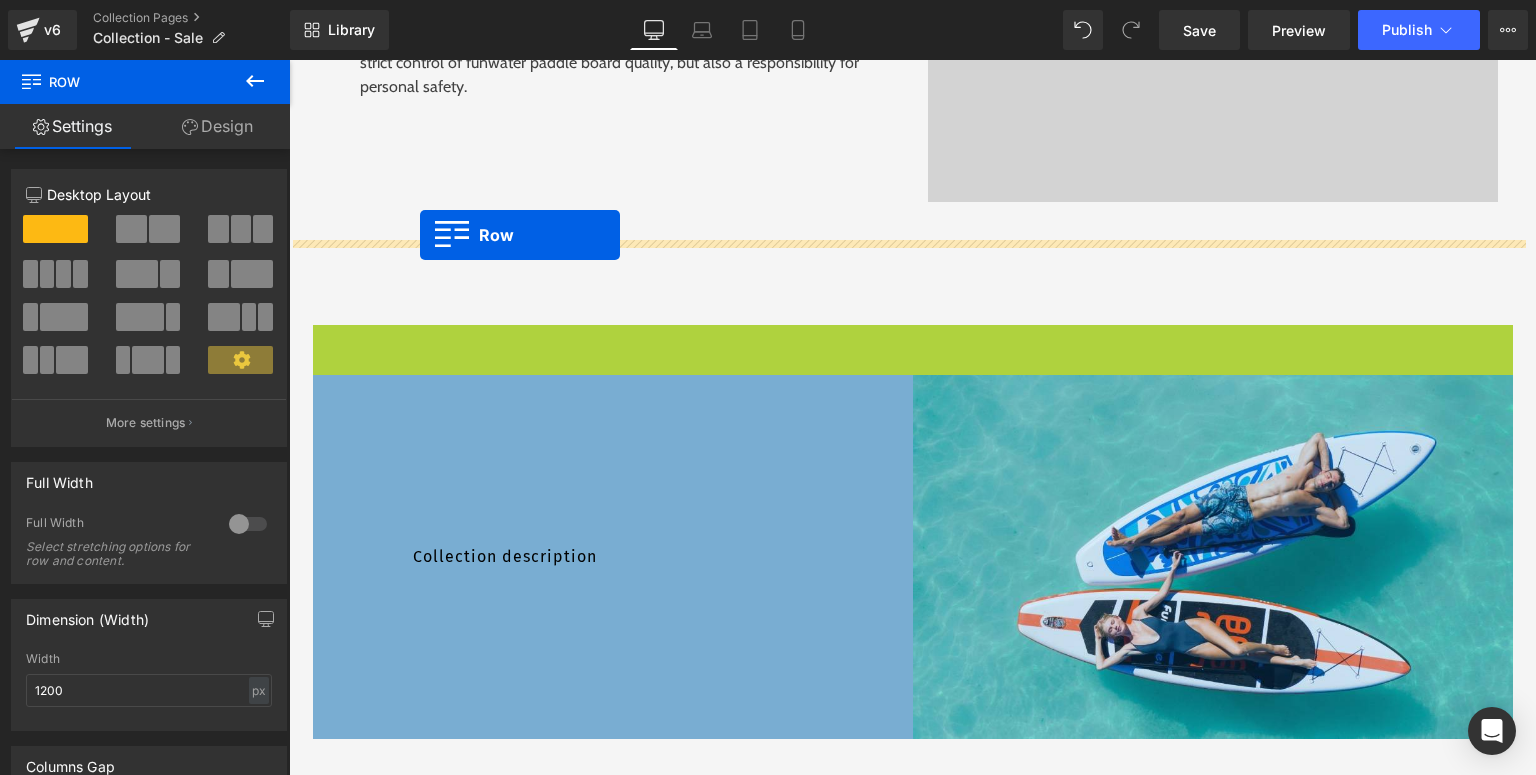 drag, startPoint x: 362, startPoint y: 338, endPoint x: 420, endPoint y: 236, distance: 117.33712 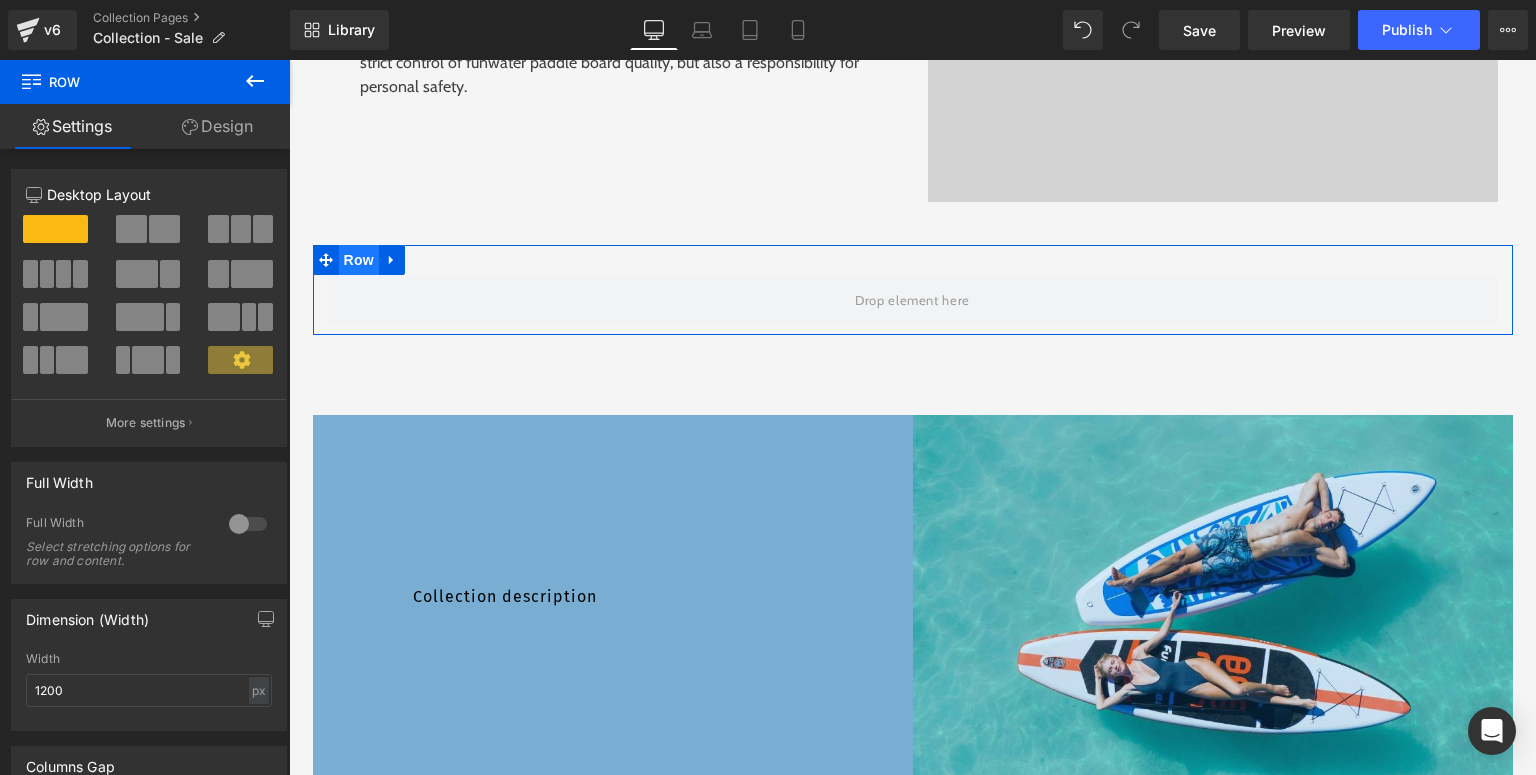click on "Row" at bounding box center (359, 260) 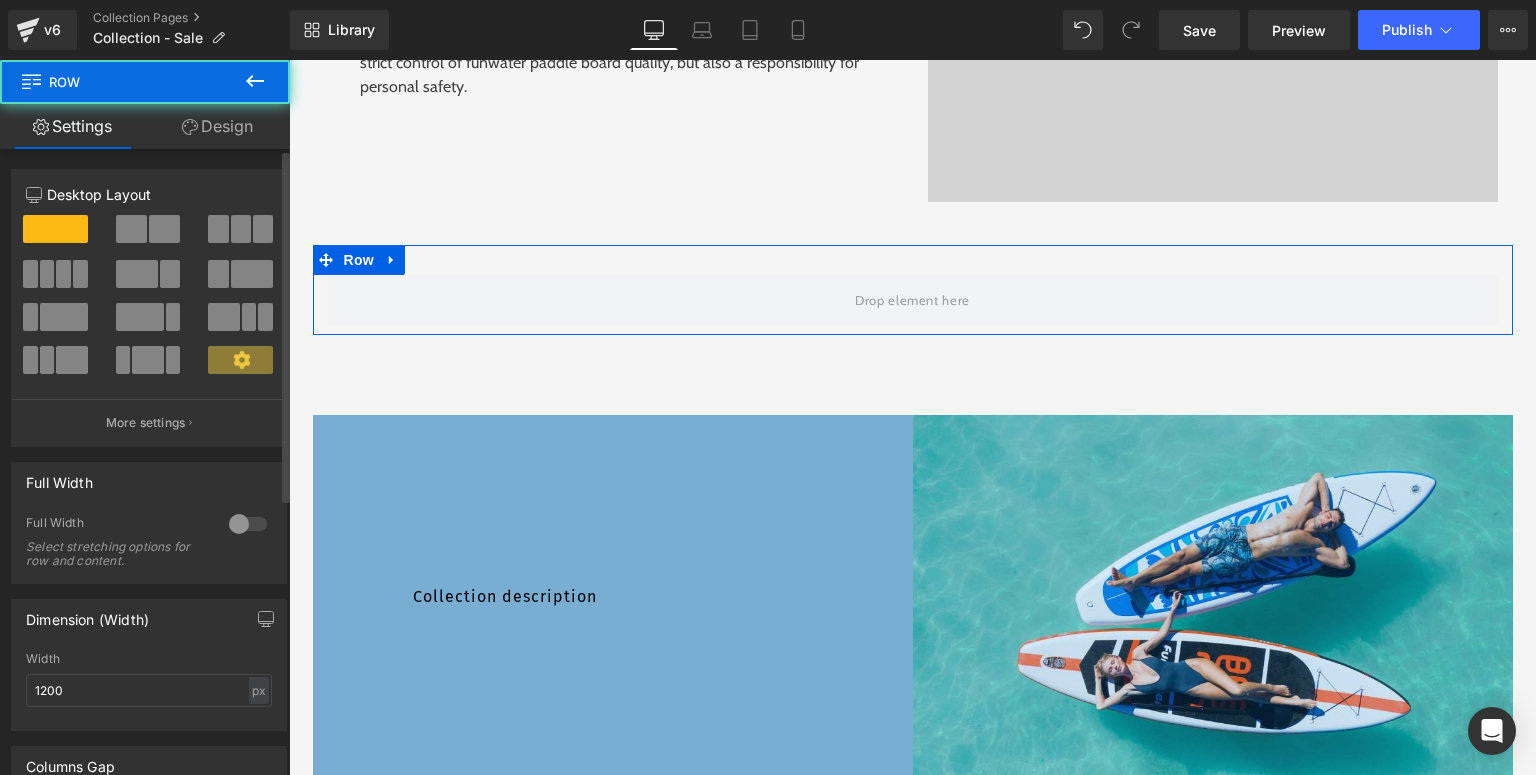 click at bounding box center [248, 524] 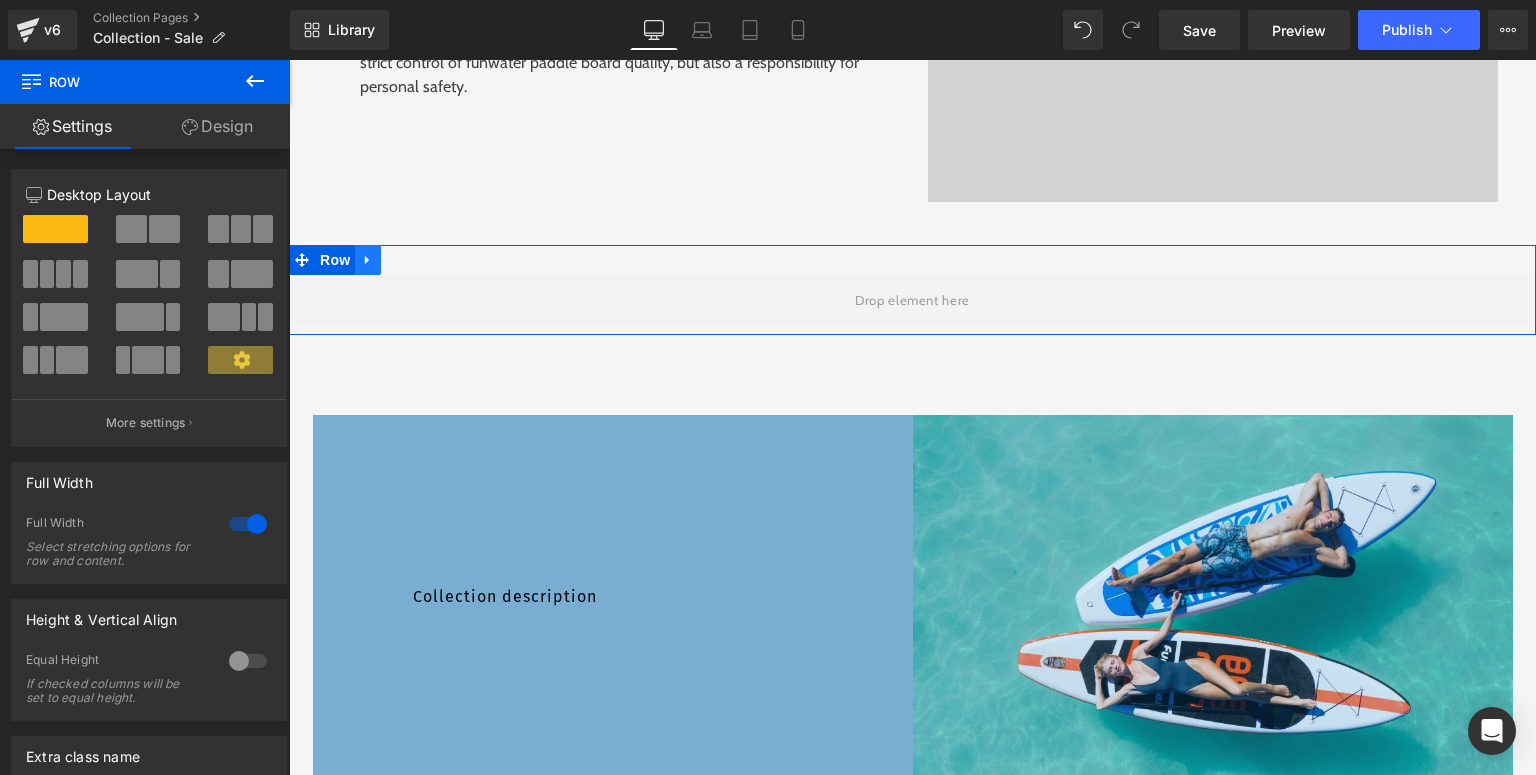 drag, startPoint x: 340, startPoint y: 264, endPoint x: 352, endPoint y: 265, distance: 12.0415945 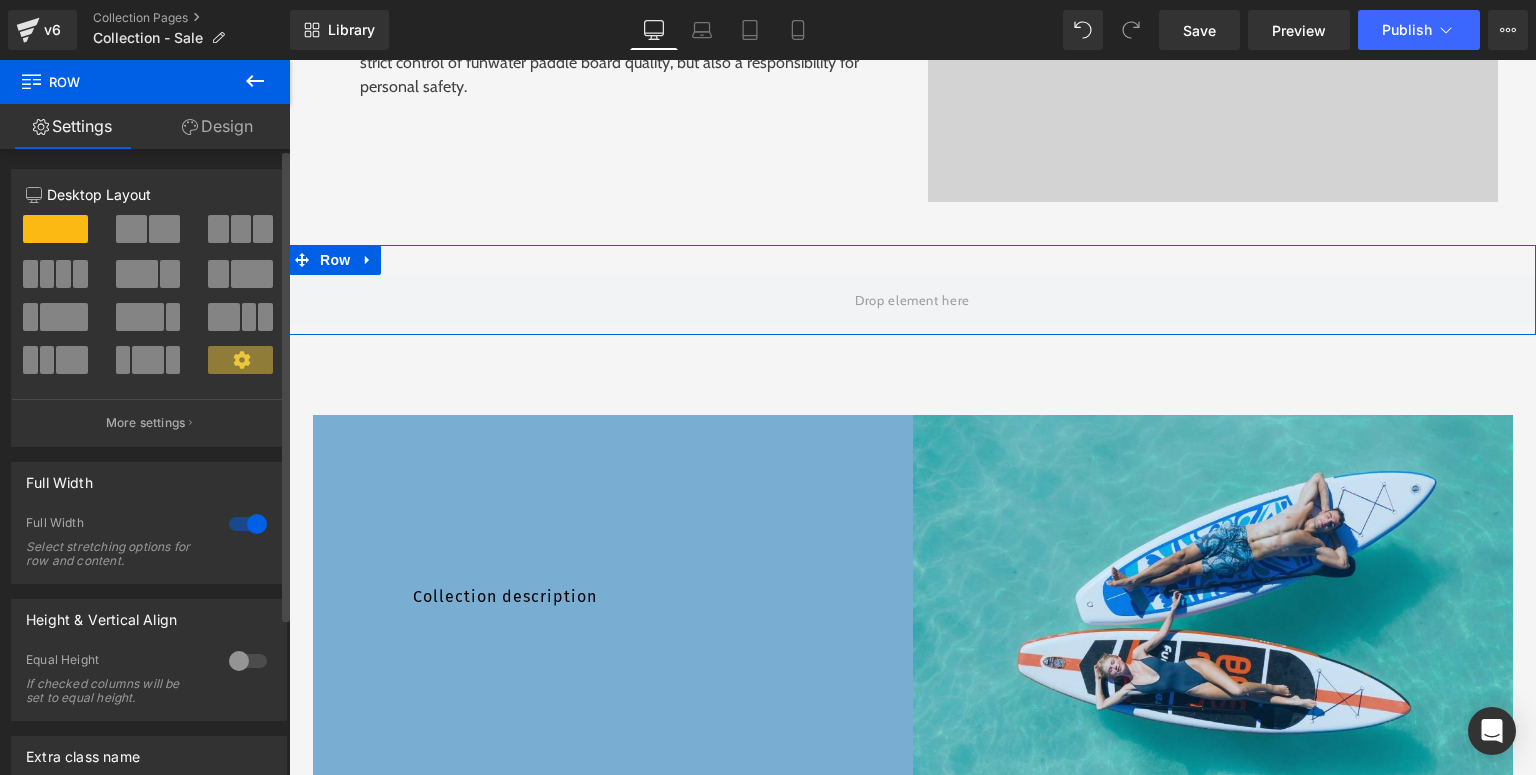 click at bounding box center (218, 274) 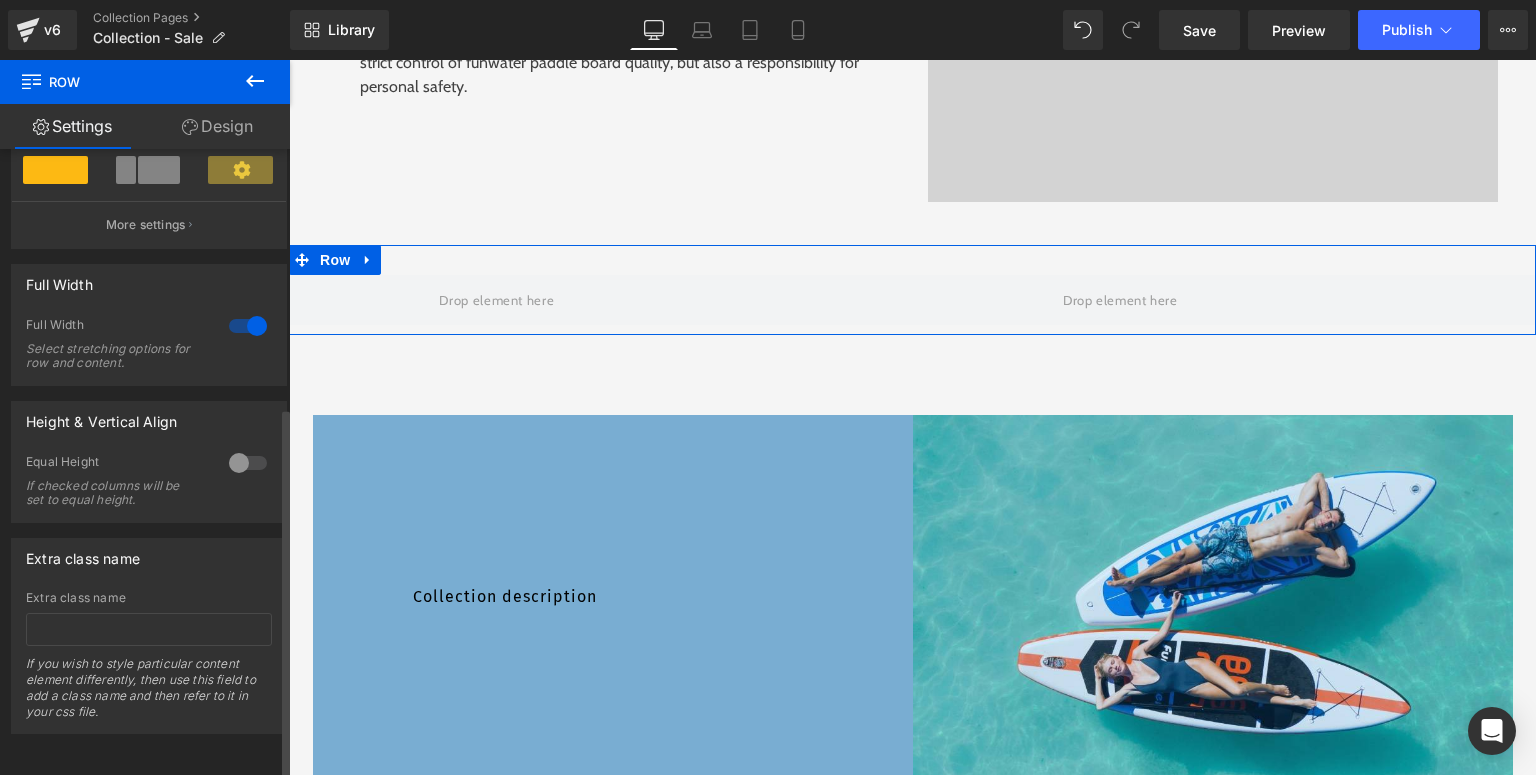 scroll, scrollTop: 37, scrollLeft: 0, axis: vertical 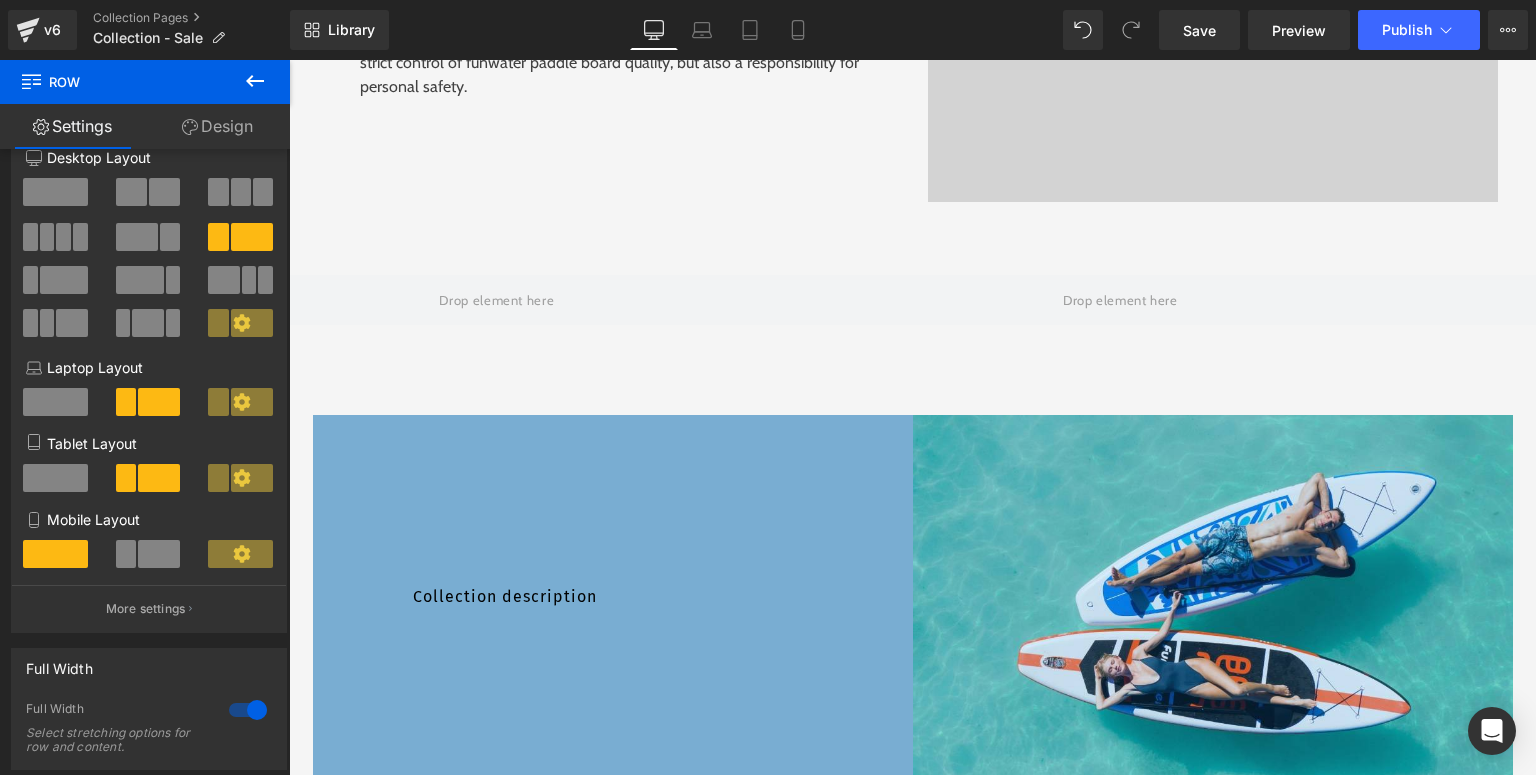 click 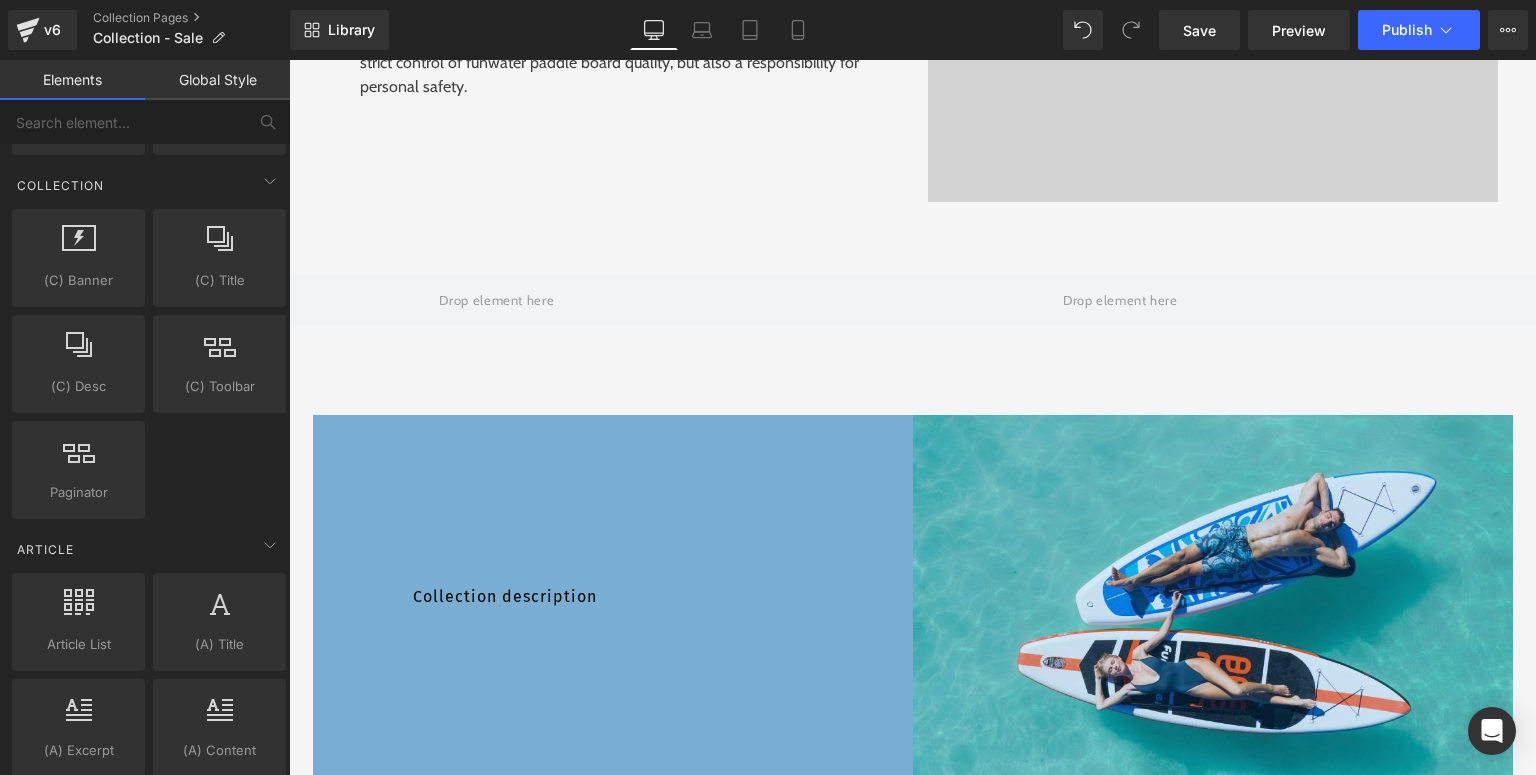 scroll, scrollTop: 3227, scrollLeft: 0, axis: vertical 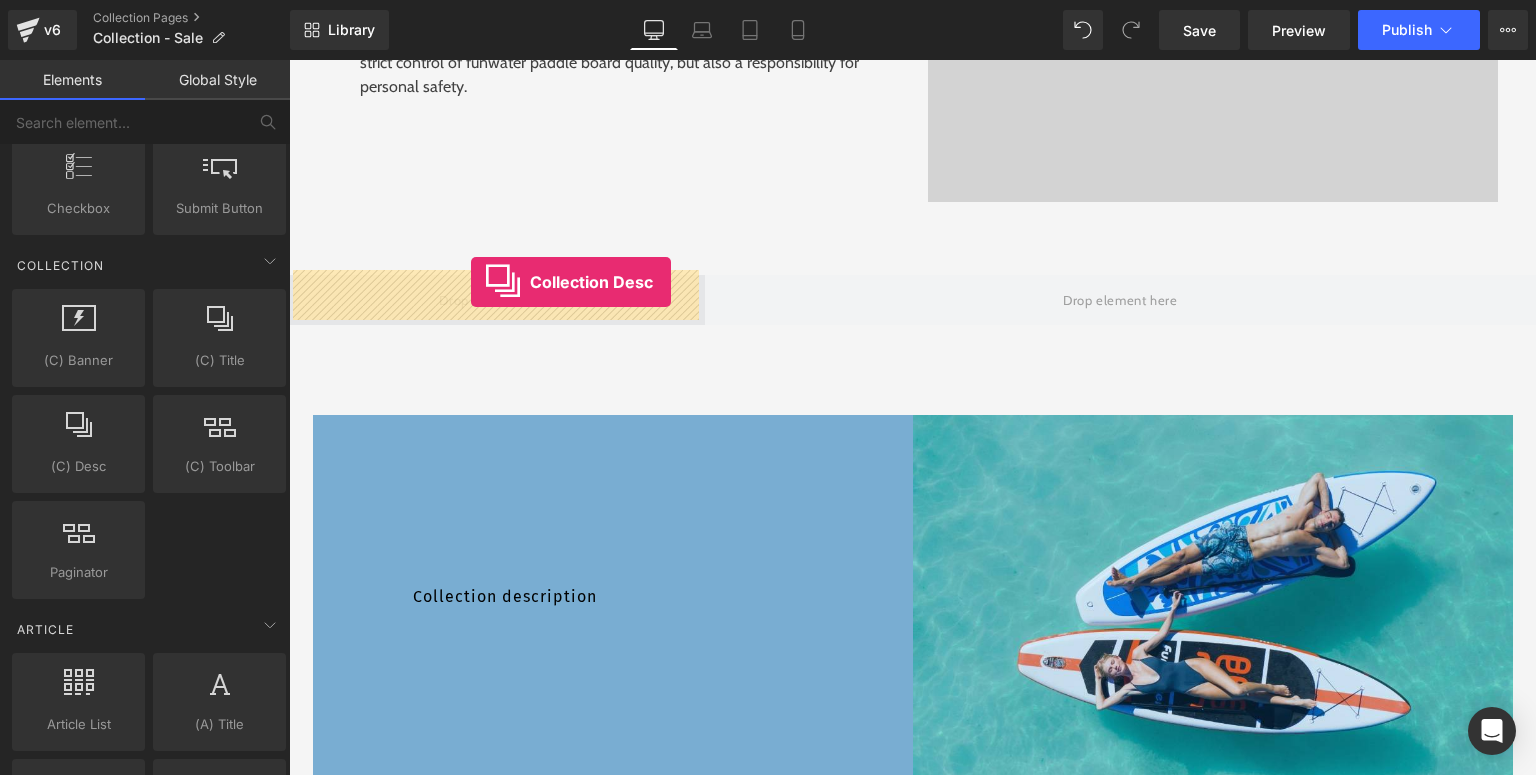 drag, startPoint x: 385, startPoint y: 504, endPoint x: 471, endPoint y: 283, distance: 237.14342 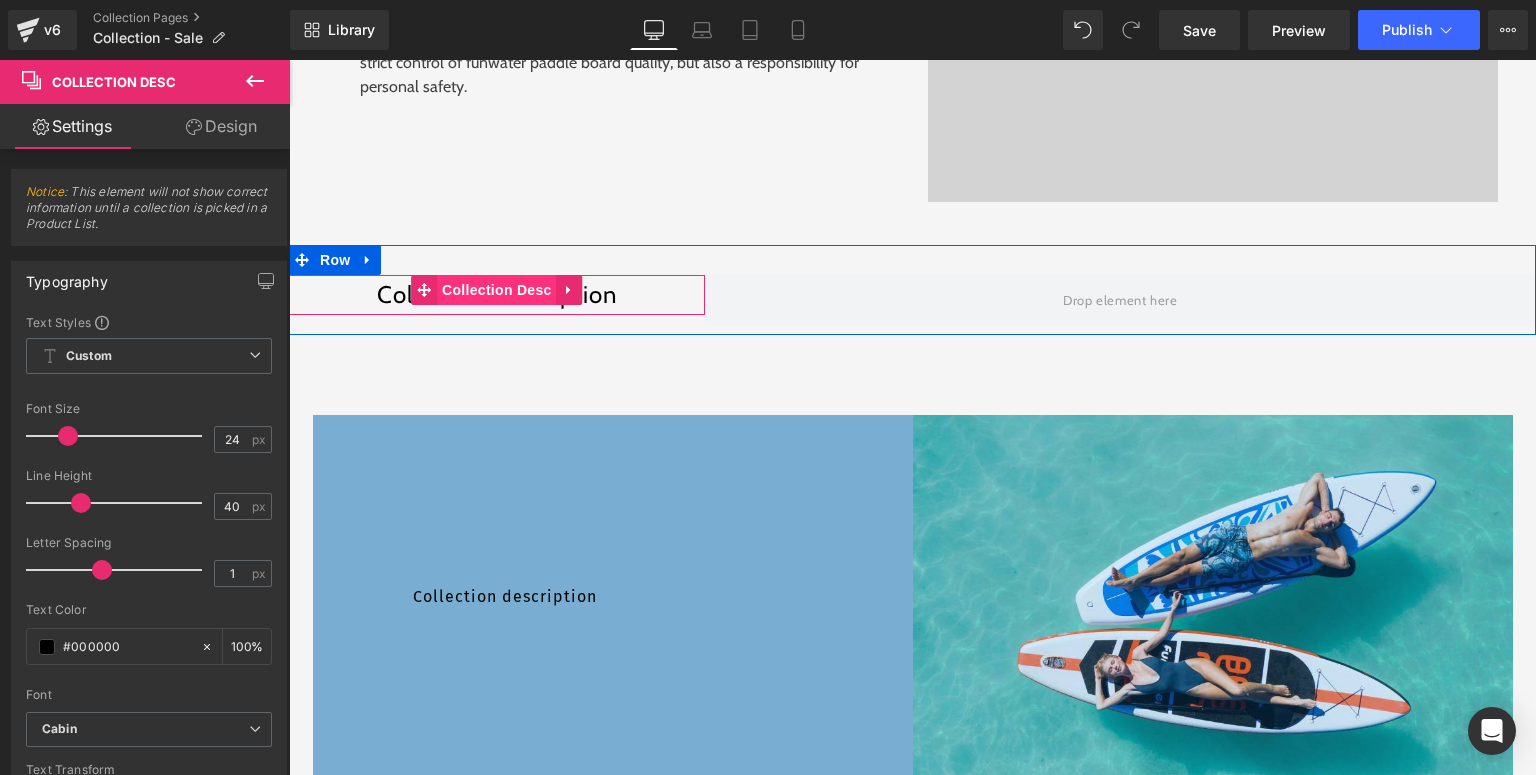 click on "Collection Desc" at bounding box center [497, 290] 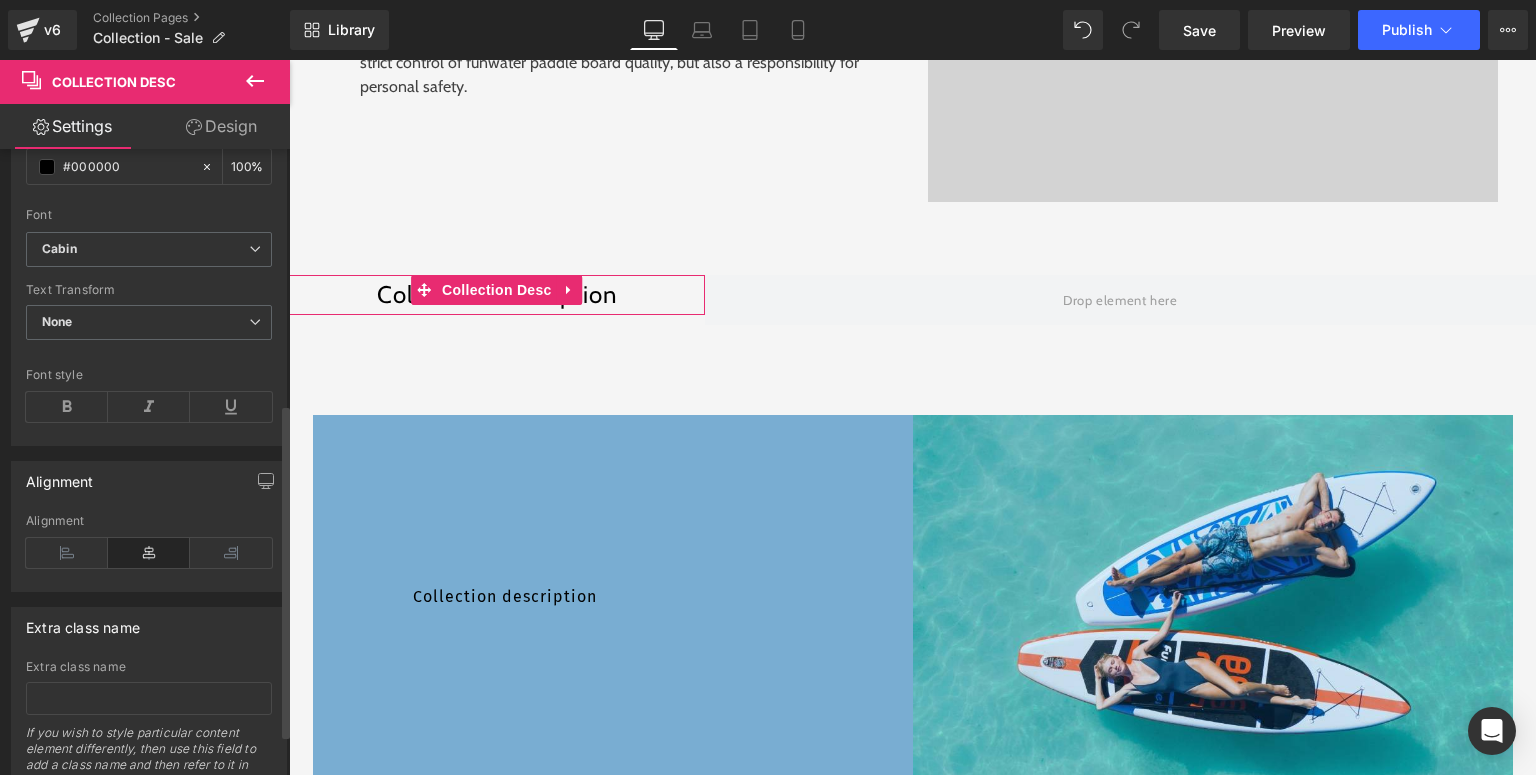 scroll, scrollTop: 558, scrollLeft: 0, axis: vertical 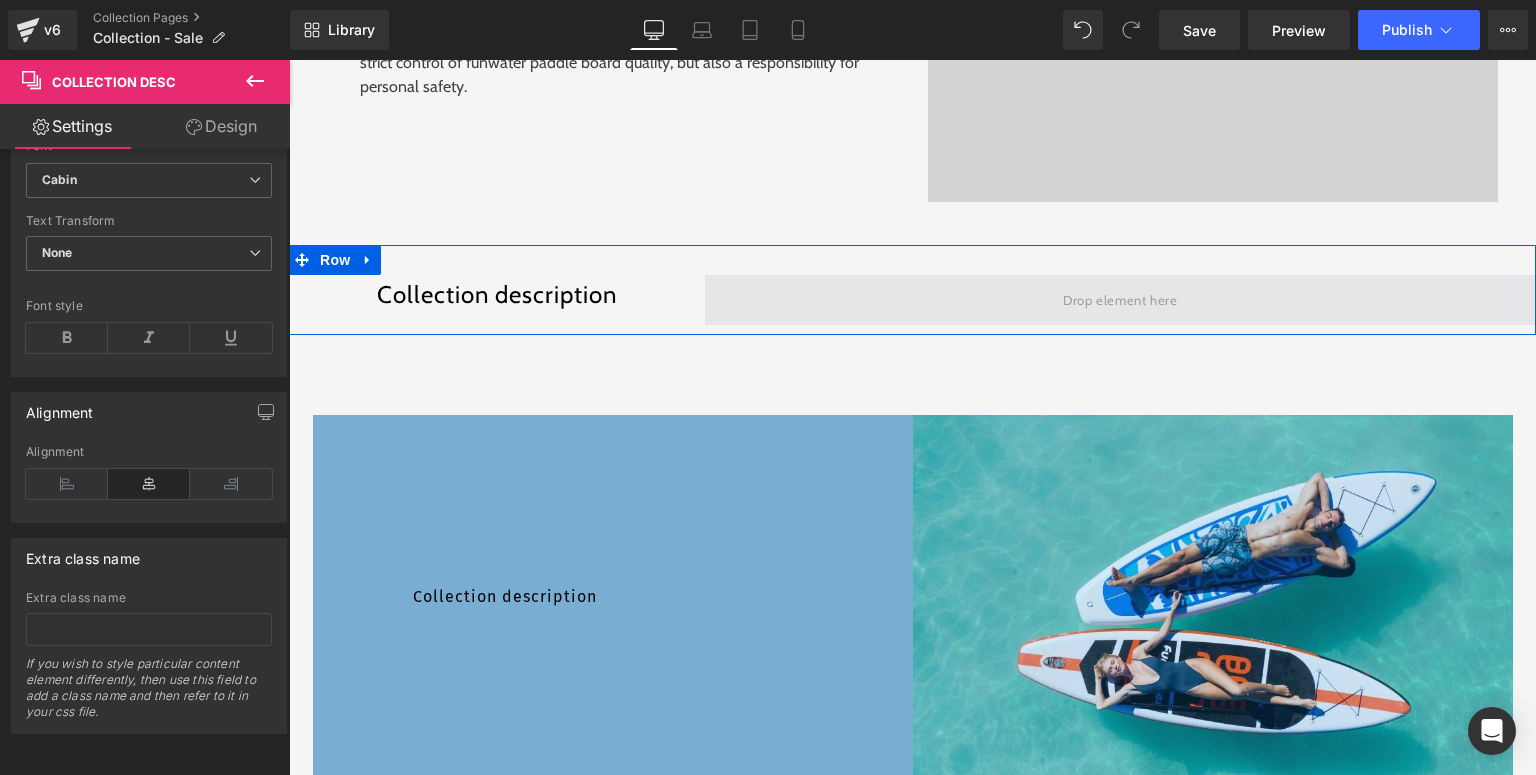 click at bounding box center (1120, 300) 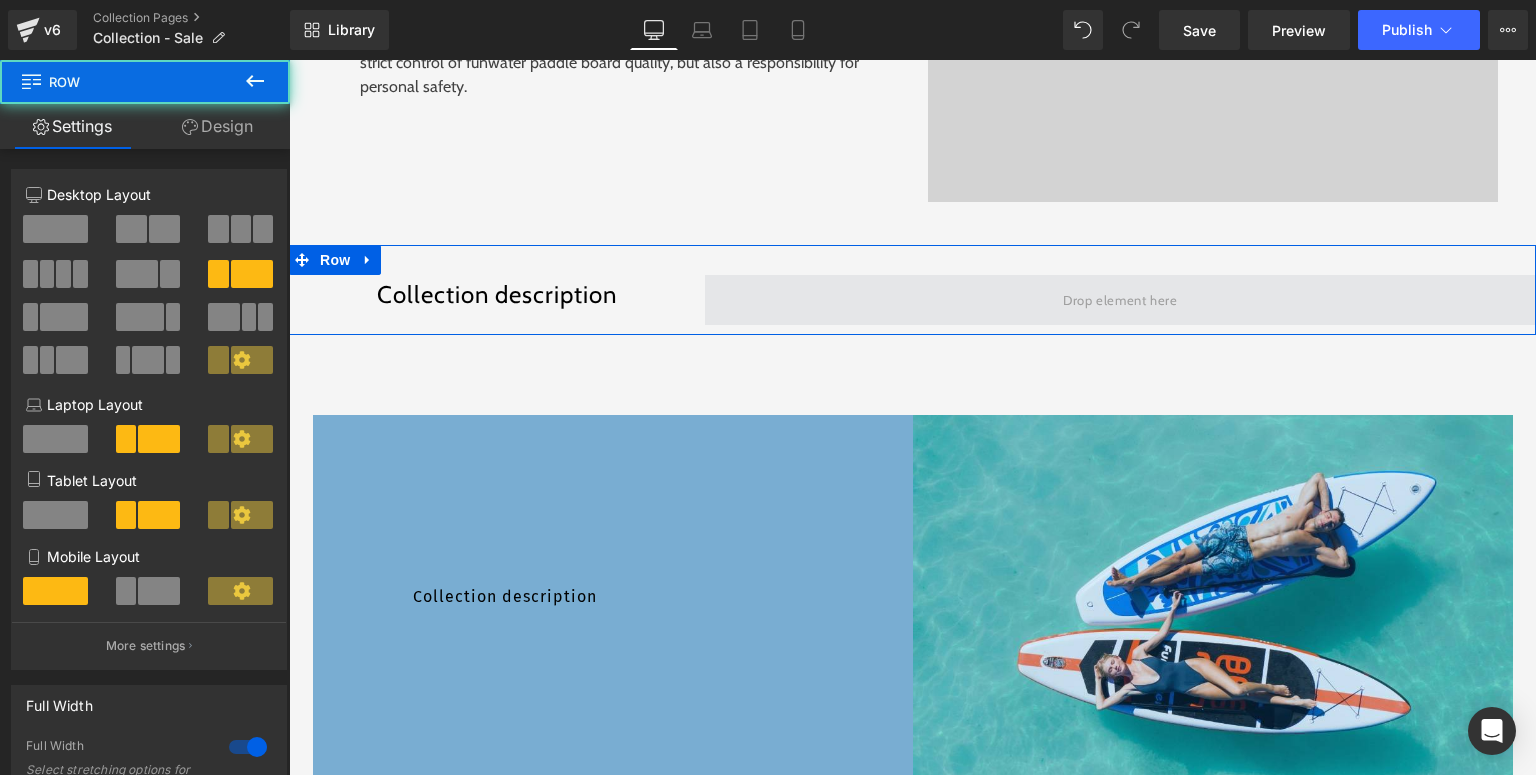 click at bounding box center (1120, 300) 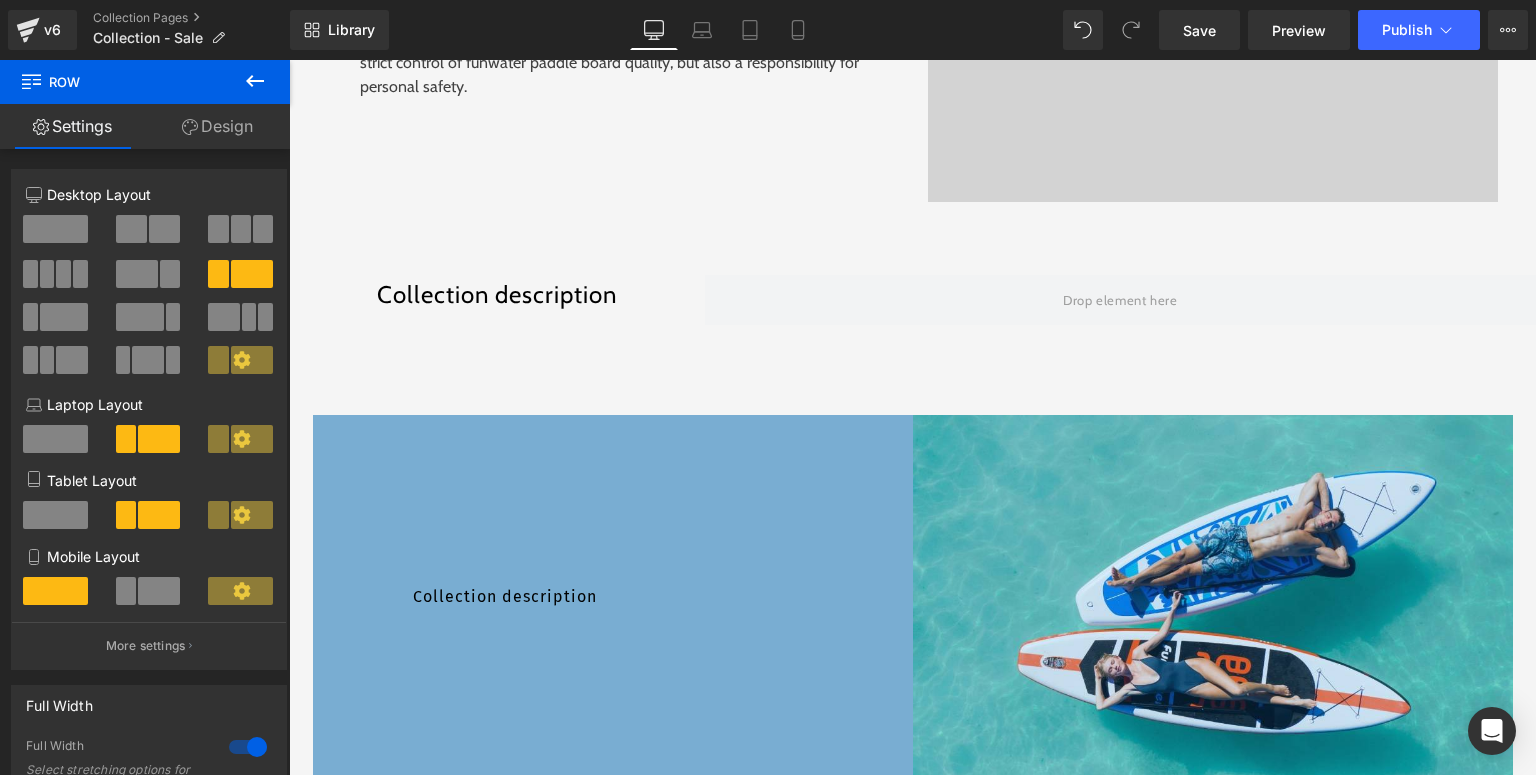 click 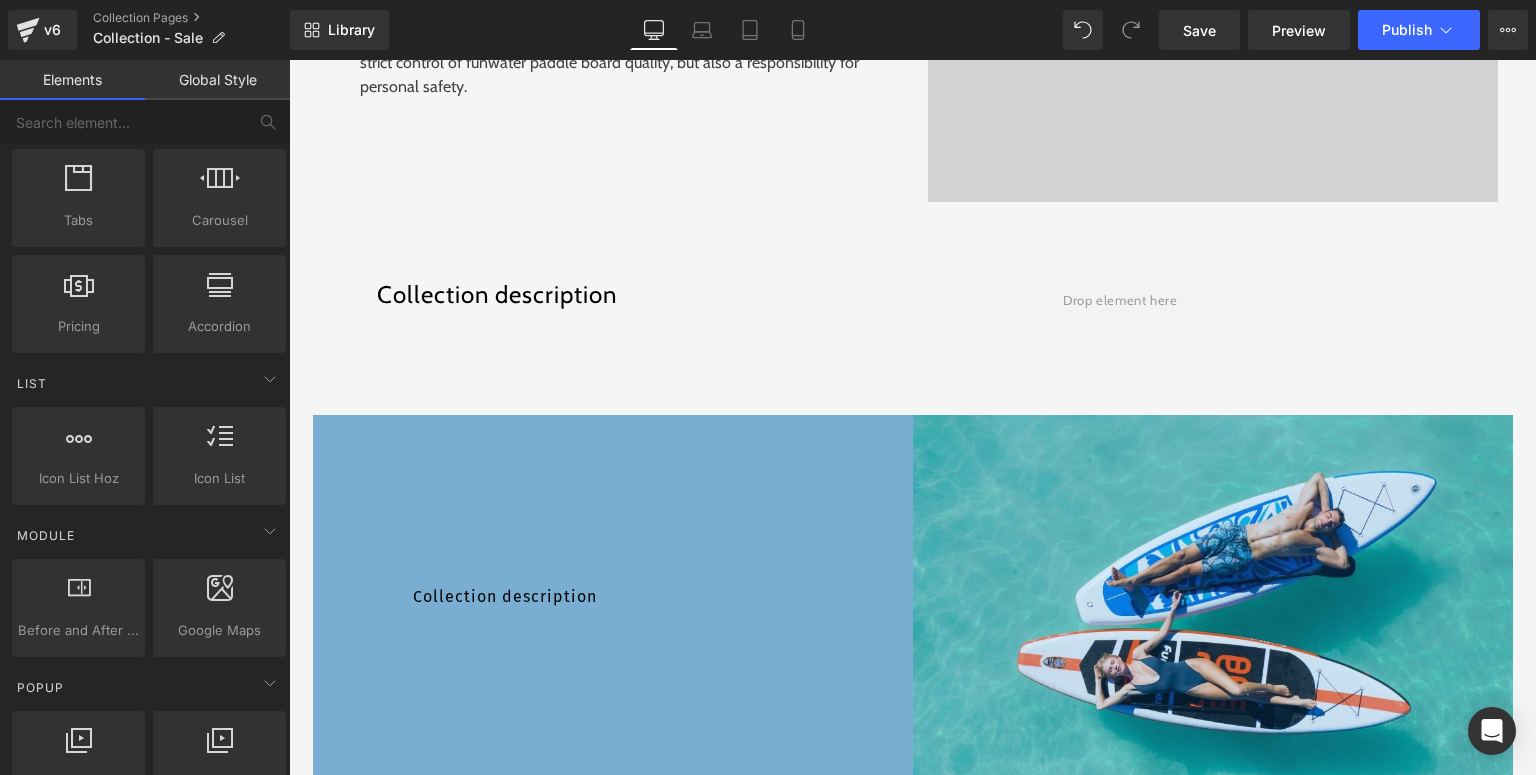 scroll, scrollTop: 507, scrollLeft: 0, axis: vertical 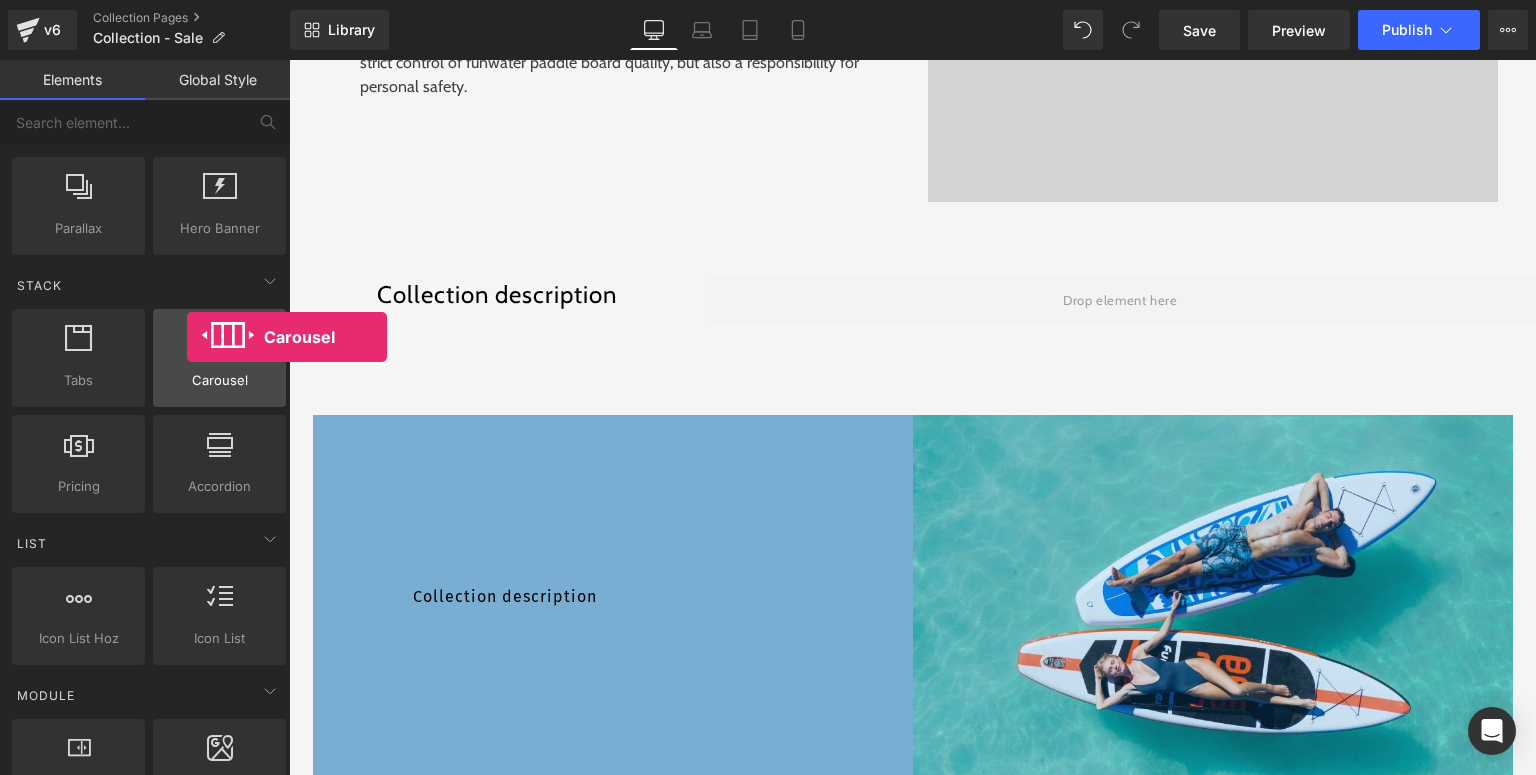 click at bounding box center (219, 347) 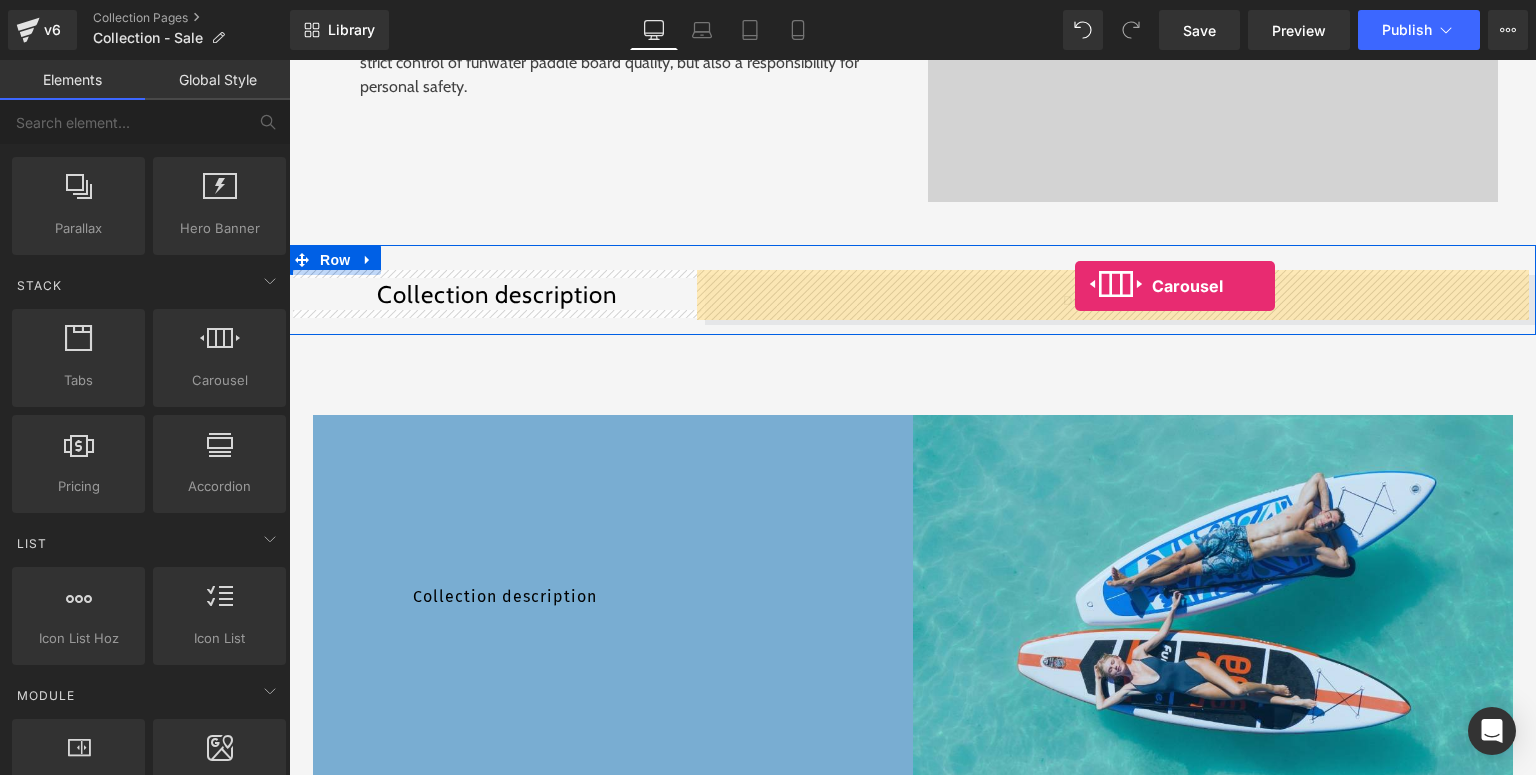 drag, startPoint x: 487, startPoint y: 395, endPoint x: 1075, endPoint y: 286, distance: 598.0176 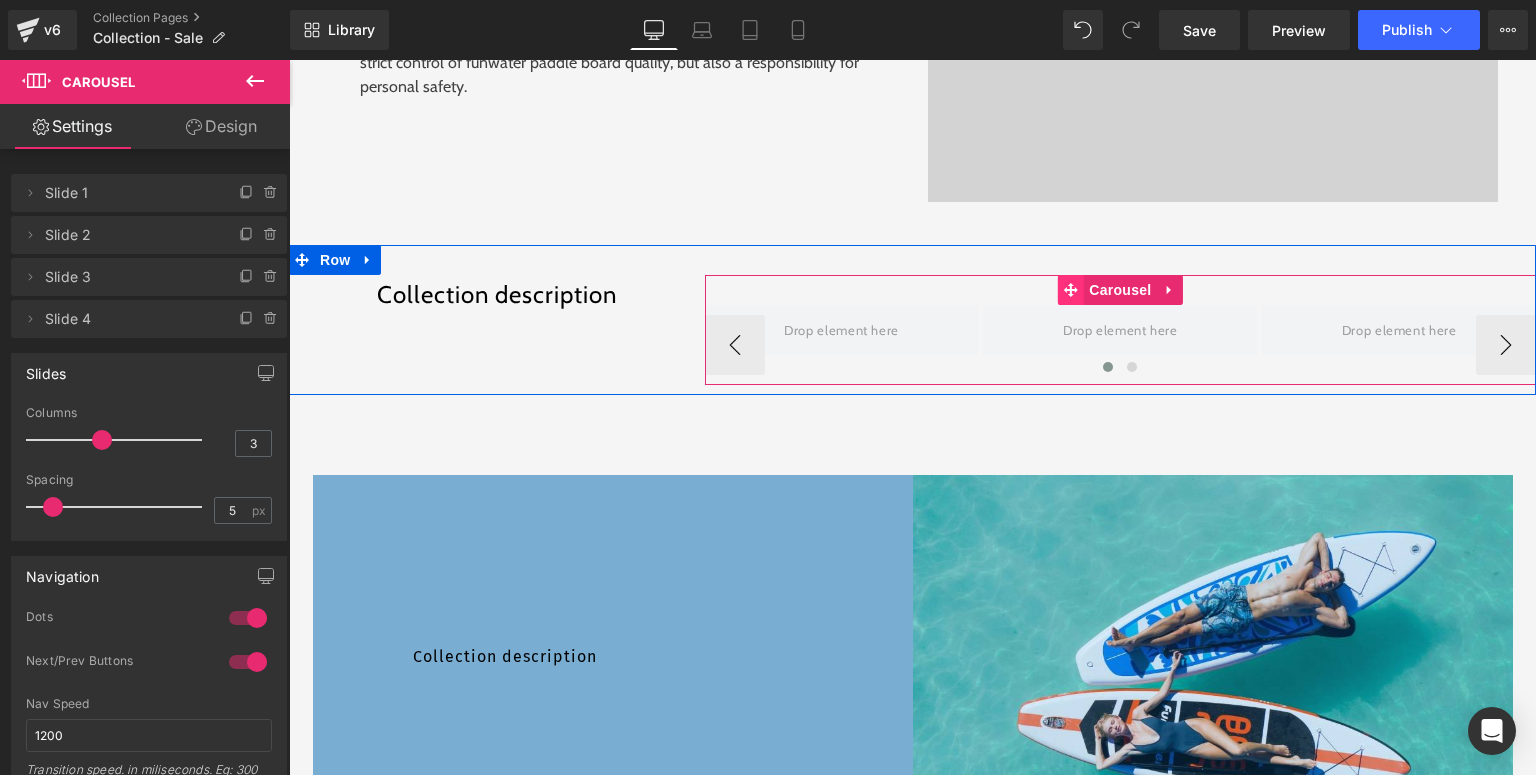 drag, startPoint x: 1132, startPoint y: 286, endPoint x: 1058, endPoint y: 288, distance: 74.02702 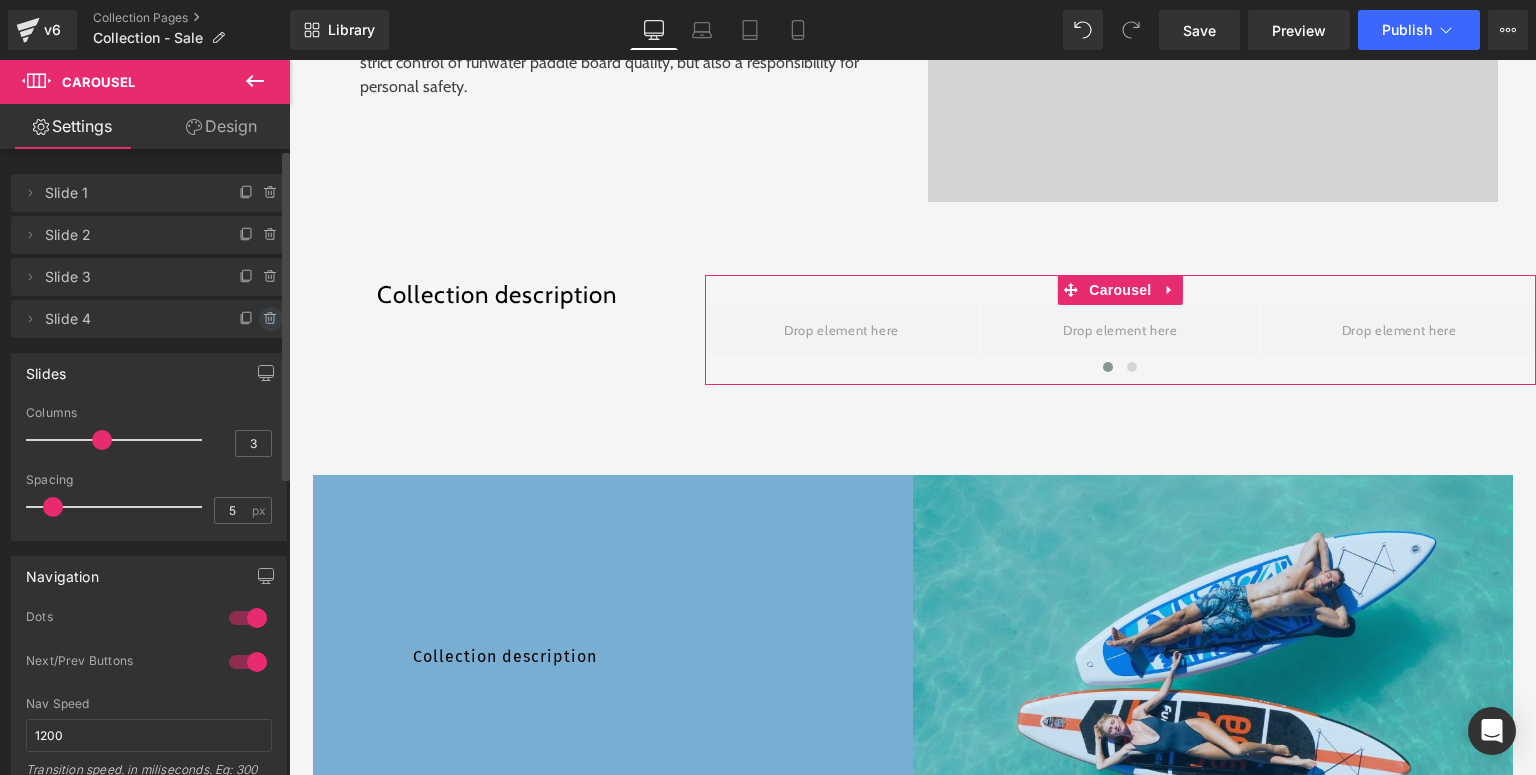 click 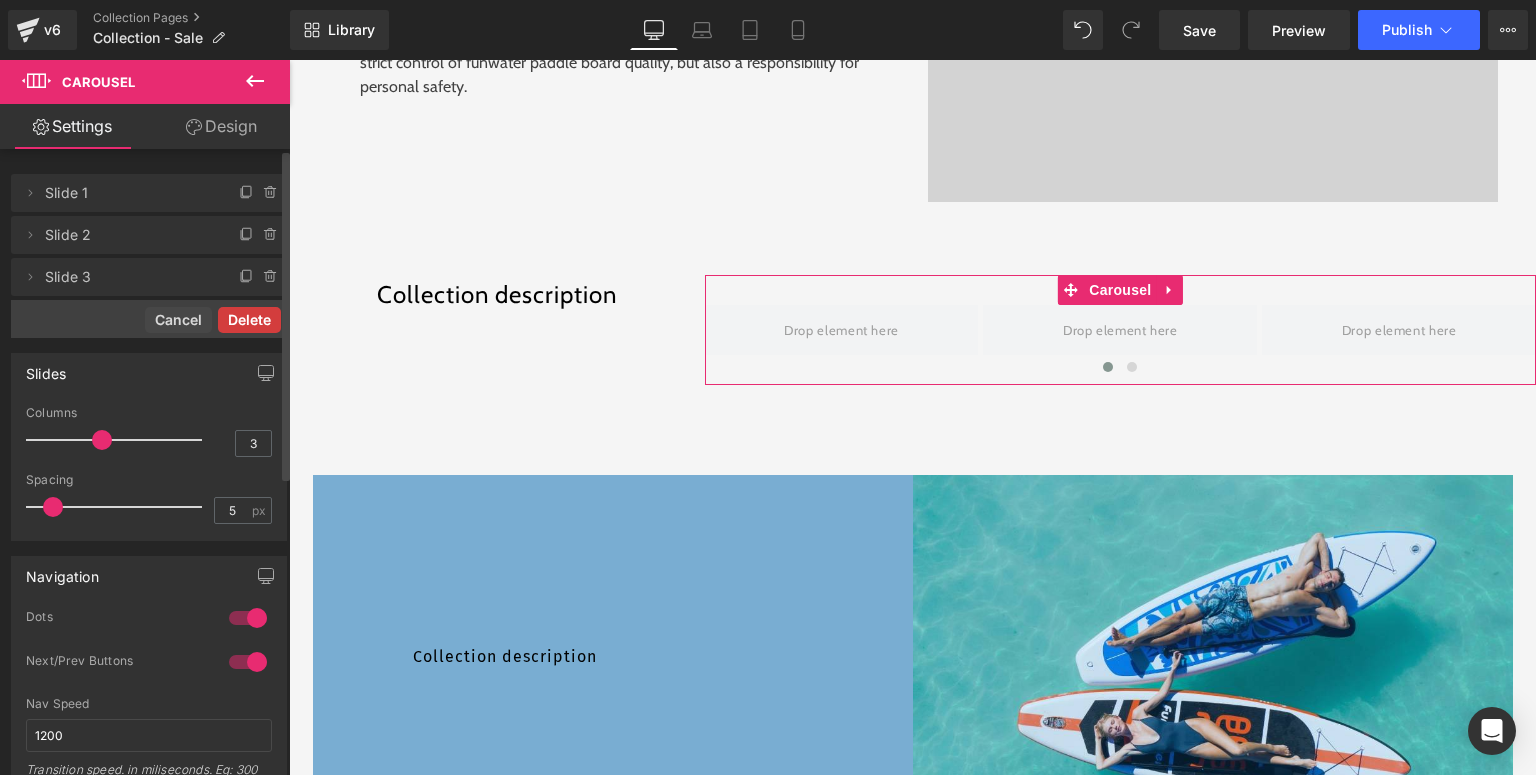 click on "Delete" at bounding box center [249, 320] 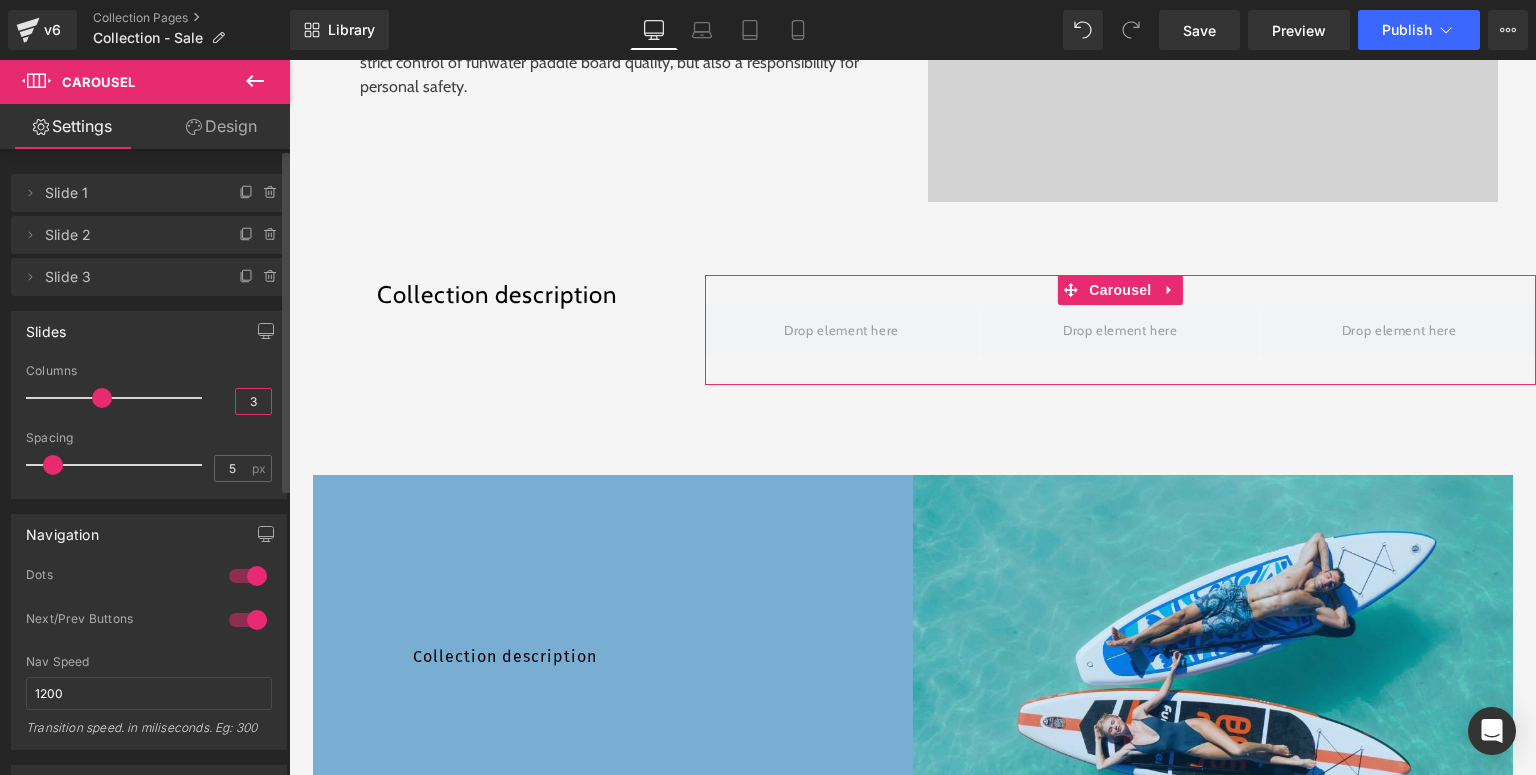 click on "3" at bounding box center (253, 401) 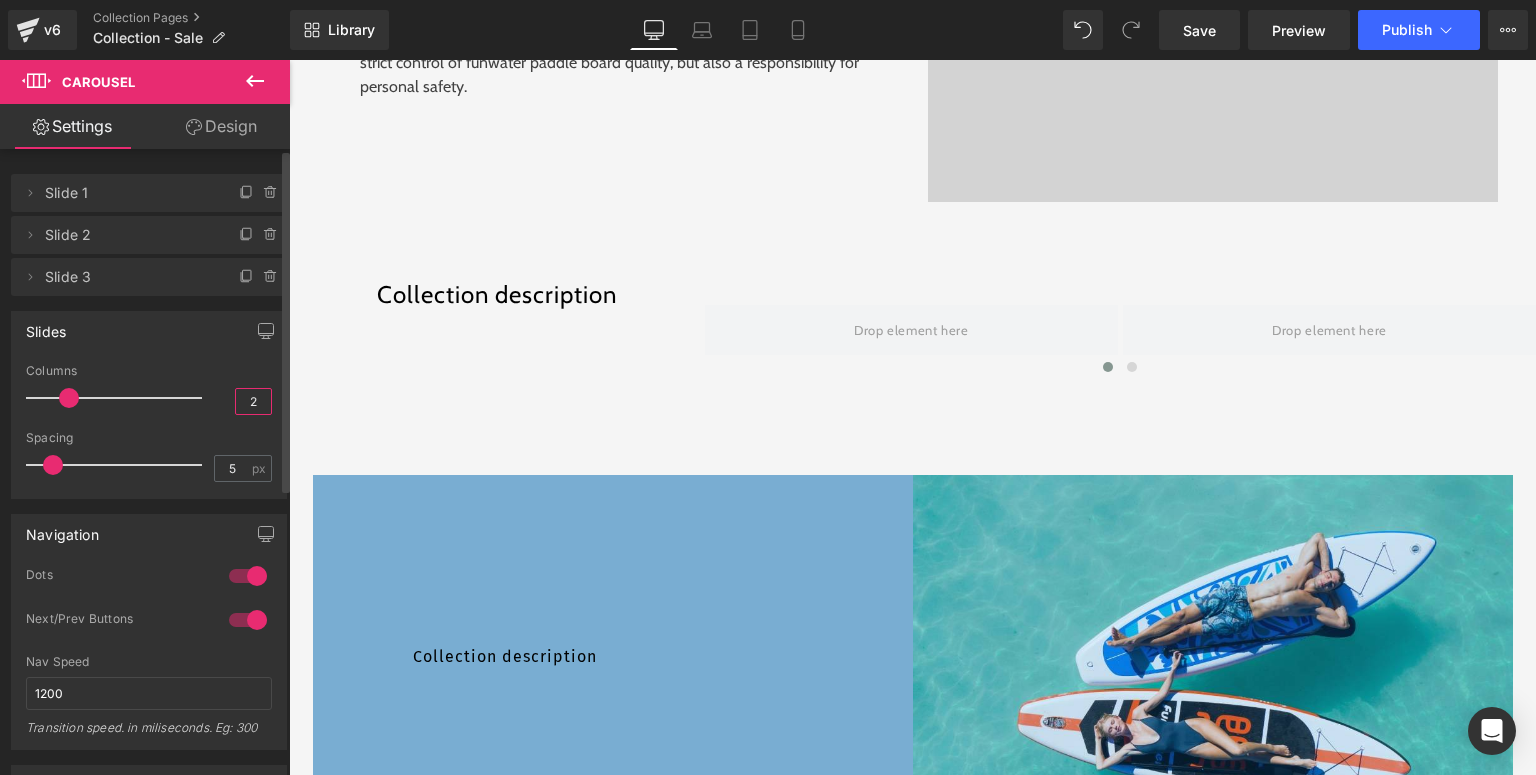 type on "2" 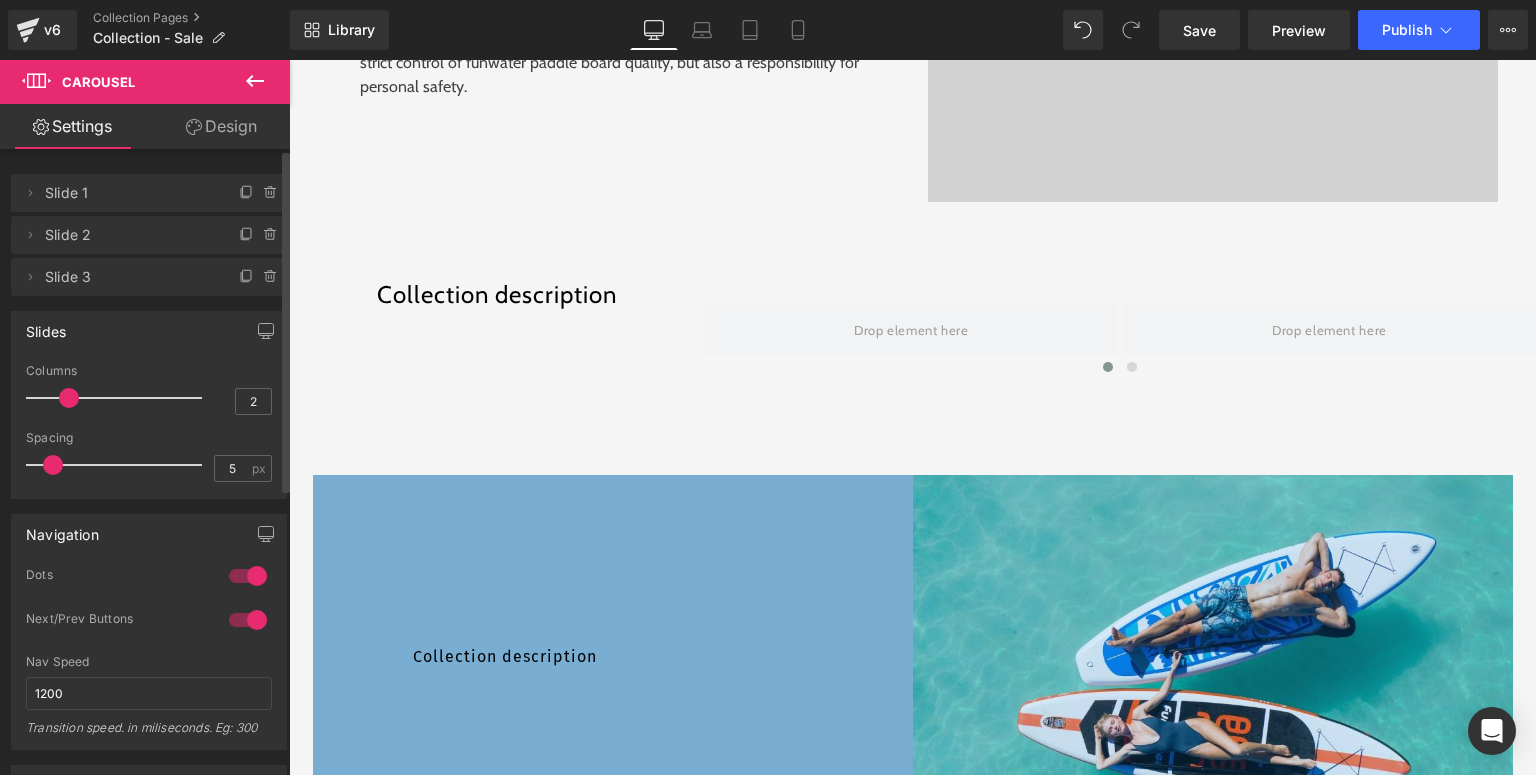 click on "Slides 3 Columns 2 3 Columns 3 3 Columns 3 1 Columns 1 5px Spacing 5 px 5px Spacing 5 px 5px Spacing 5 px 5px Spacing 5 px" at bounding box center (149, 405) 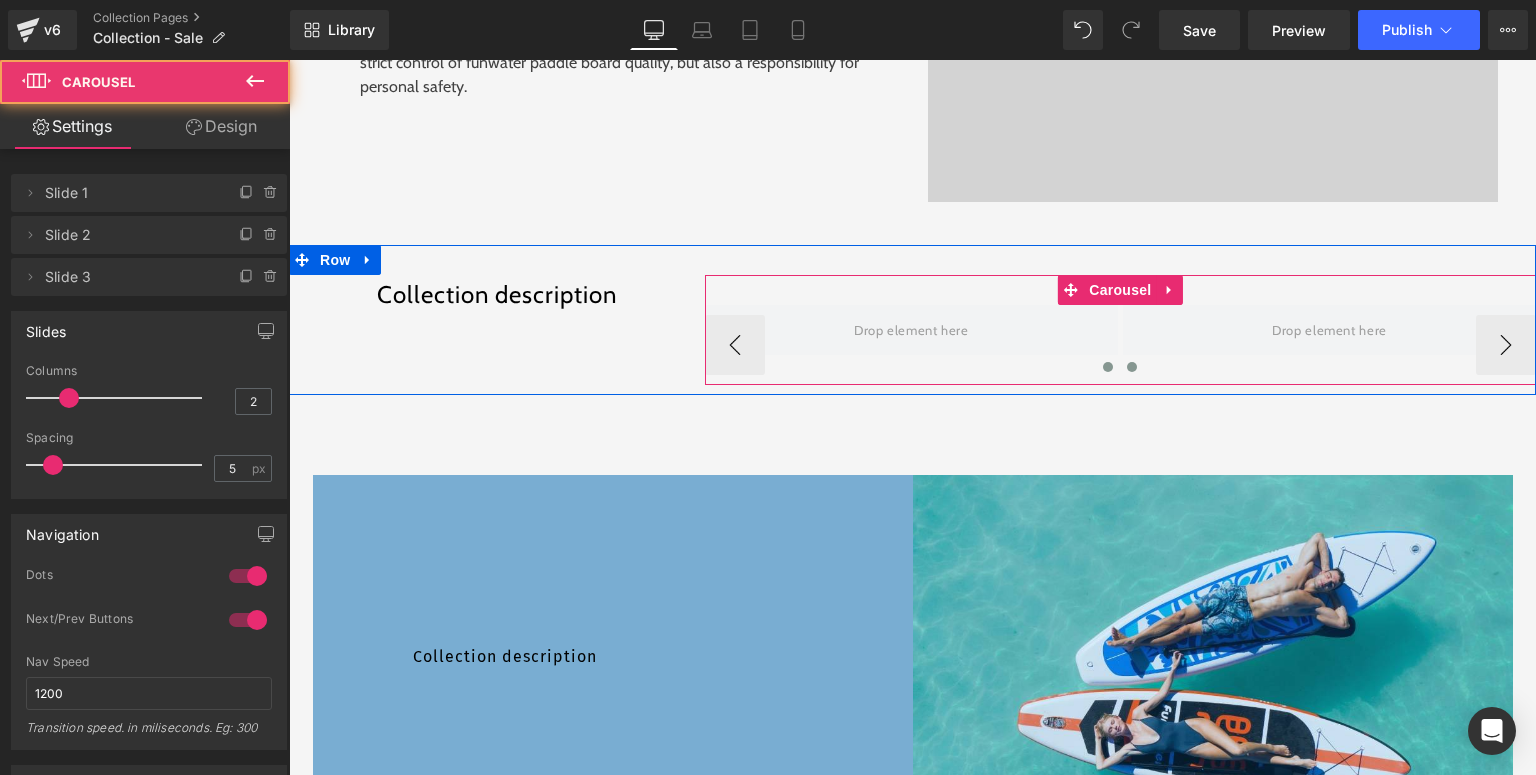 click at bounding box center [1132, 367] 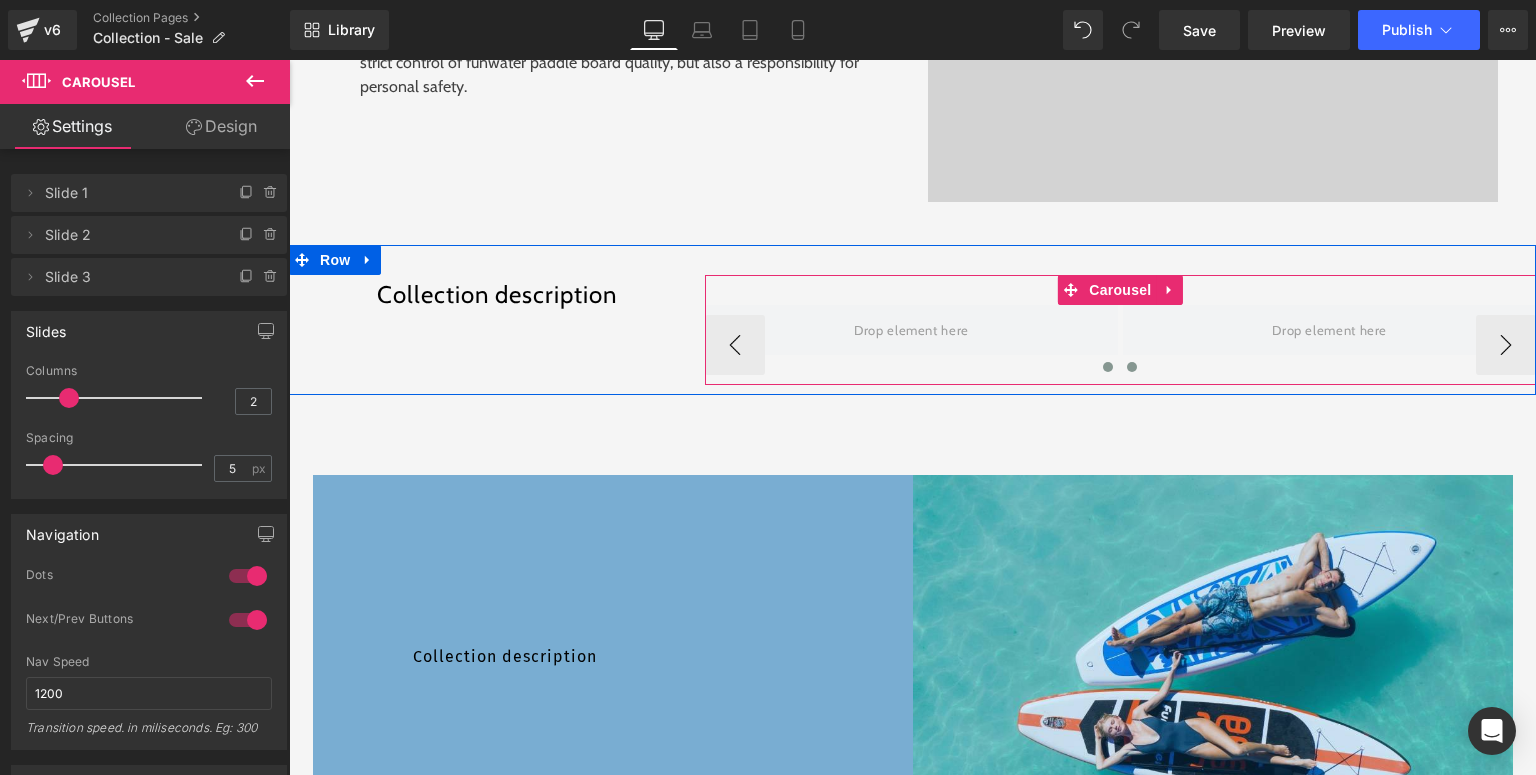 click at bounding box center (1108, 367) 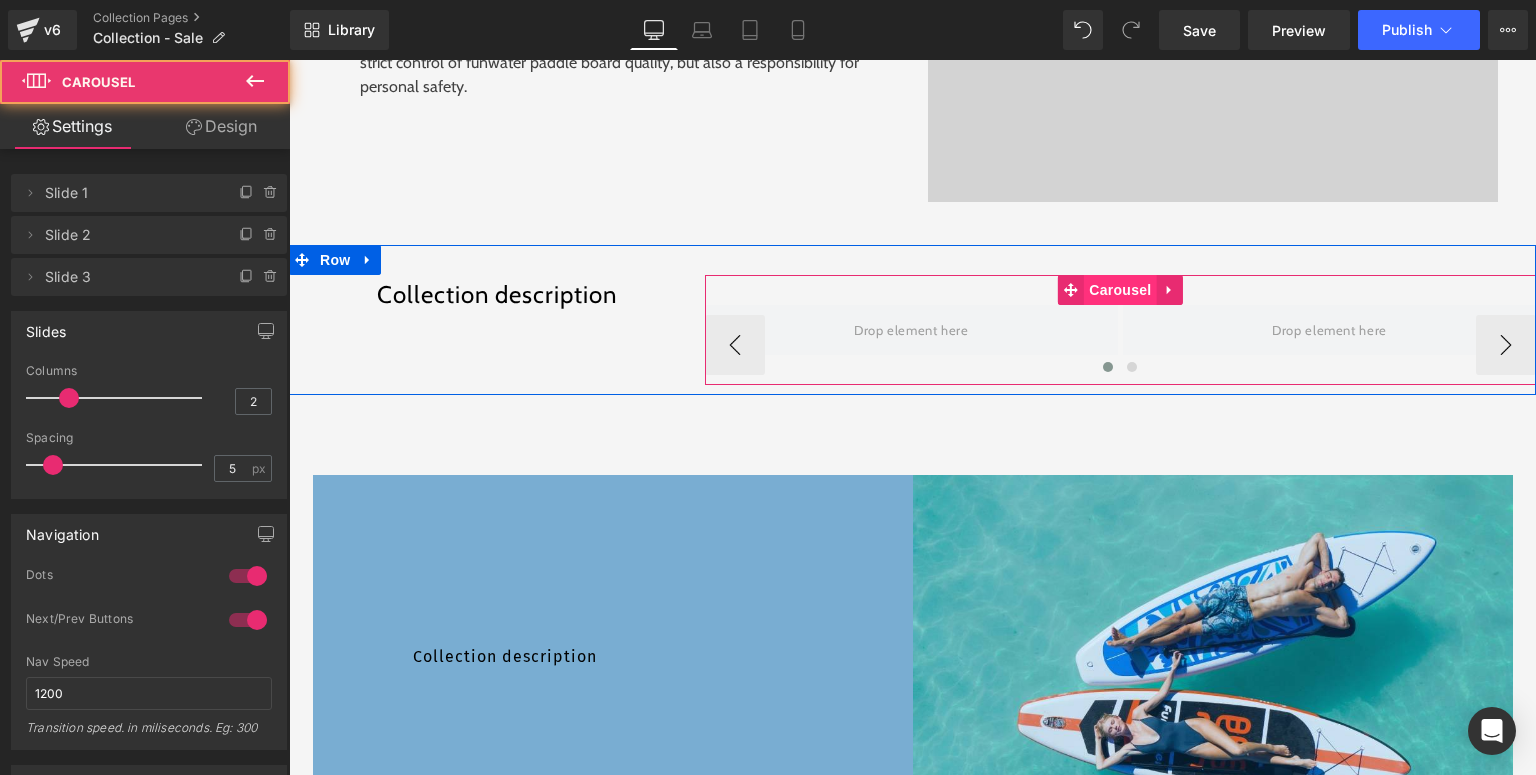 click on "Carousel" at bounding box center (1120, 290) 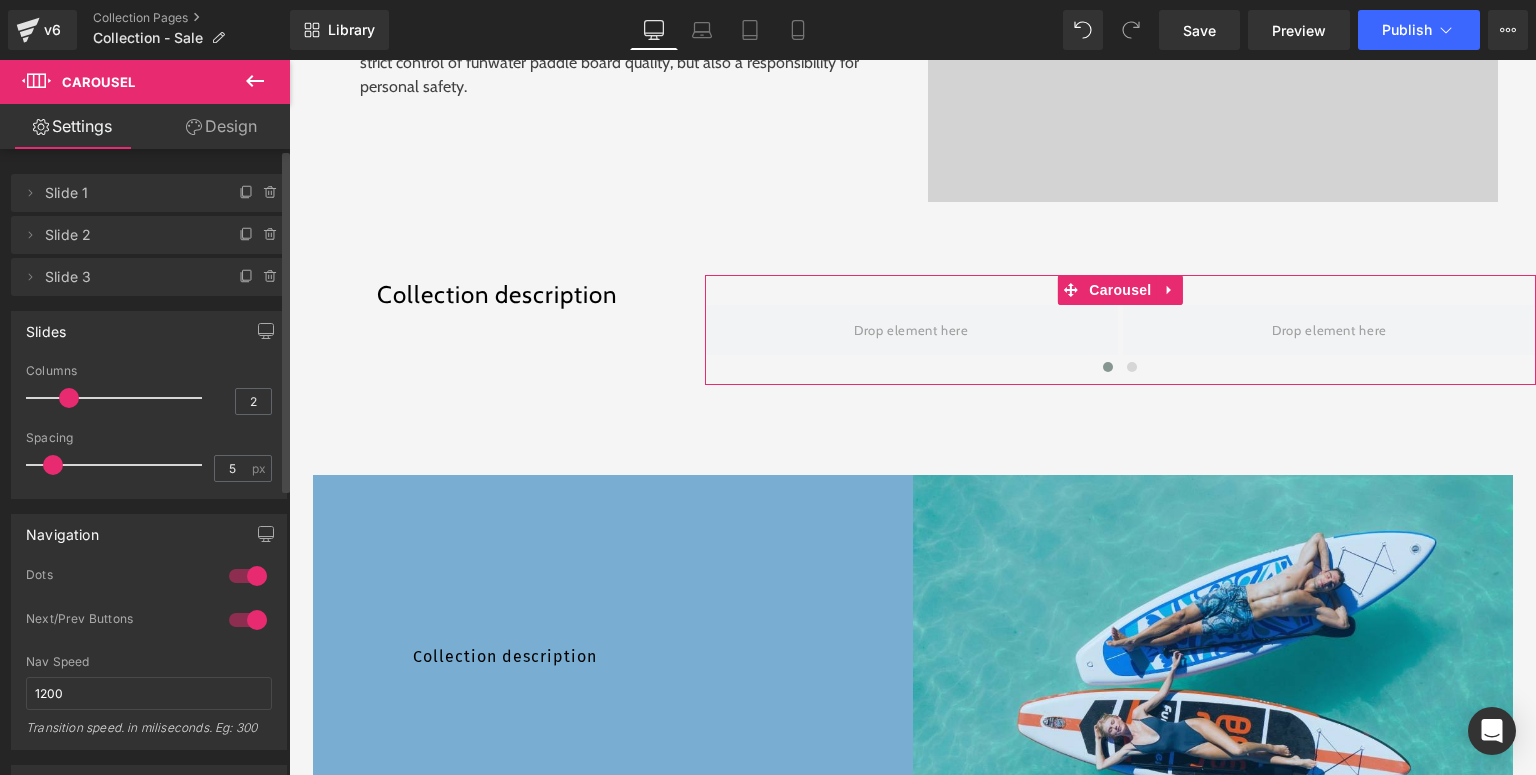 scroll, scrollTop: 80, scrollLeft: 0, axis: vertical 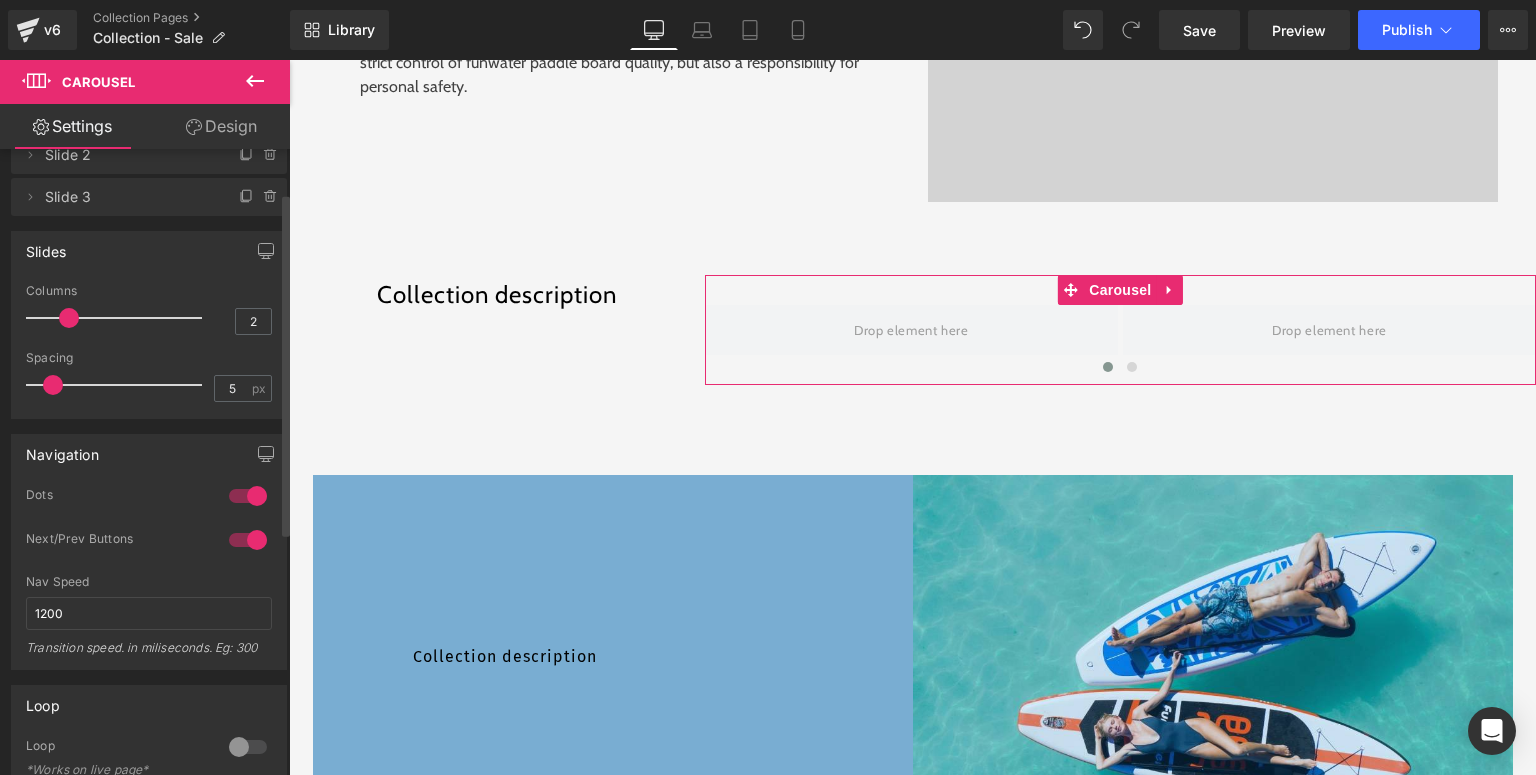drag, startPoint x: 235, startPoint y: 492, endPoint x: 224, endPoint y: 545, distance: 54.129475 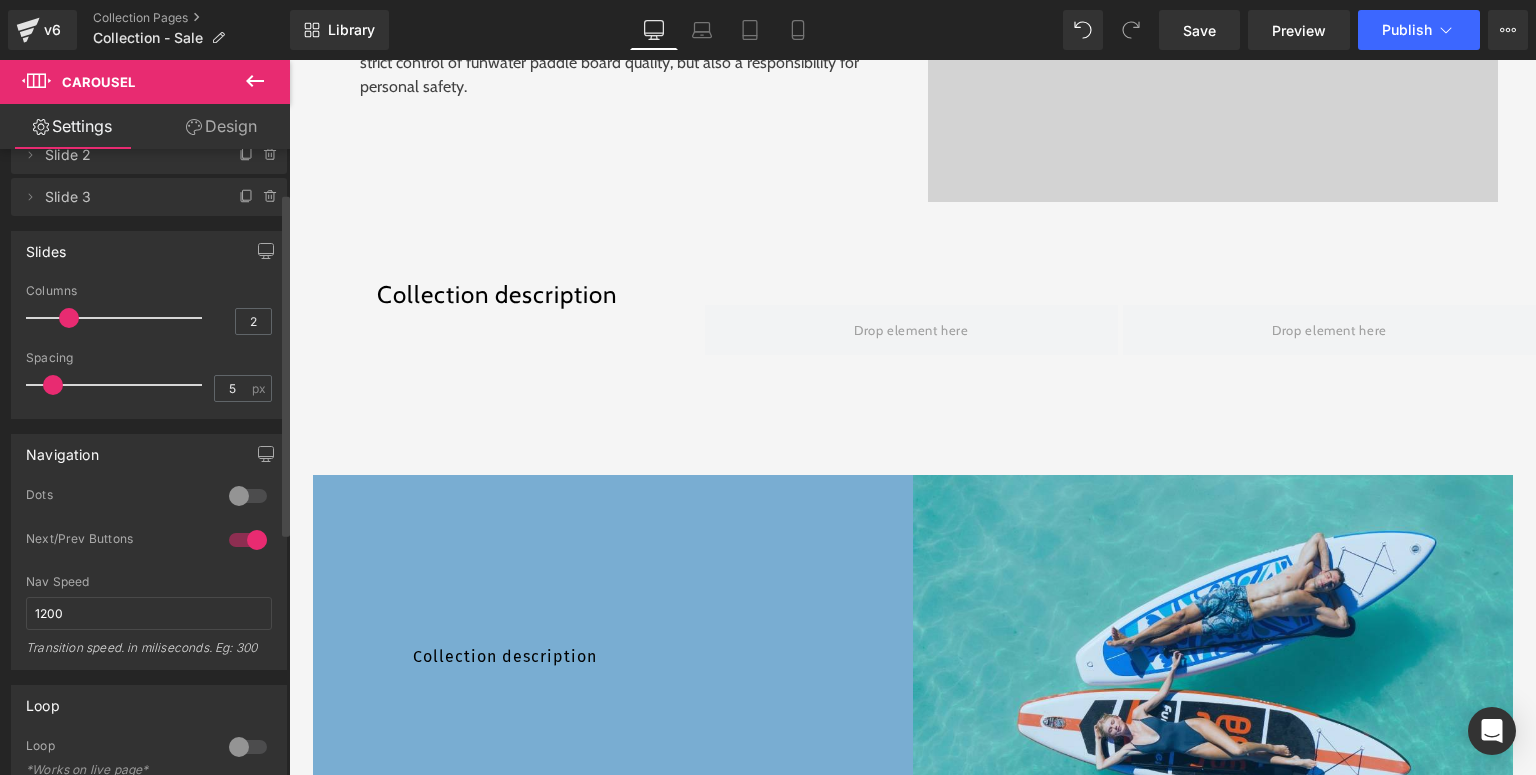 click at bounding box center [248, 496] 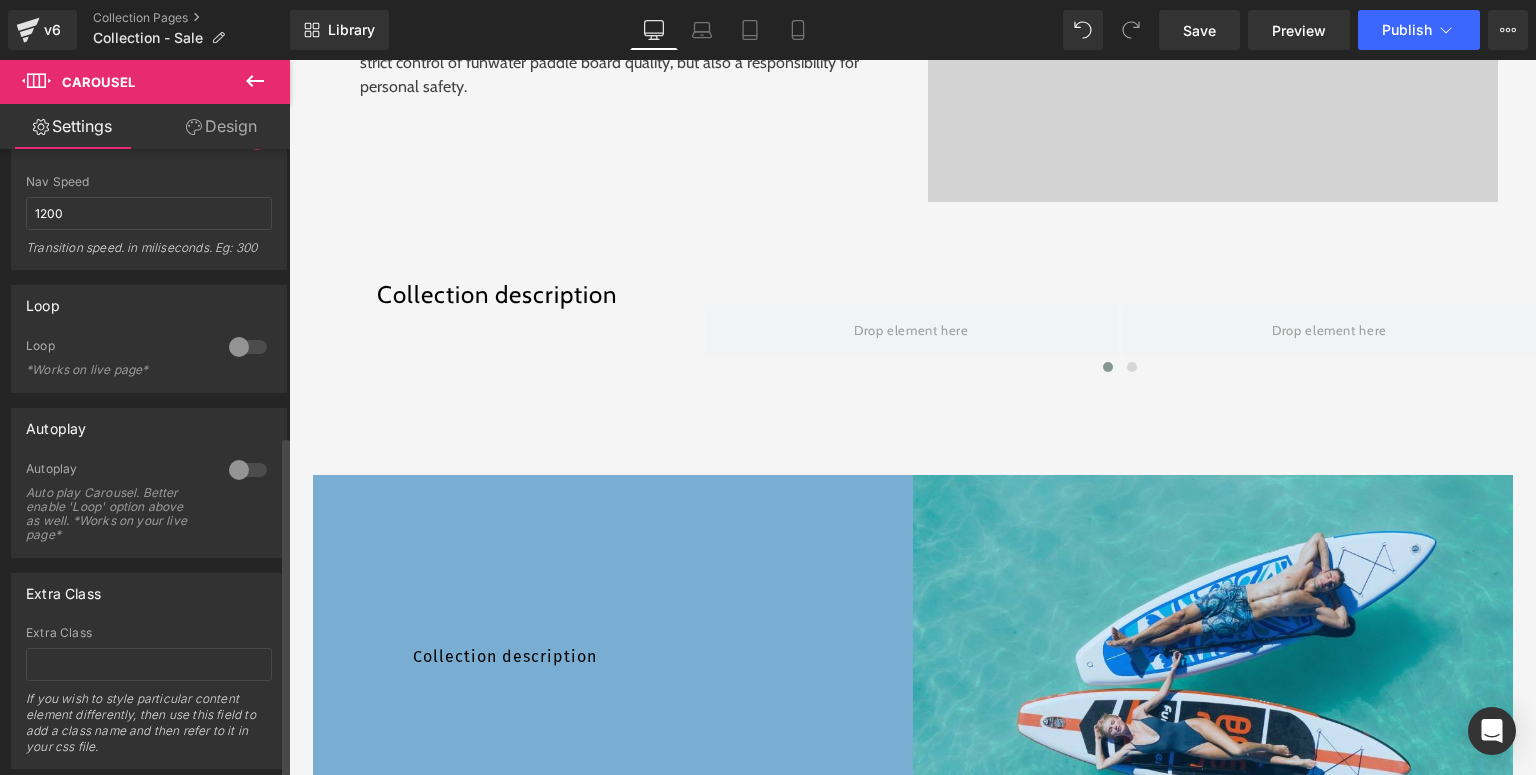 scroll, scrollTop: 526, scrollLeft: 0, axis: vertical 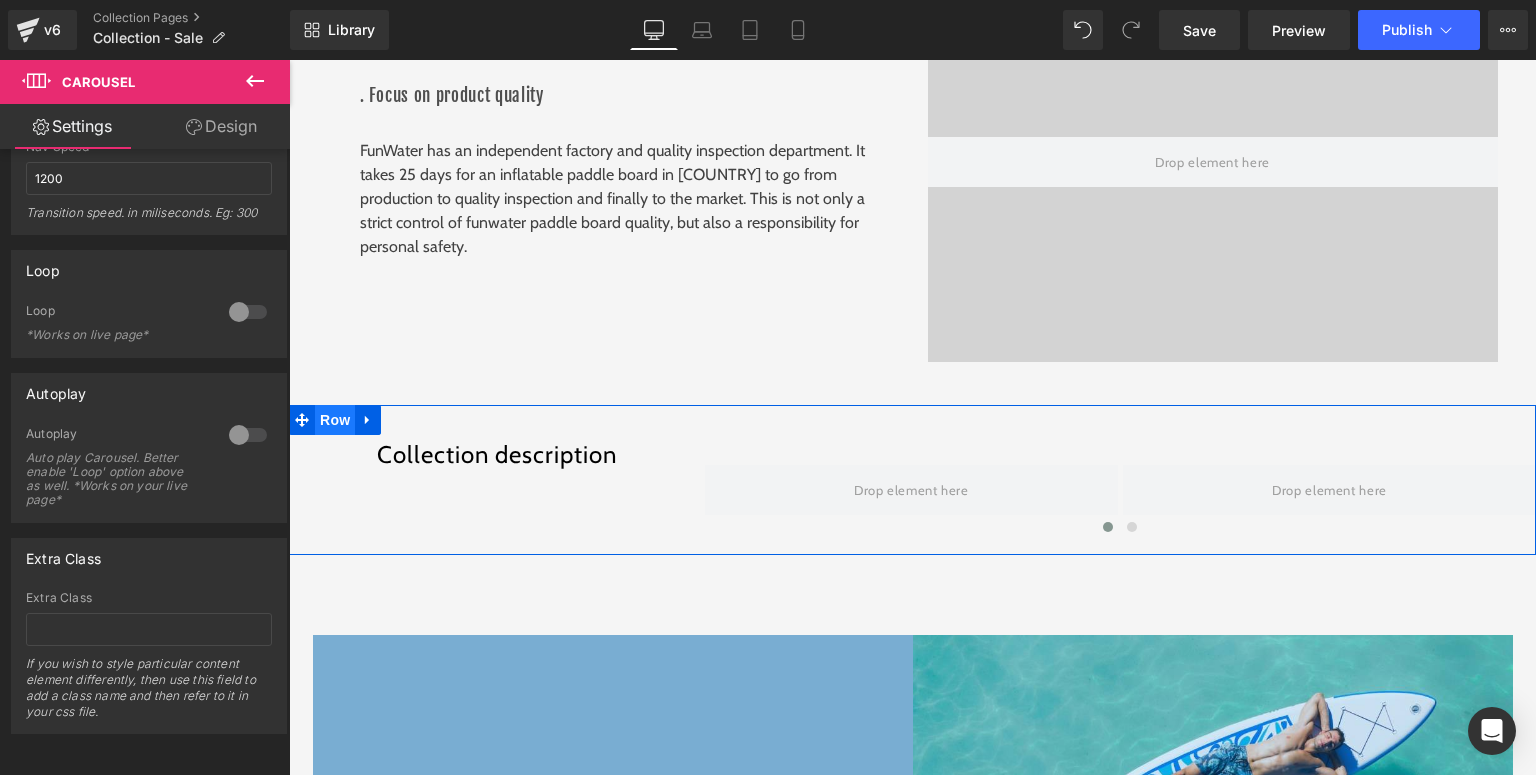 click on "Row" at bounding box center [335, 420] 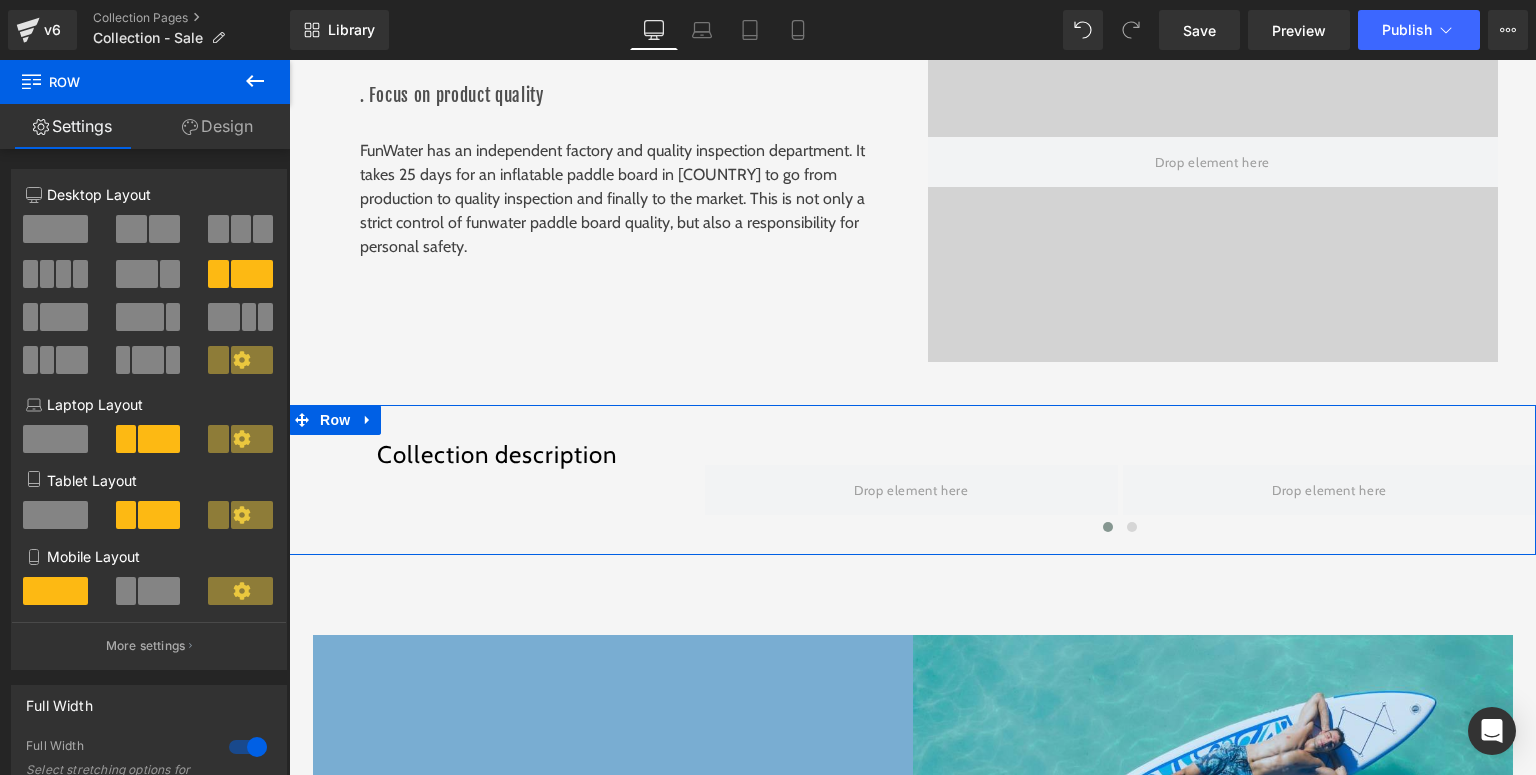 click on "Design" at bounding box center [217, 126] 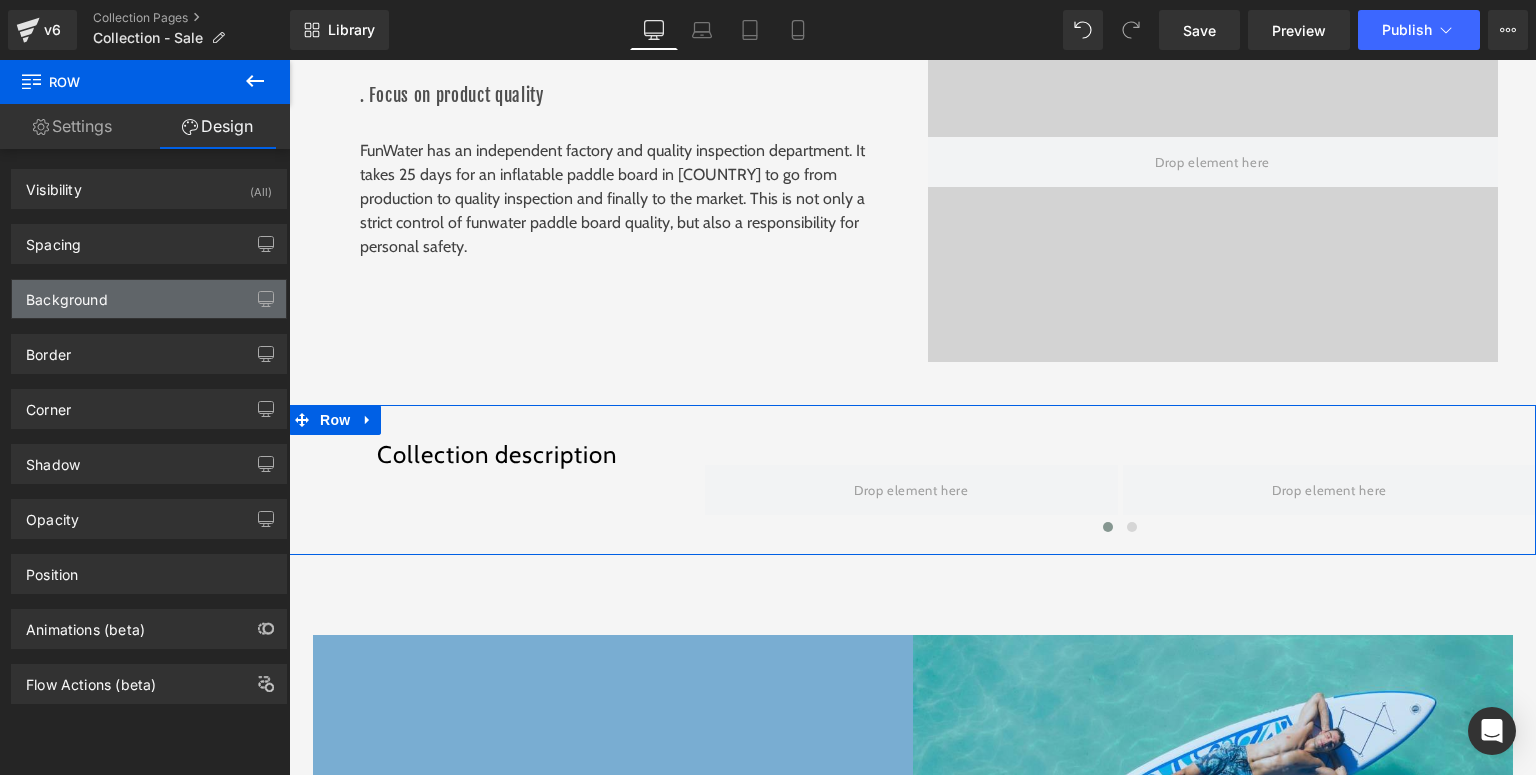click on "Background" at bounding box center [67, 294] 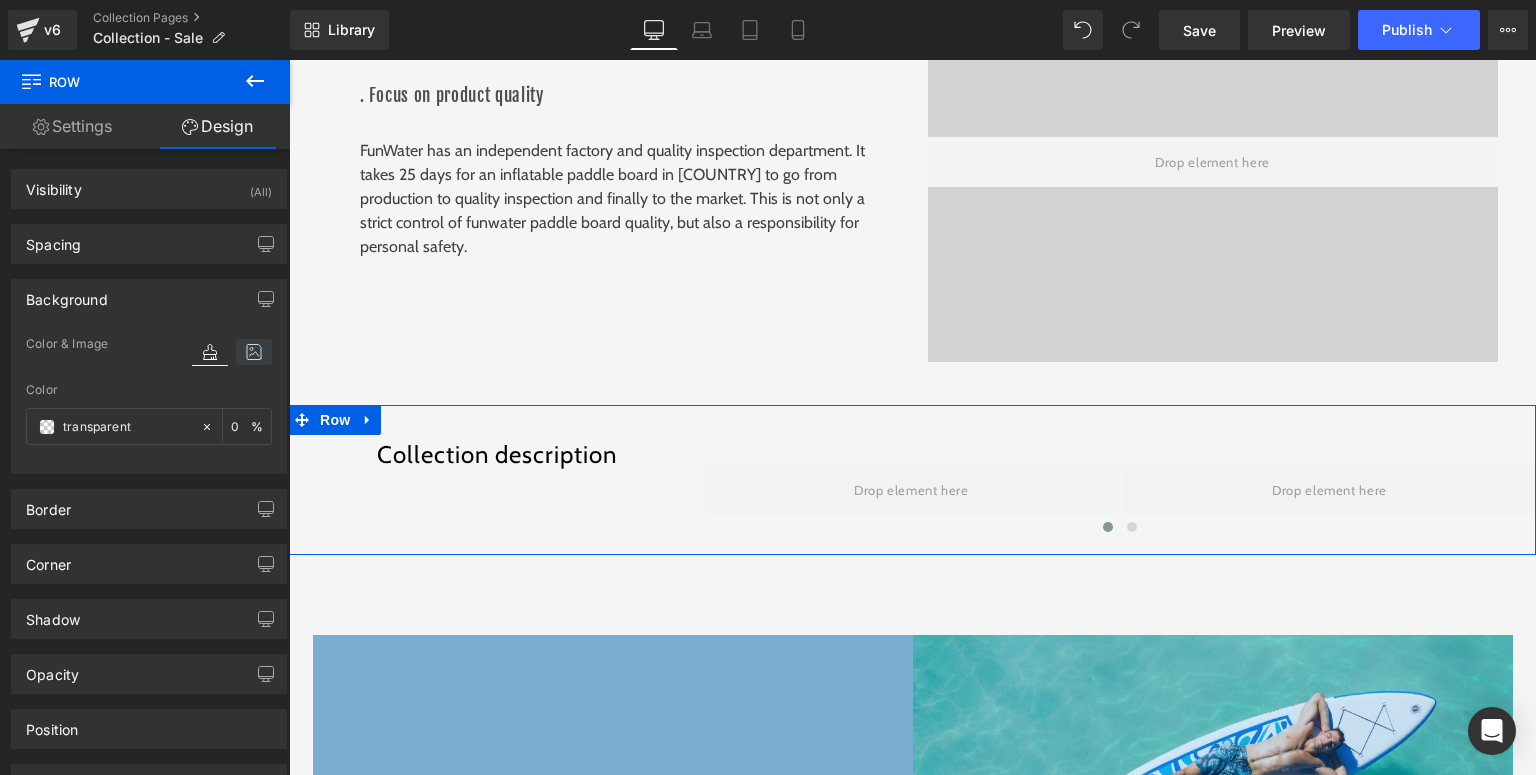click at bounding box center (254, 352) 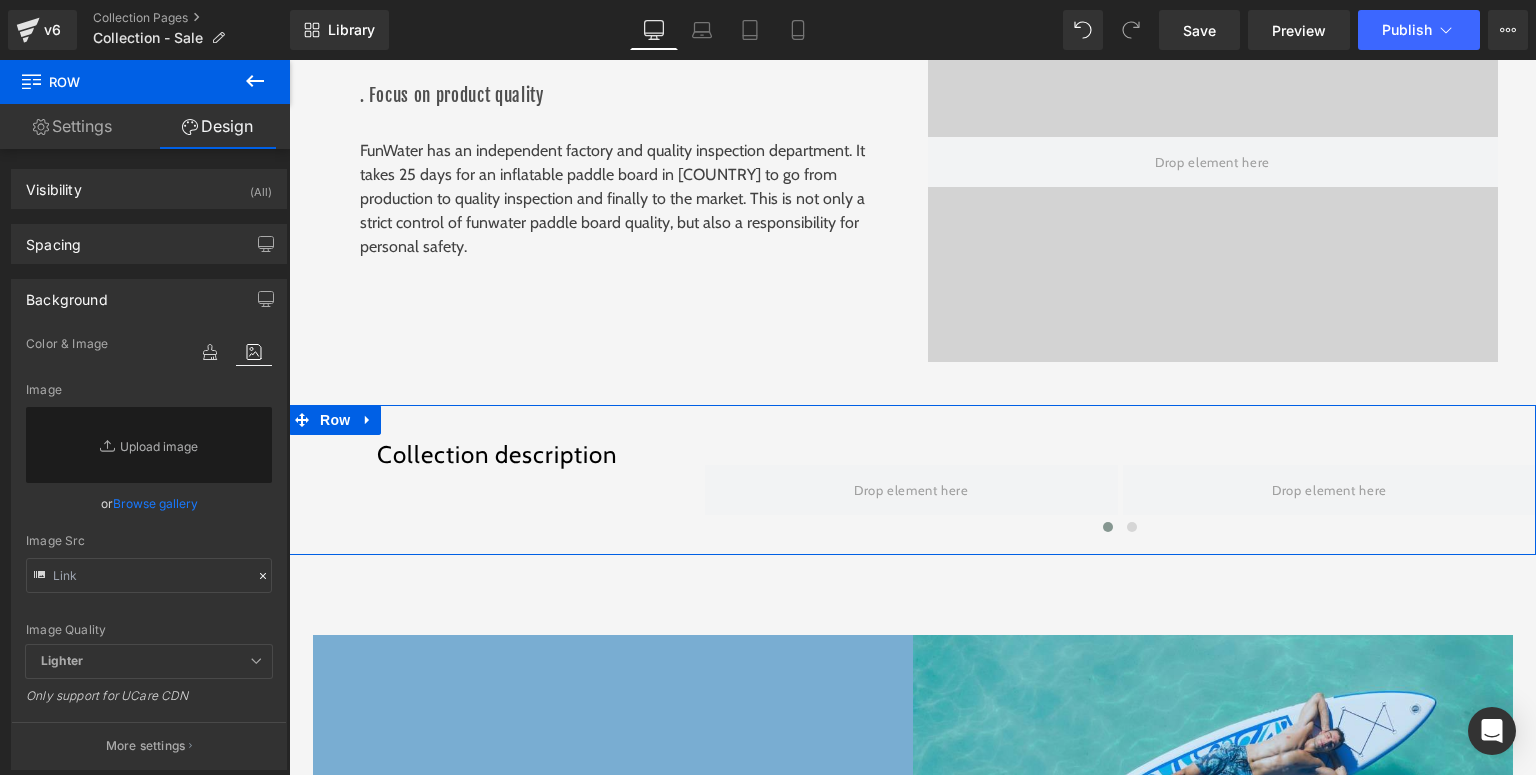 click 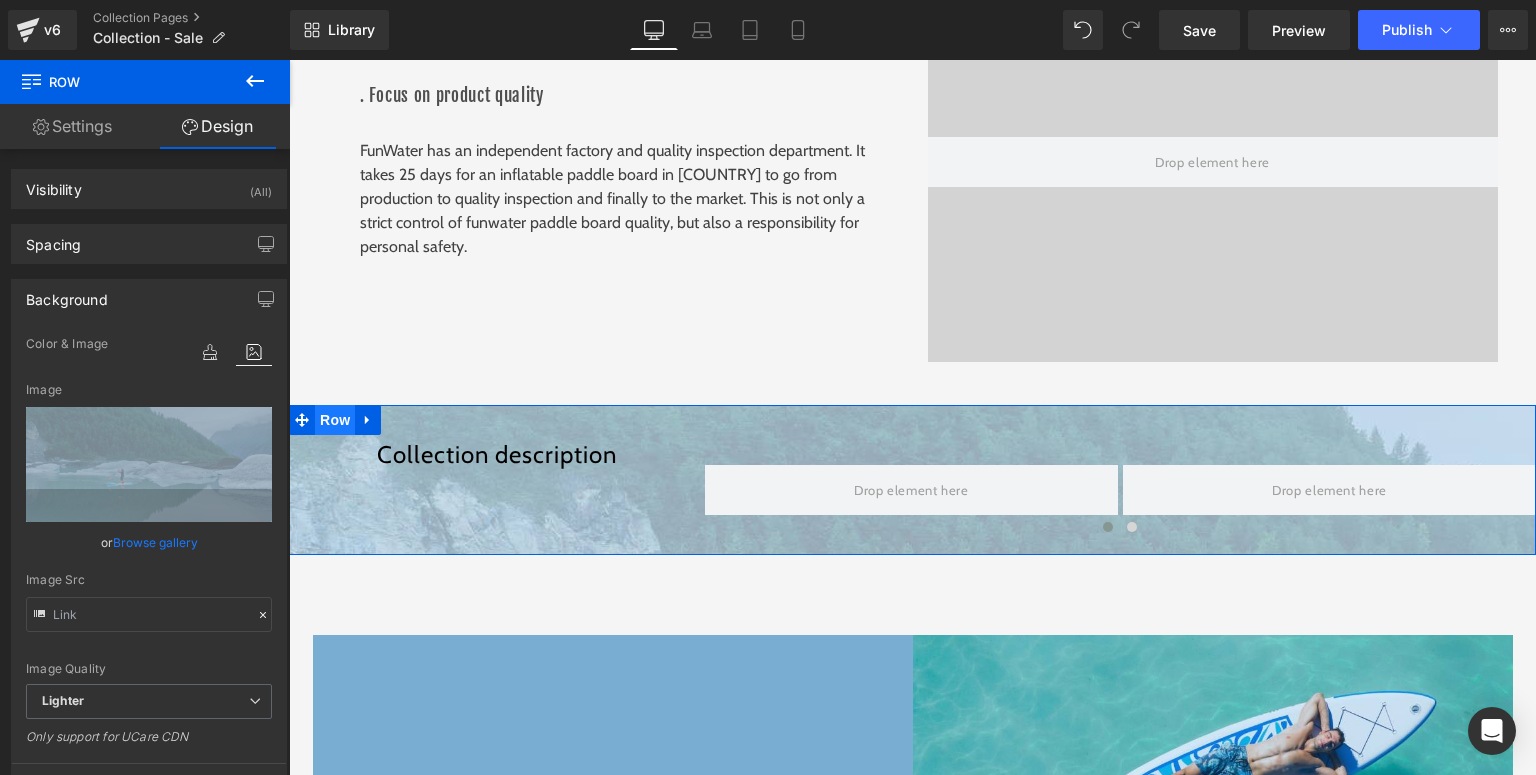 click on "Row" at bounding box center [335, 420] 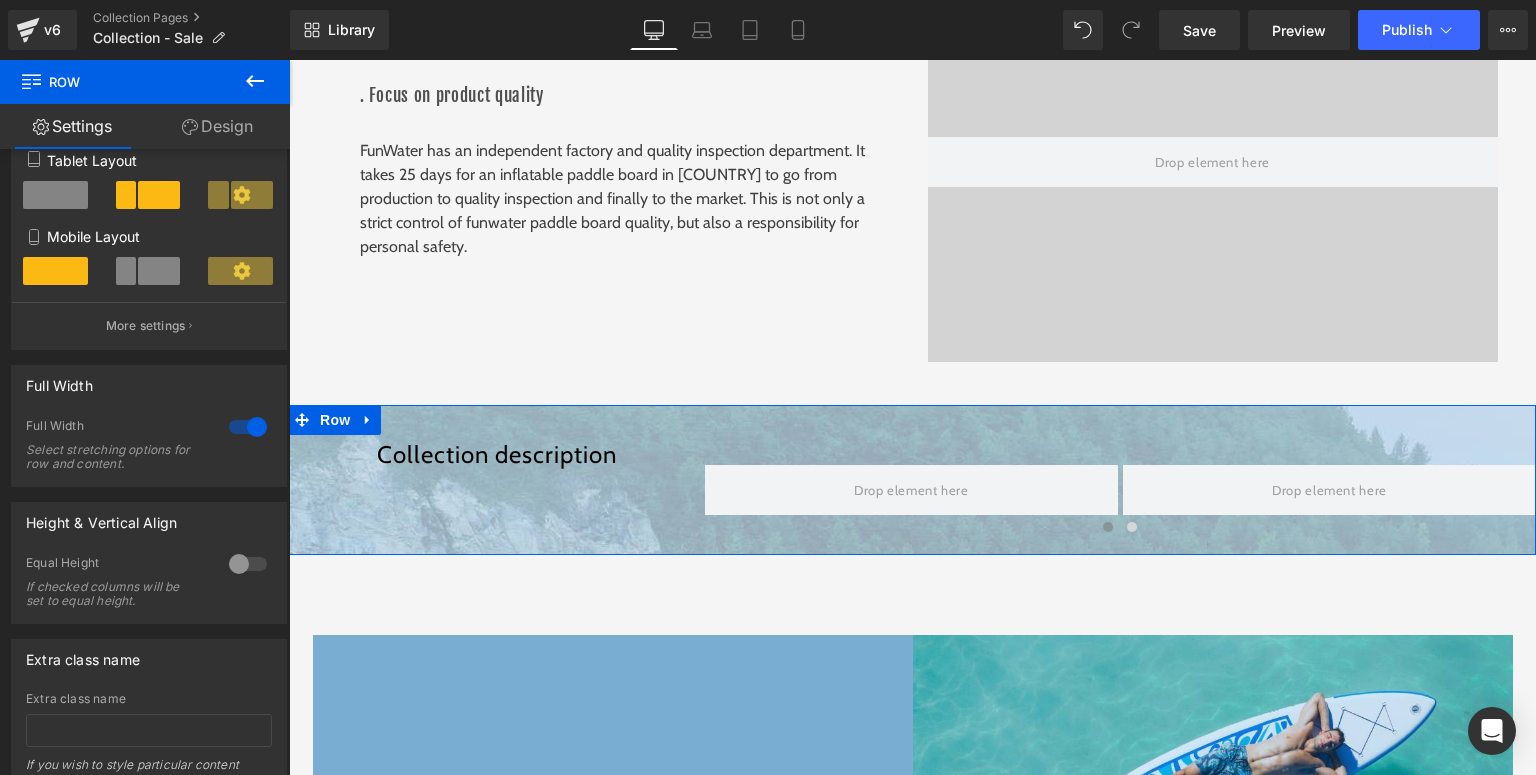 scroll, scrollTop: 400, scrollLeft: 0, axis: vertical 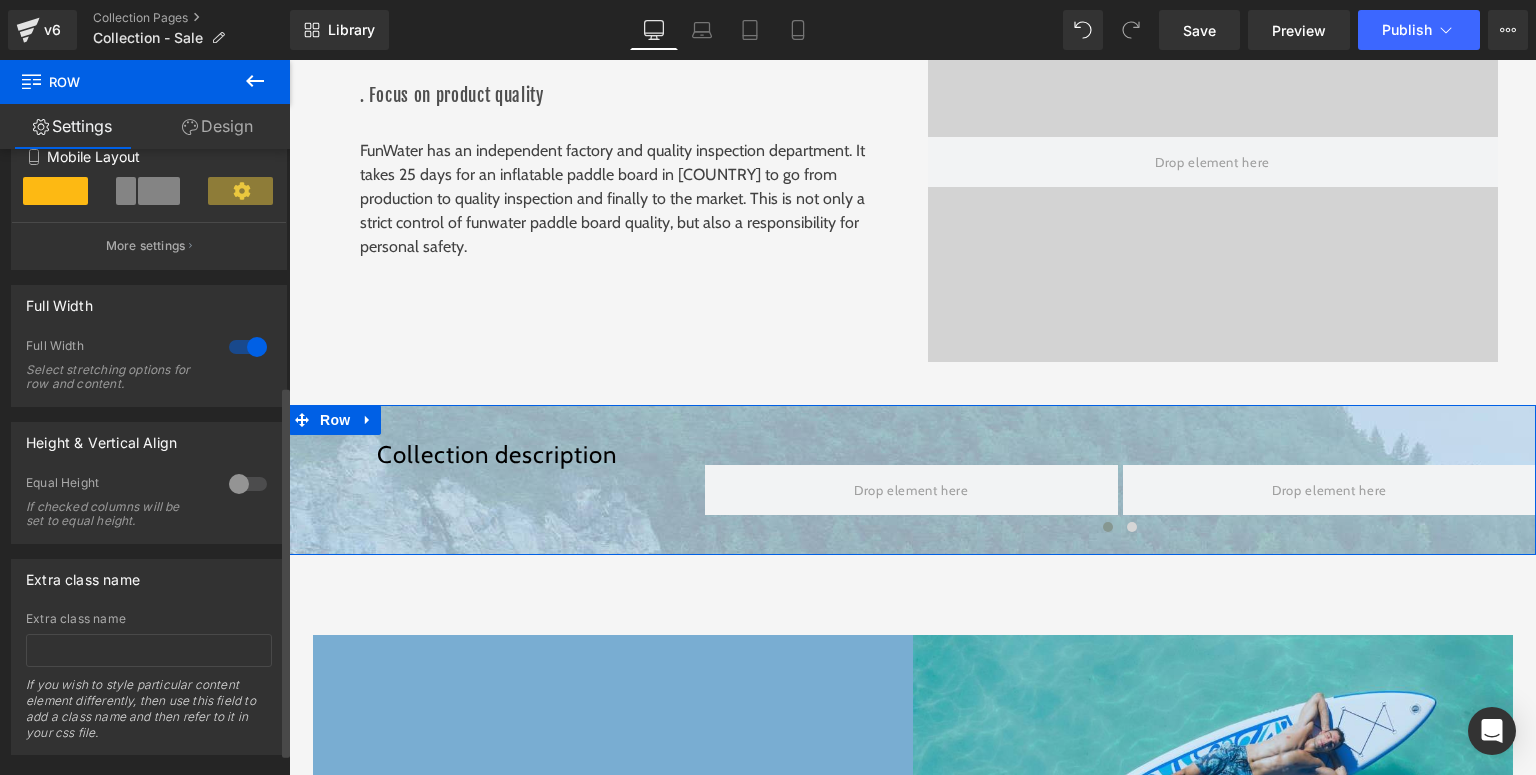 click at bounding box center (248, 484) 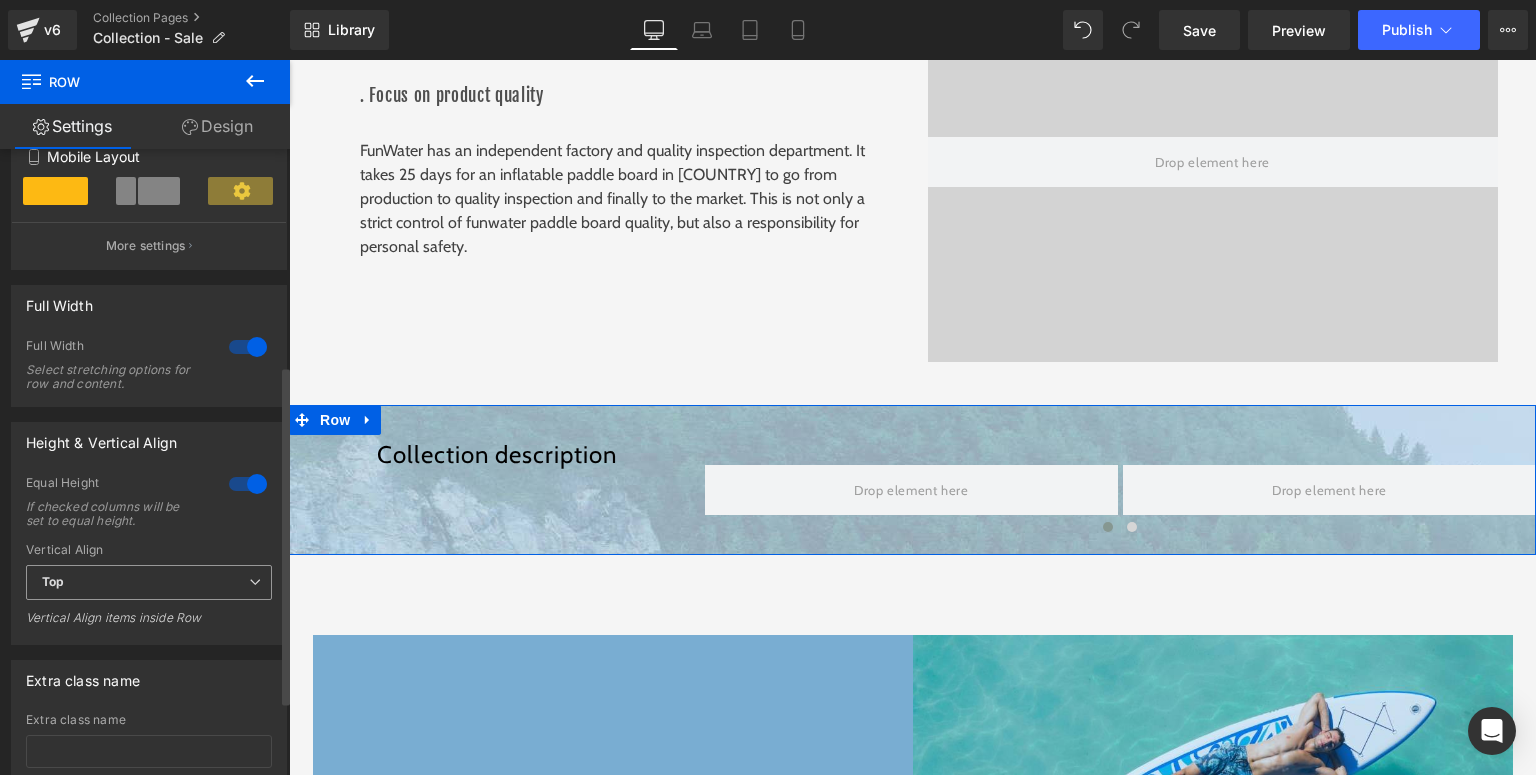 click on "Top" at bounding box center [149, 582] 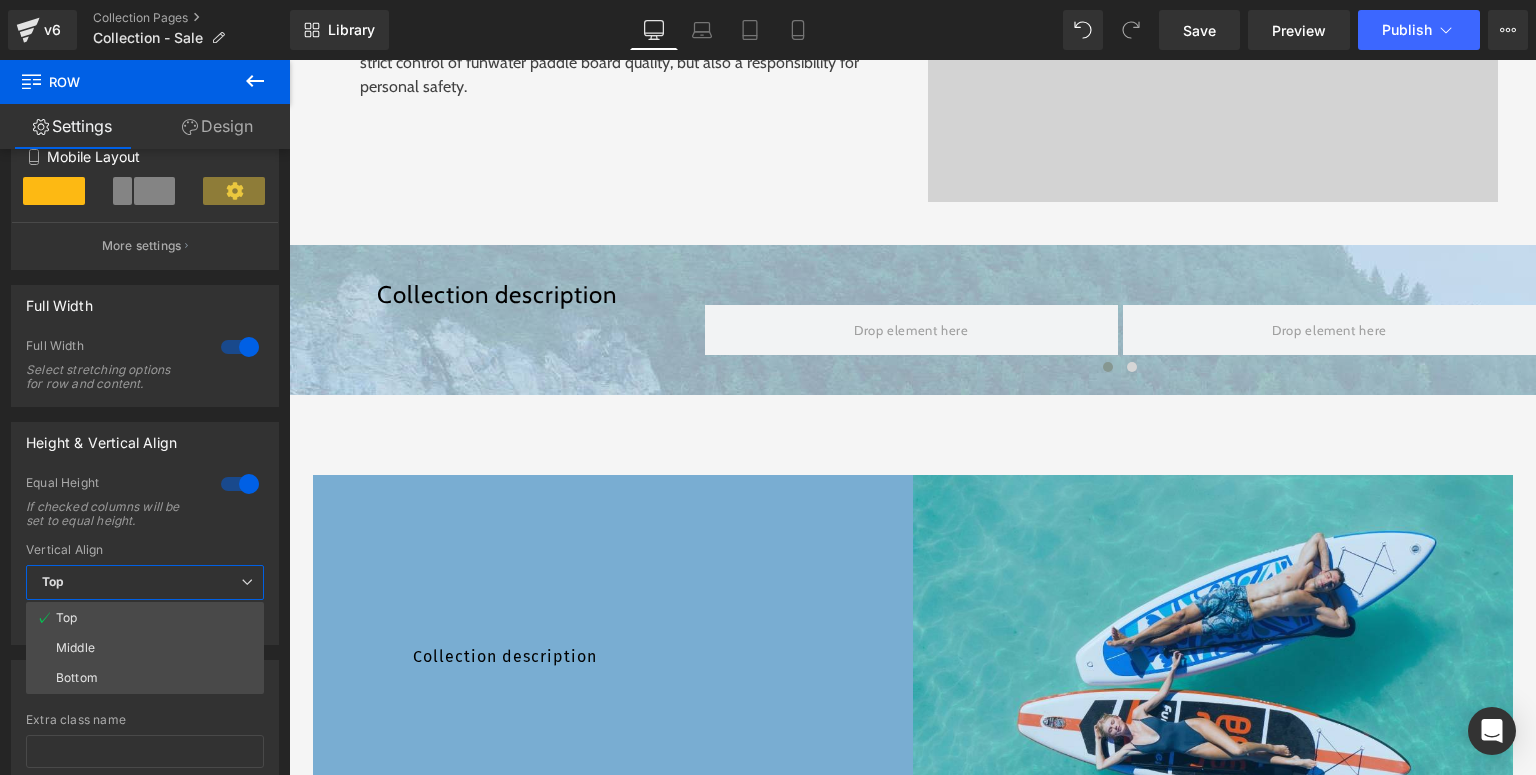 scroll, scrollTop: 5824, scrollLeft: 0, axis: vertical 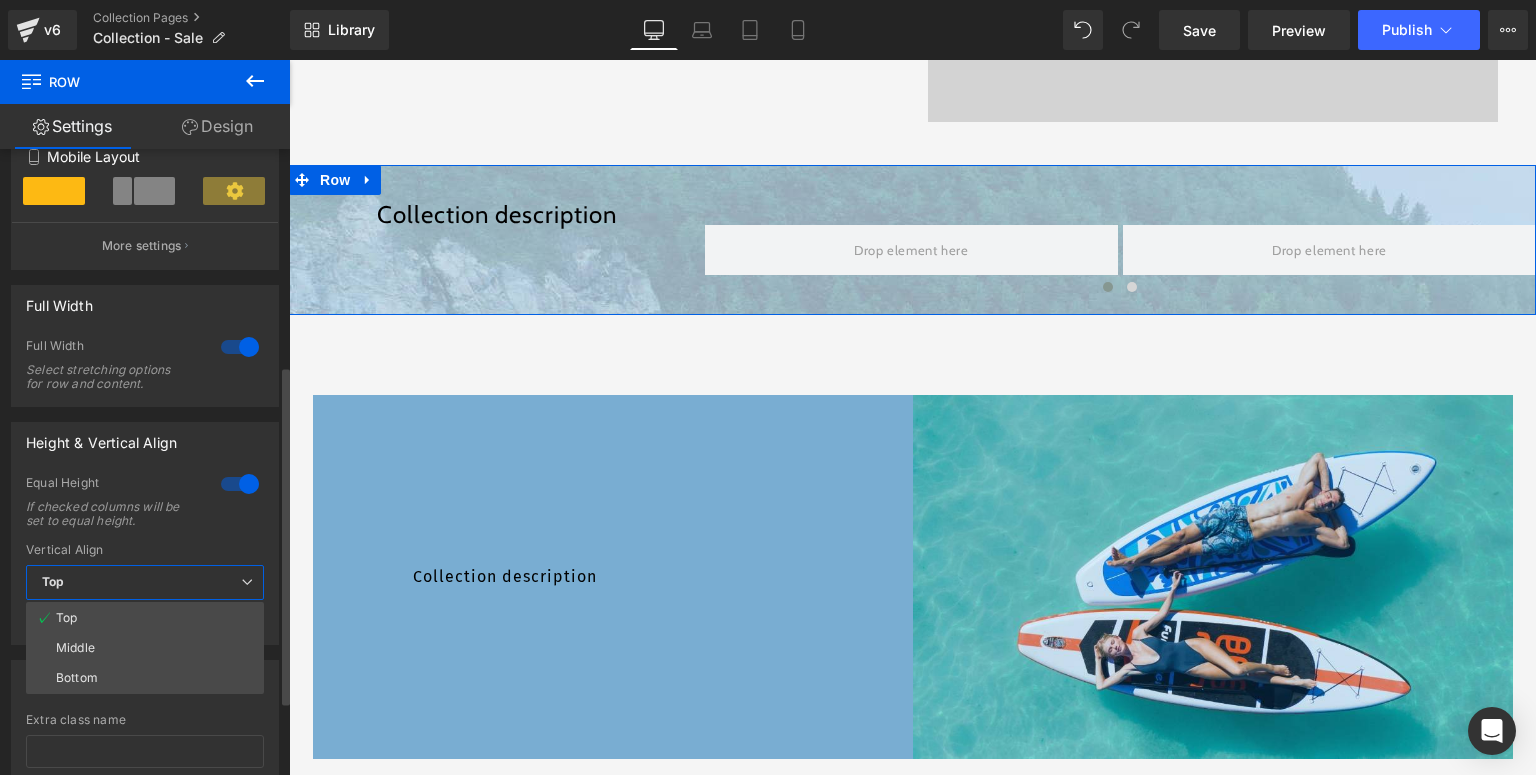 click at bounding box center [240, 484] 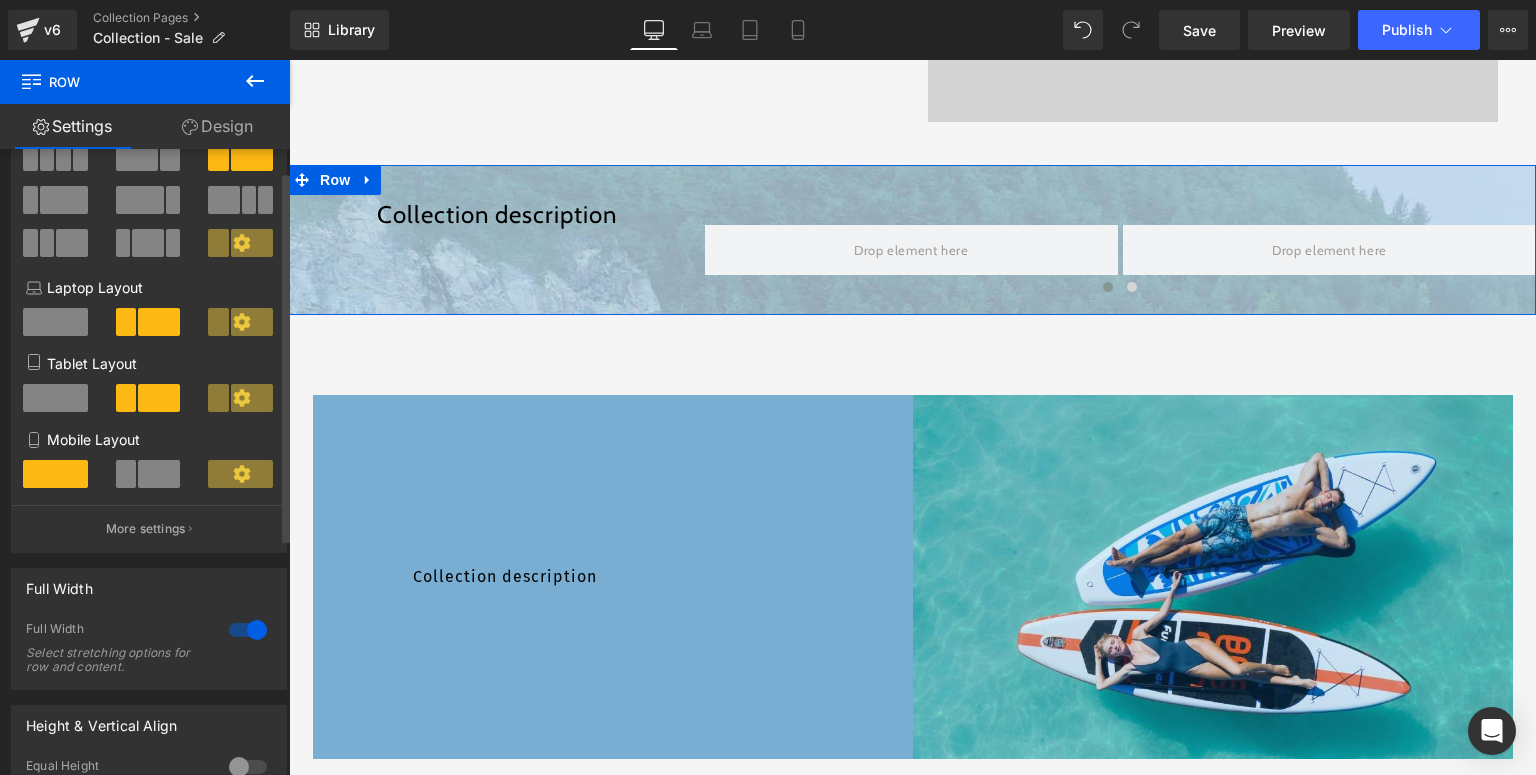 scroll, scrollTop: 0, scrollLeft: 0, axis: both 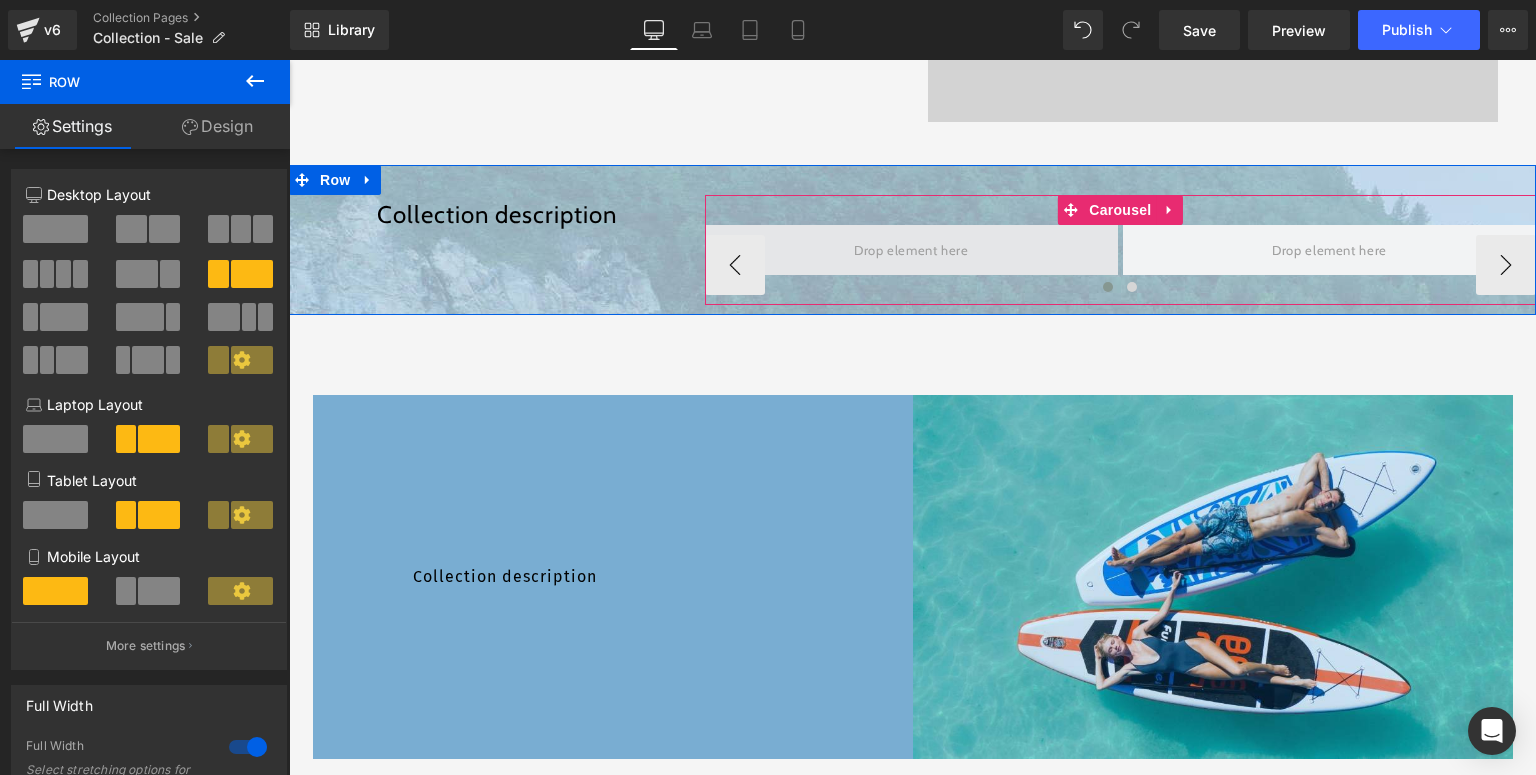 click at bounding box center (911, 250) 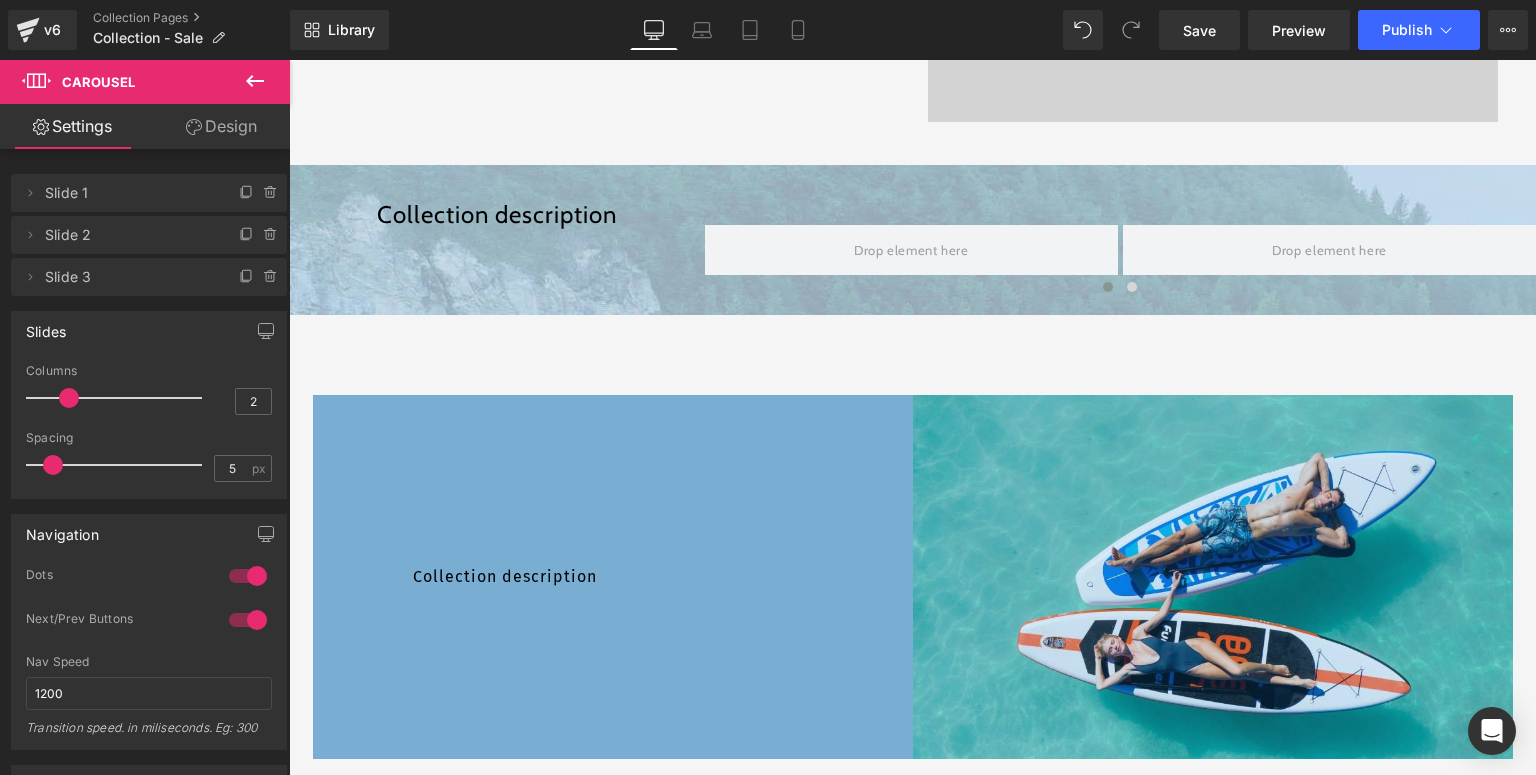 click 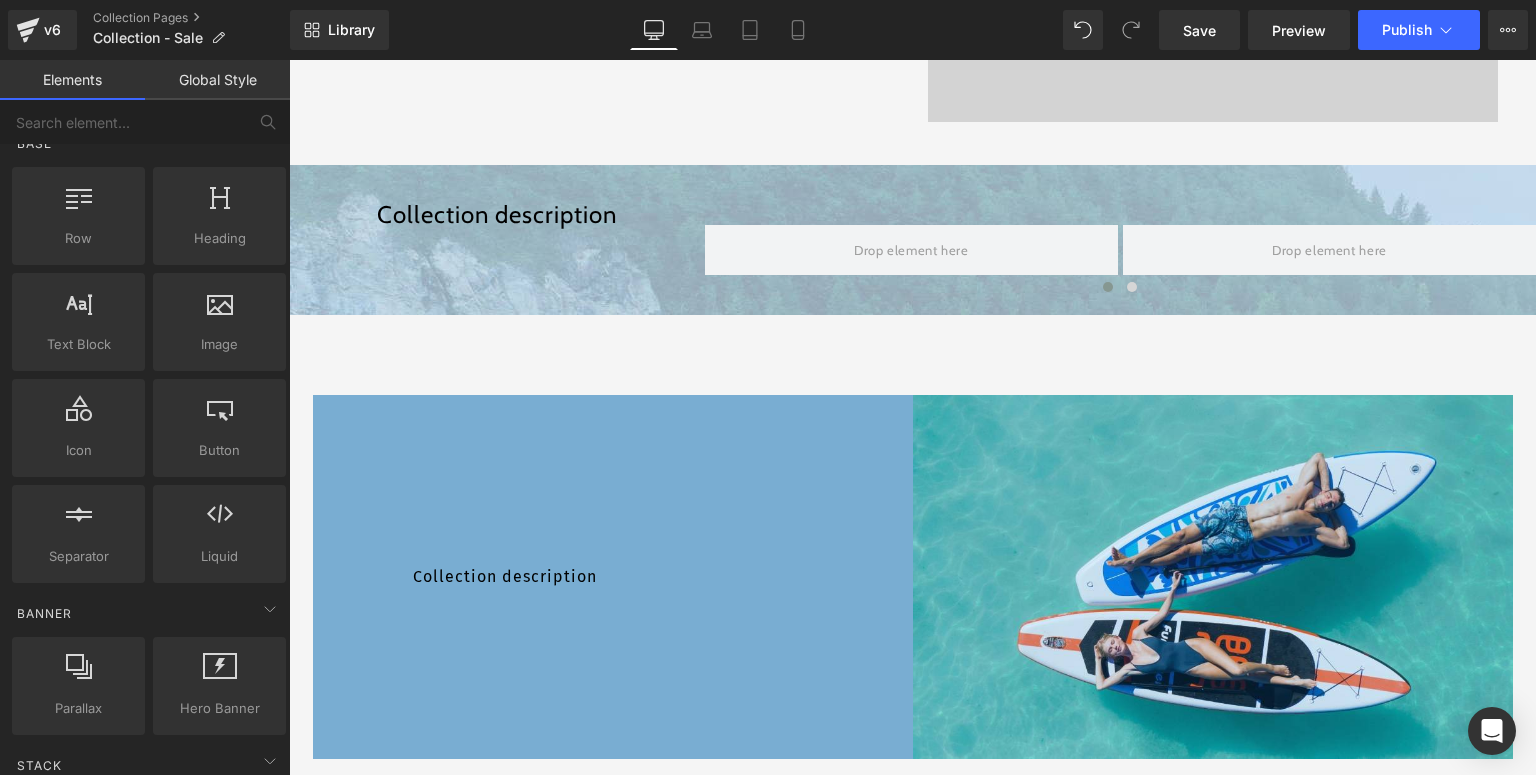 scroll, scrollTop: 0, scrollLeft: 0, axis: both 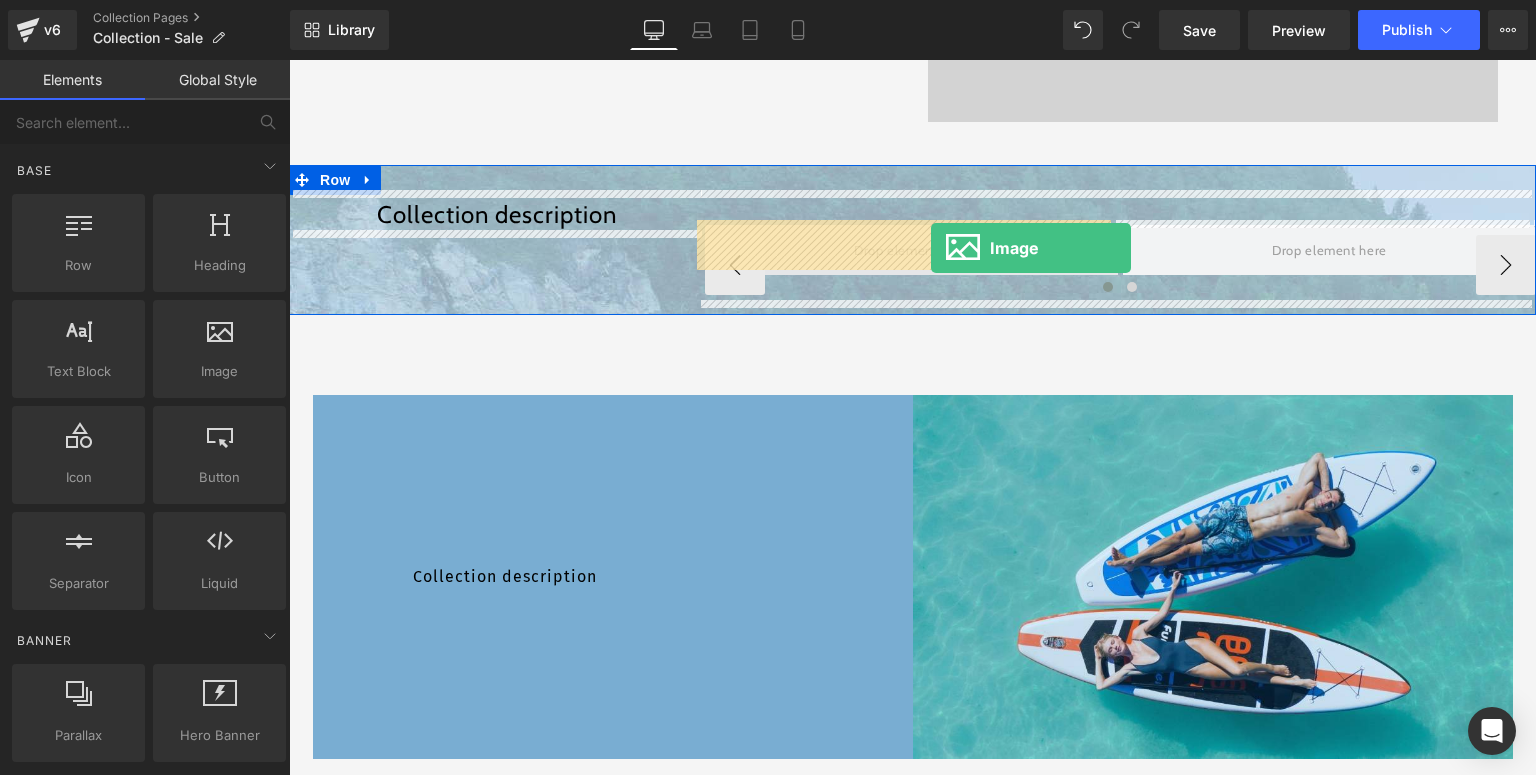 drag, startPoint x: 490, startPoint y: 412, endPoint x: 931, endPoint y: 248, distance: 470.50717 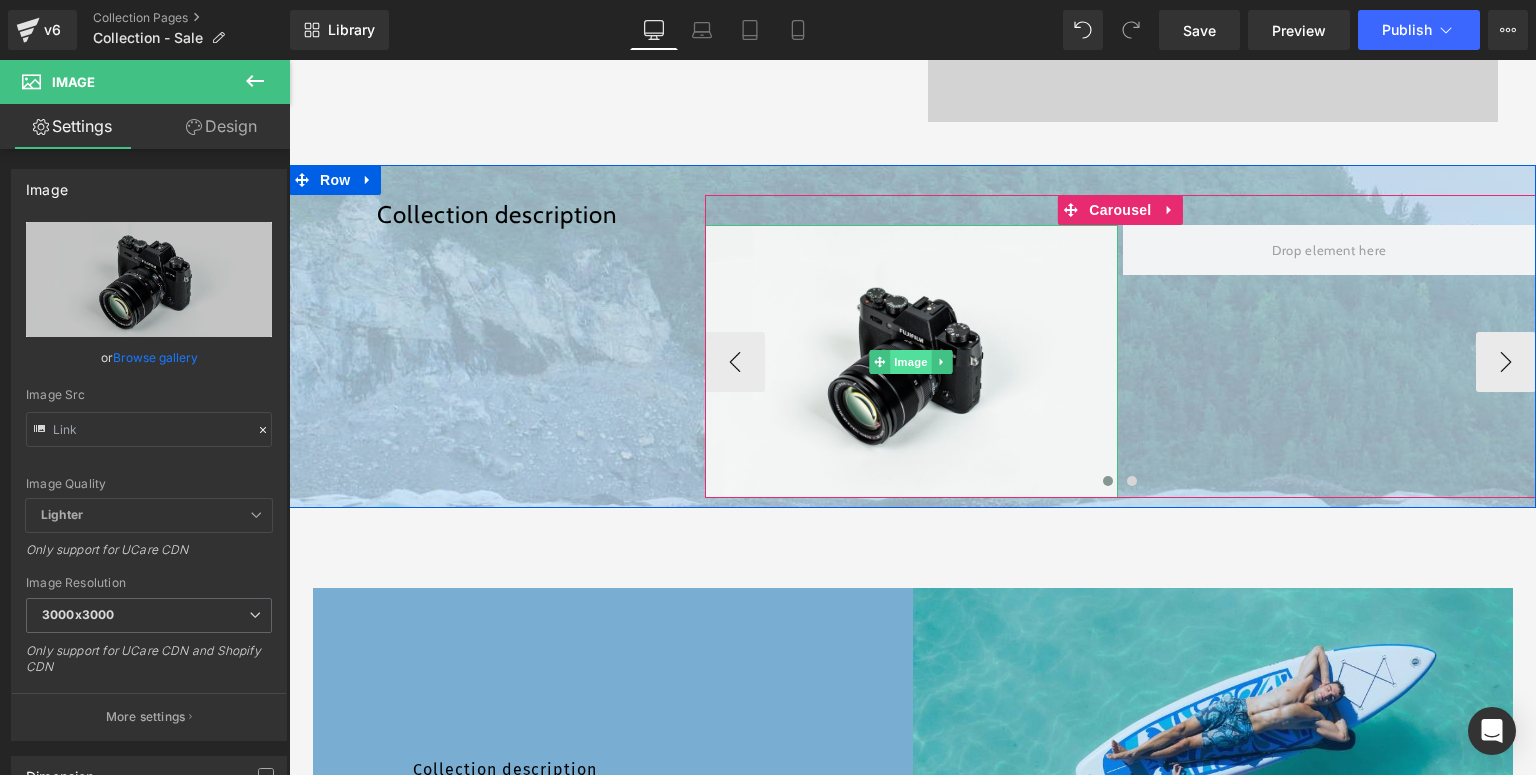 click on "Image" at bounding box center [911, 362] 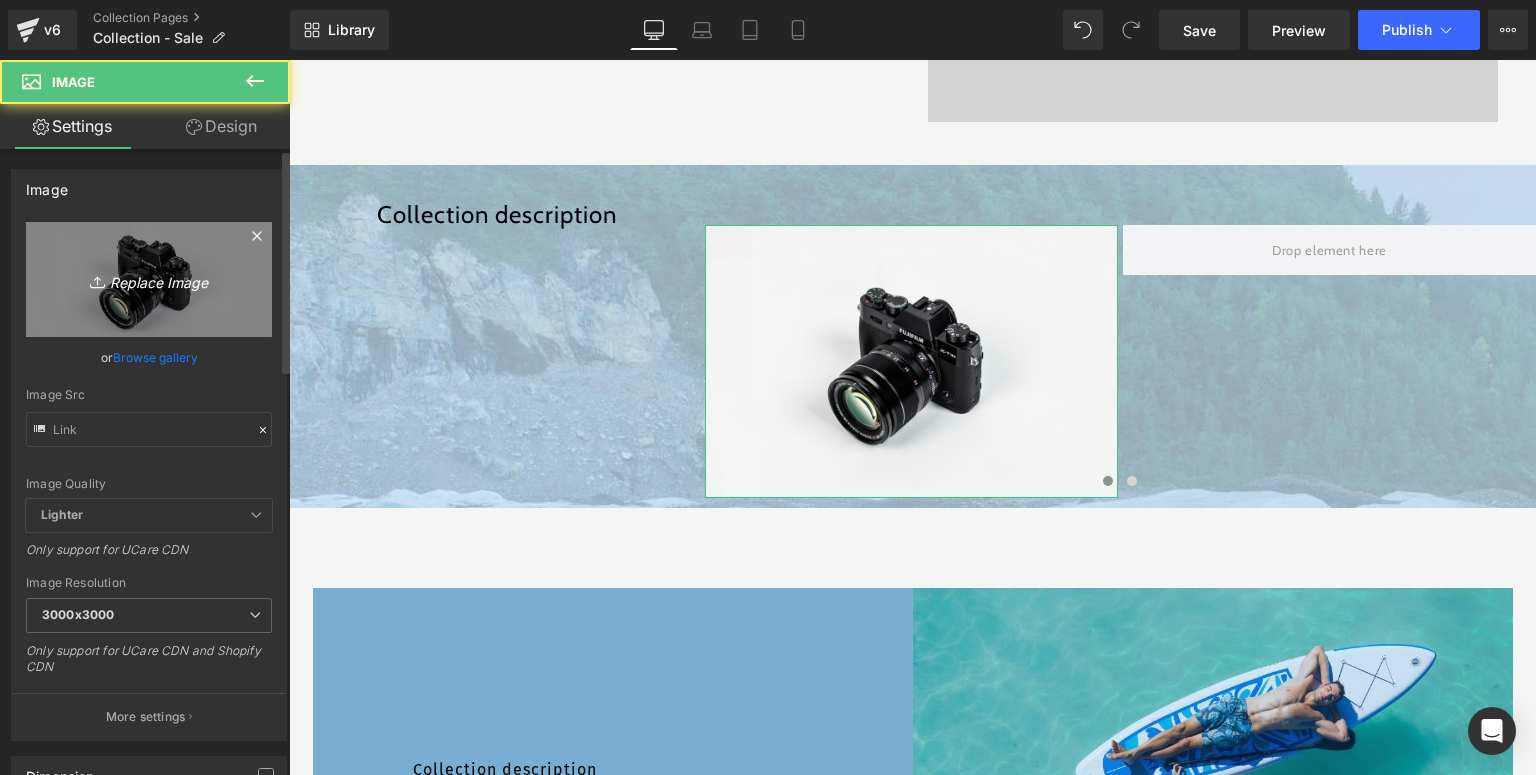 click on "Replace Image" at bounding box center (149, 279) 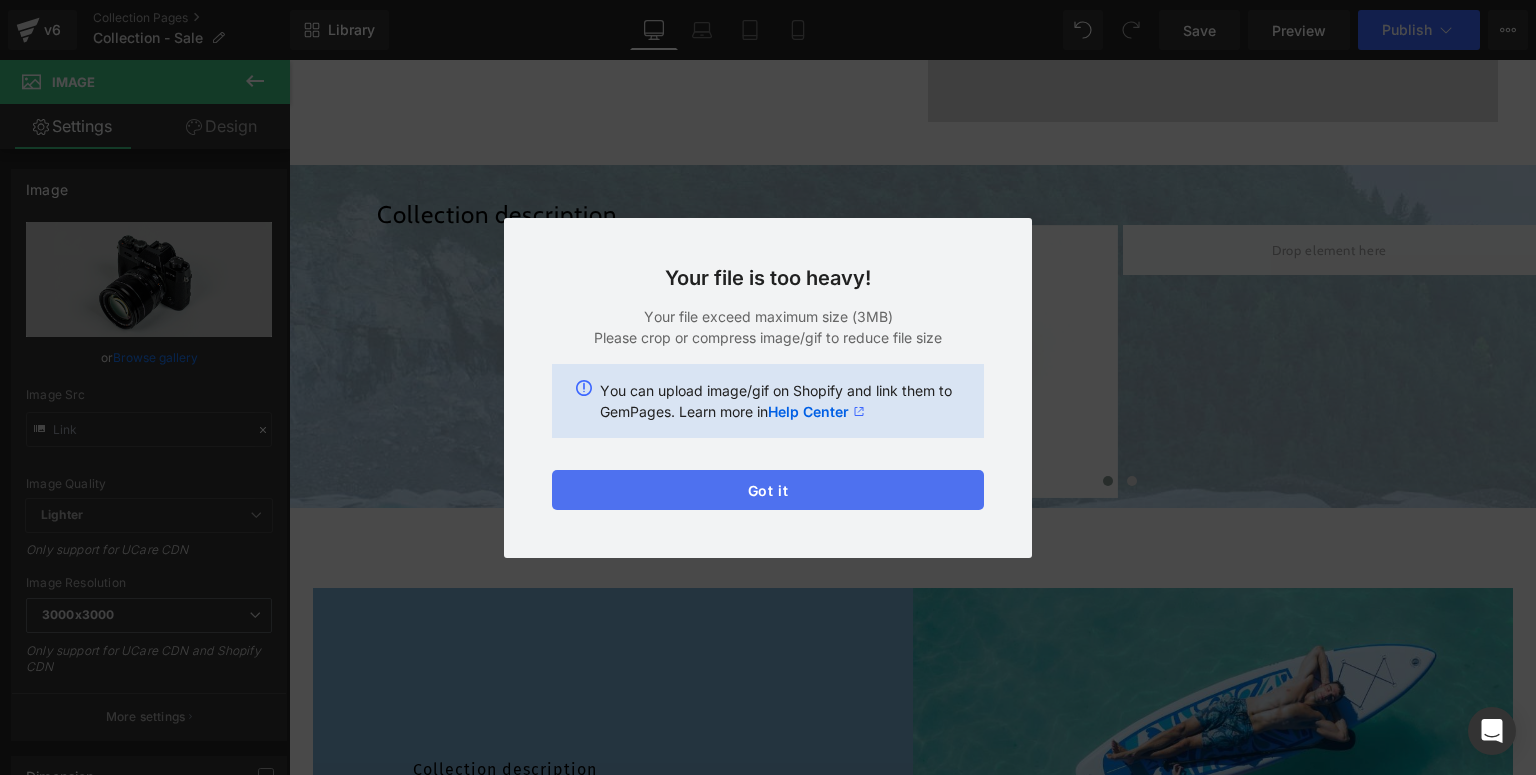 click on "Got it" at bounding box center [768, 490] 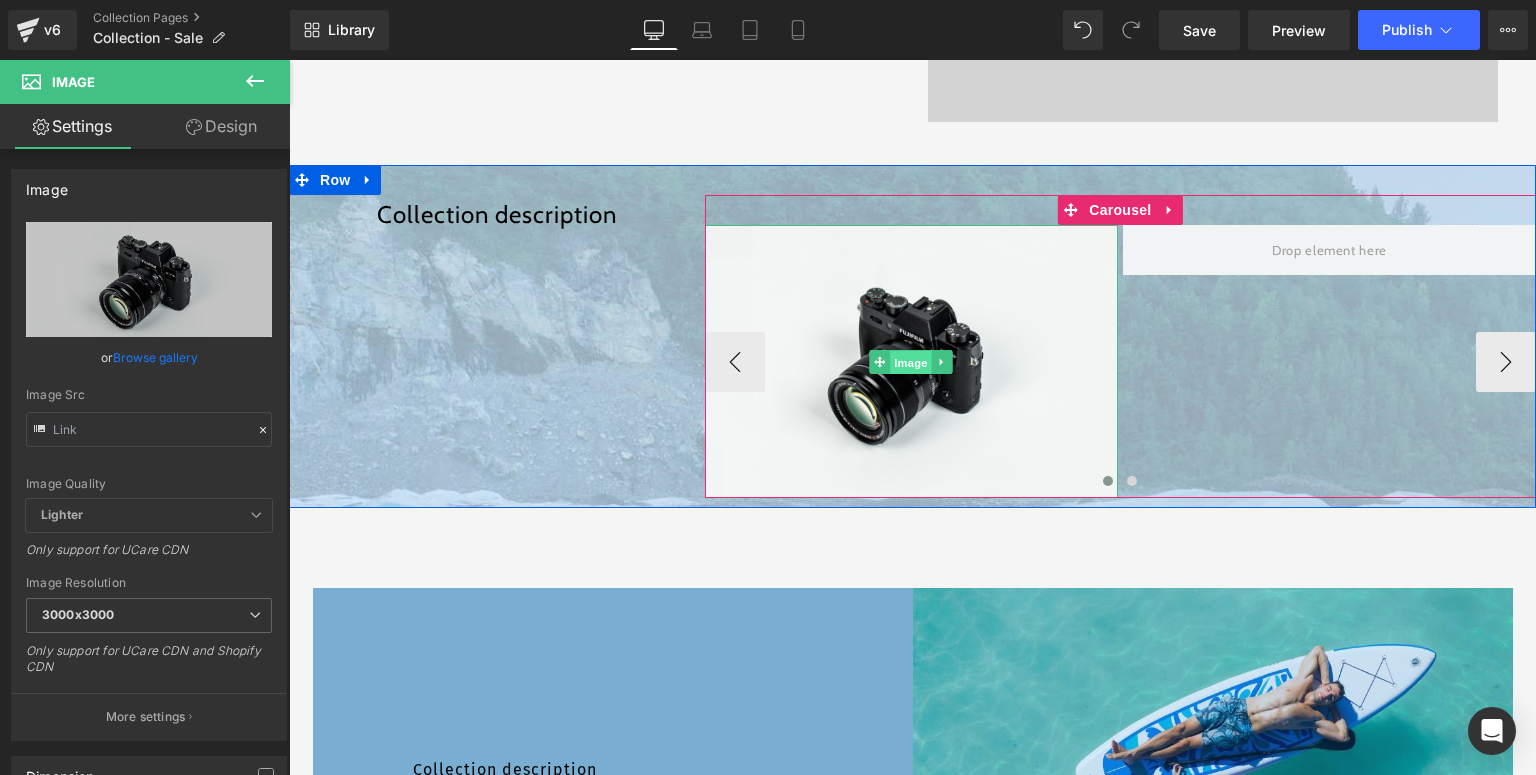 click on "Image" at bounding box center (911, 362) 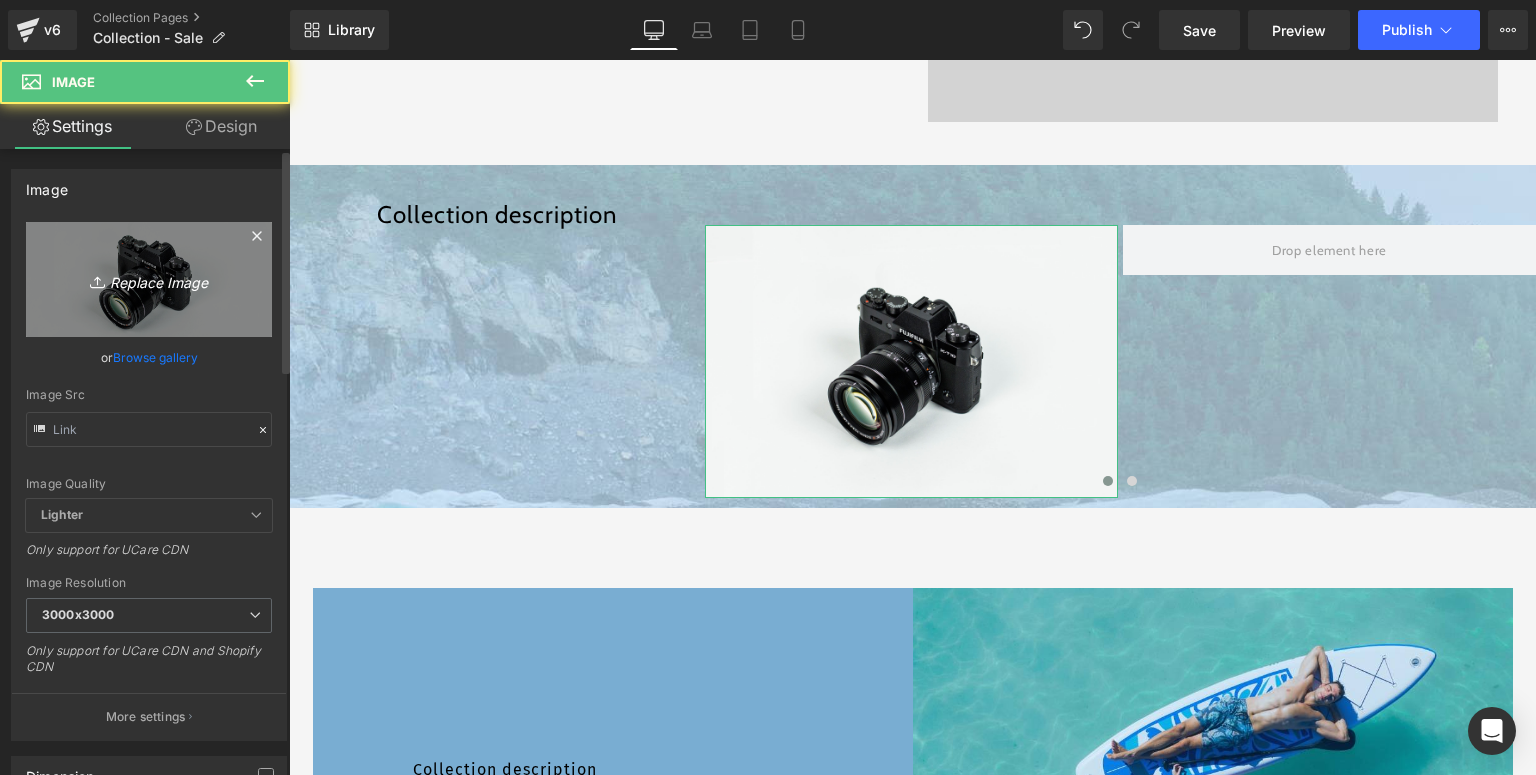 click on "Replace Image" at bounding box center (149, 279) 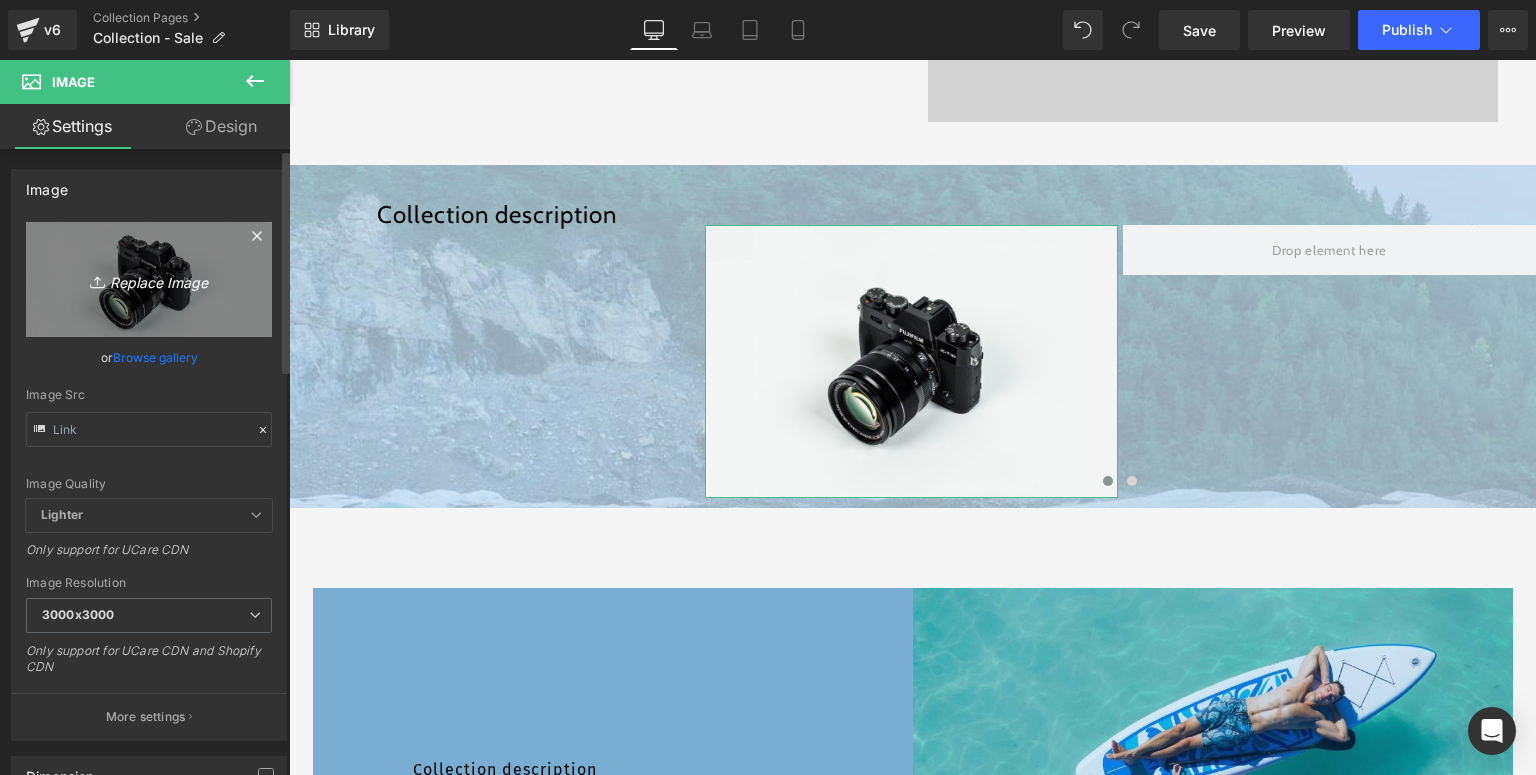 type on "C:\fakepath\Funwater paddle board (22).jpg" 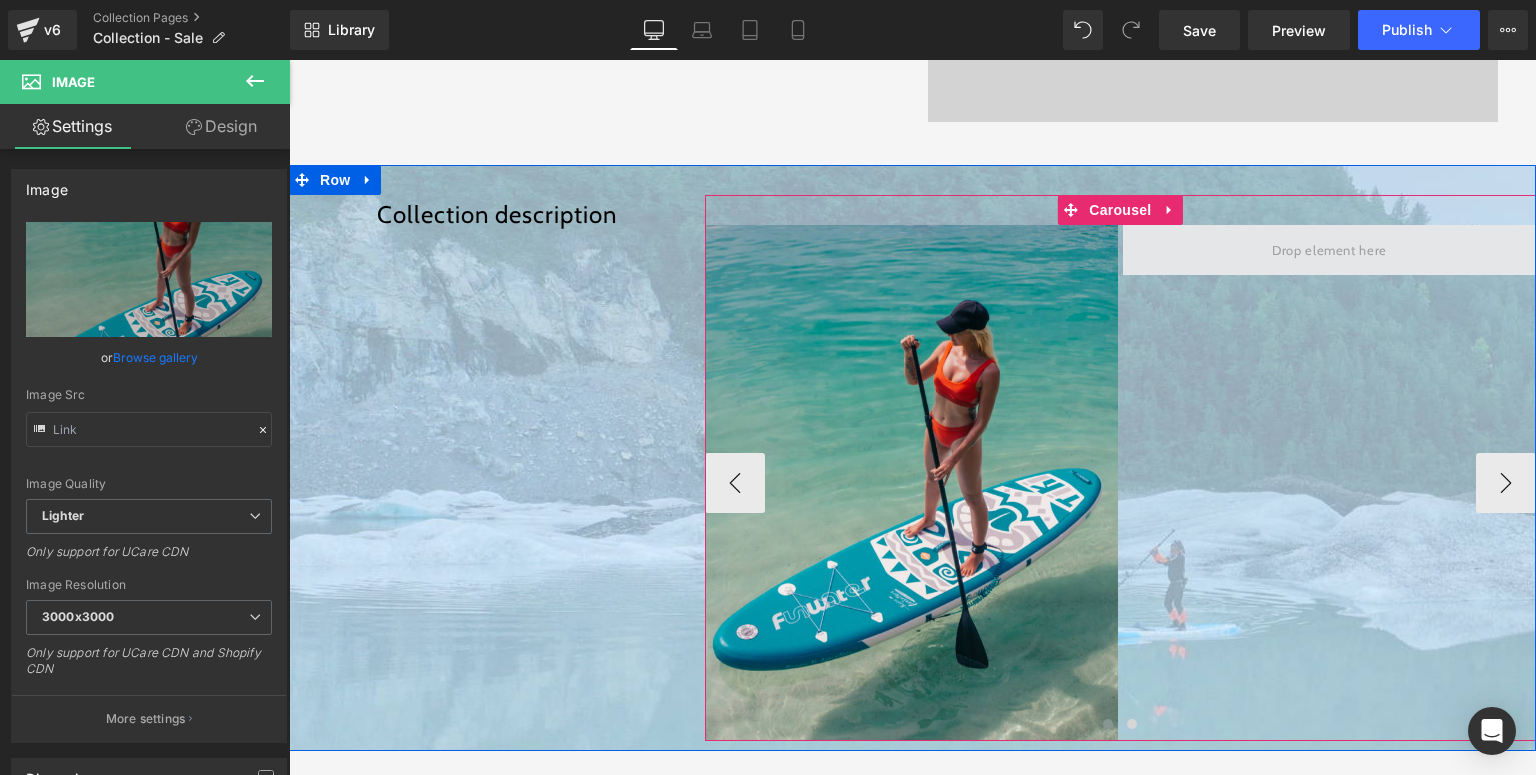 click at bounding box center (1329, 250) 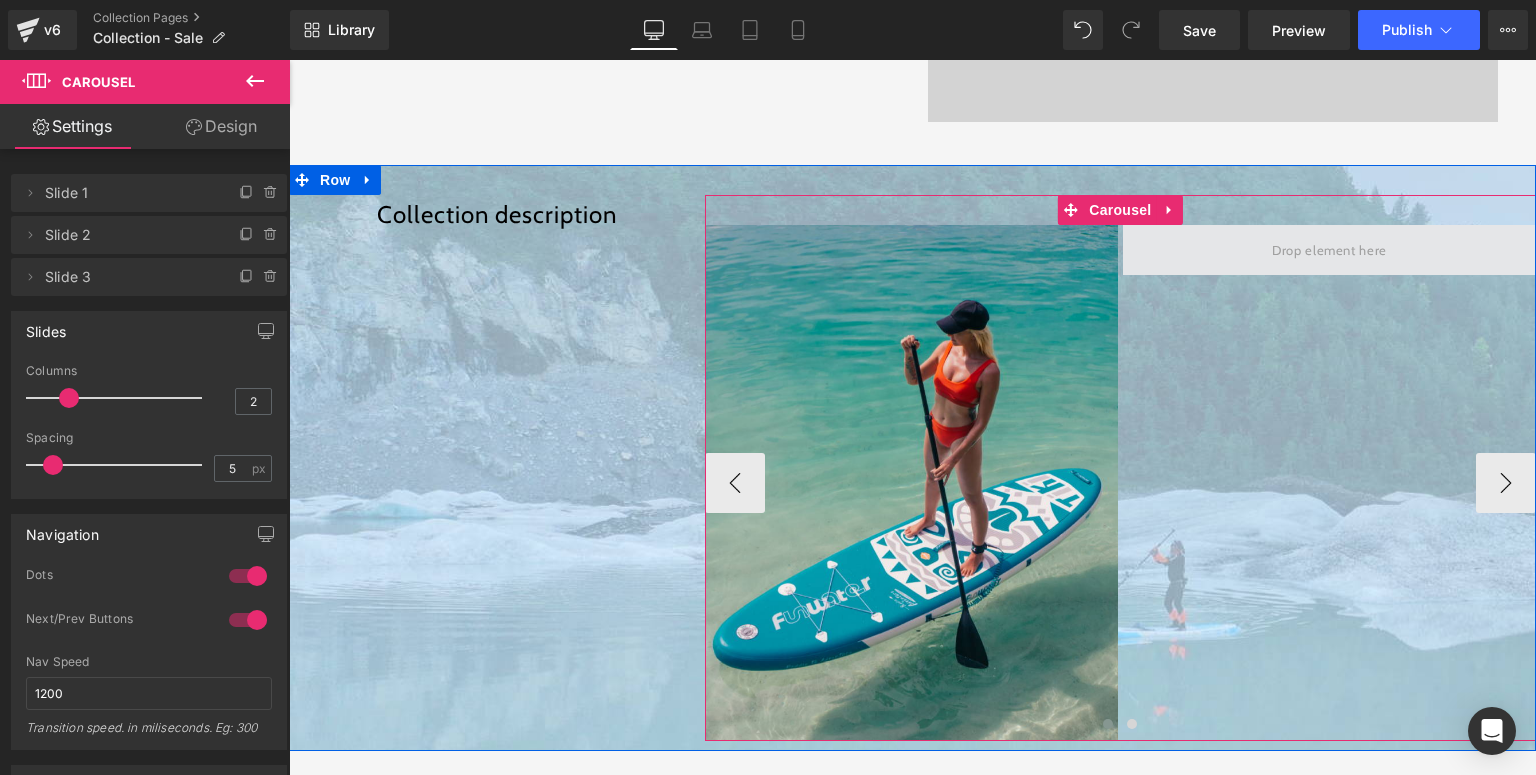 click at bounding box center [1329, 250] 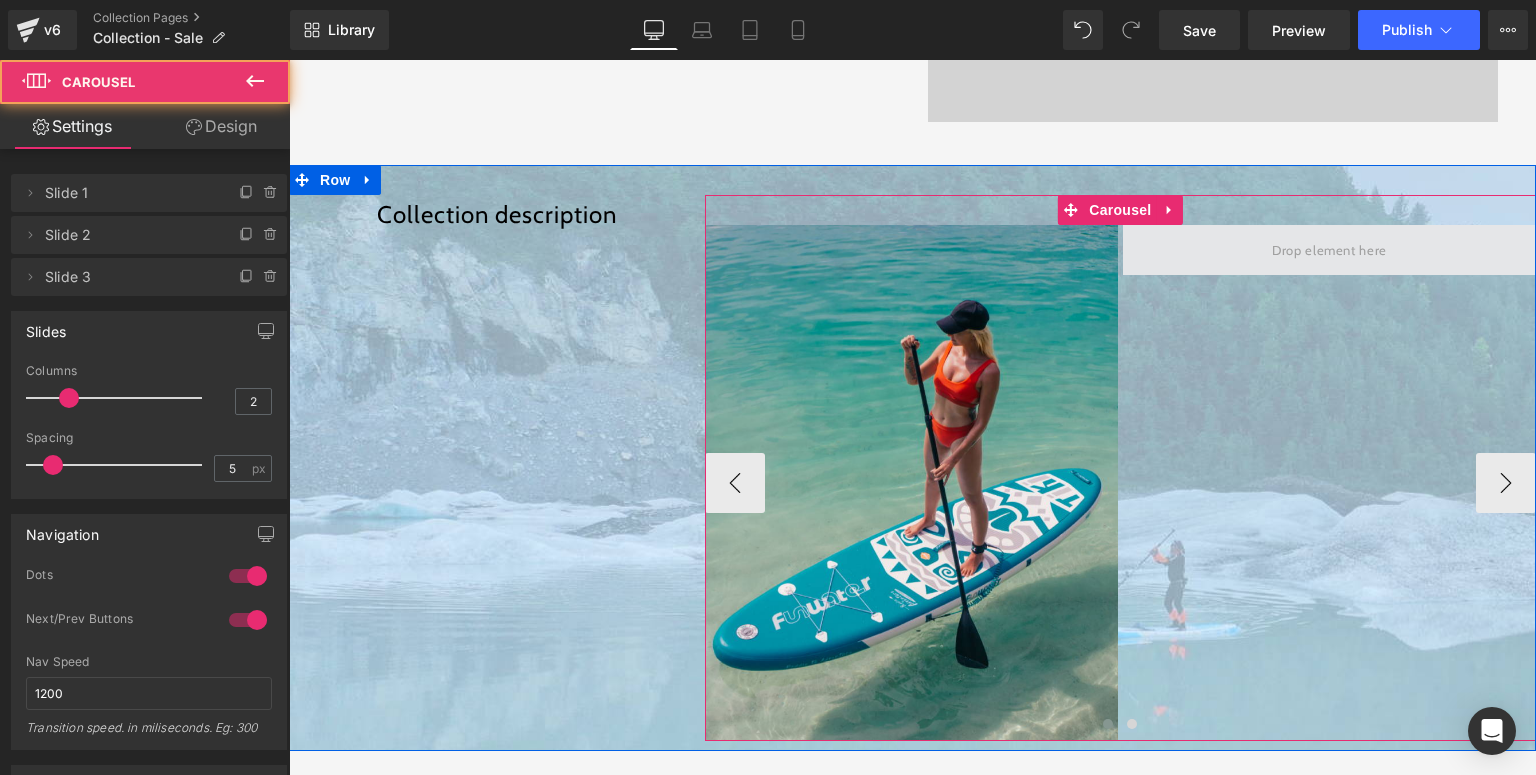 click at bounding box center [1329, 250] 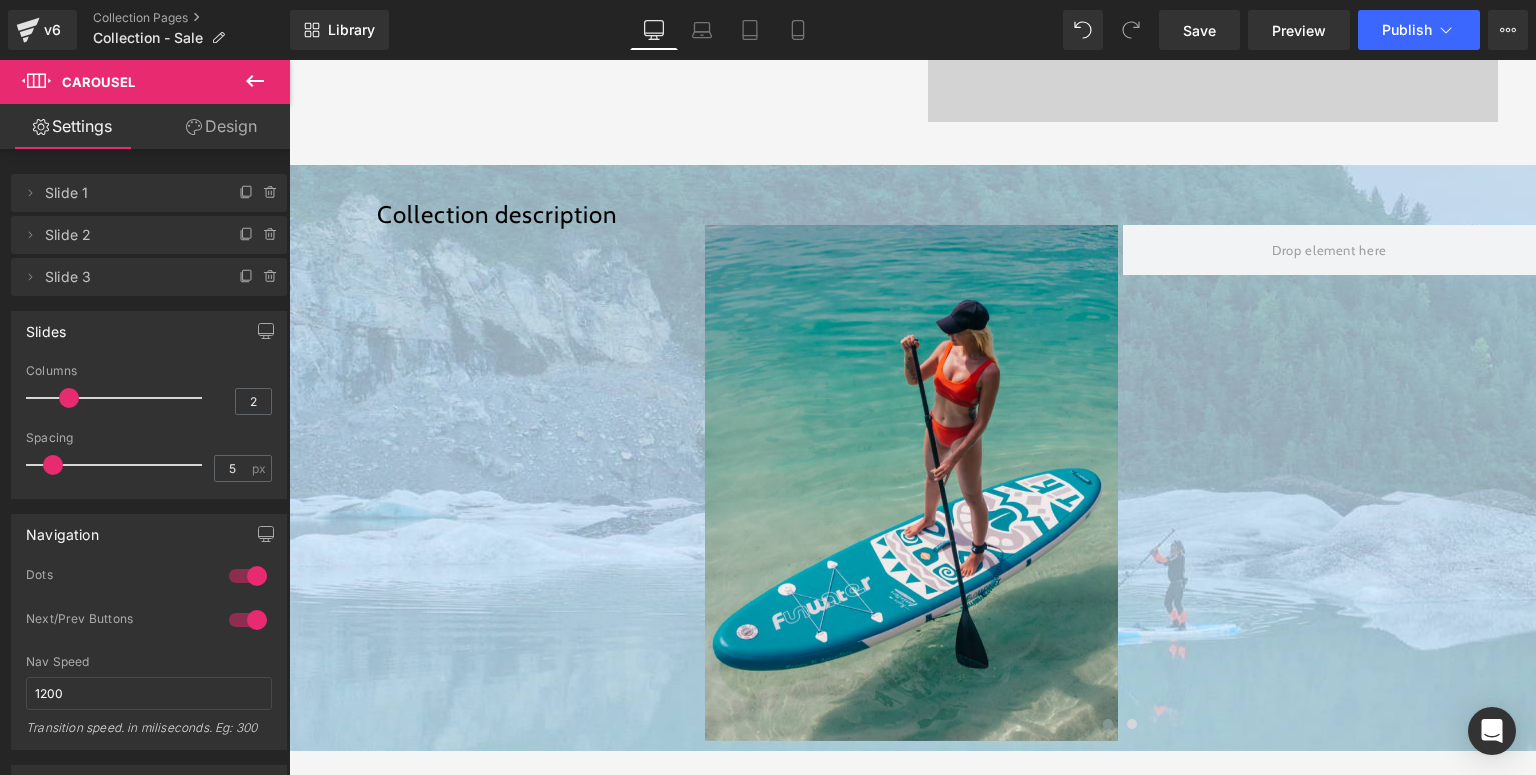 click 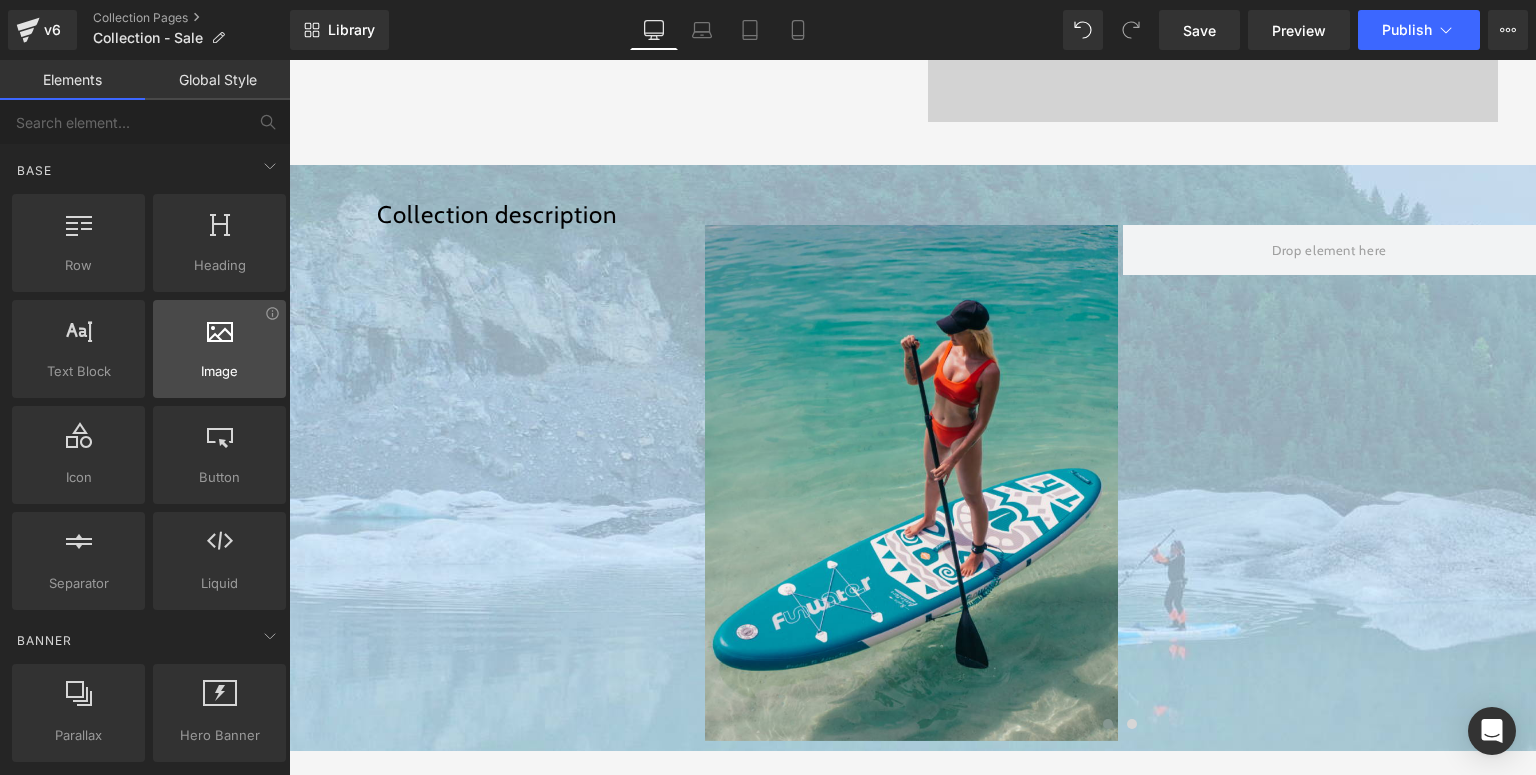 click at bounding box center (219, 338) 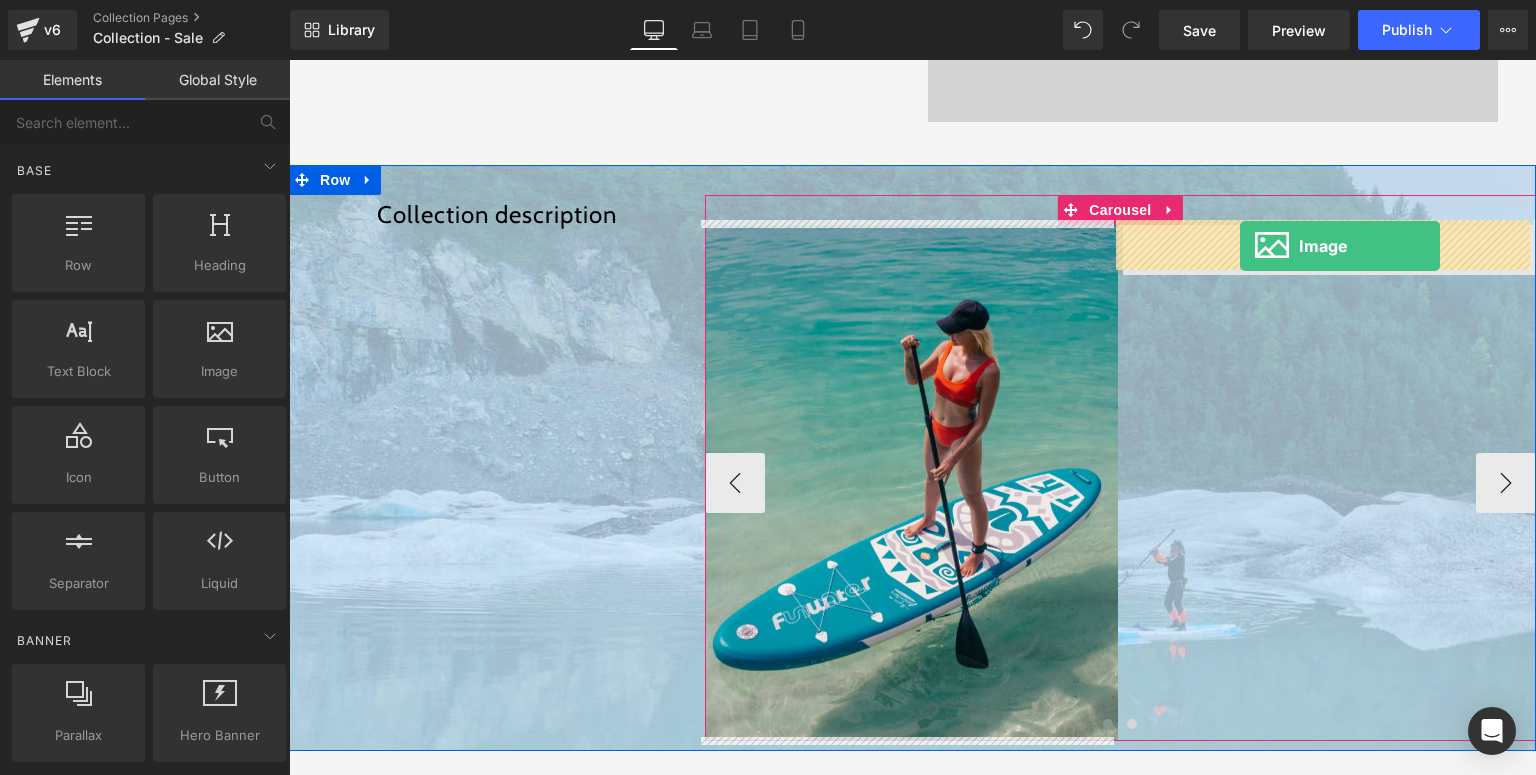 drag, startPoint x: 486, startPoint y: 402, endPoint x: 1240, endPoint y: 246, distance: 769.9688 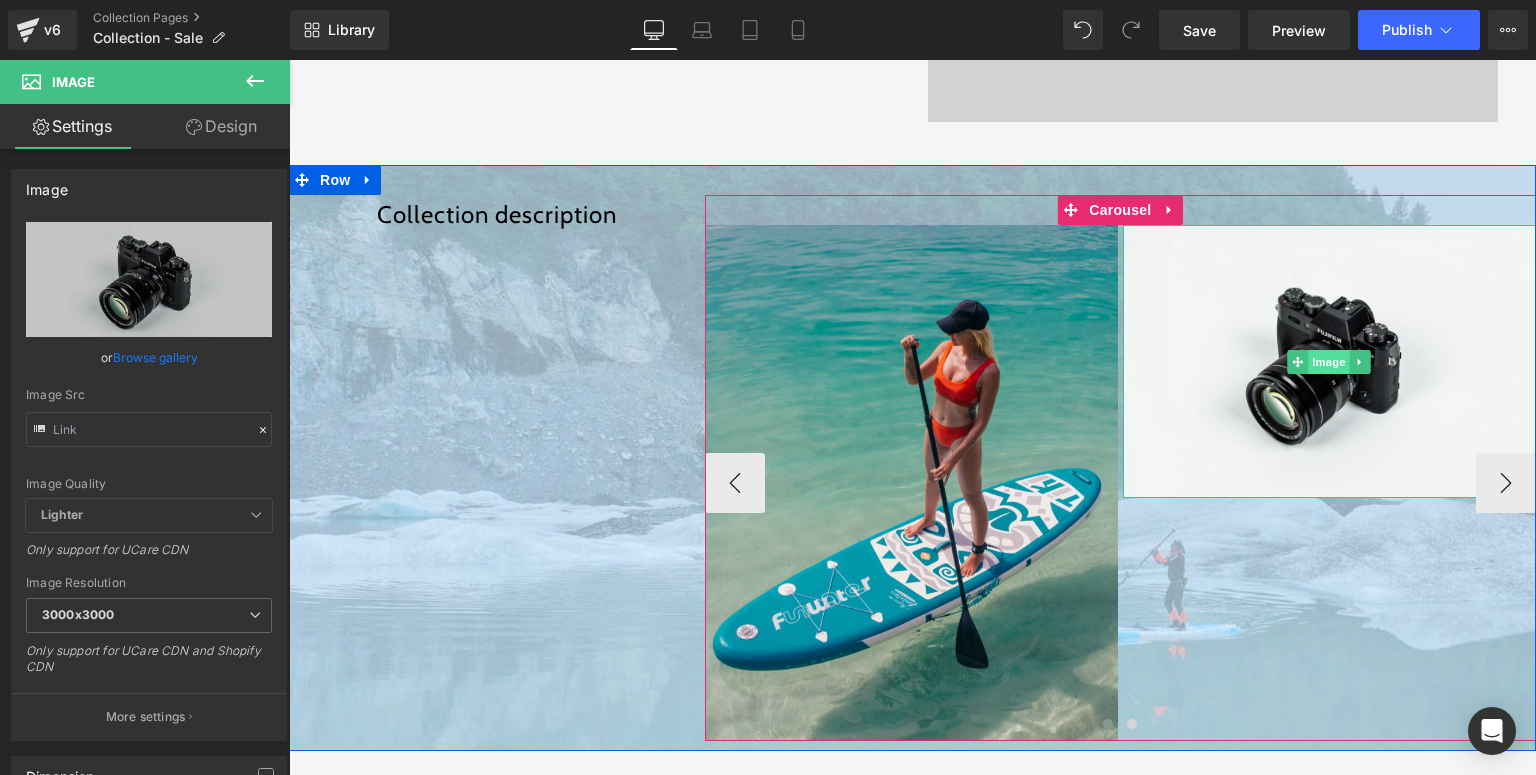 click on "Image" at bounding box center [1330, 362] 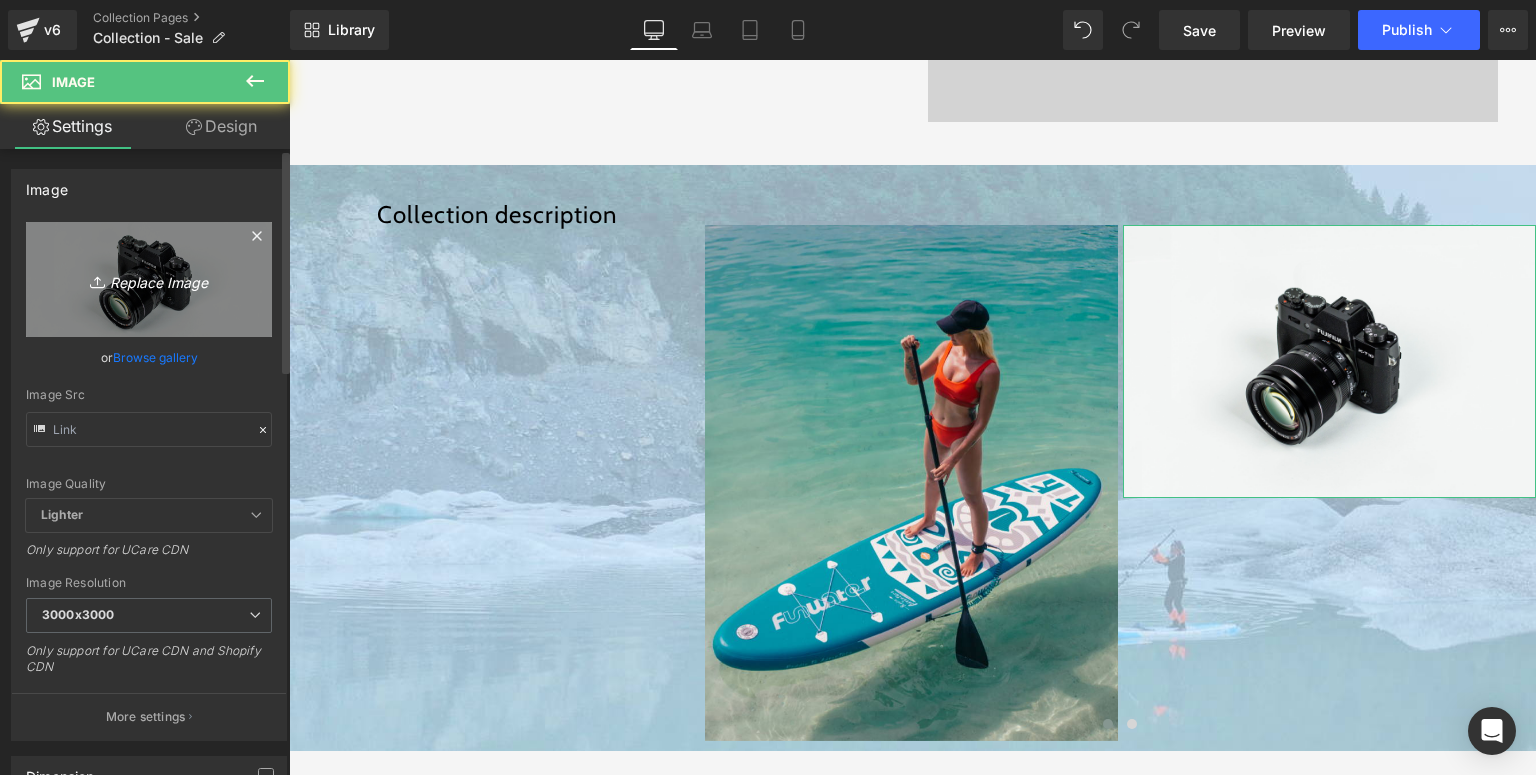click on "Replace Image" at bounding box center [149, 279] 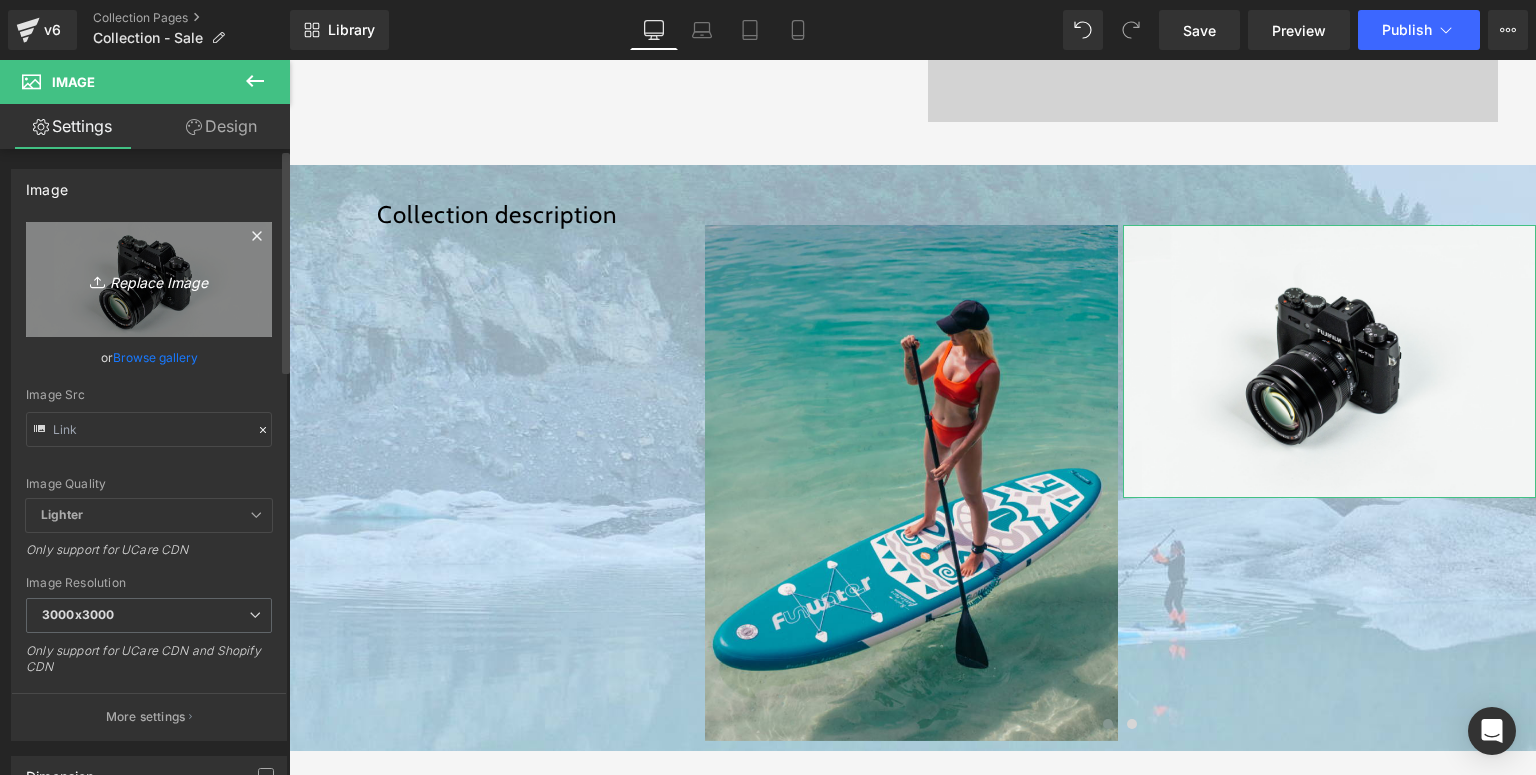 type on "C:\fakepath\Funwater paddle board (23).jpg" 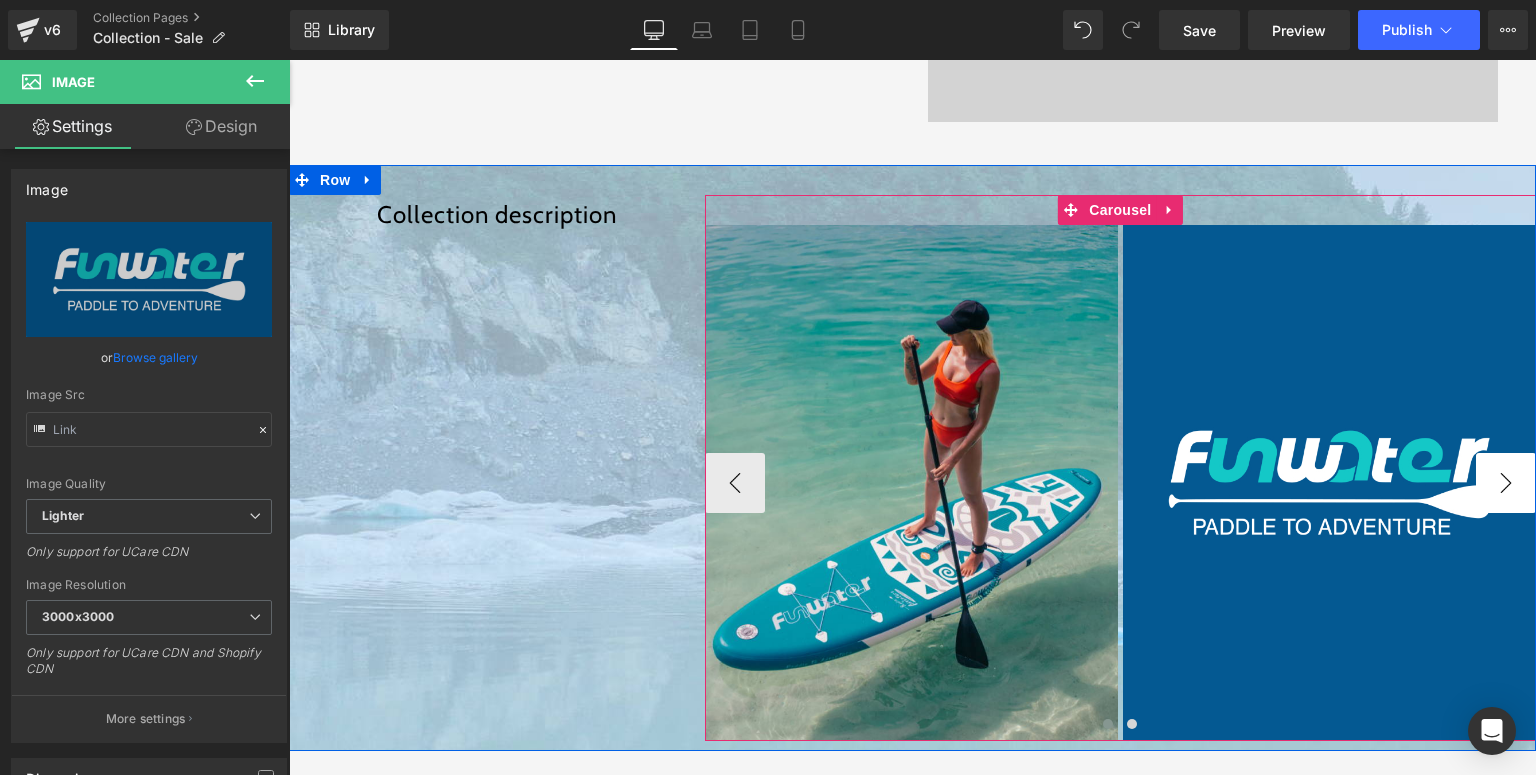 click on "›" at bounding box center [1506, 483] 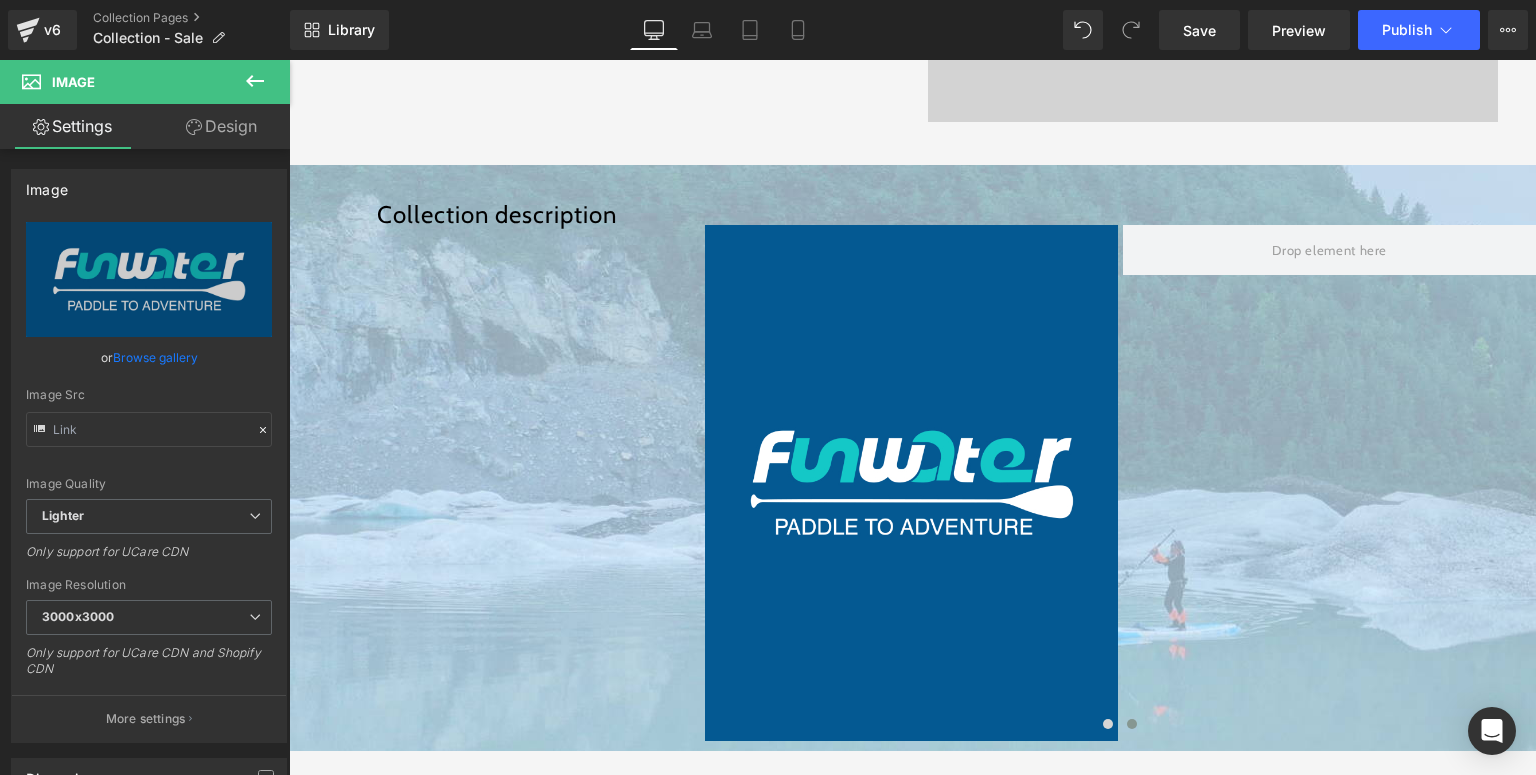 click 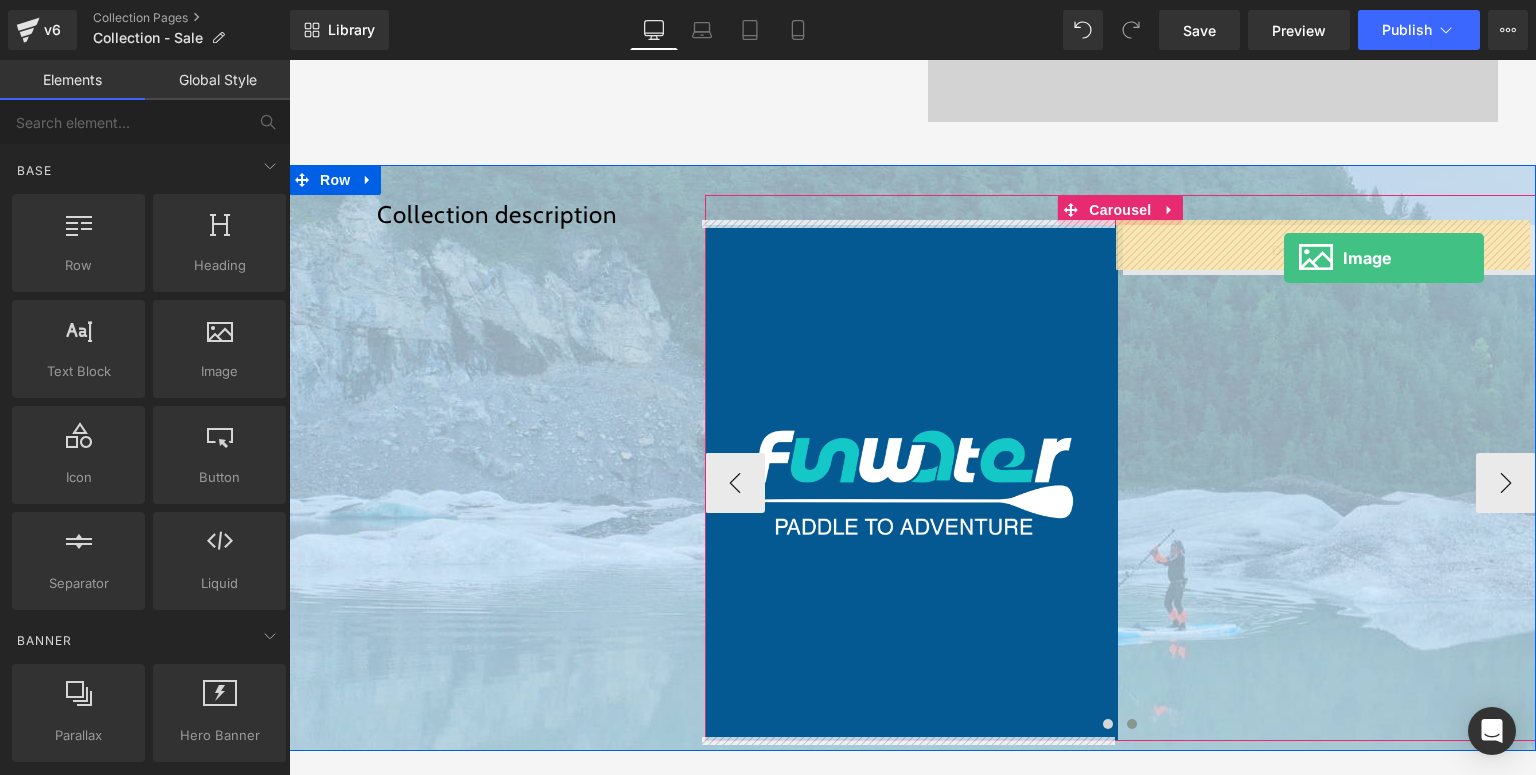 drag, startPoint x: 489, startPoint y: 337, endPoint x: 1284, endPoint y: 259, distance: 798.81726 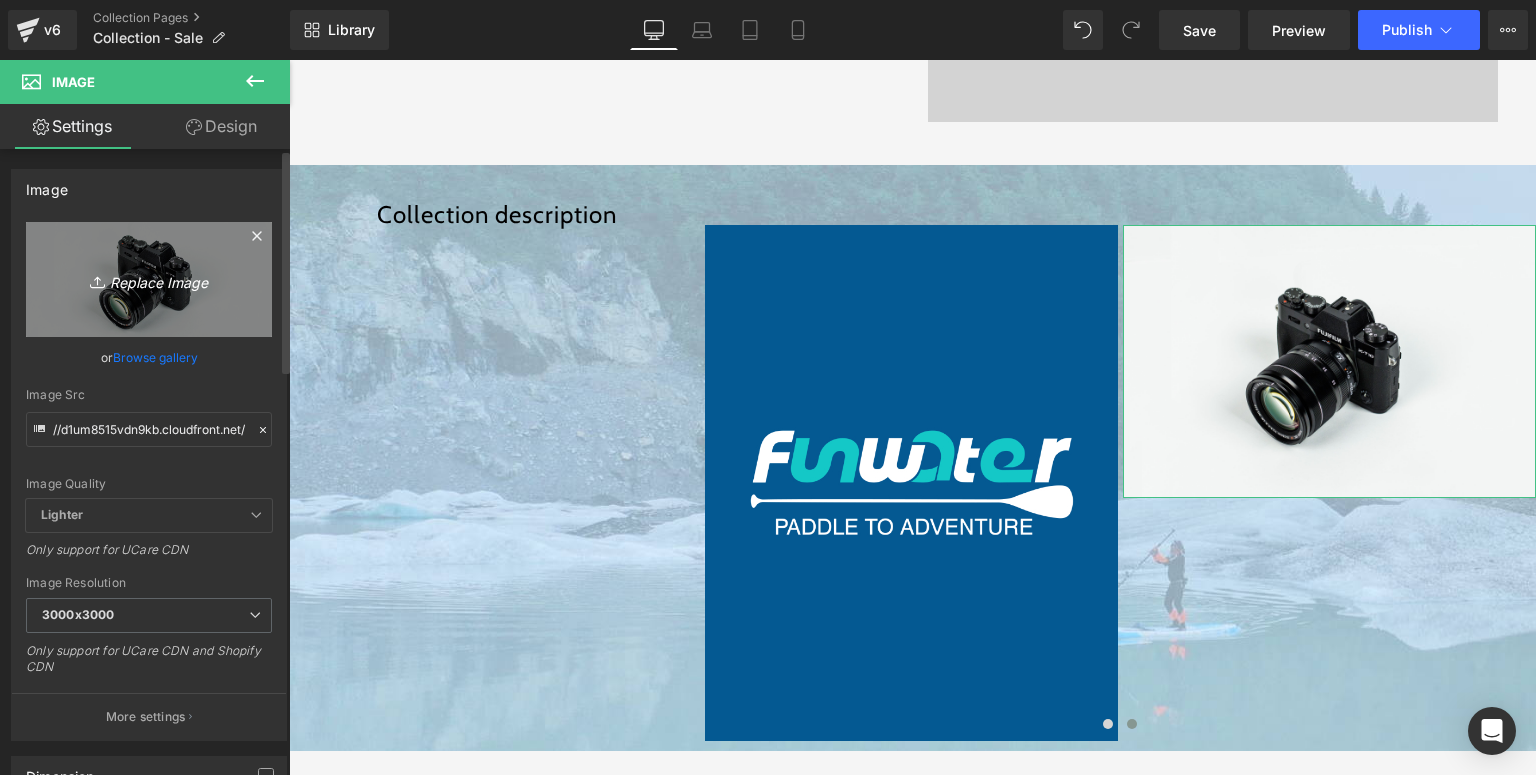 click on "Replace Image" at bounding box center [149, 279] 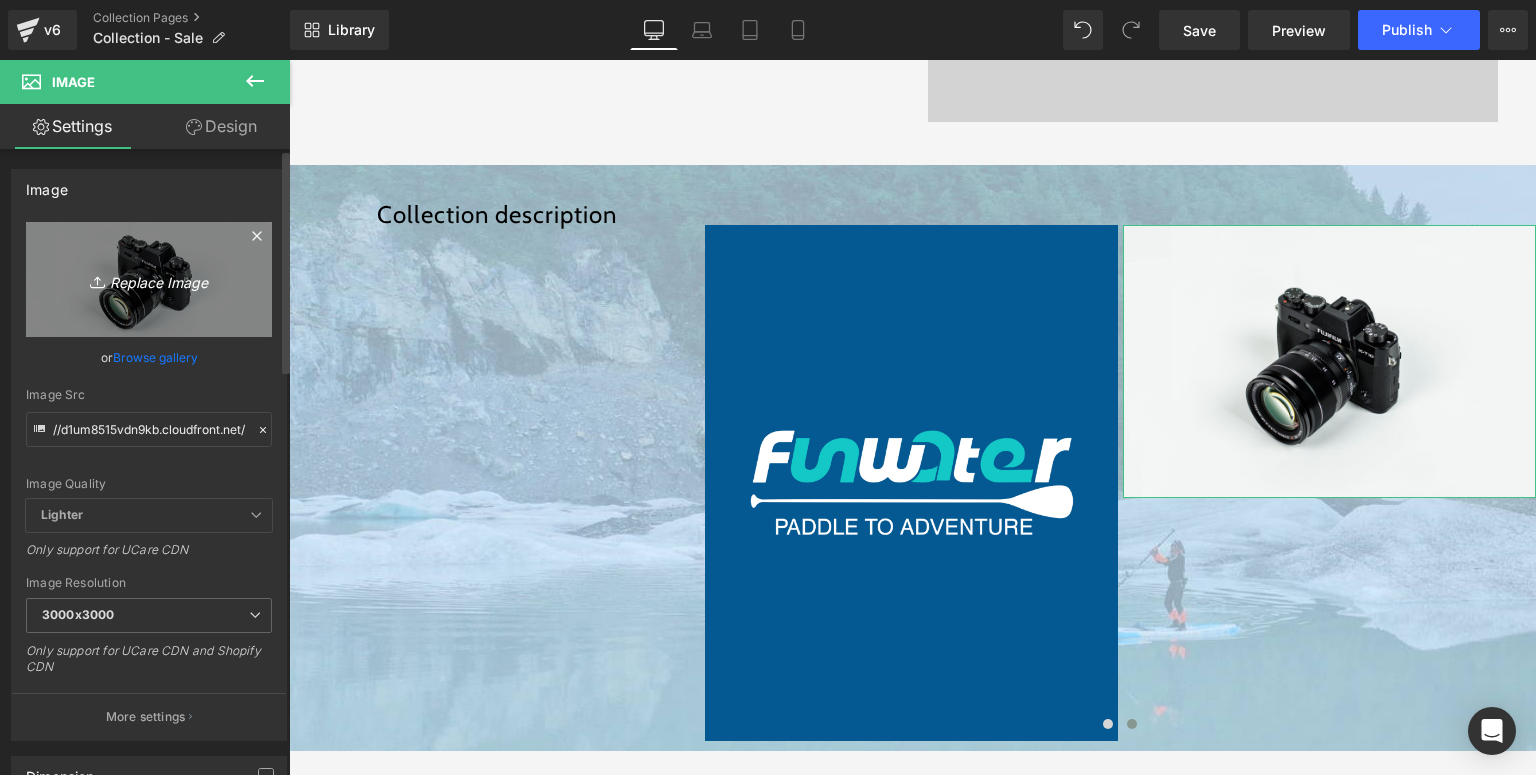 type on "C:\fakepath\Funwater paddle board (24).jpg" 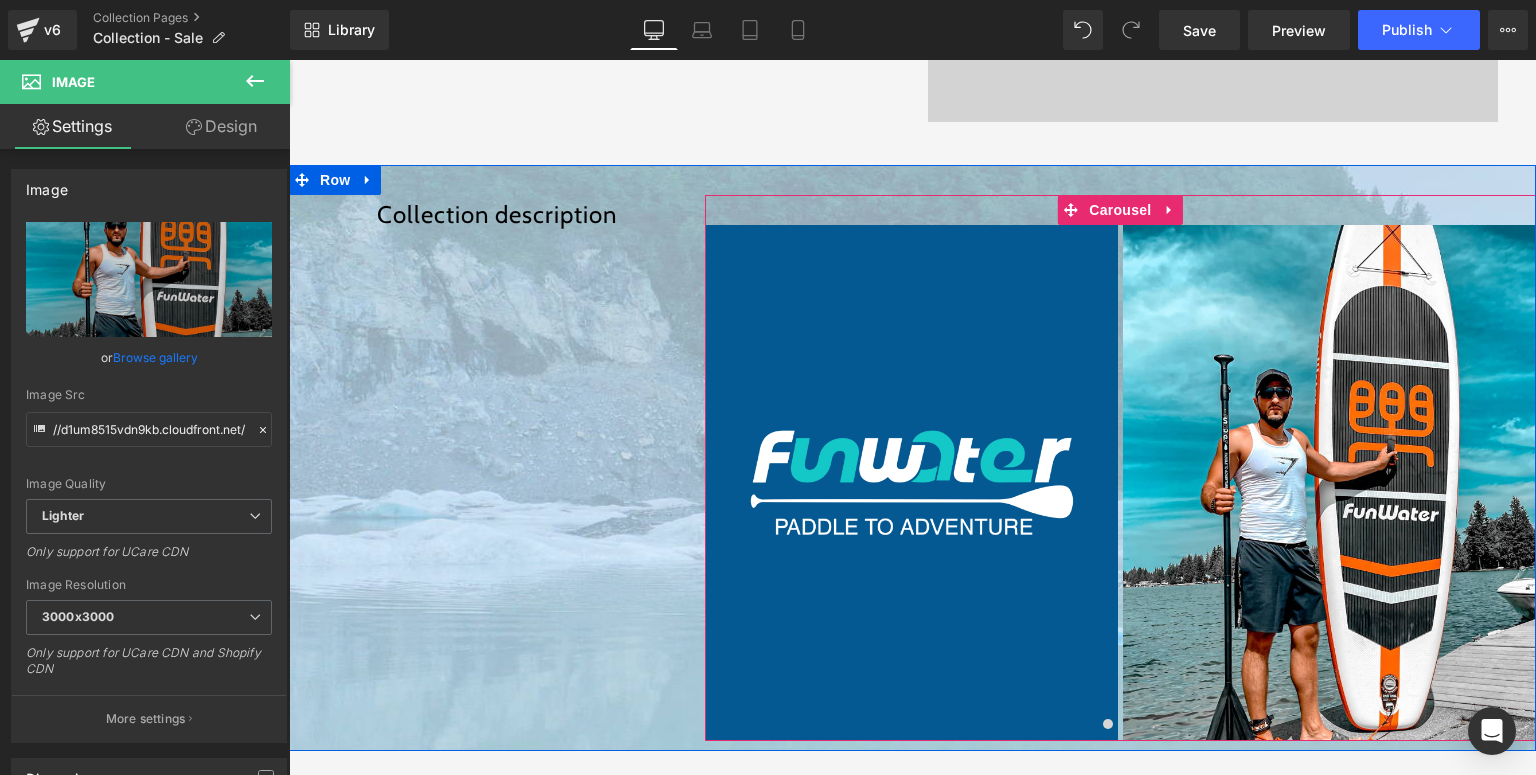 drag, startPoint x: 1120, startPoint y: 207, endPoint x: 290, endPoint y: 316, distance: 837.12665 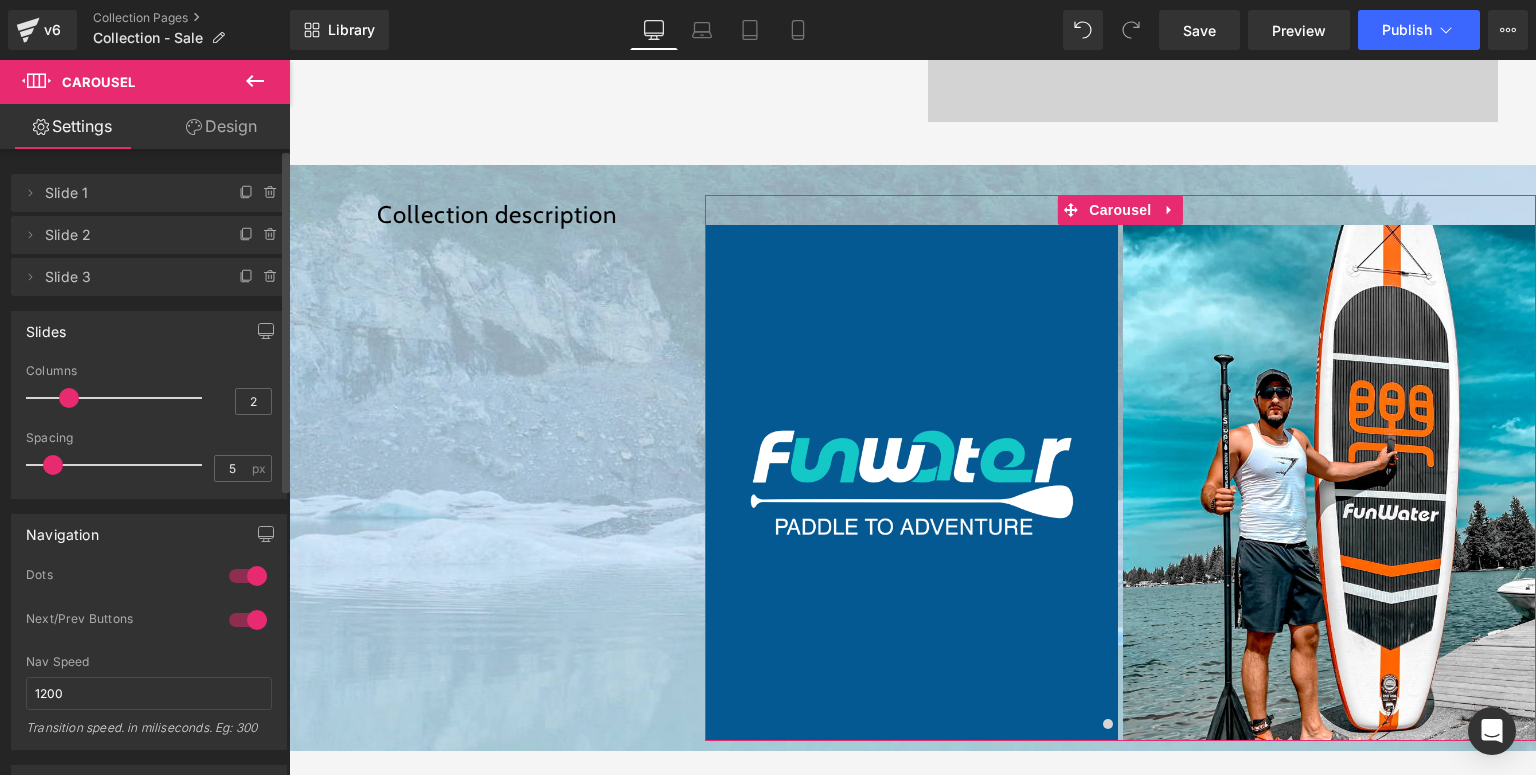 scroll, scrollTop: 160, scrollLeft: 0, axis: vertical 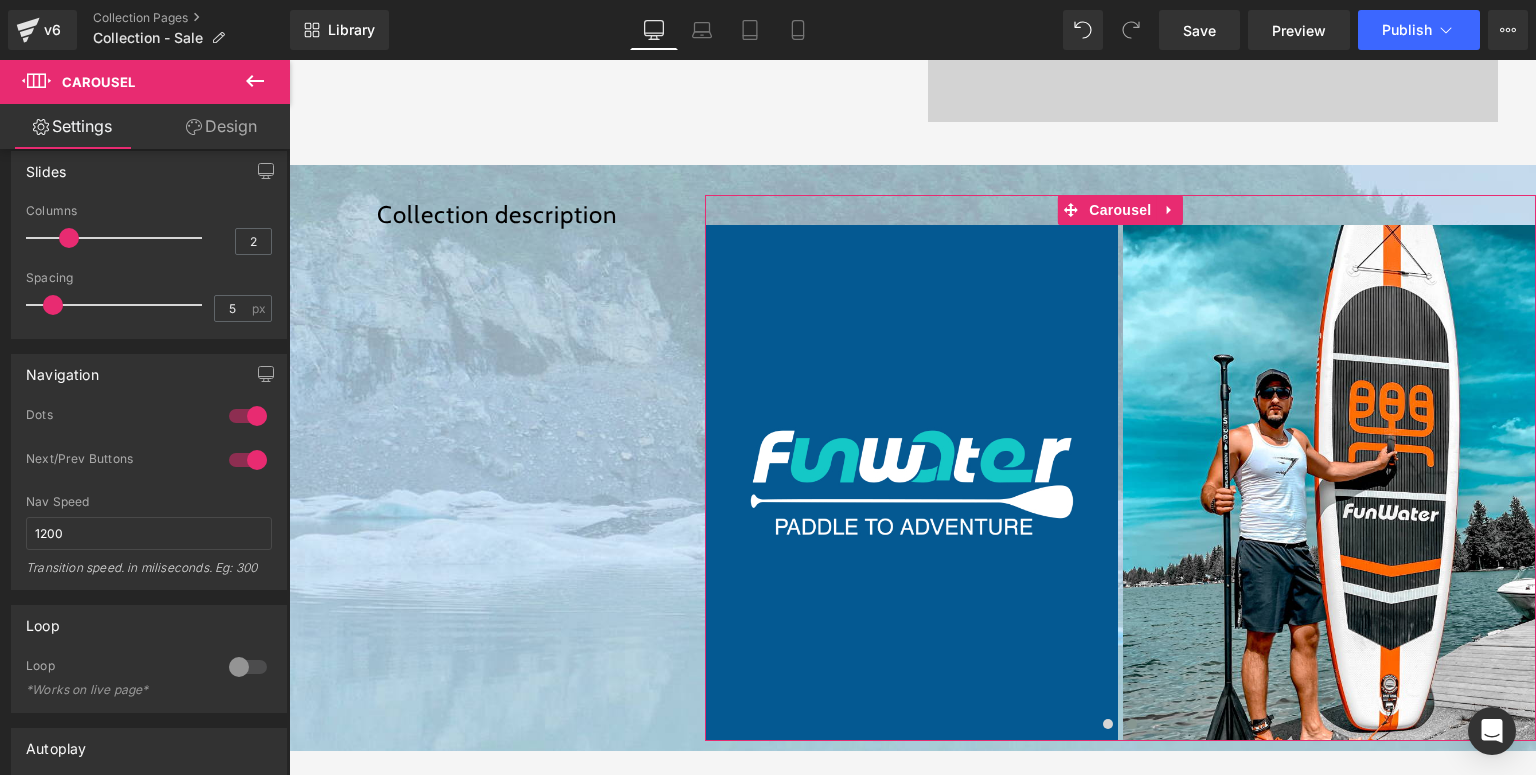 click on "Design" at bounding box center (221, 126) 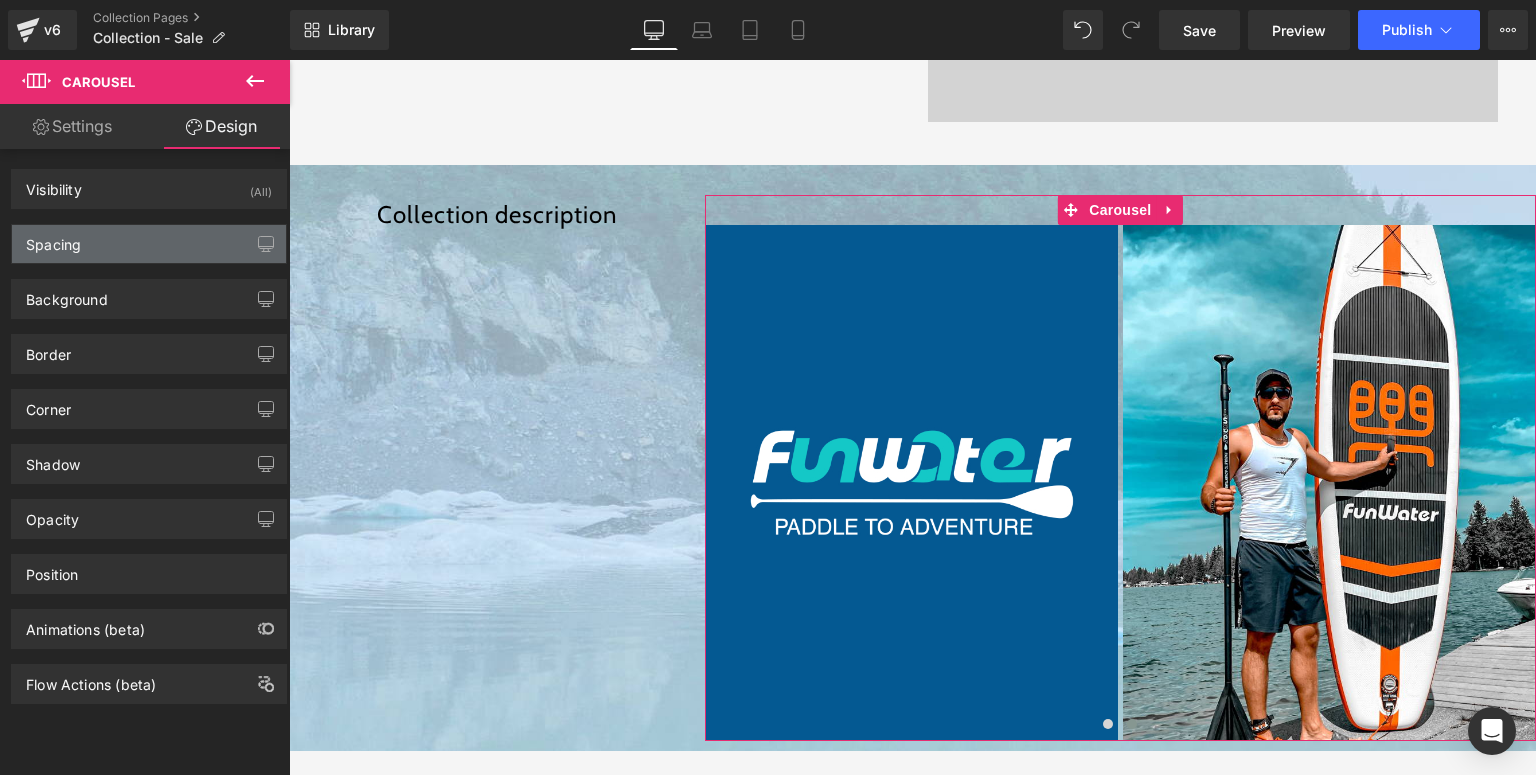 click on "Spacing" at bounding box center (149, 244) 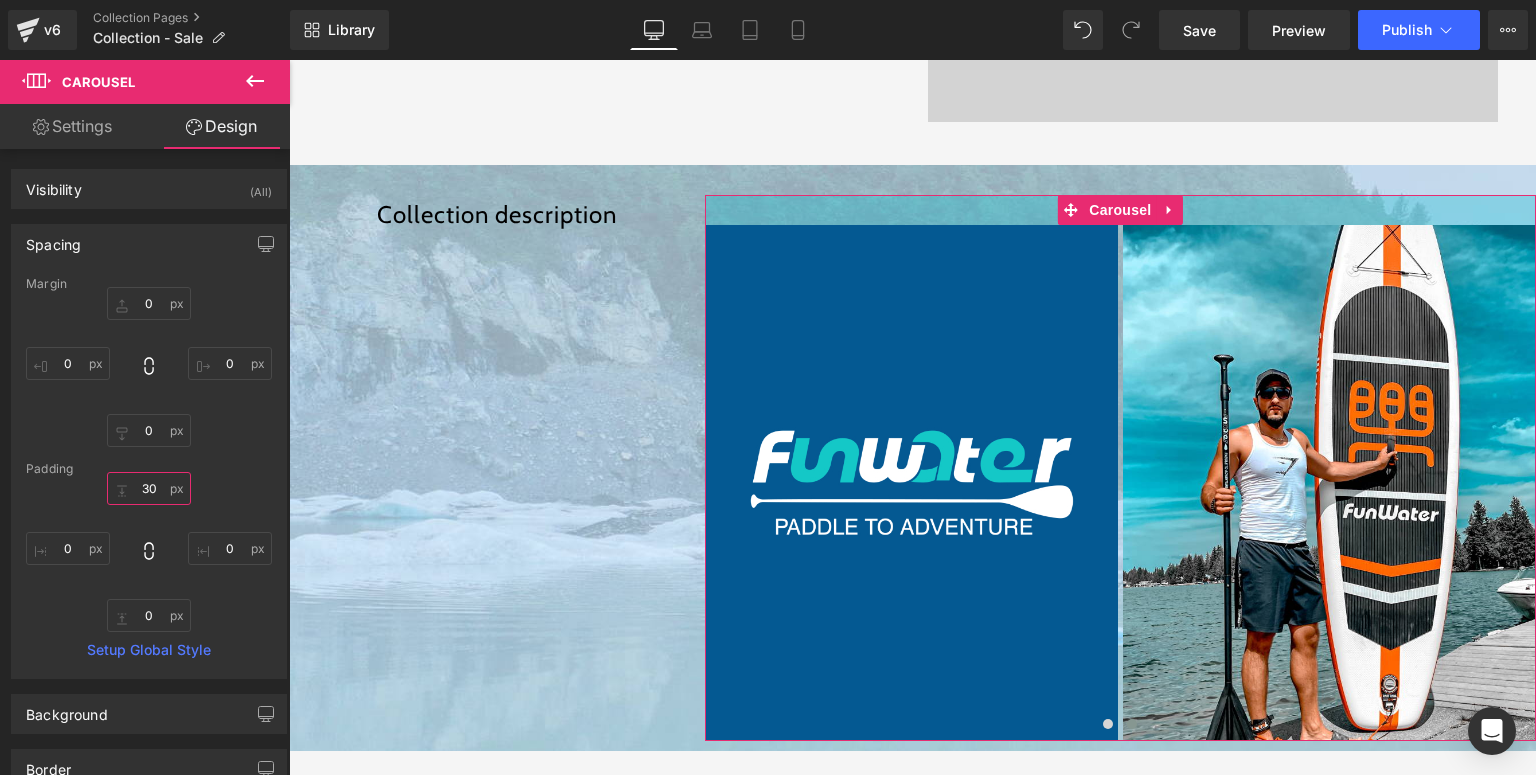 click at bounding box center [149, 488] 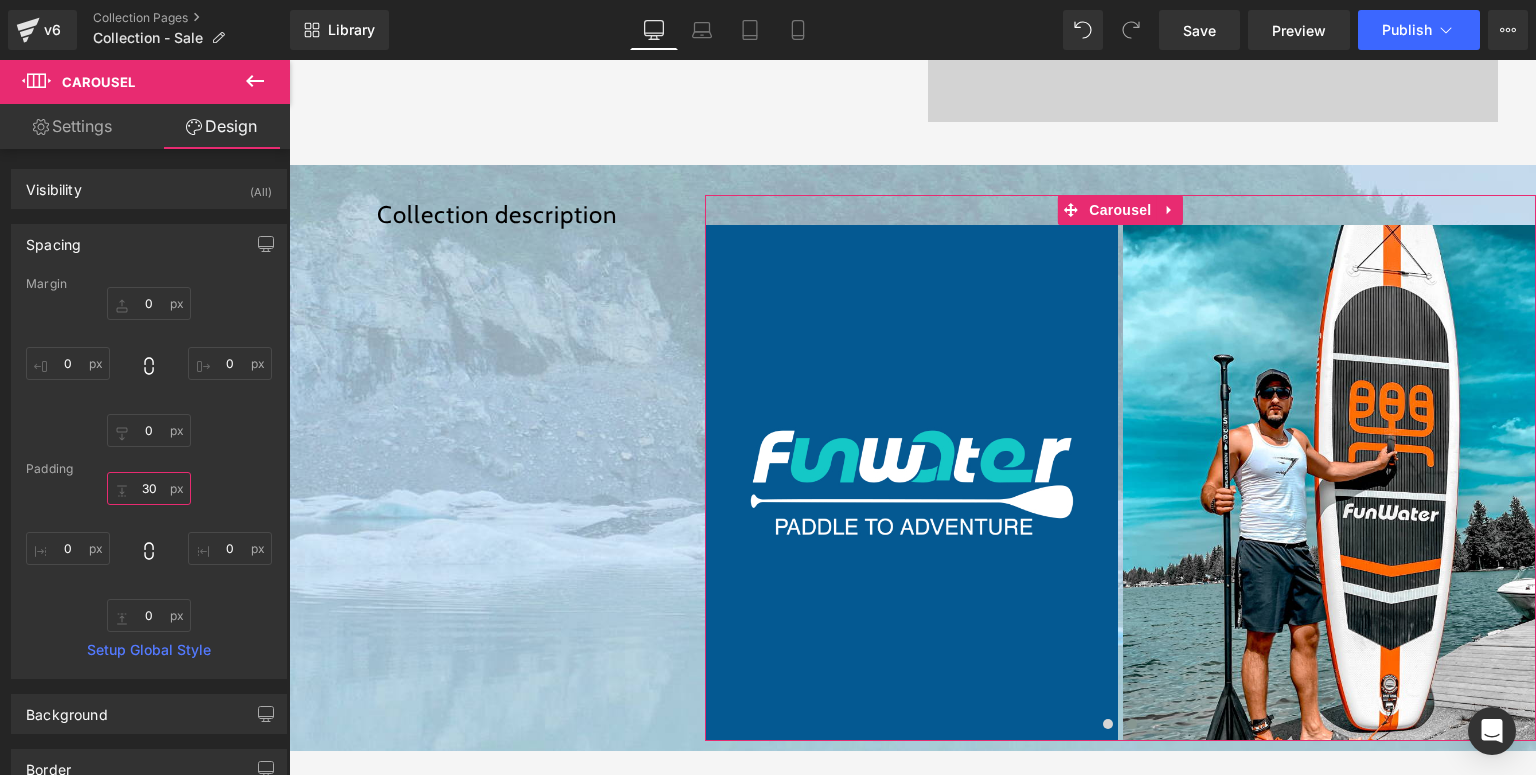 type on "0" 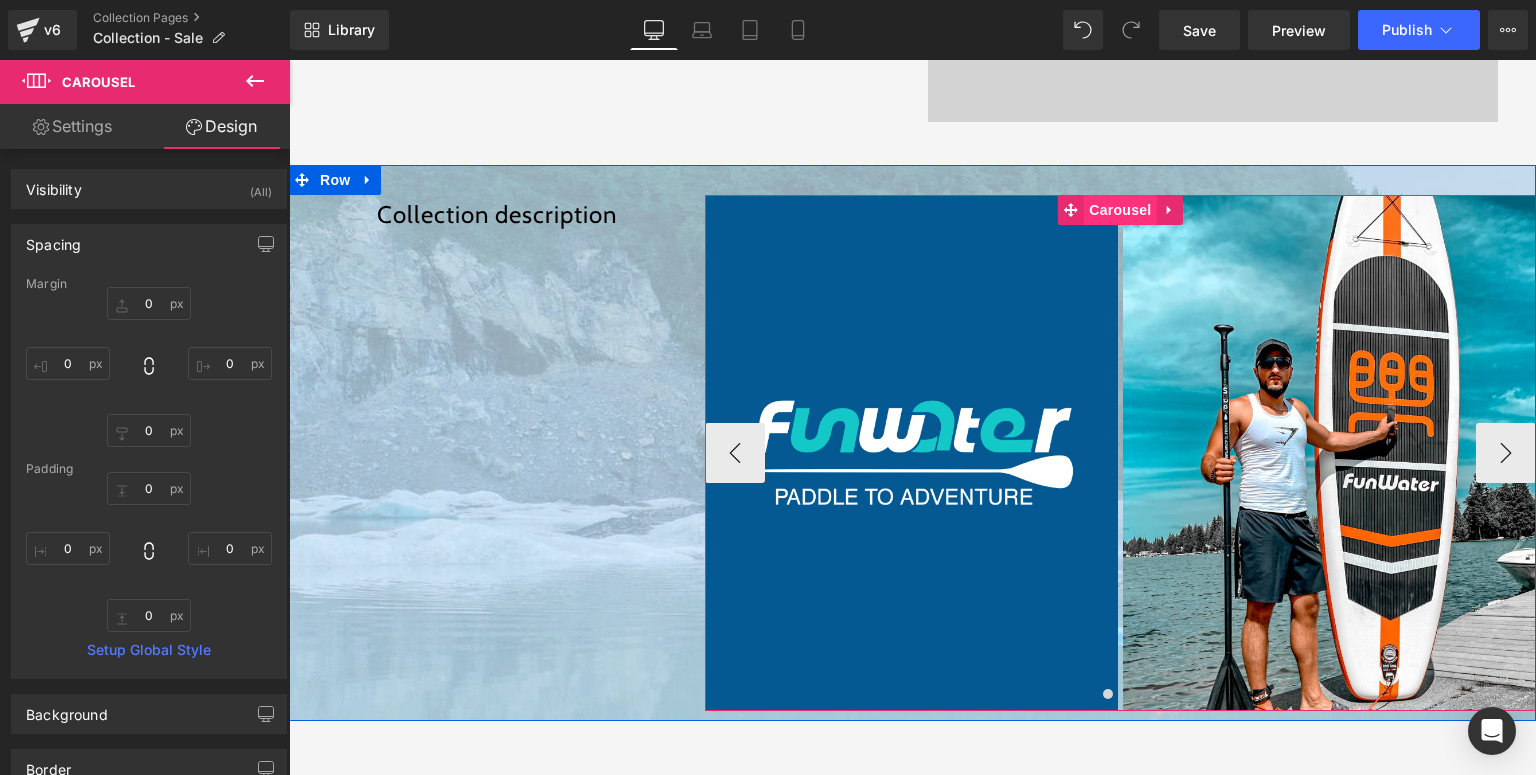 click on "Carousel" at bounding box center (1120, 210) 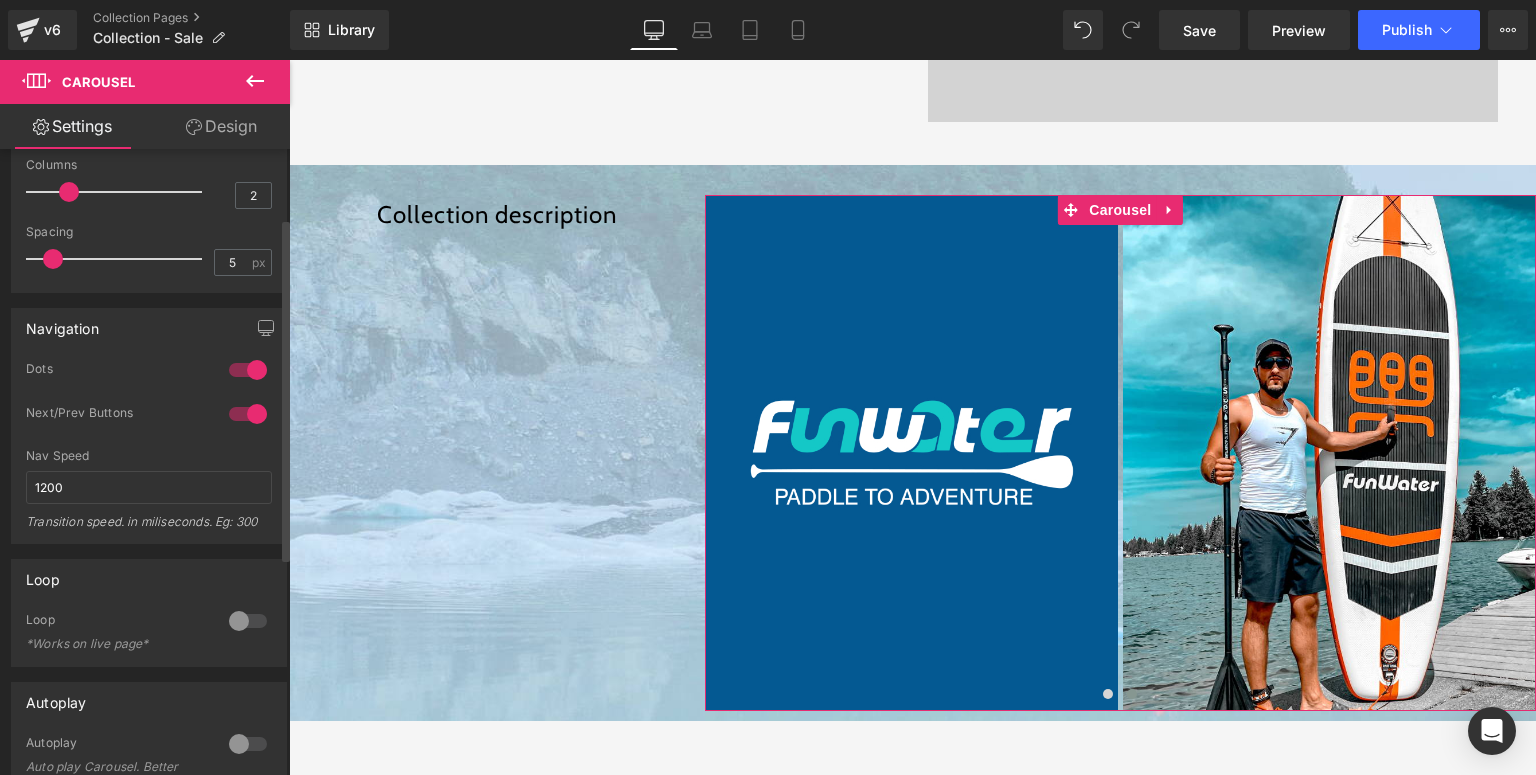 scroll, scrollTop: 126, scrollLeft: 0, axis: vertical 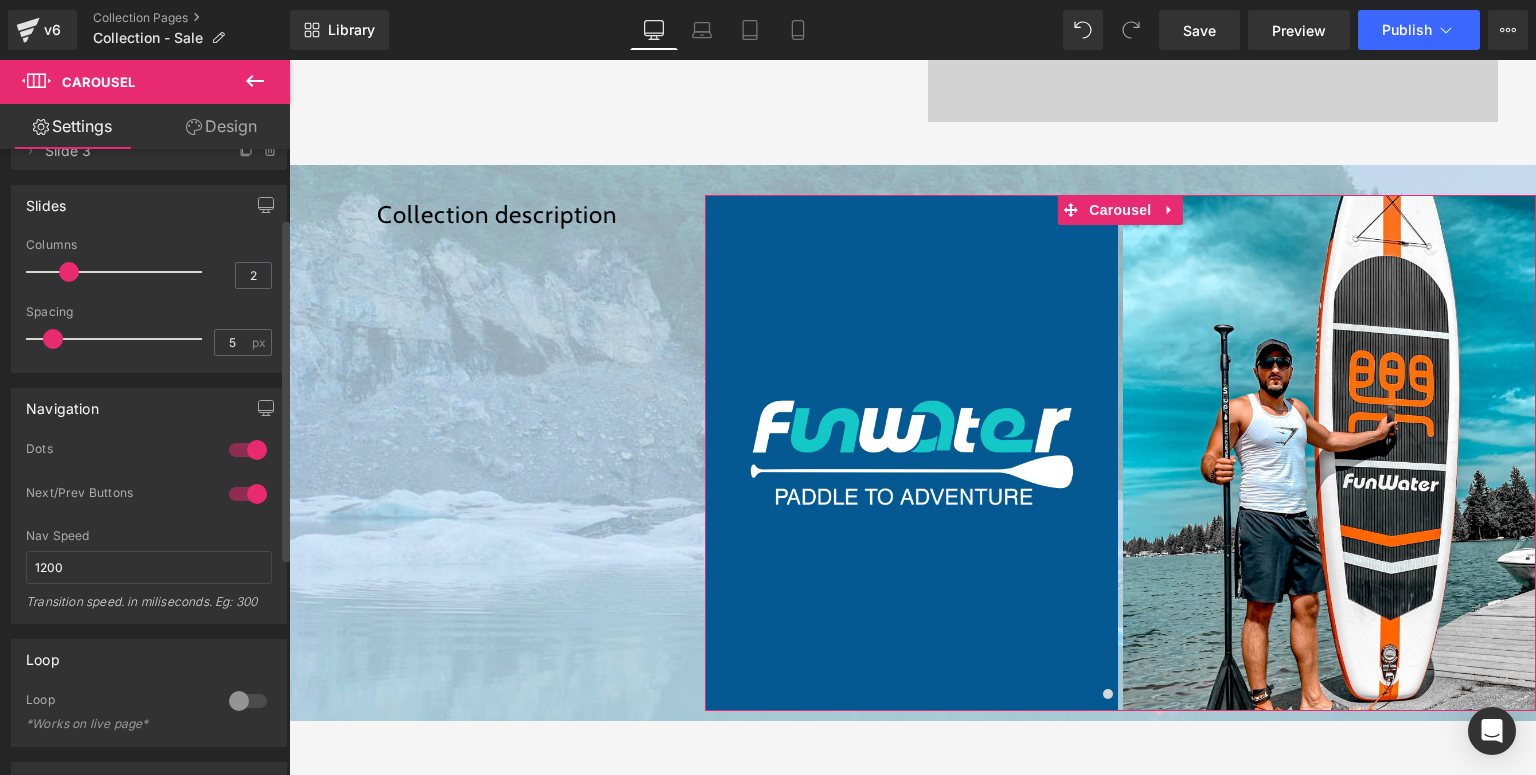 drag, startPoint x: 231, startPoint y: 440, endPoint x: 231, endPoint y: 495, distance: 55 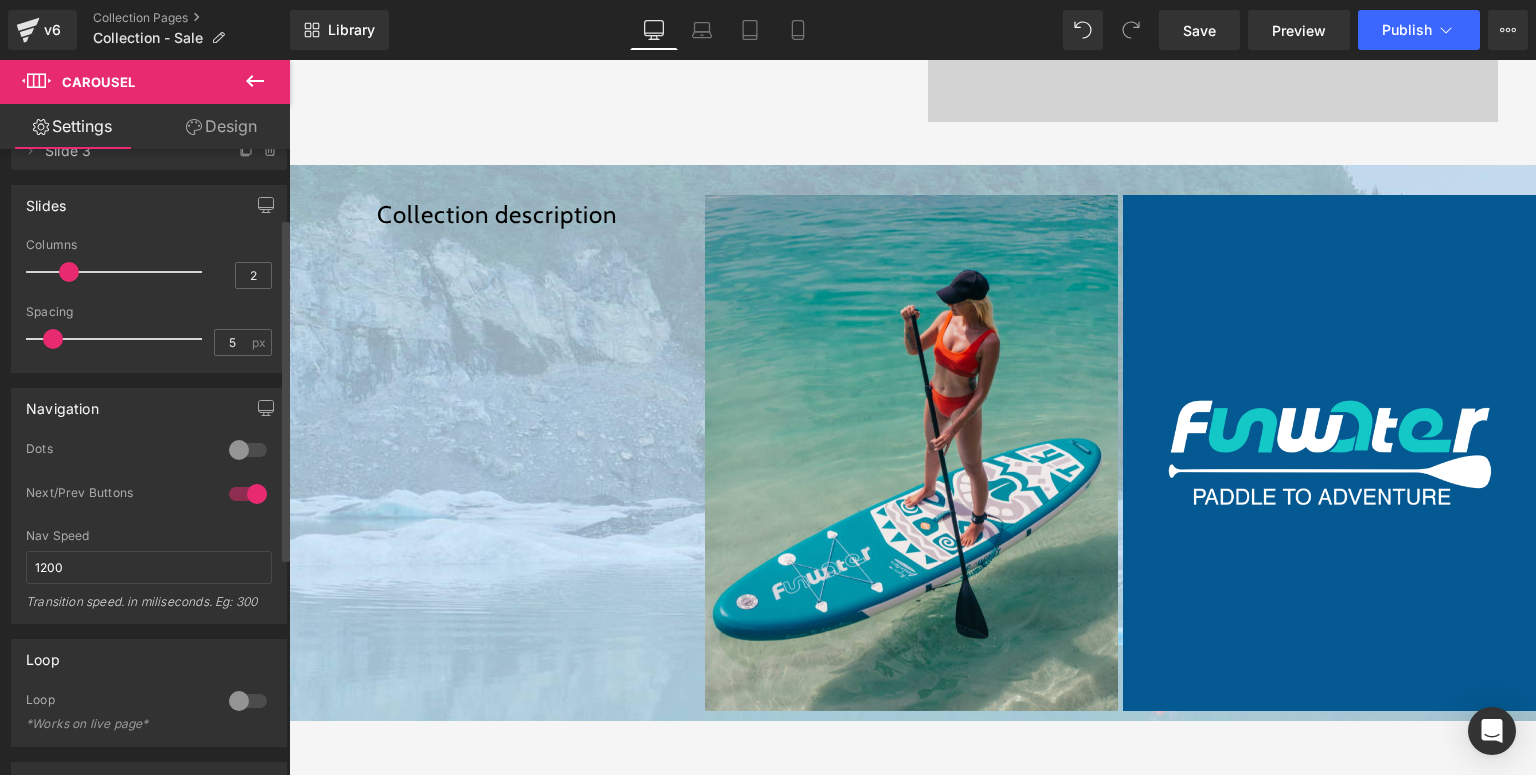 click at bounding box center [248, 494] 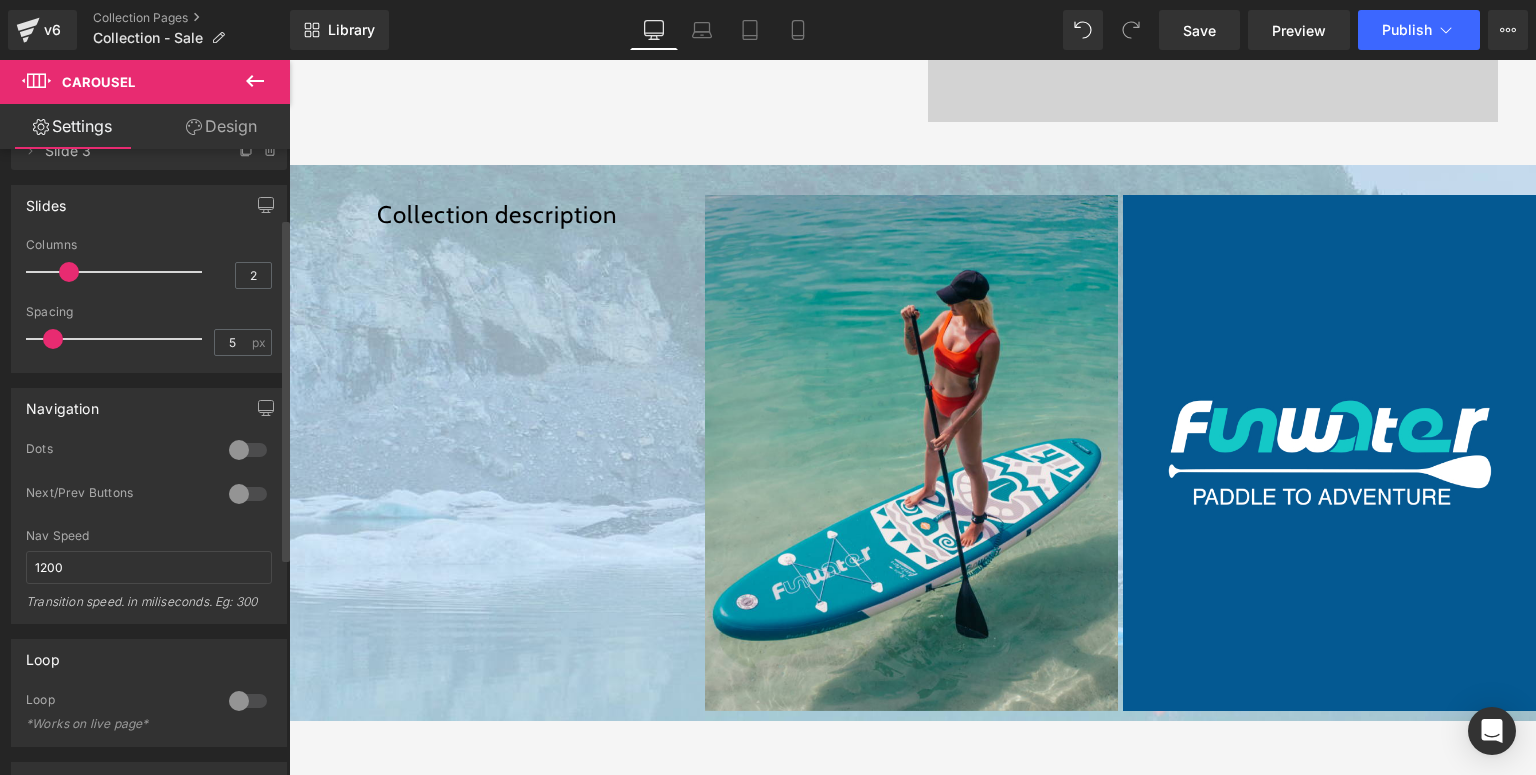 click at bounding box center (248, 701) 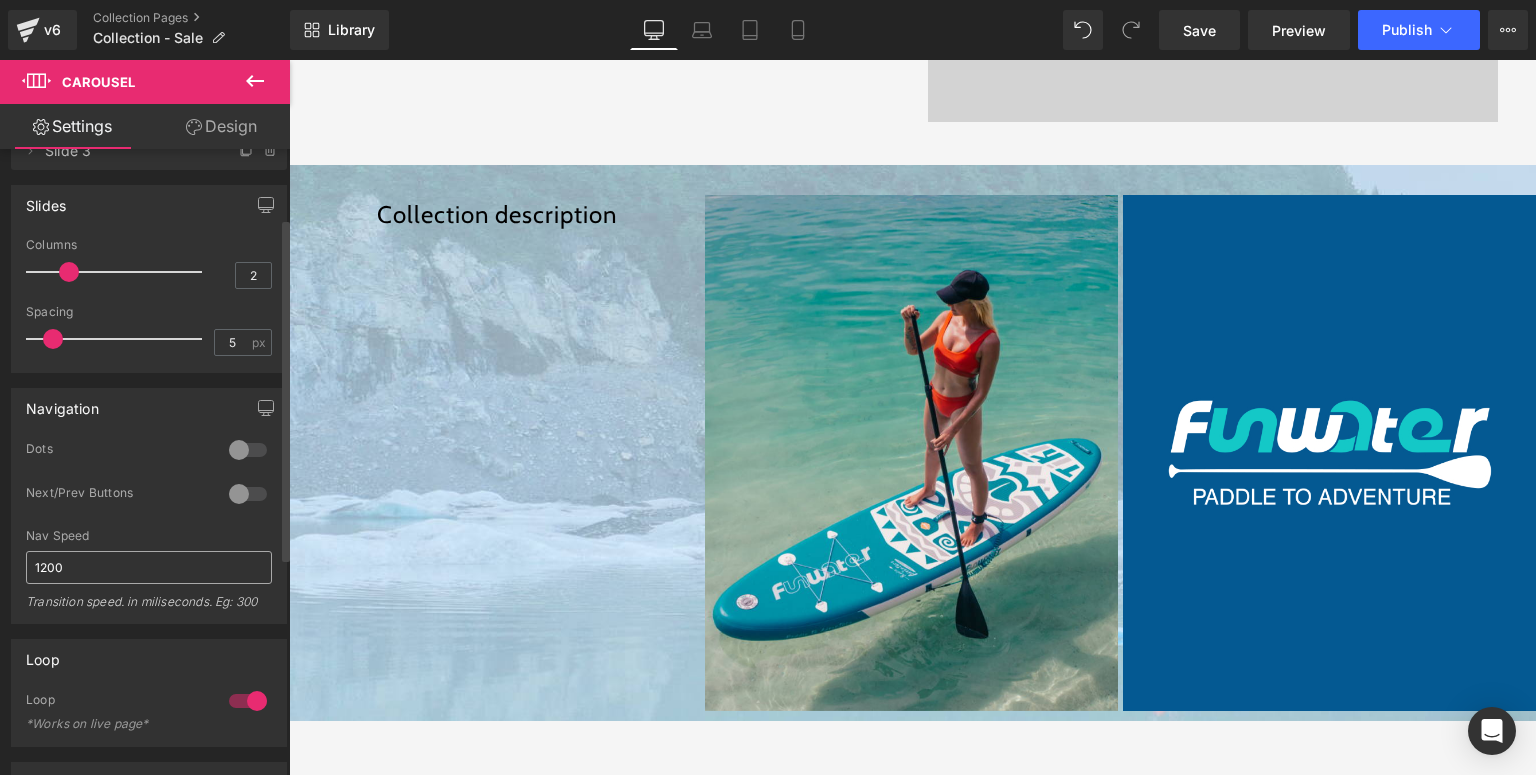 scroll, scrollTop: 286, scrollLeft: 0, axis: vertical 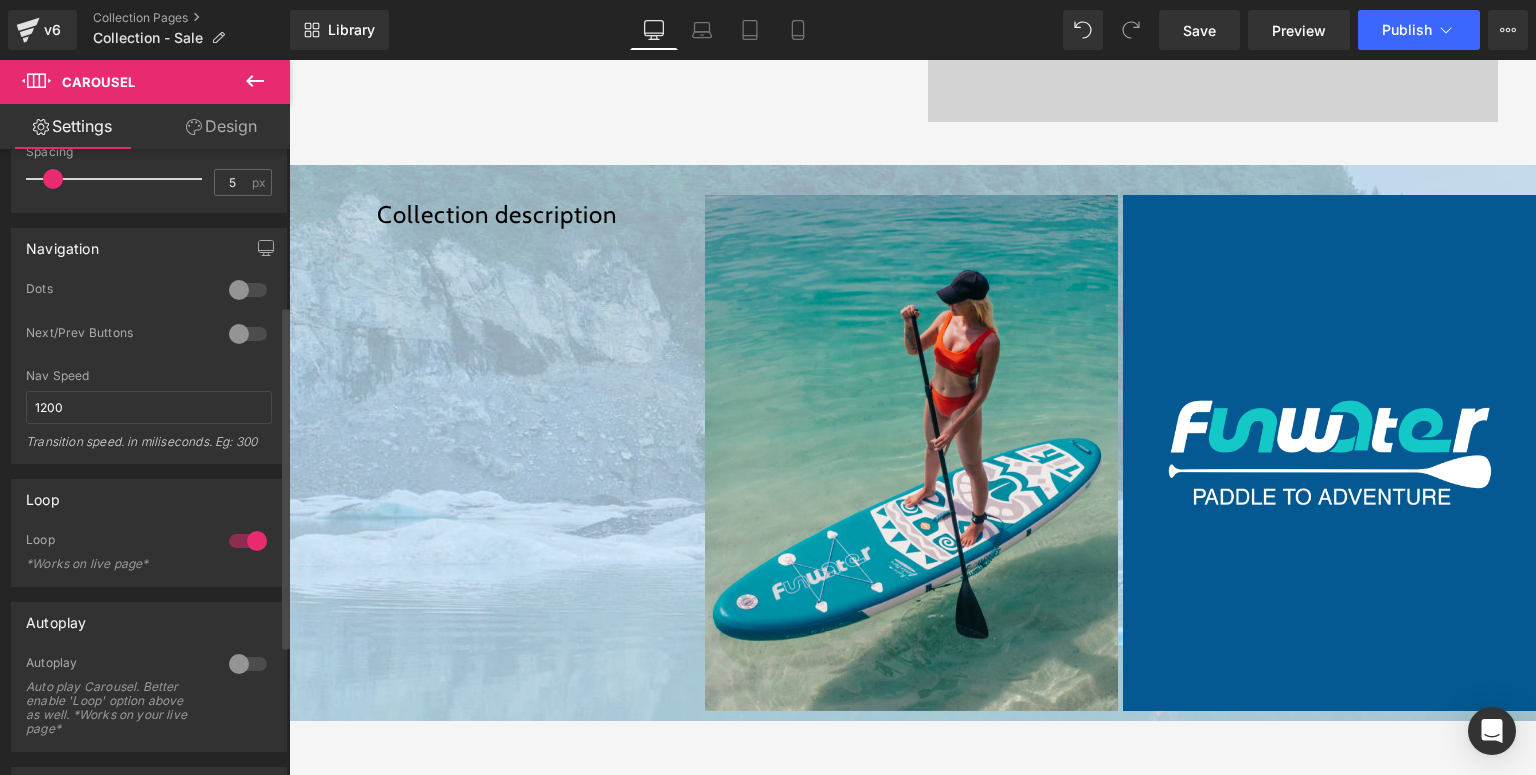 drag, startPoint x: 243, startPoint y: 661, endPoint x: 115, endPoint y: 475, distance: 225.7875 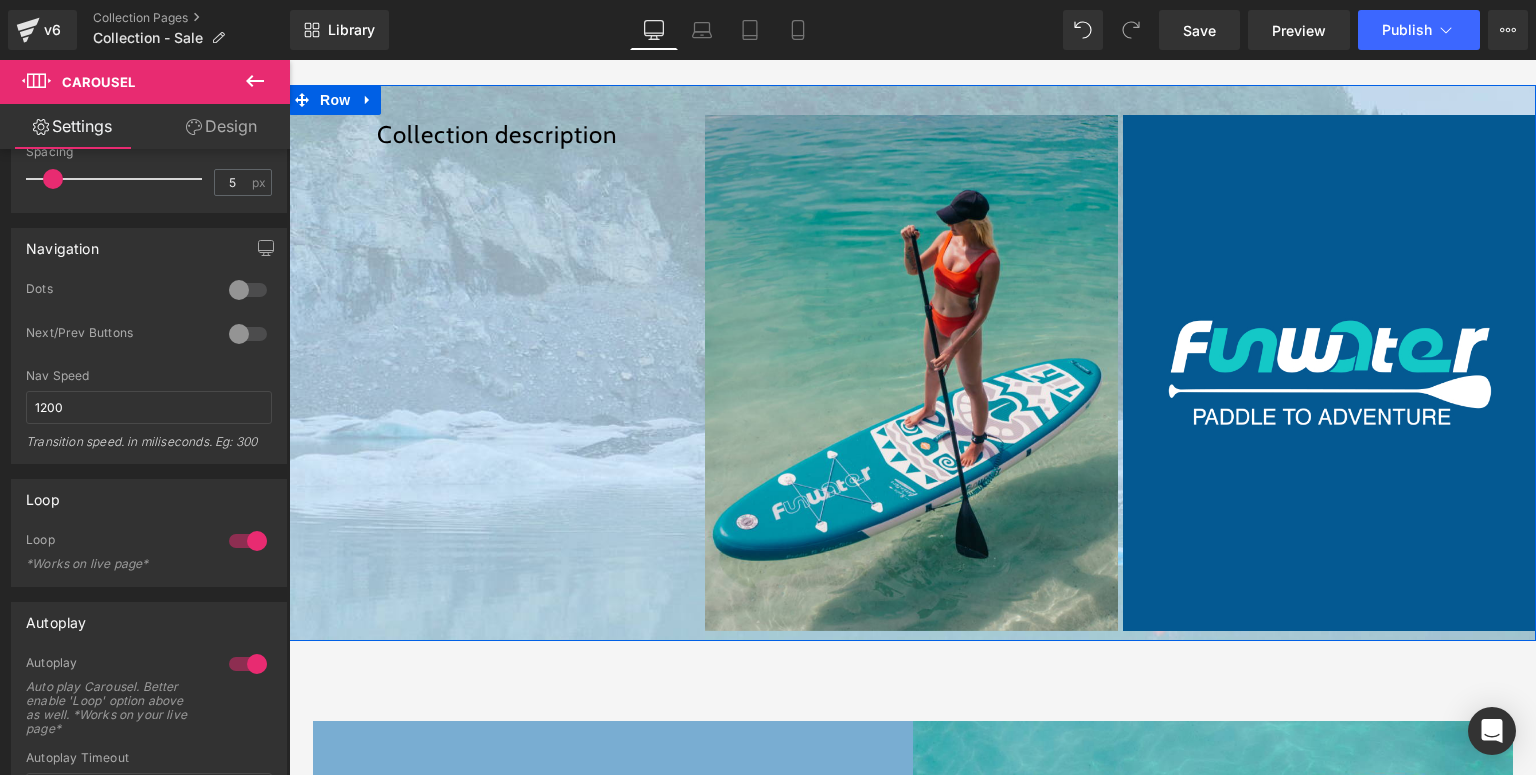 scroll, scrollTop: 5744, scrollLeft: 0, axis: vertical 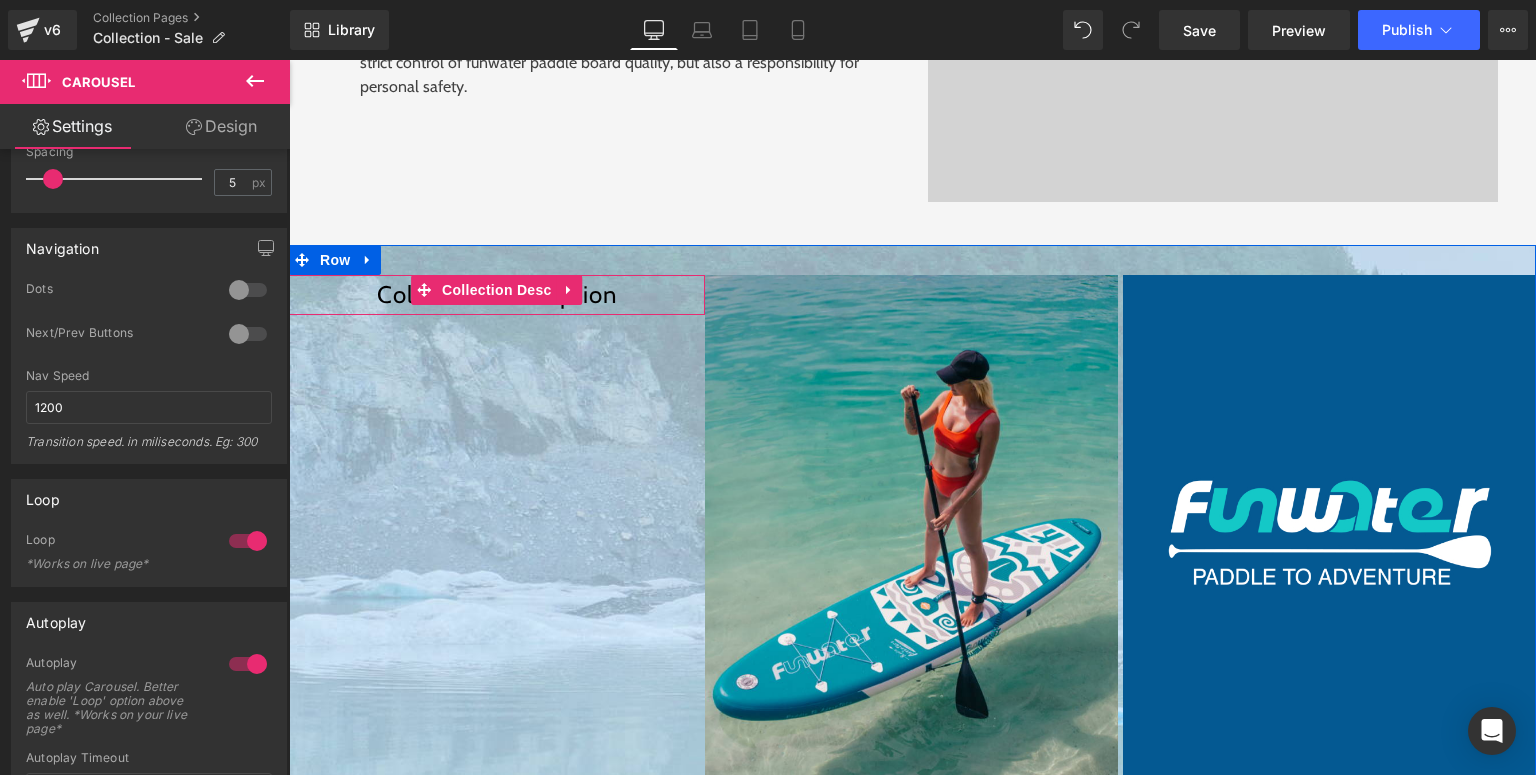 drag, startPoint x: 504, startPoint y: 287, endPoint x: 331, endPoint y: 300, distance: 173.48775 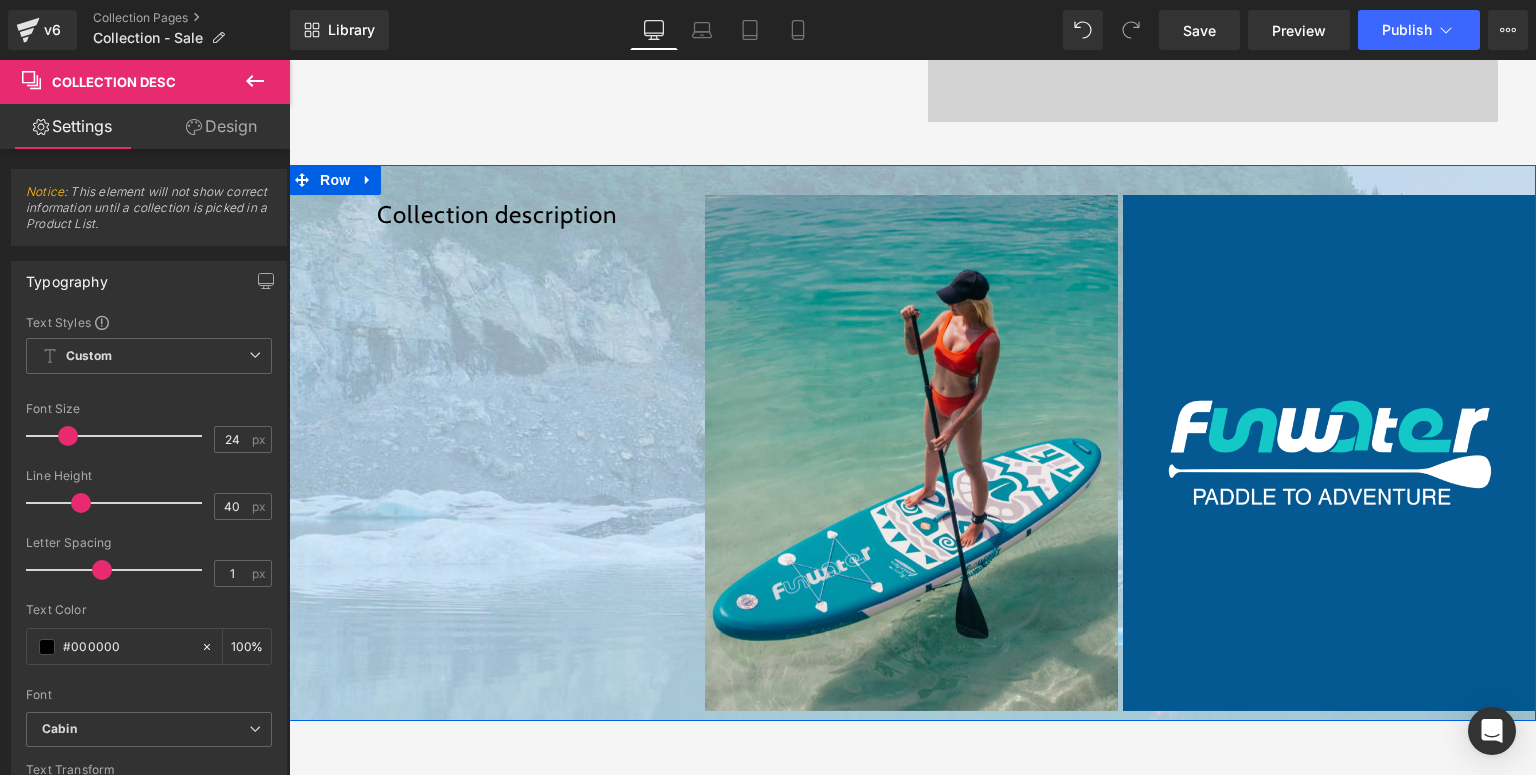 scroll, scrollTop: 5744, scrollLeft: 0, axis: vertical 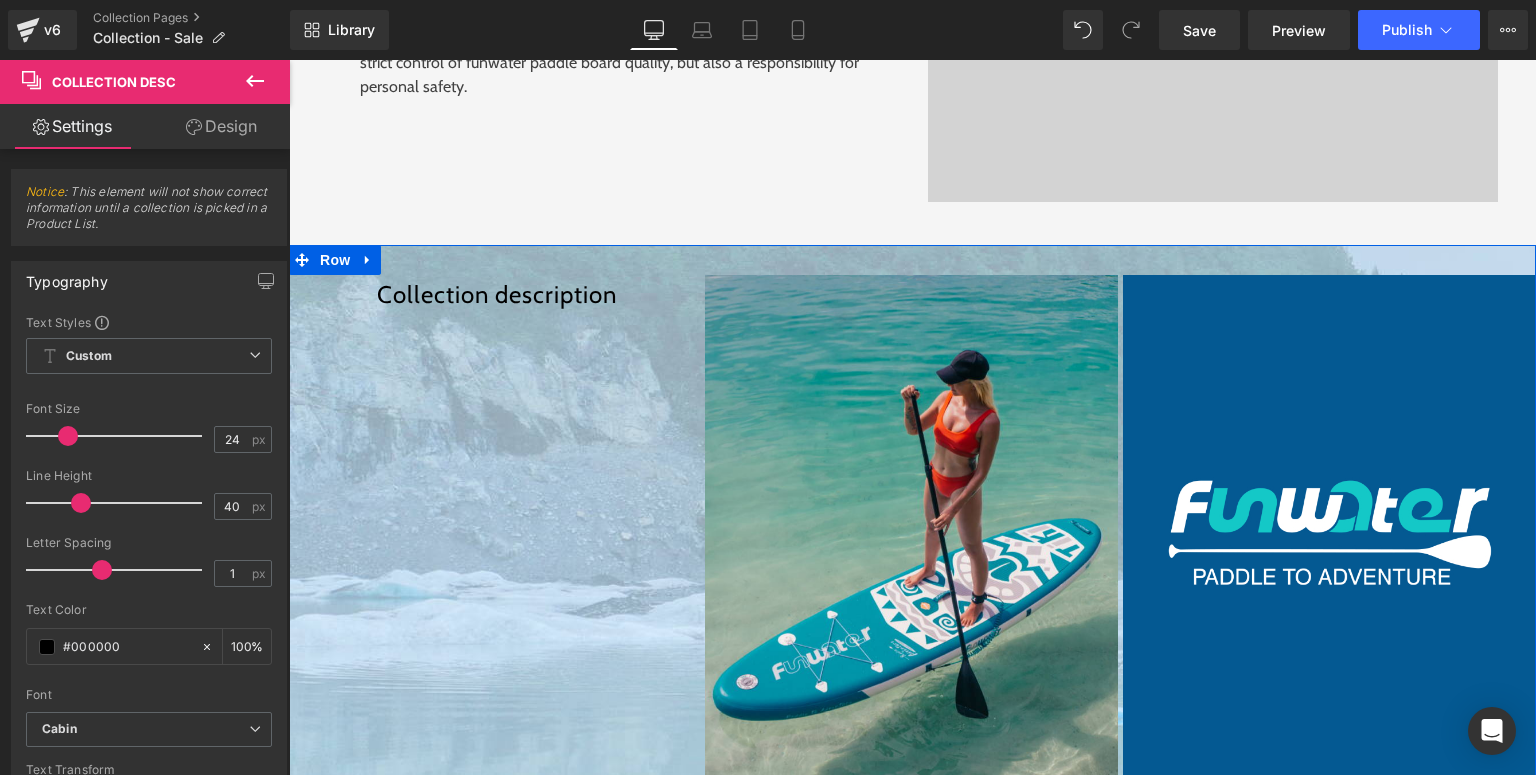 drag, startPoint x: 339, startPoint y: 255, endPoint x: 378, endPoint y: 244, distance: 40.5216 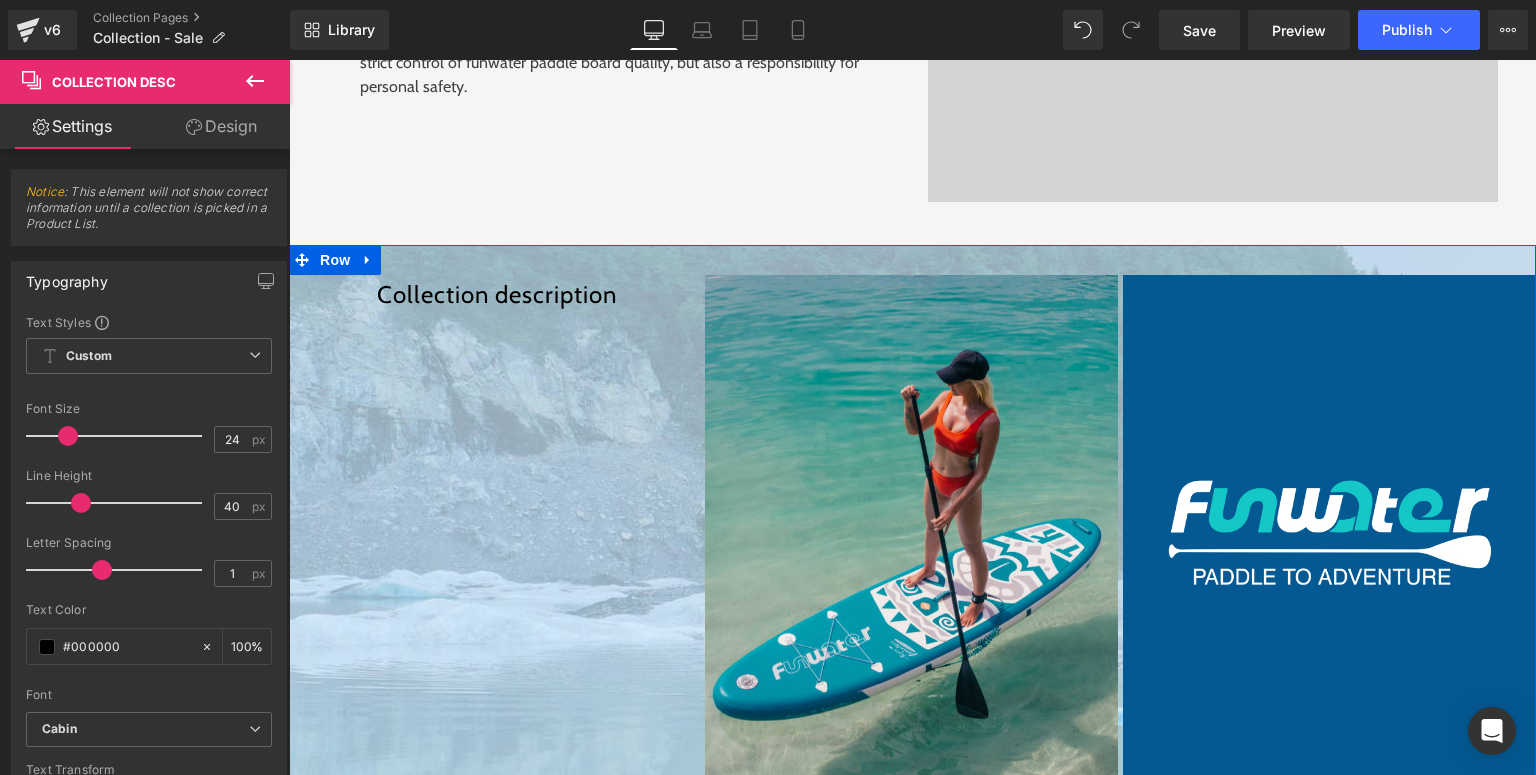 click on "Row" at bounding box center [335, 260] 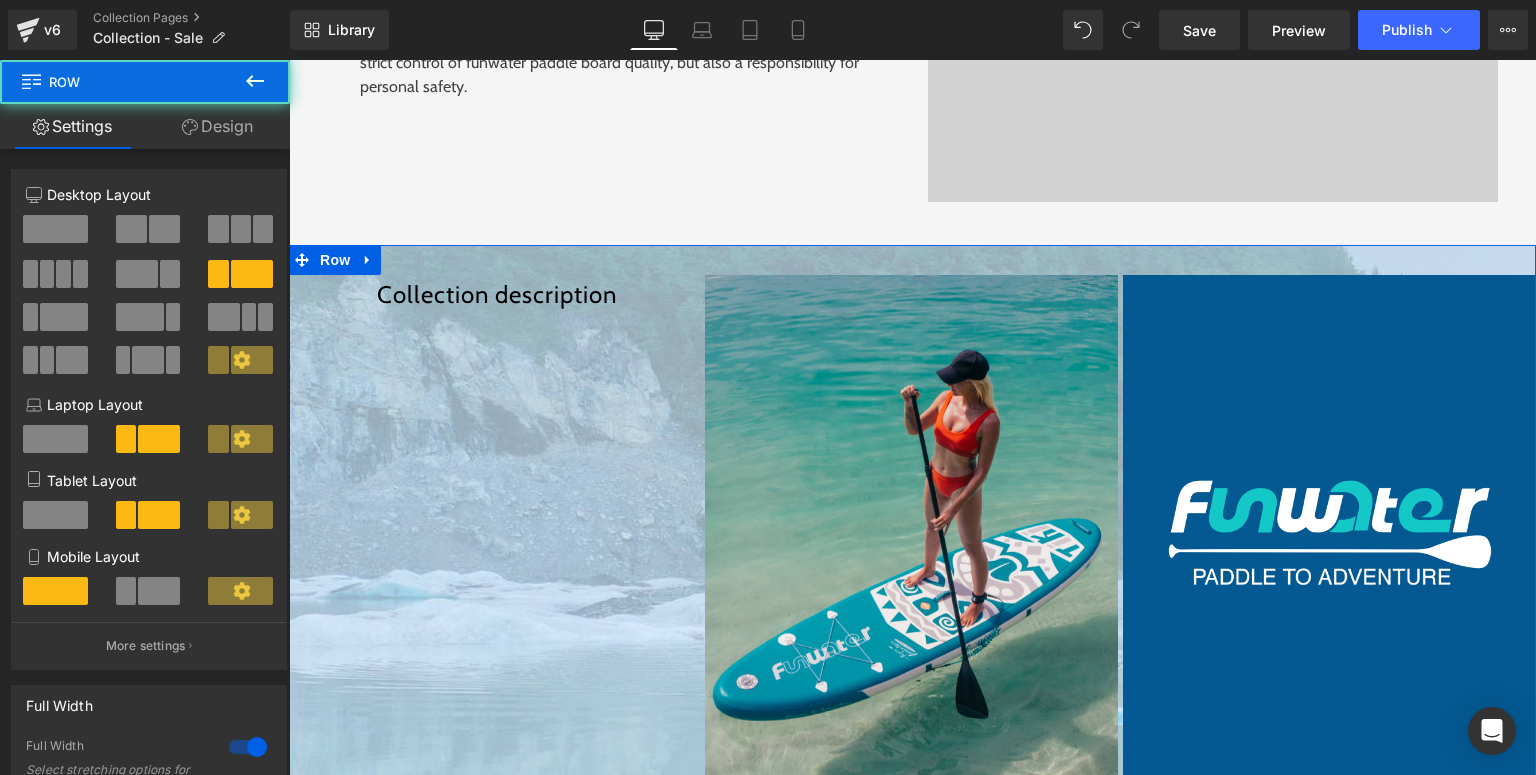 click on "Design" at bounding box center (217, 126) 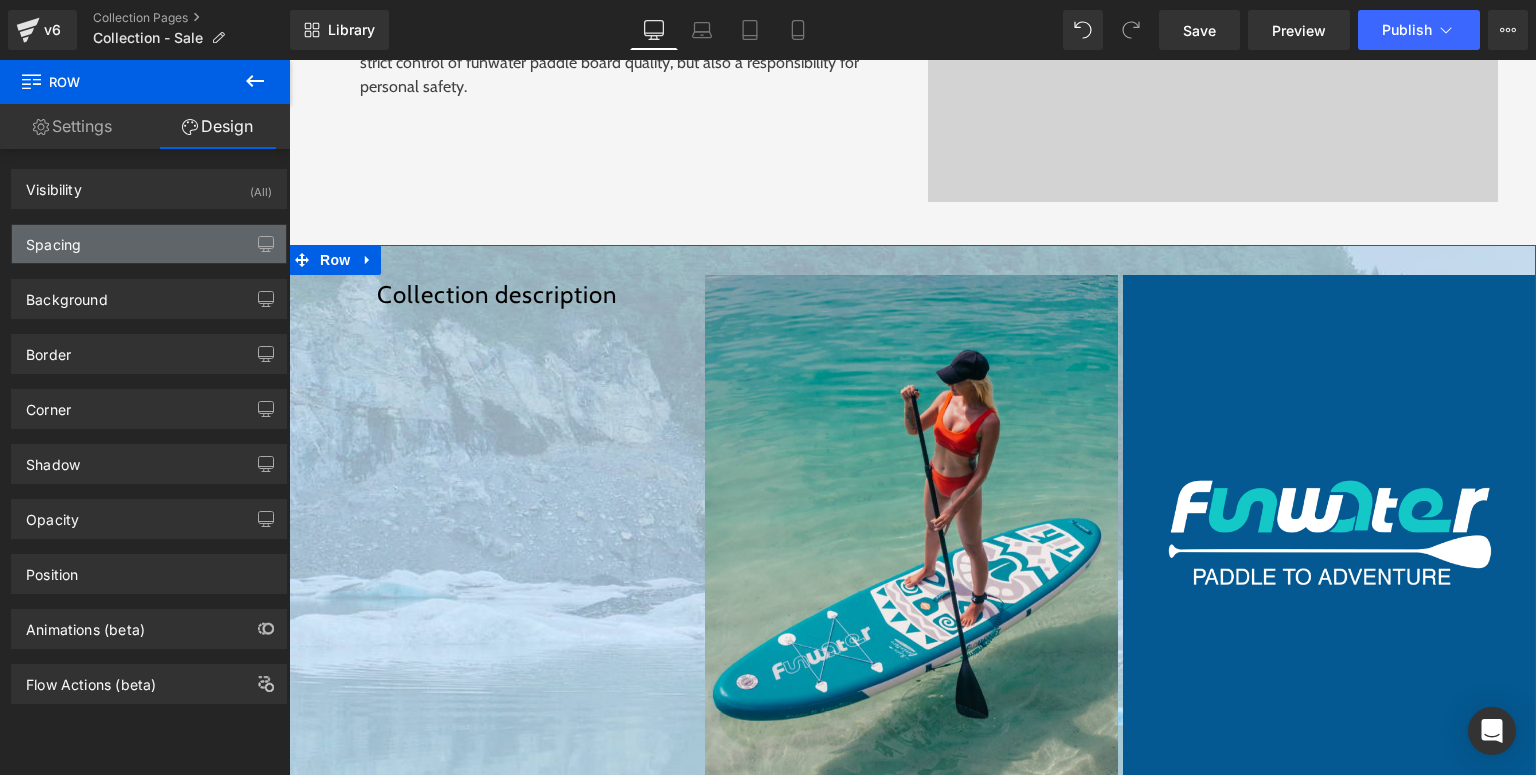 click on "Spacing" at bounding box center [149, 244] 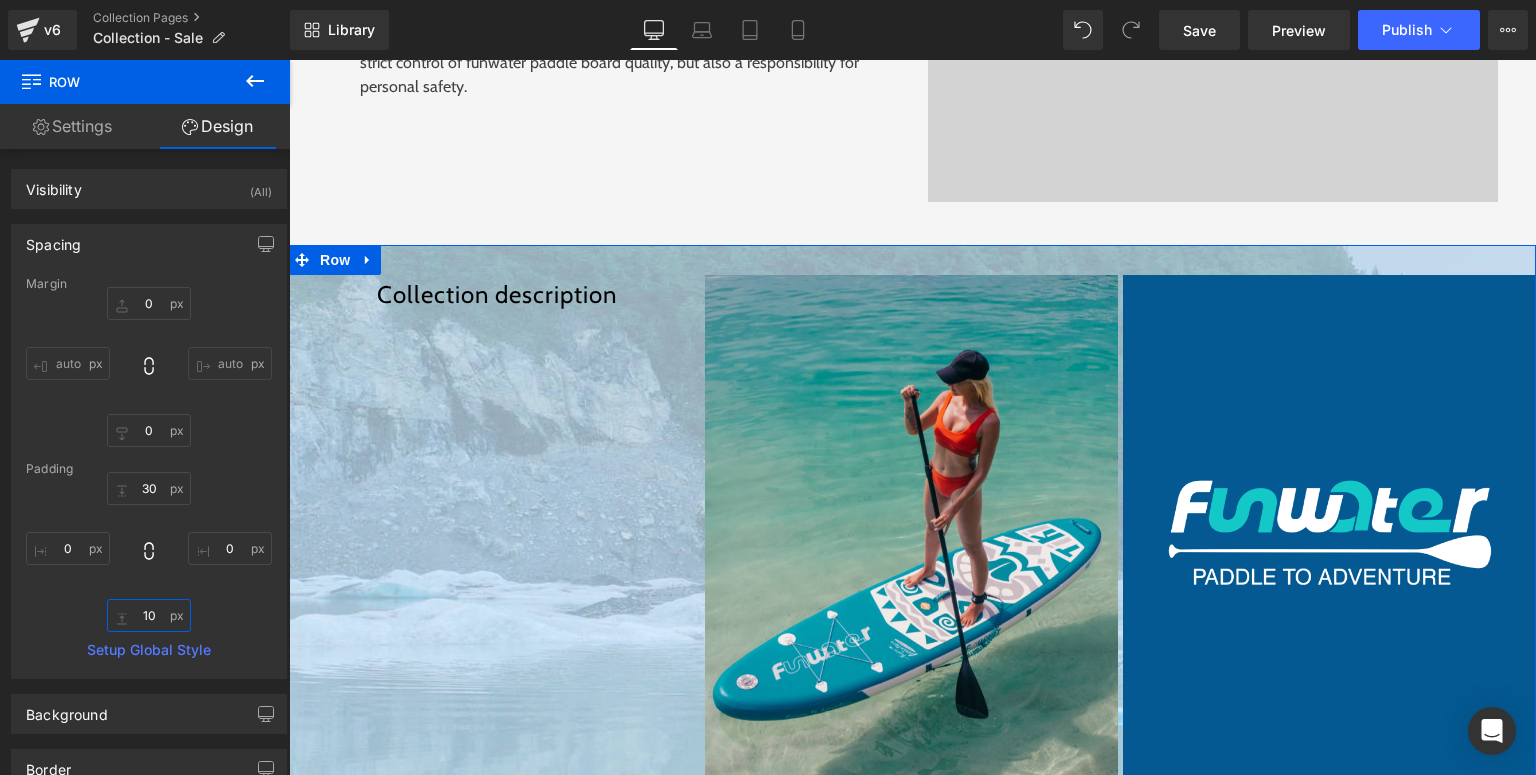 click on "10" at bounding box center (149, 615) 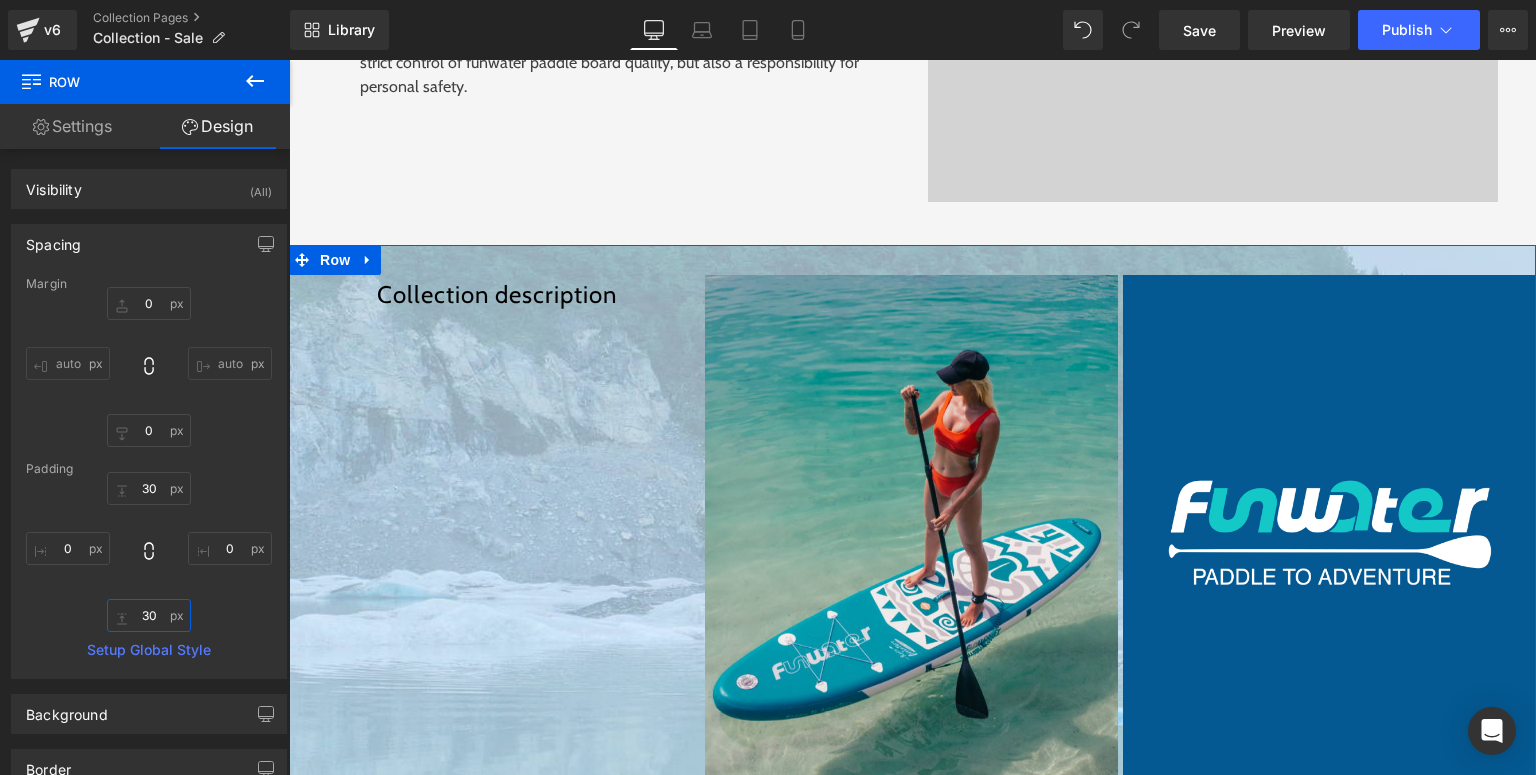 type on "30" 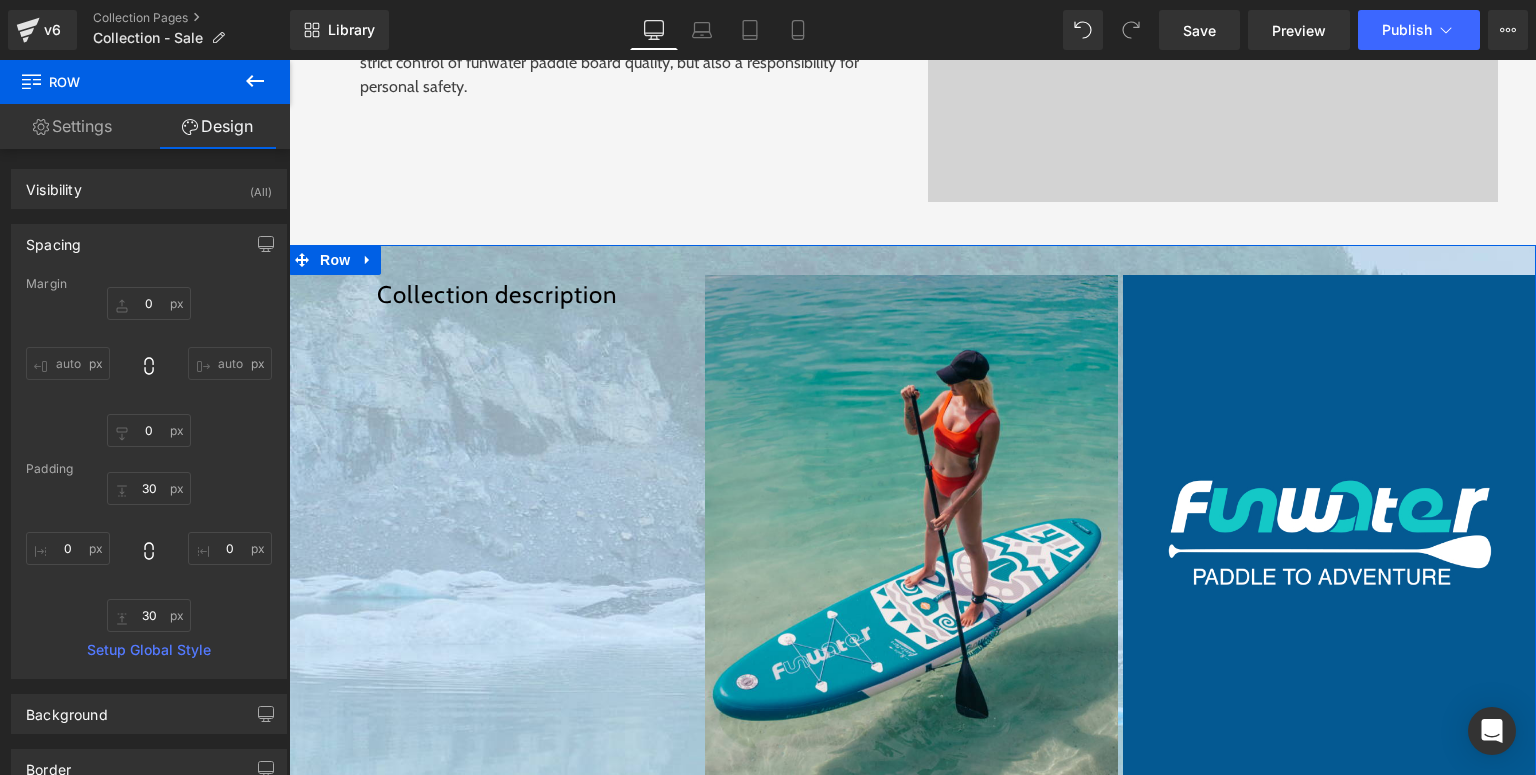 click on "30
0
30
0" at bounding box center [149, 552] 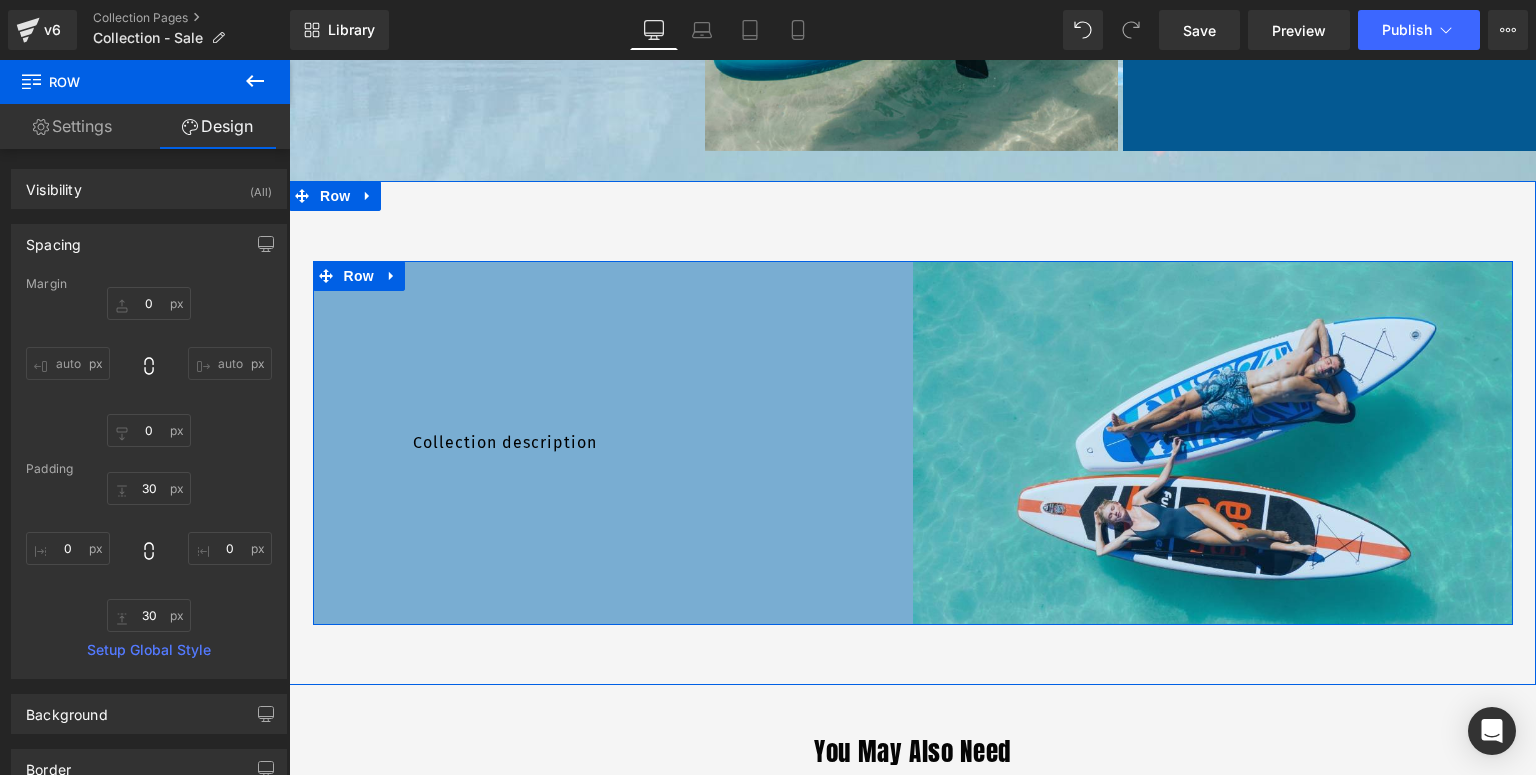 scroll, scrollTop: 6144, scrollLeft: 0, axis: vertical 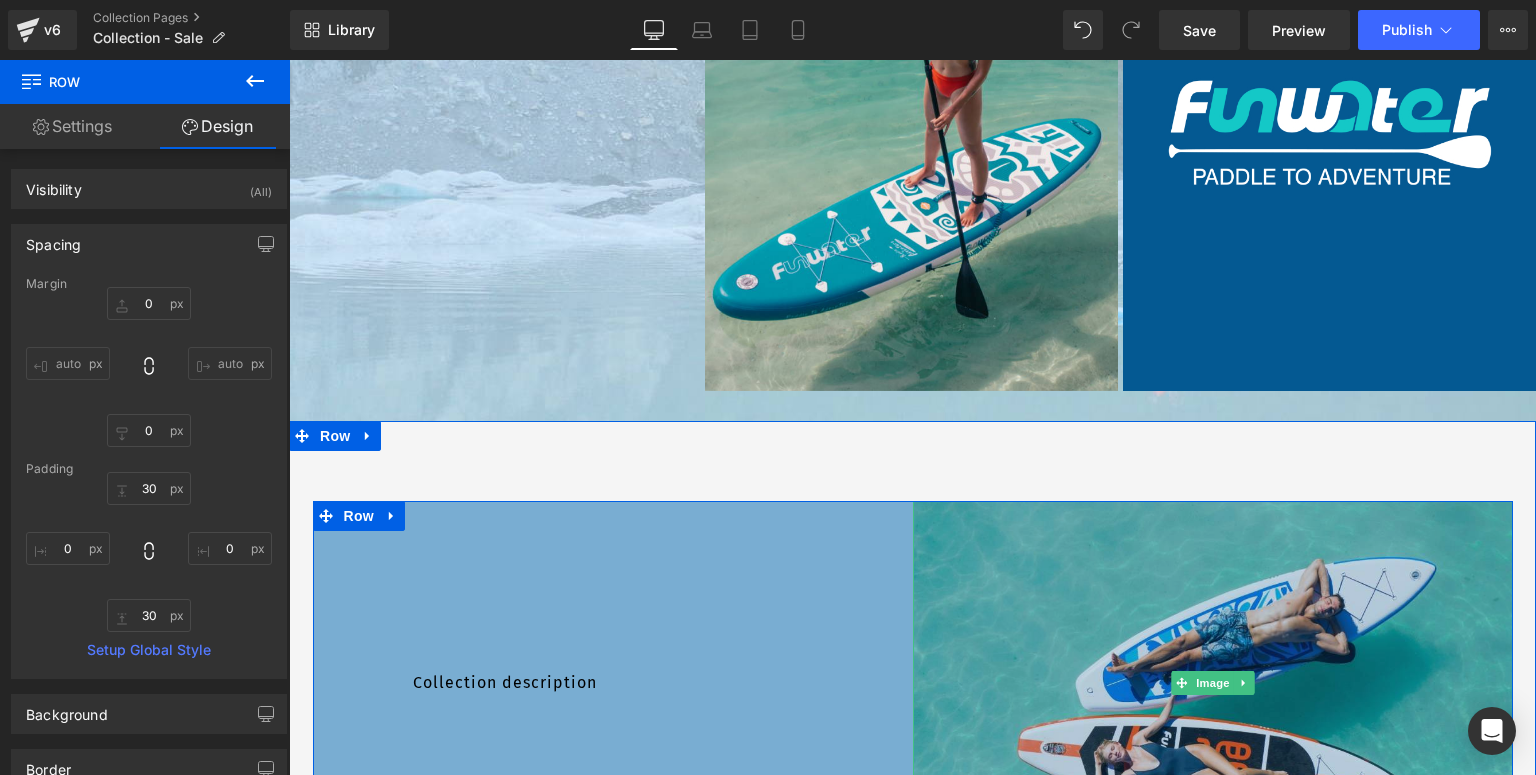 click at bounding box center [1213, 683] 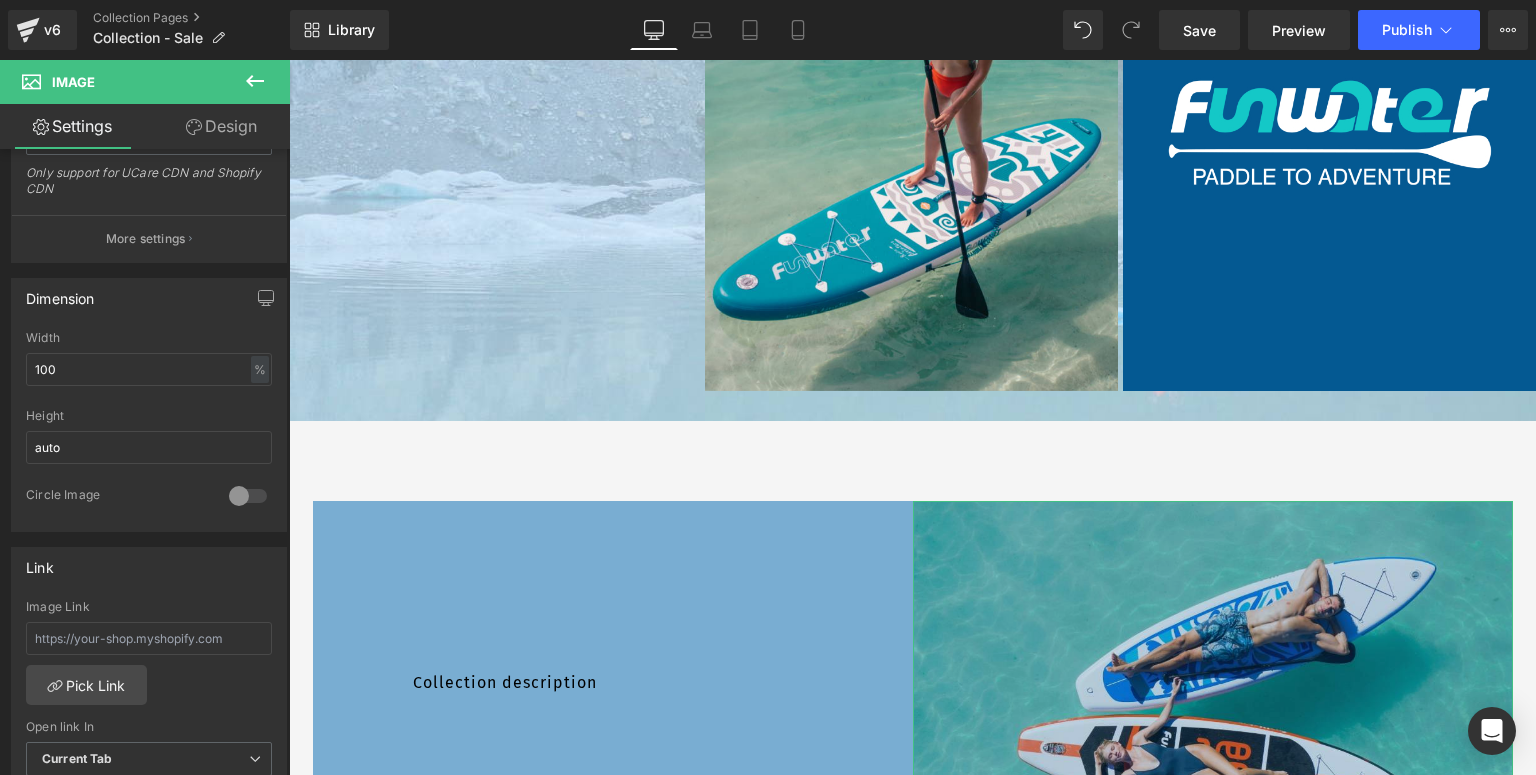 scroll, scrollTop: 880, scrollLeft: 0, axis: vertical 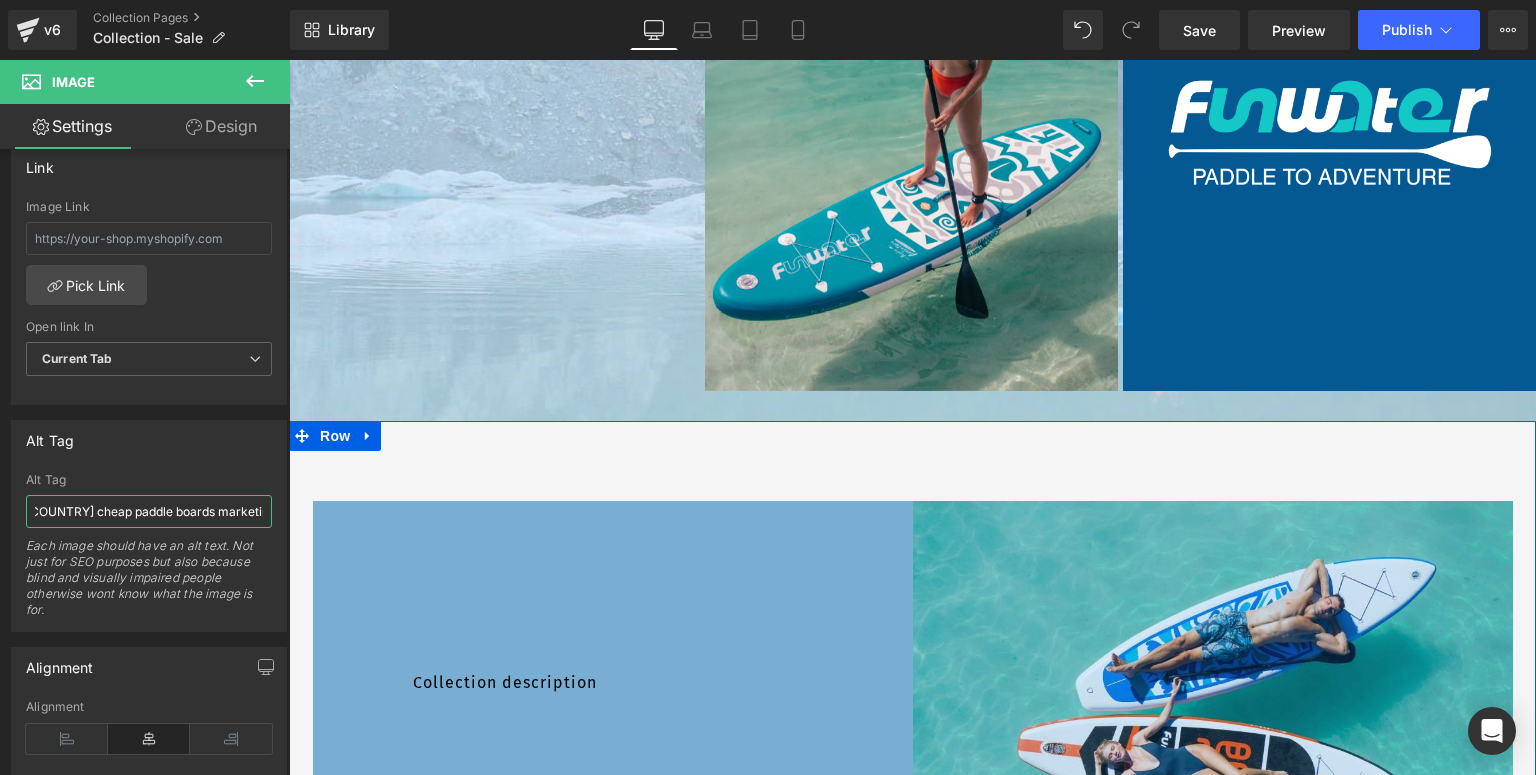 drag, startPoint x: 319, startPoint y: 564, endPoint x: 292, endPoint y: 504, distance: 65.795135 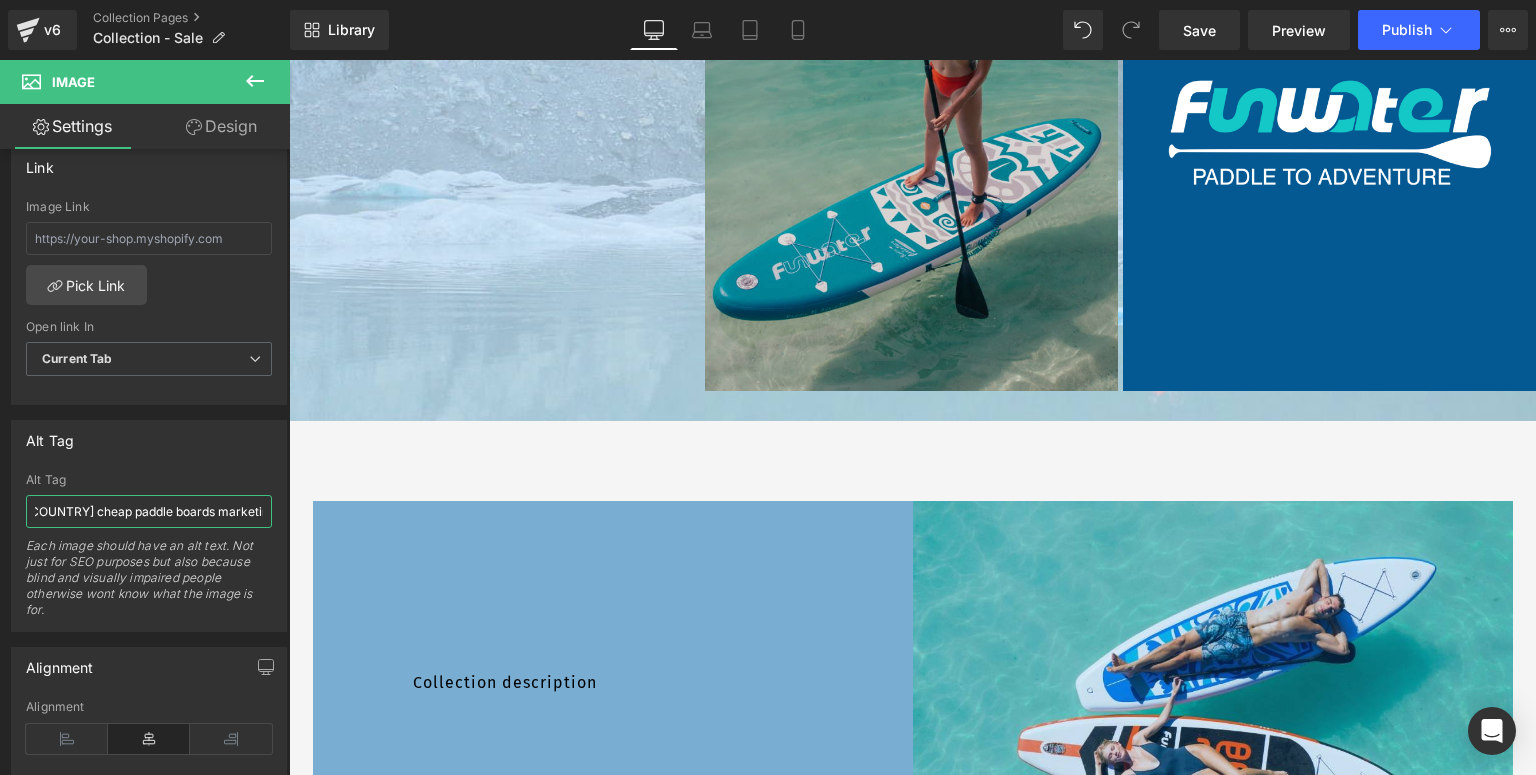 scroll, scrollTop: 5824, scrollLeft: 0, axis: vertical 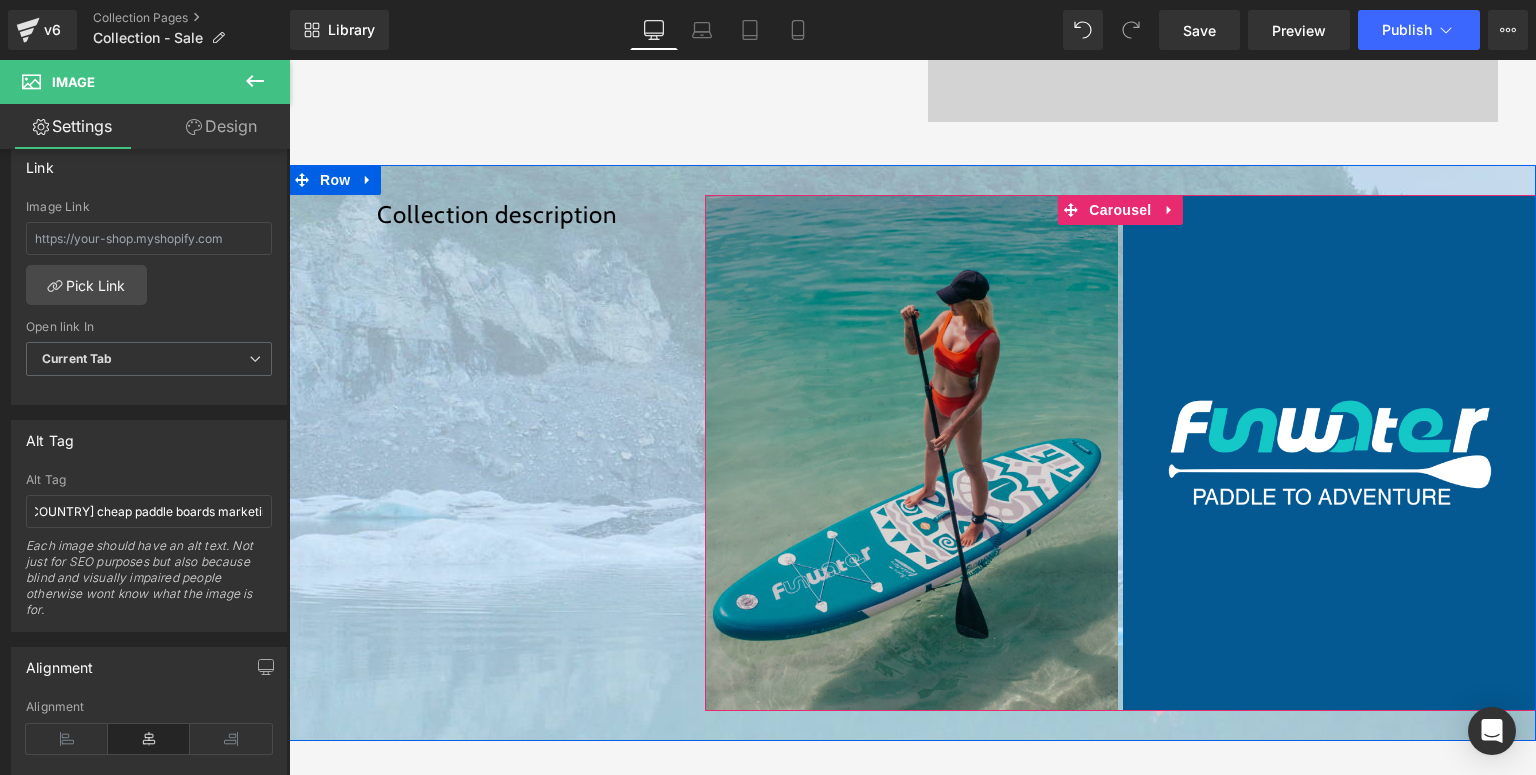 drag, startPoint x: 926, startPoint y: 373, endPoint x: 928, endPoint y: 407, distance: 34.058773 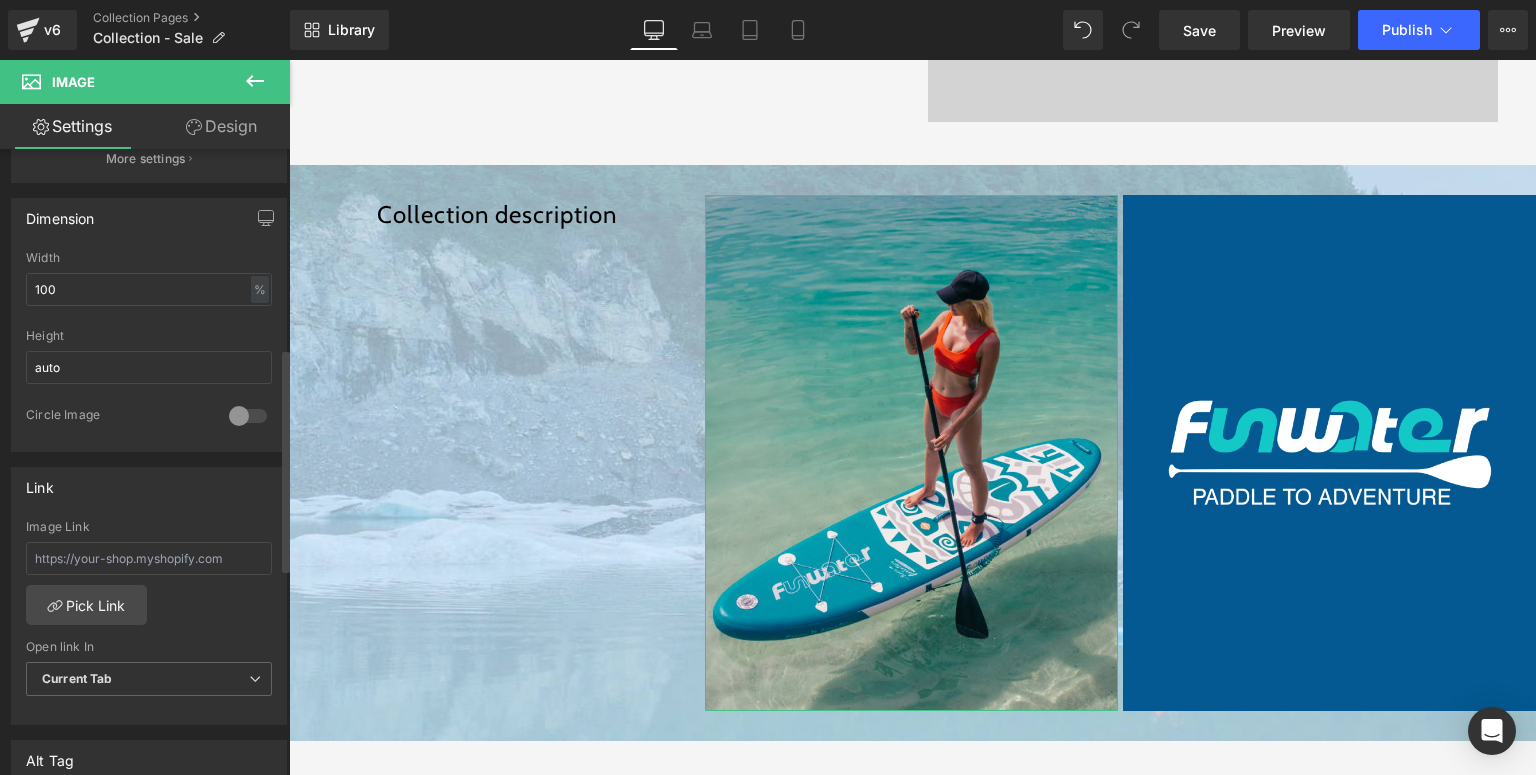 scroll, scrollTop: 640, scrollLeft: 0, axis: vertical 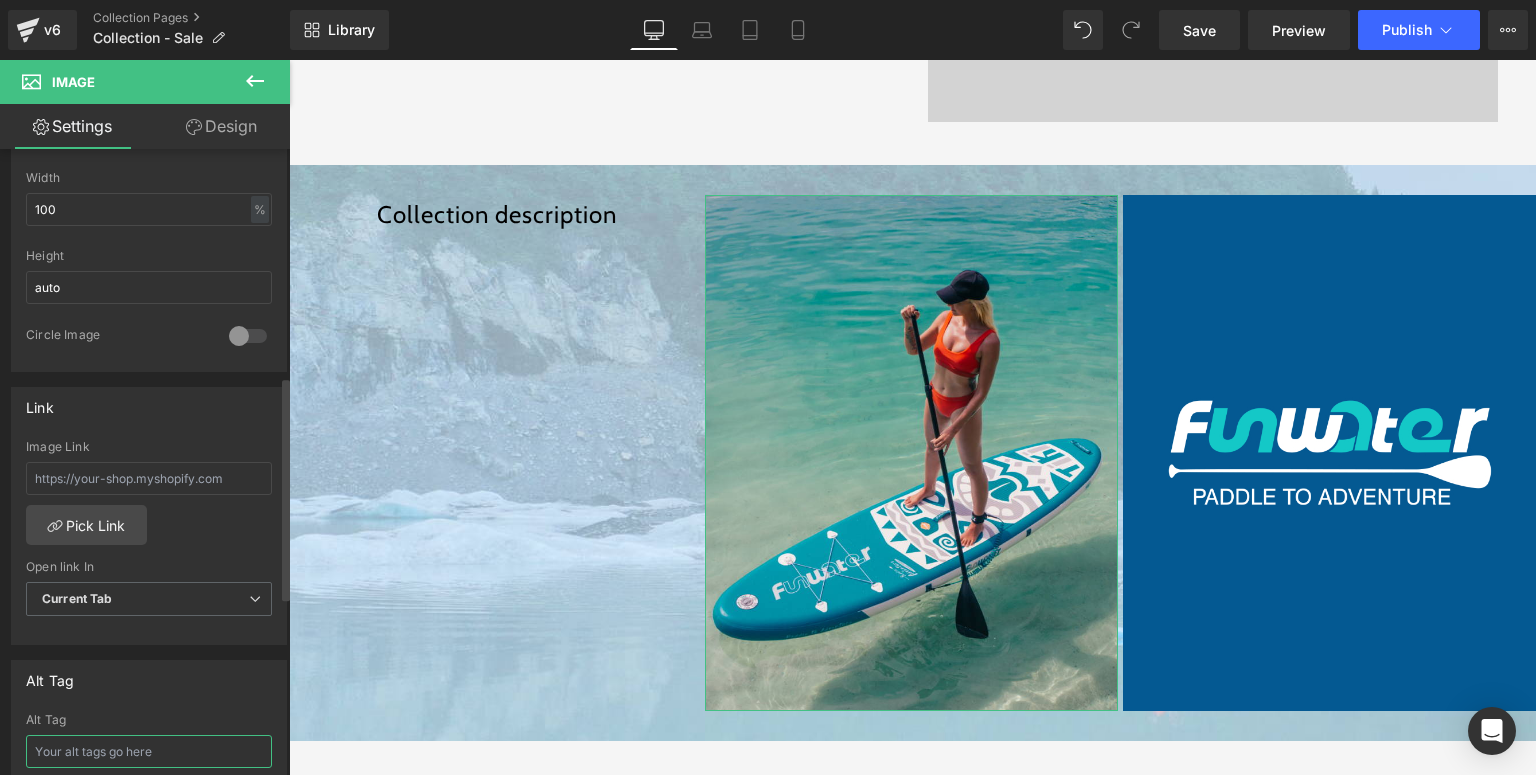 click at bounding box center (149, 751) 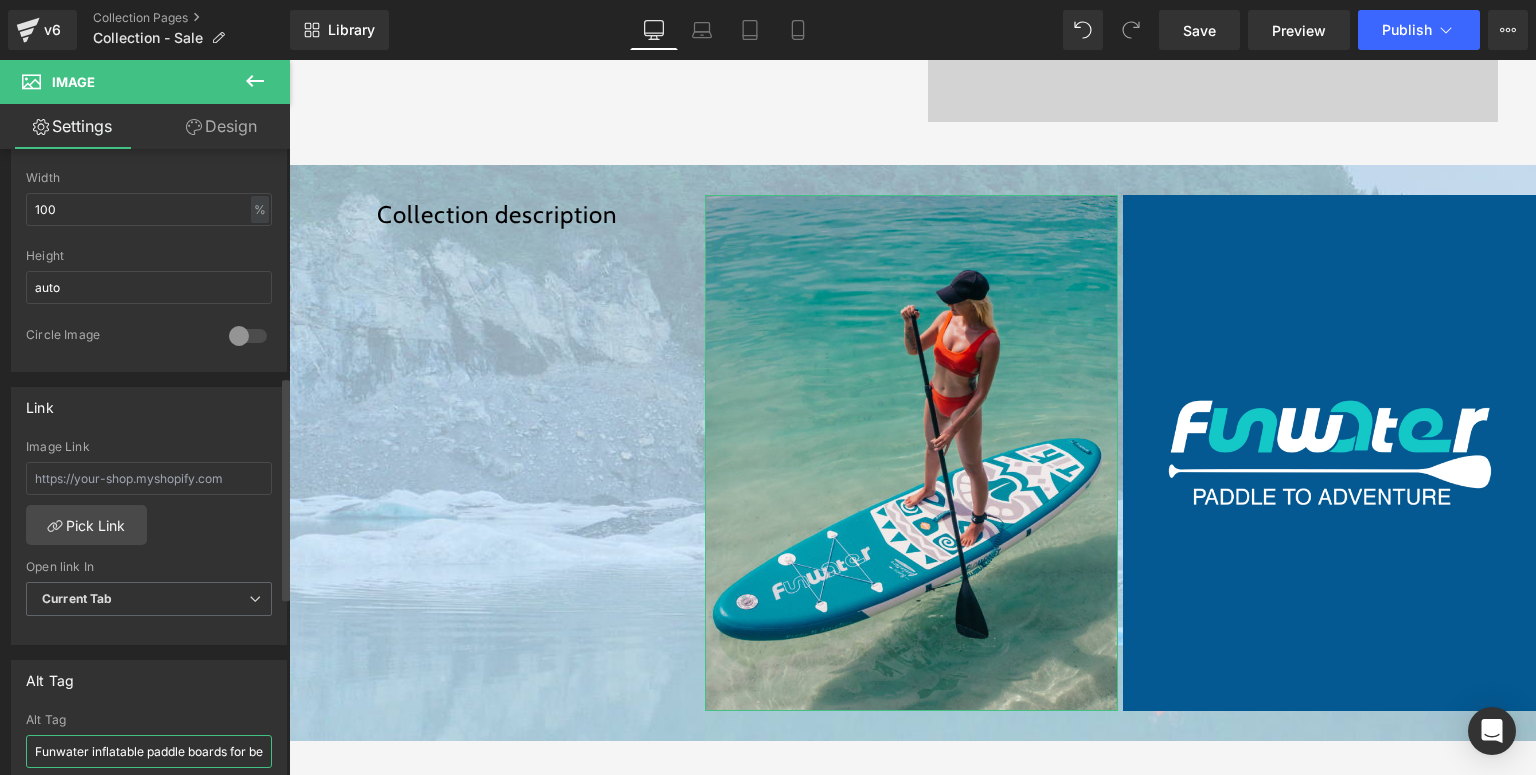 scroll, scrollTop: 0, scrollLeft: 295, axis: horizontal 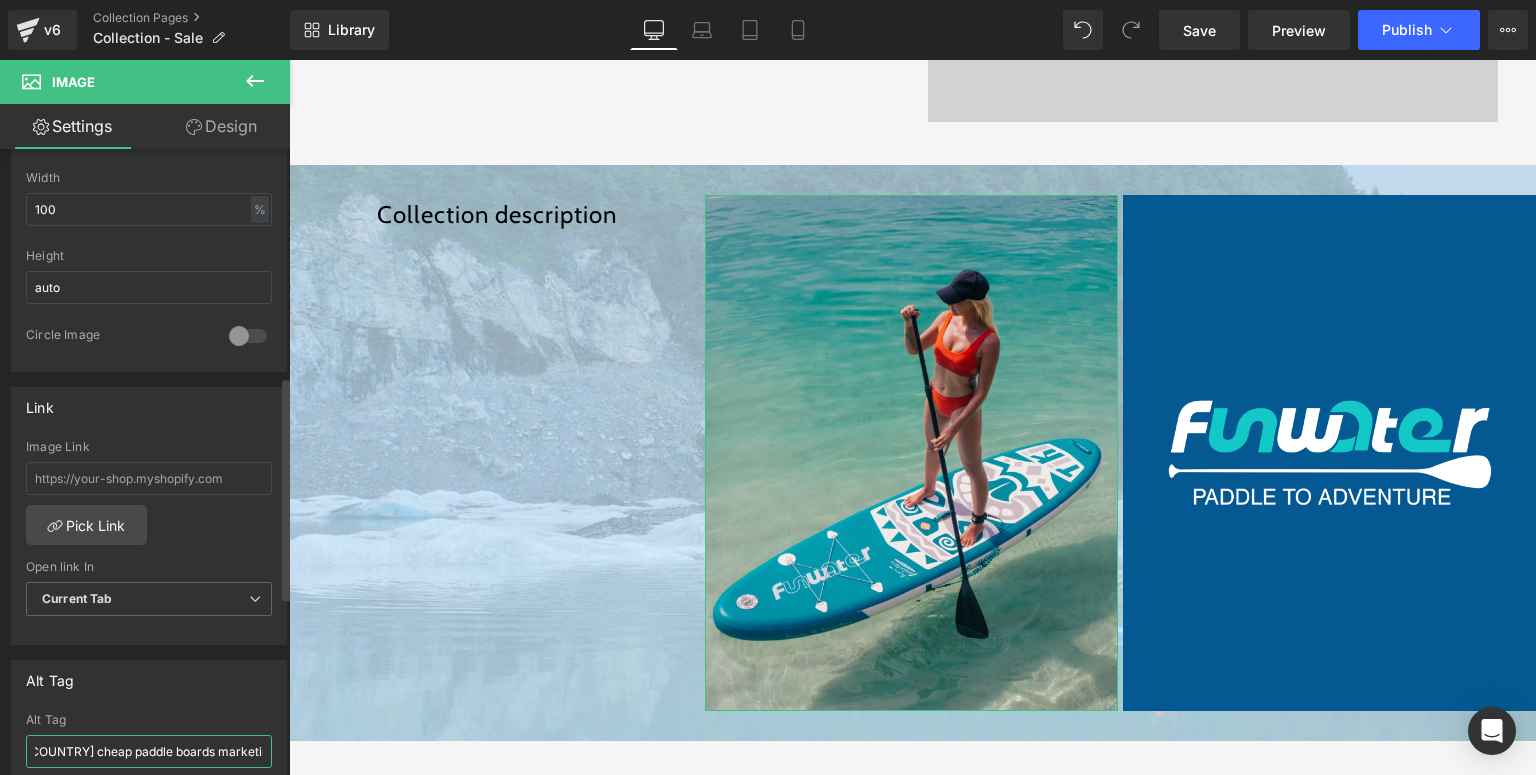 type on "Funwater inflatable paddle boards for beginners in Canada cheap paddle boards marketing" 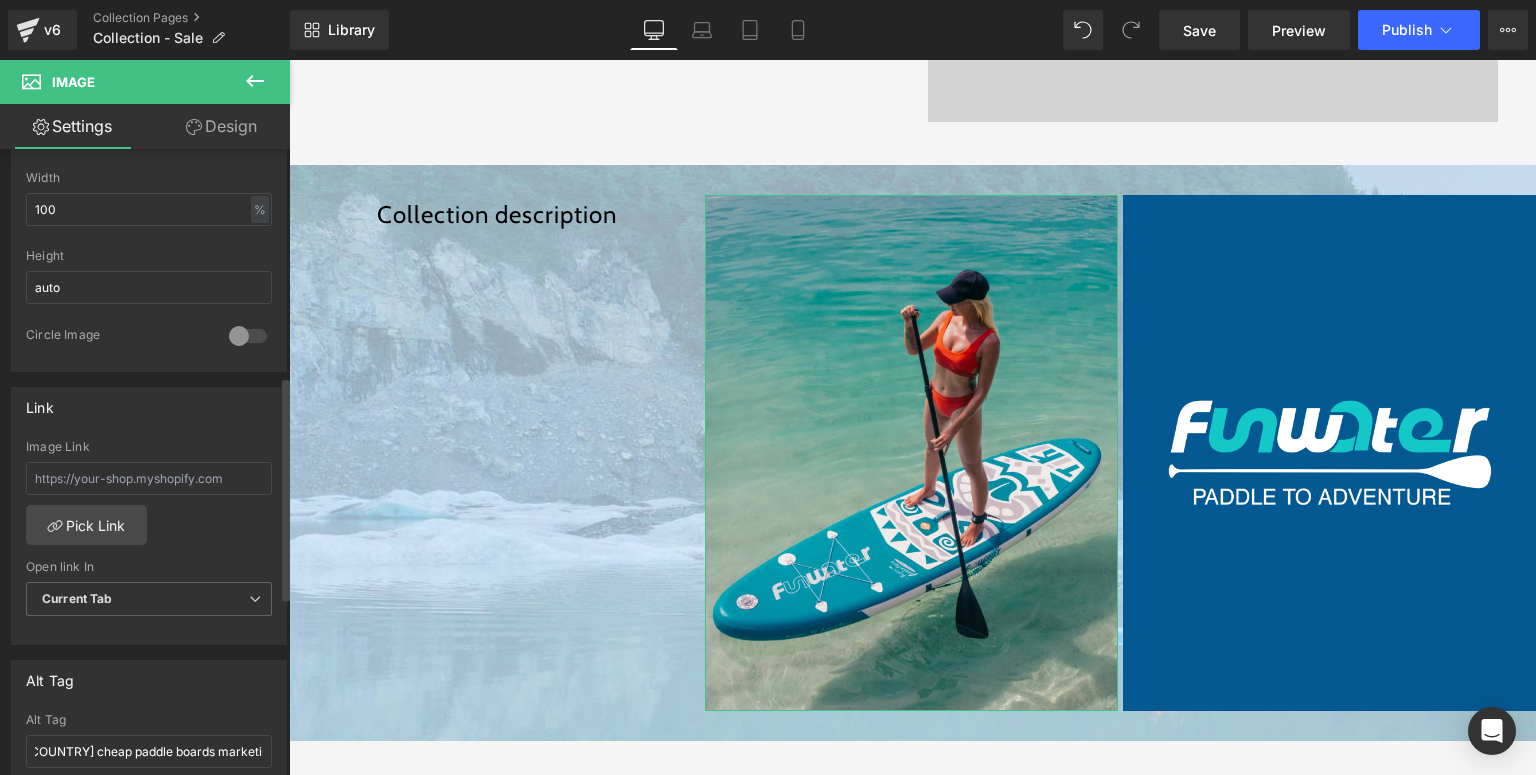 click on "Alt Tag Alt Tag Funwater inflatable paddle boards for beginners in Canada cheap paddle boards marketing Each image should have an alt text. Not just for SEO purposes but also because blind and visually impaired people otherwise wont know what the image is for." at bounding box center (149, 766) 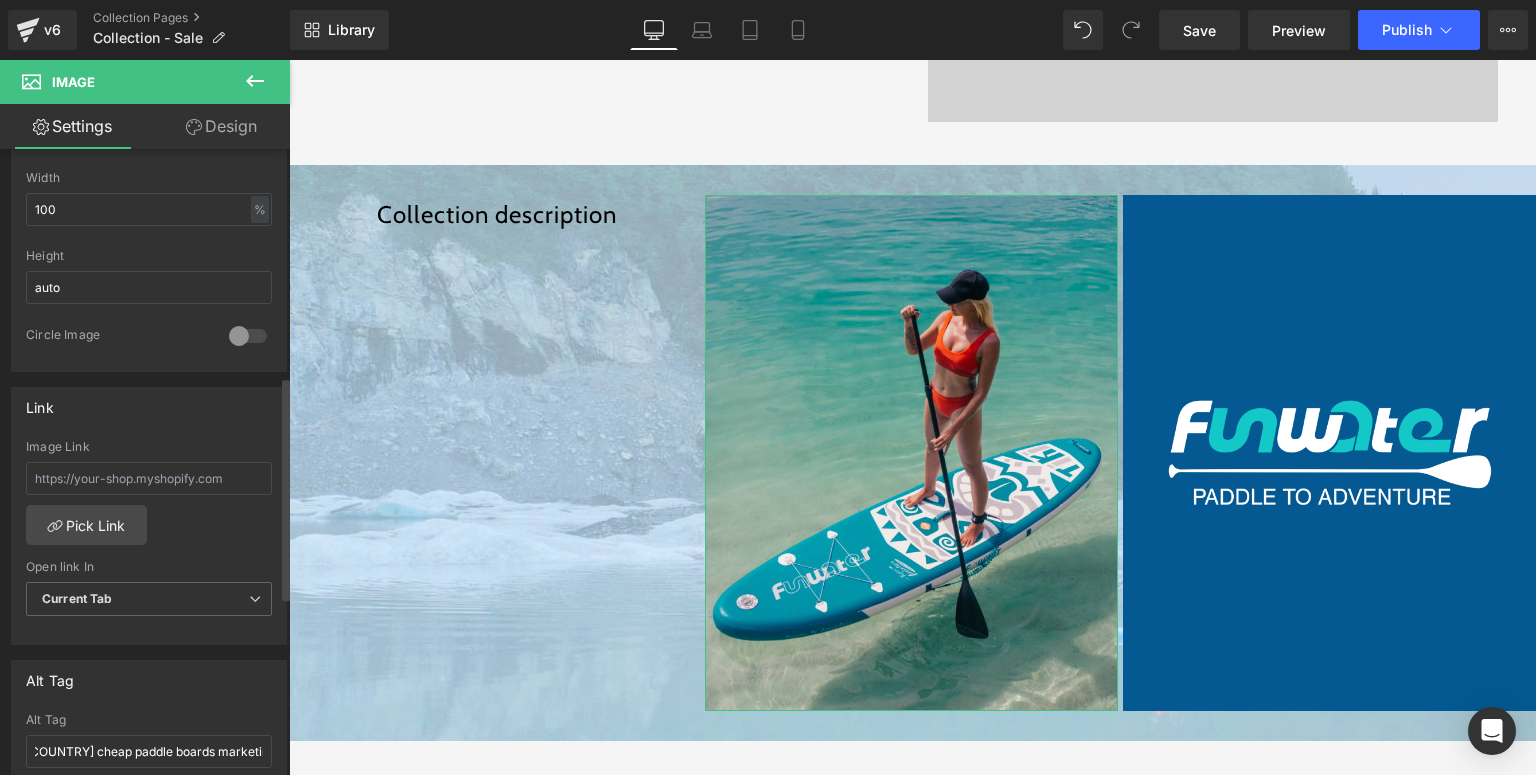 scroll, scrollTop: 0, scrollLeft: 0, axis: both 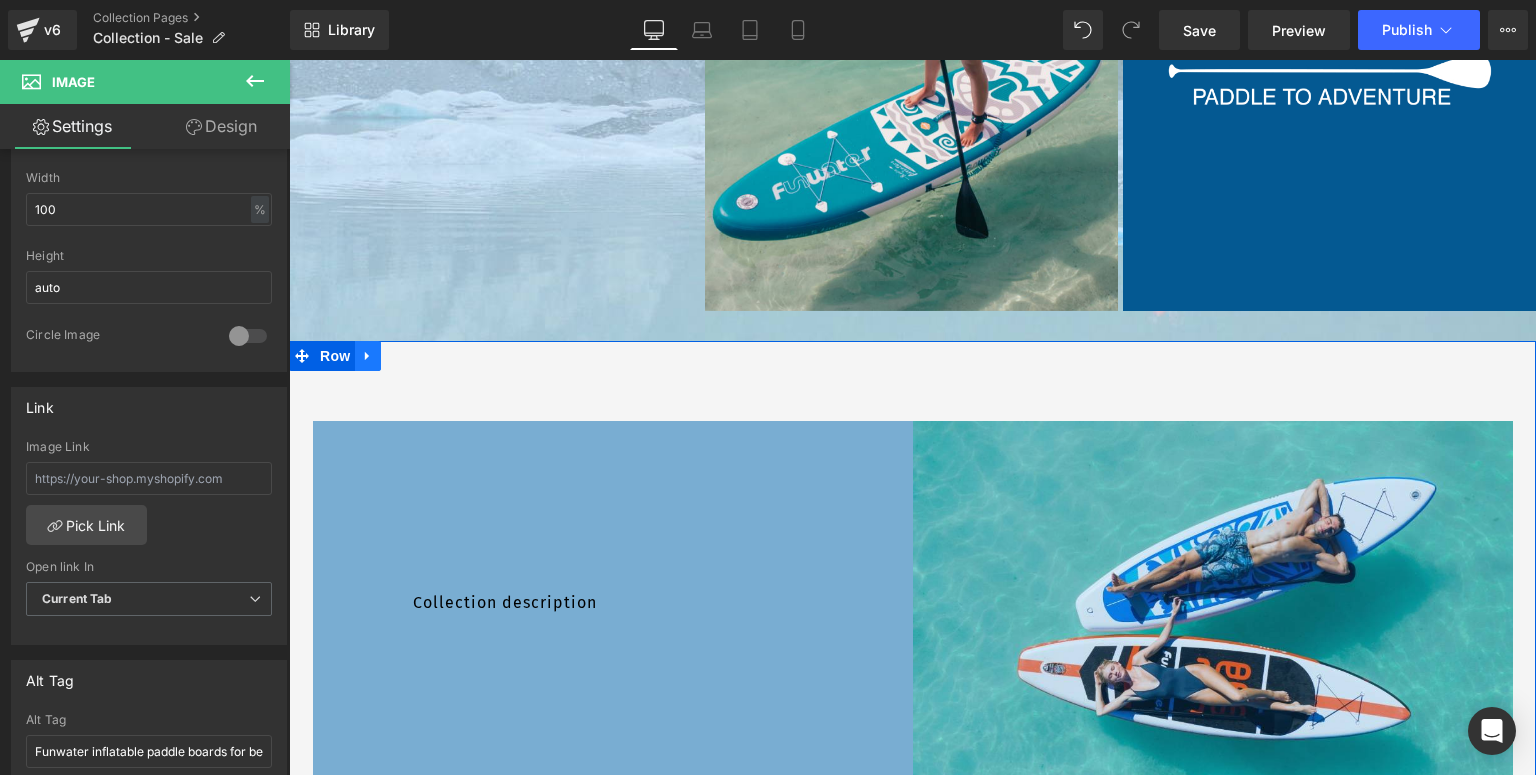 click 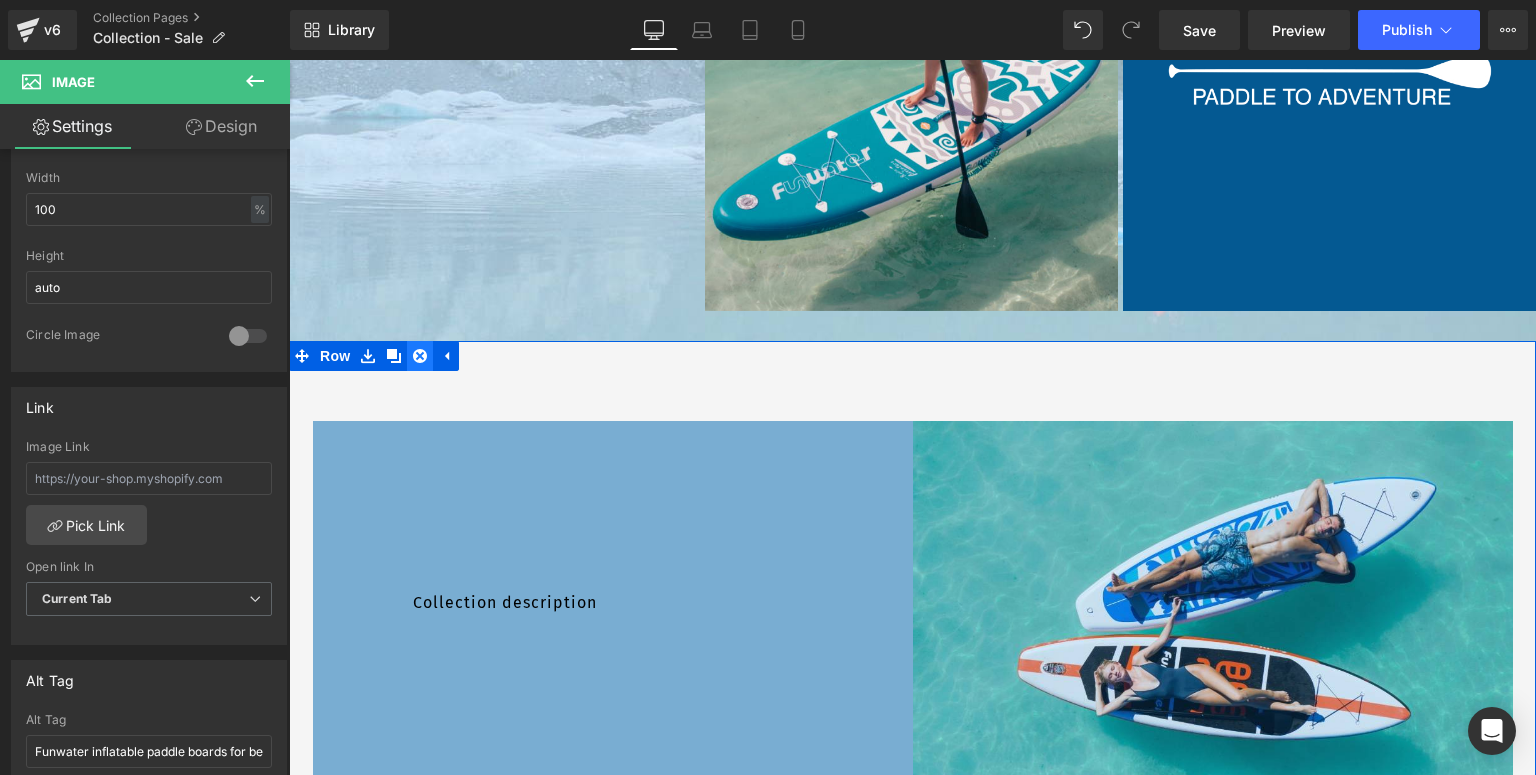 click 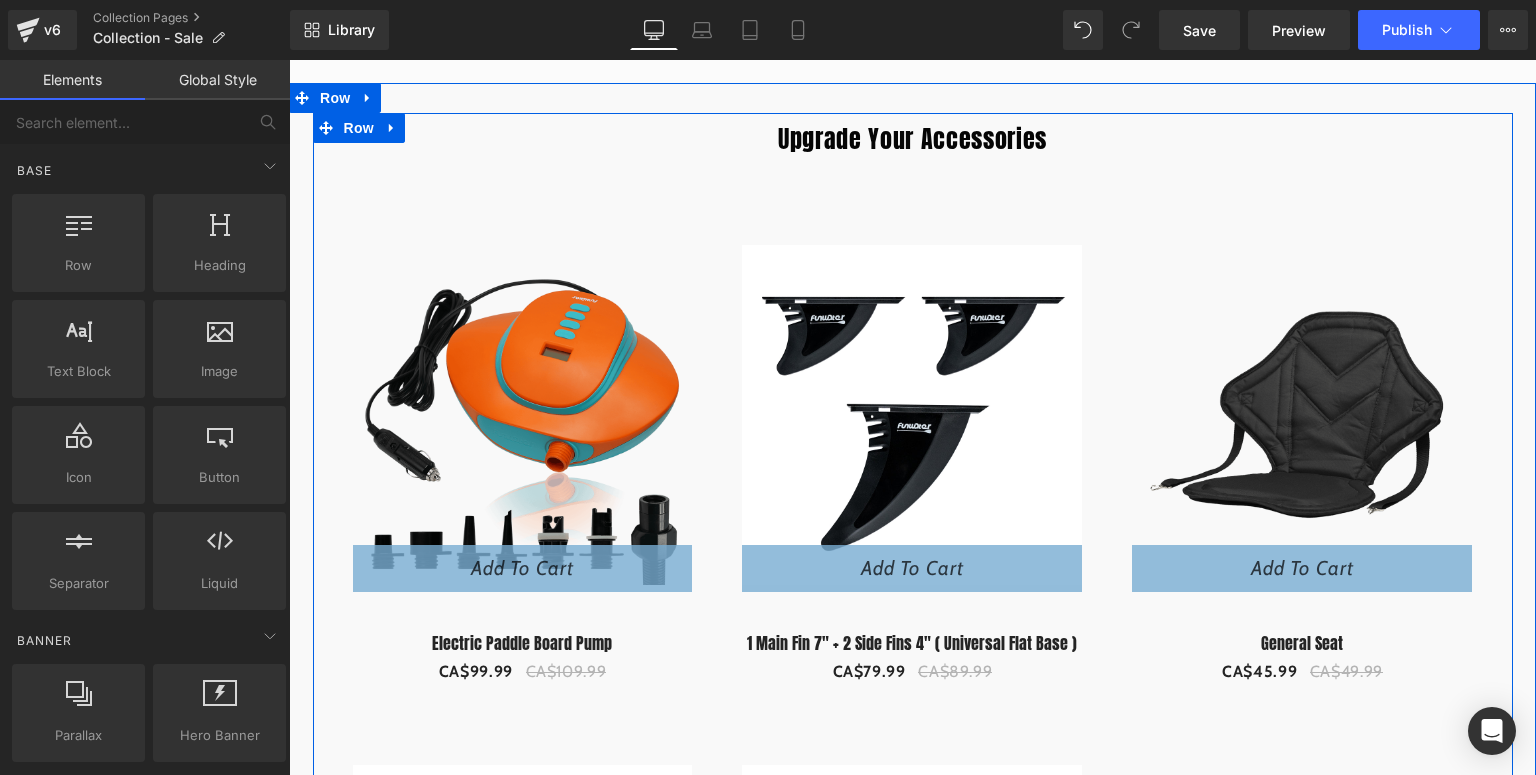 scroll, scrollTop: 2304, scrollLeft: 0, axis: vertical 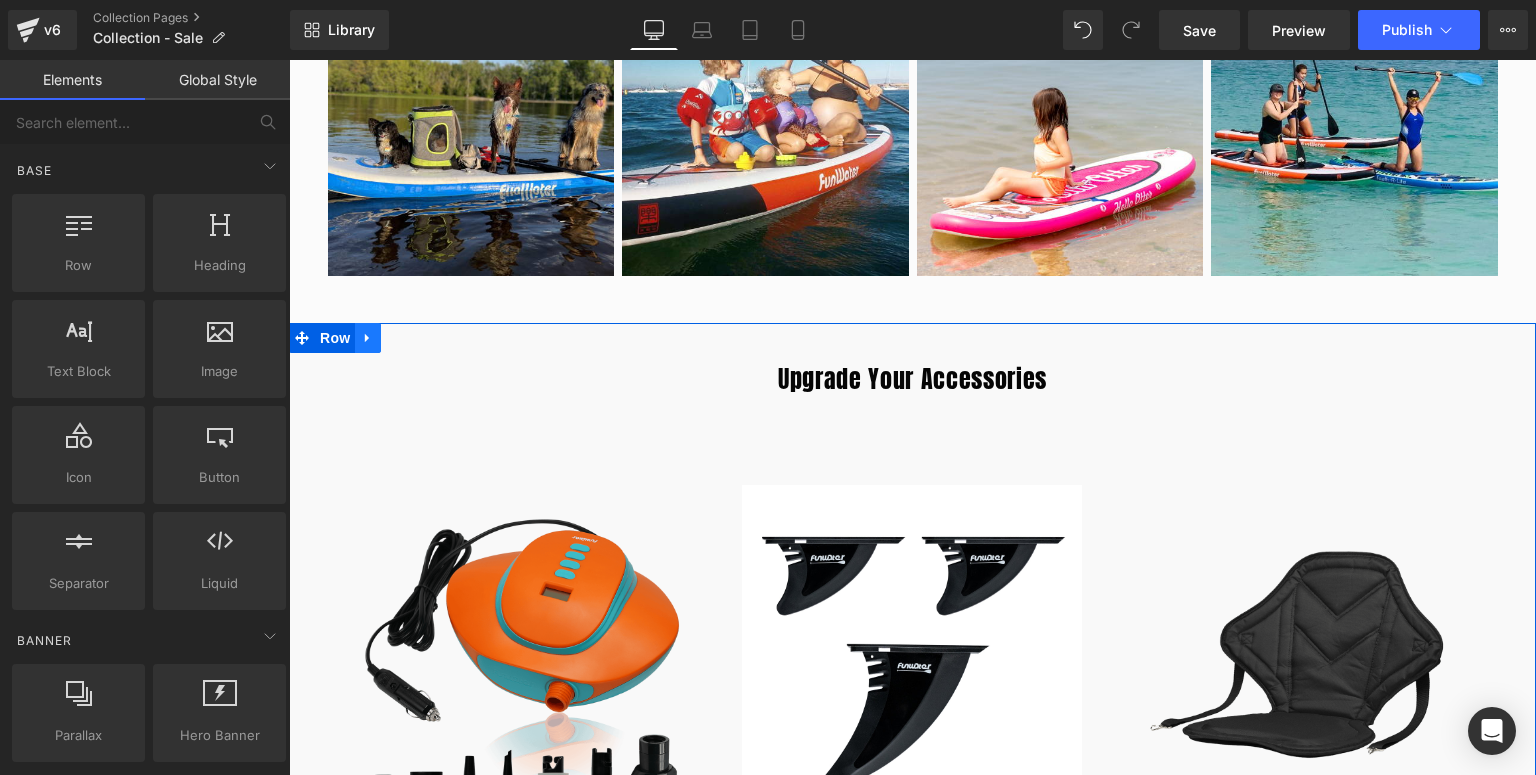 click at bounding box center (368, 338) 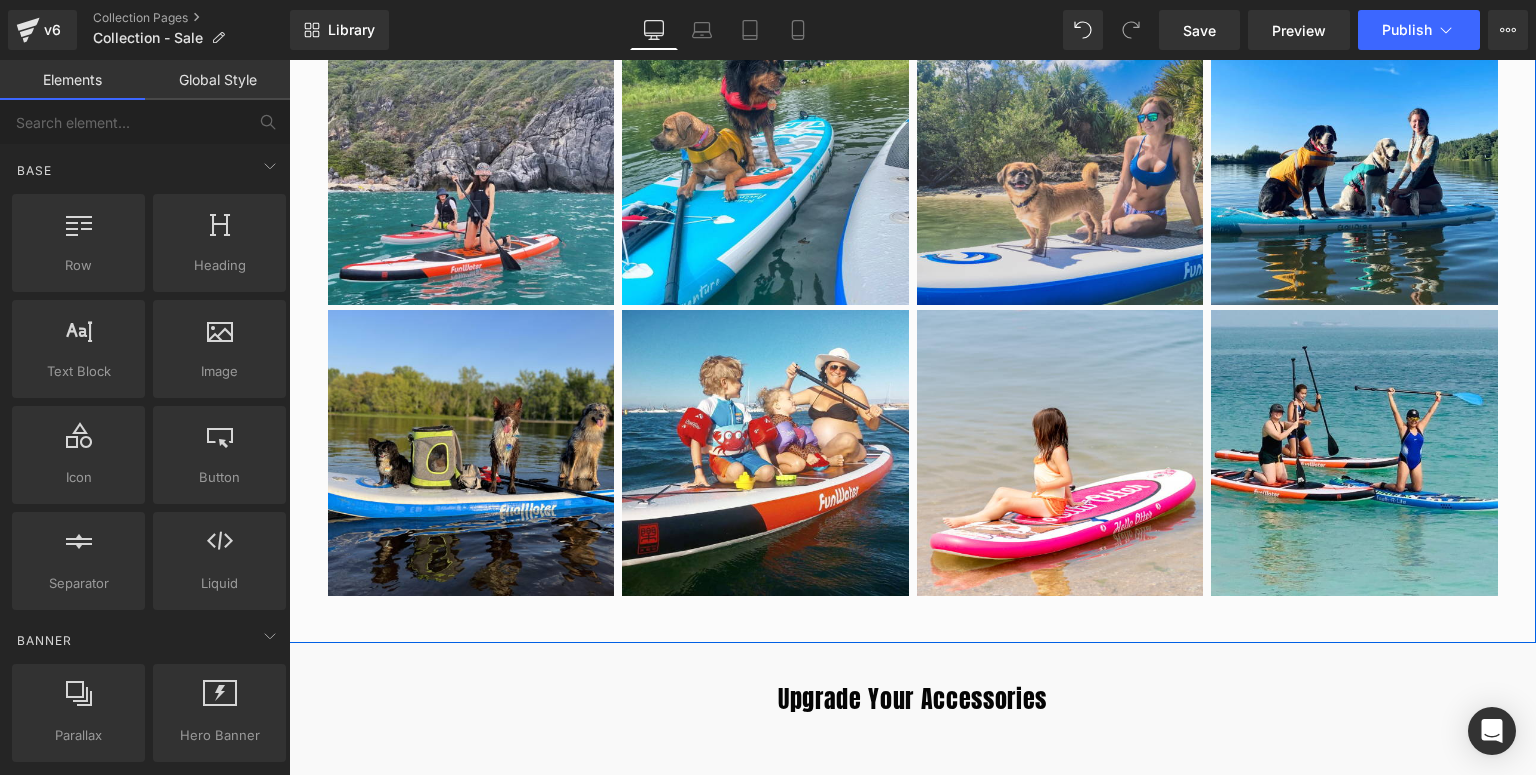 scroll, scrollTop: 2304, scrollLeft: 0, axis: vertical 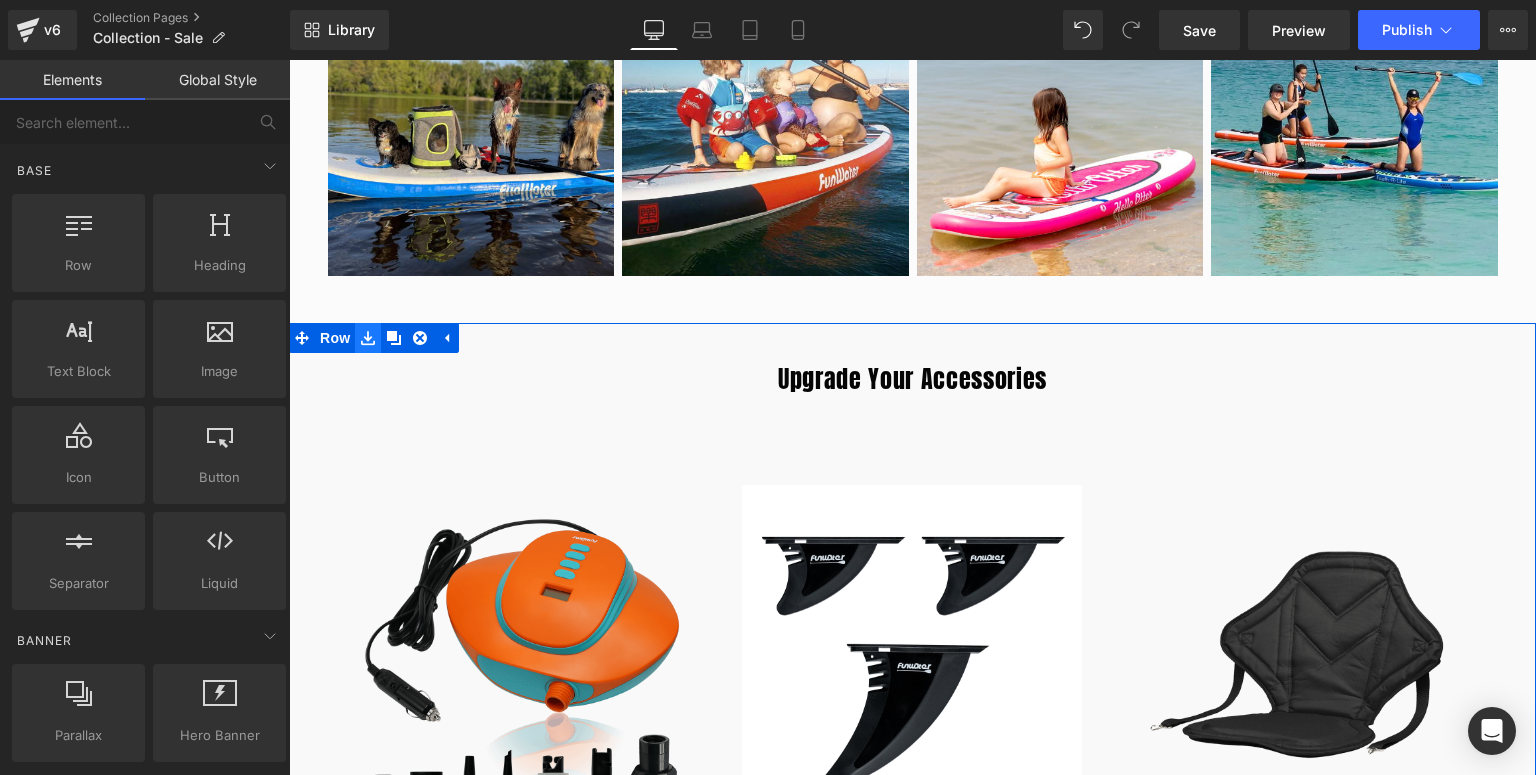 click 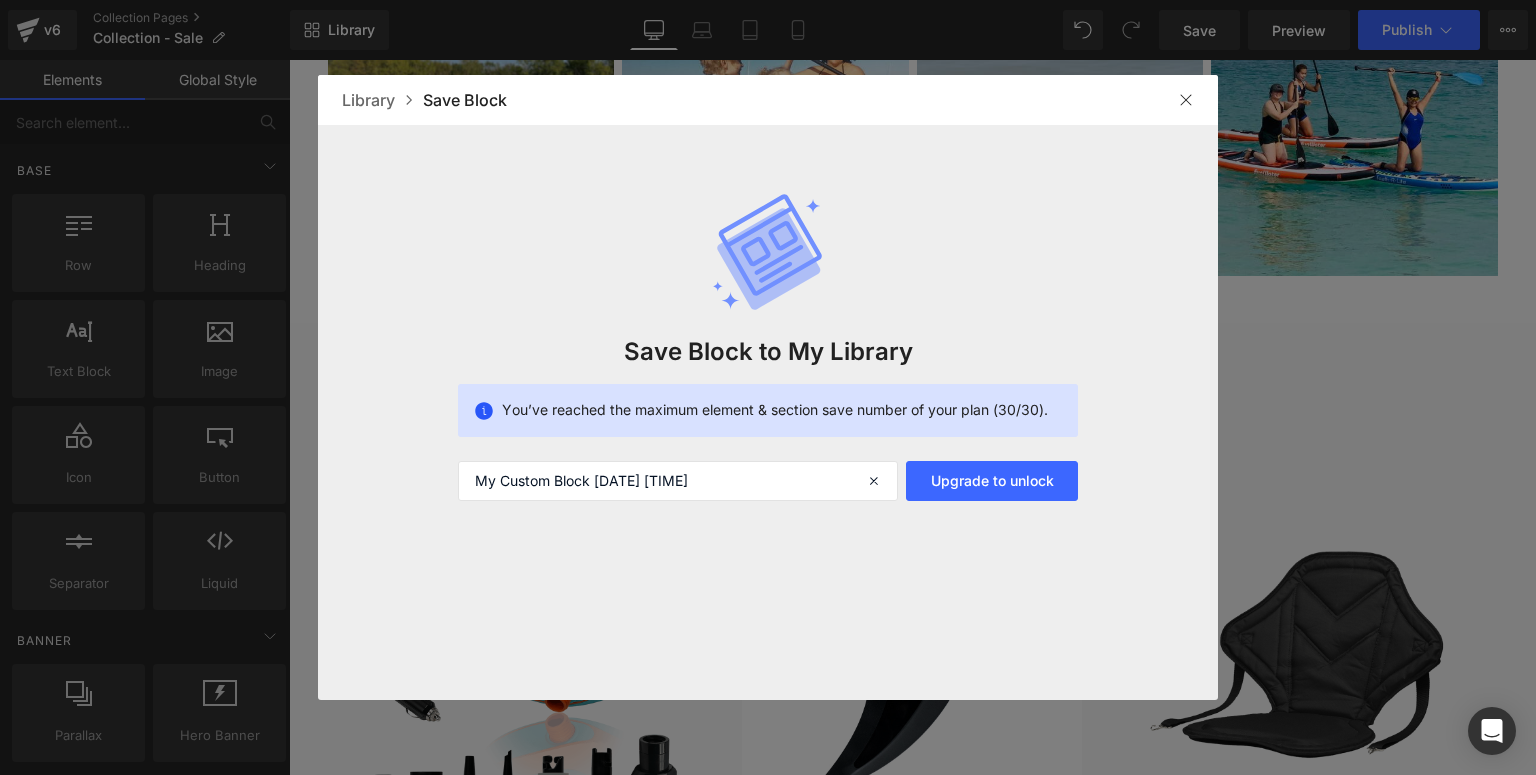 click at bounding box center (1186, 100) 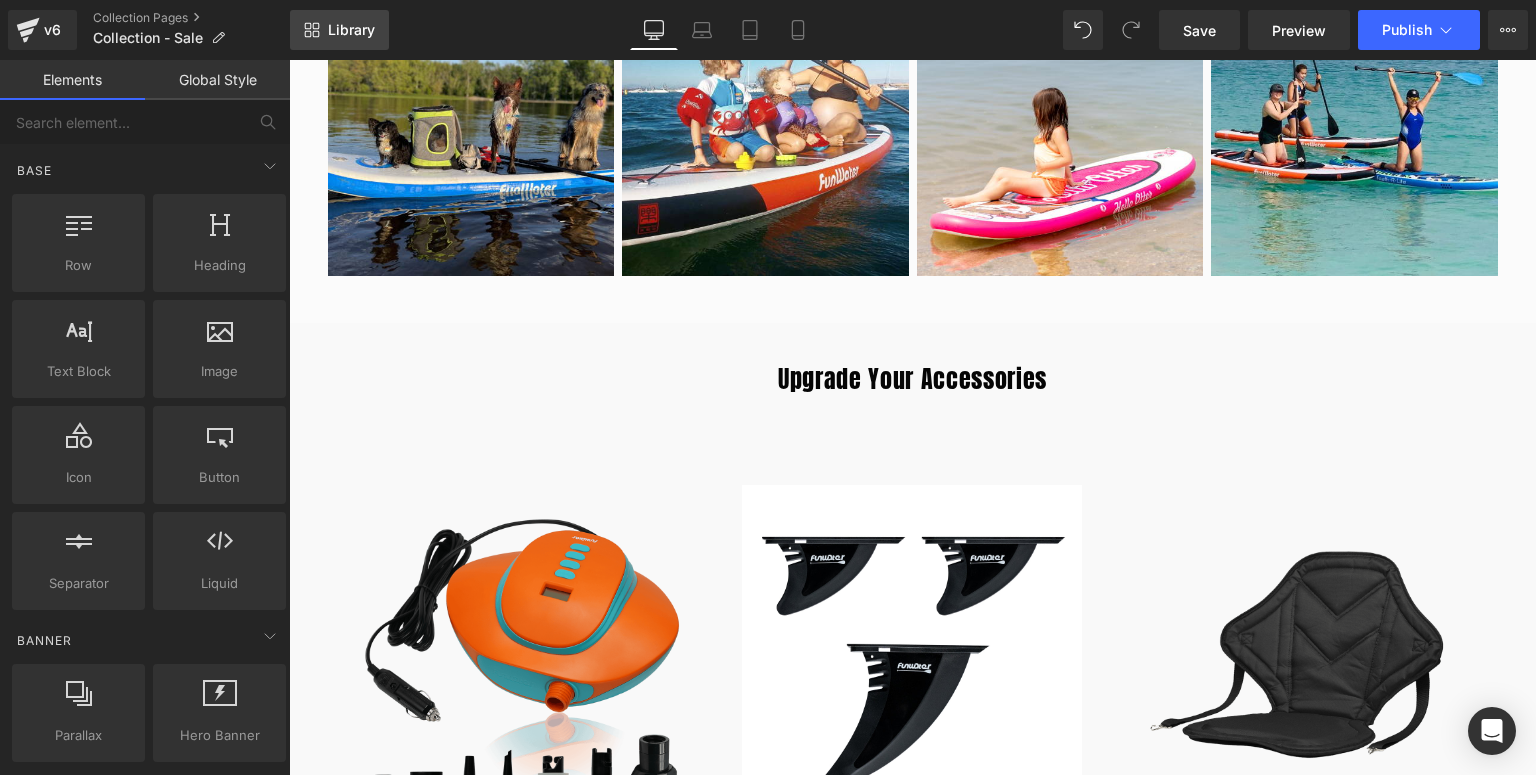 click on "Library" at bounding box center [351, 30] 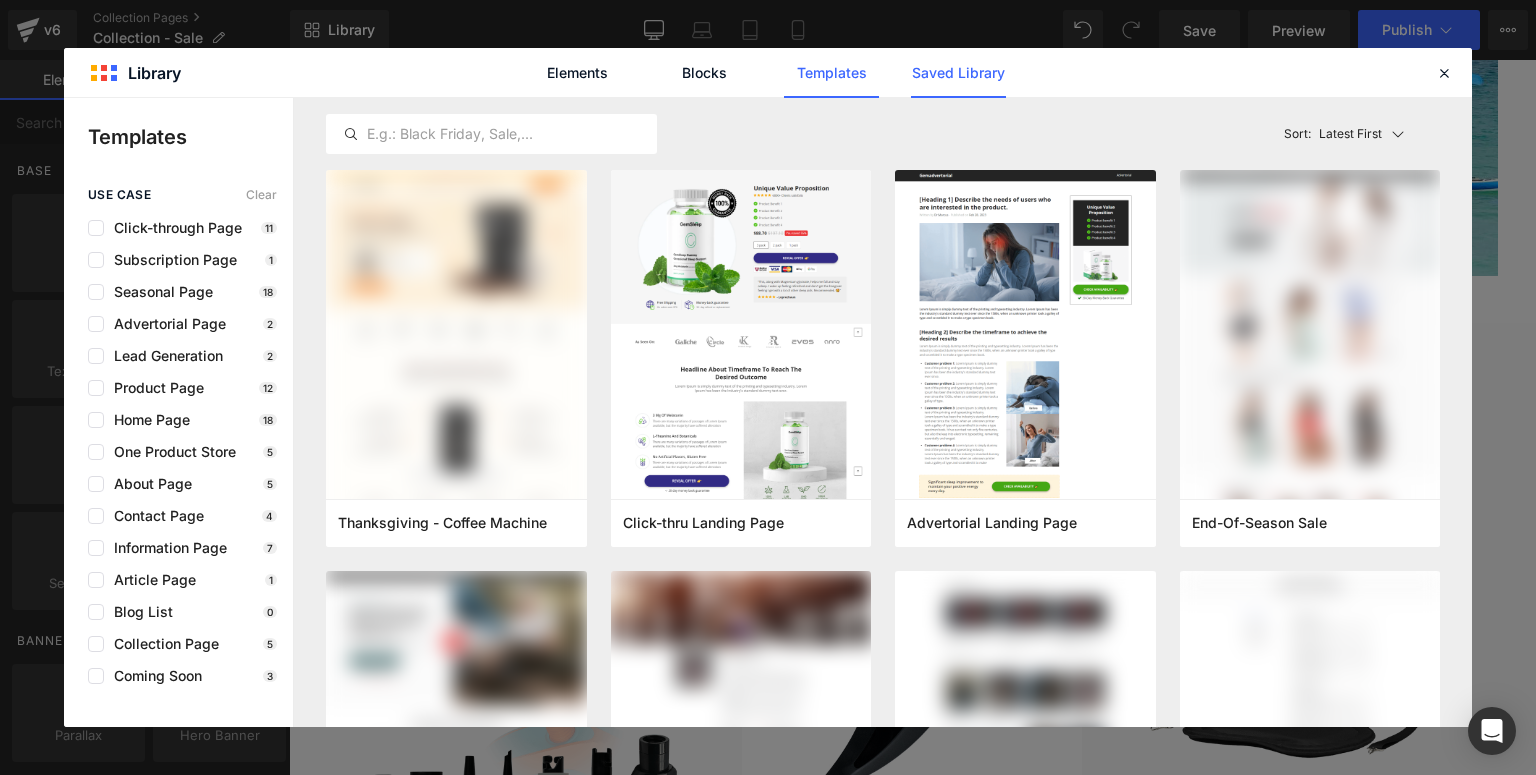 click on "Saved Library" 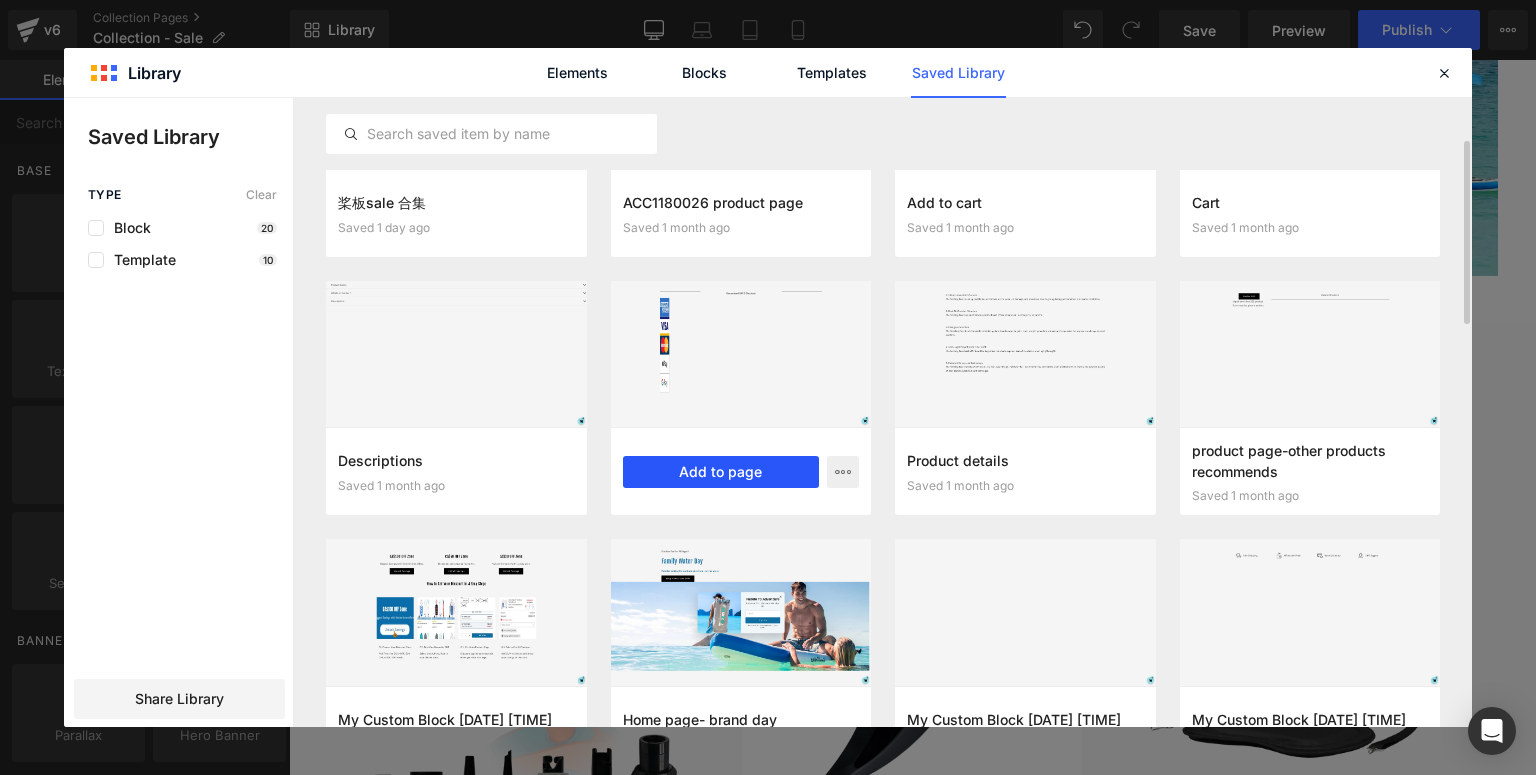 scroll, scrollTop: 297, scrollLeft: 0, axis: vertical 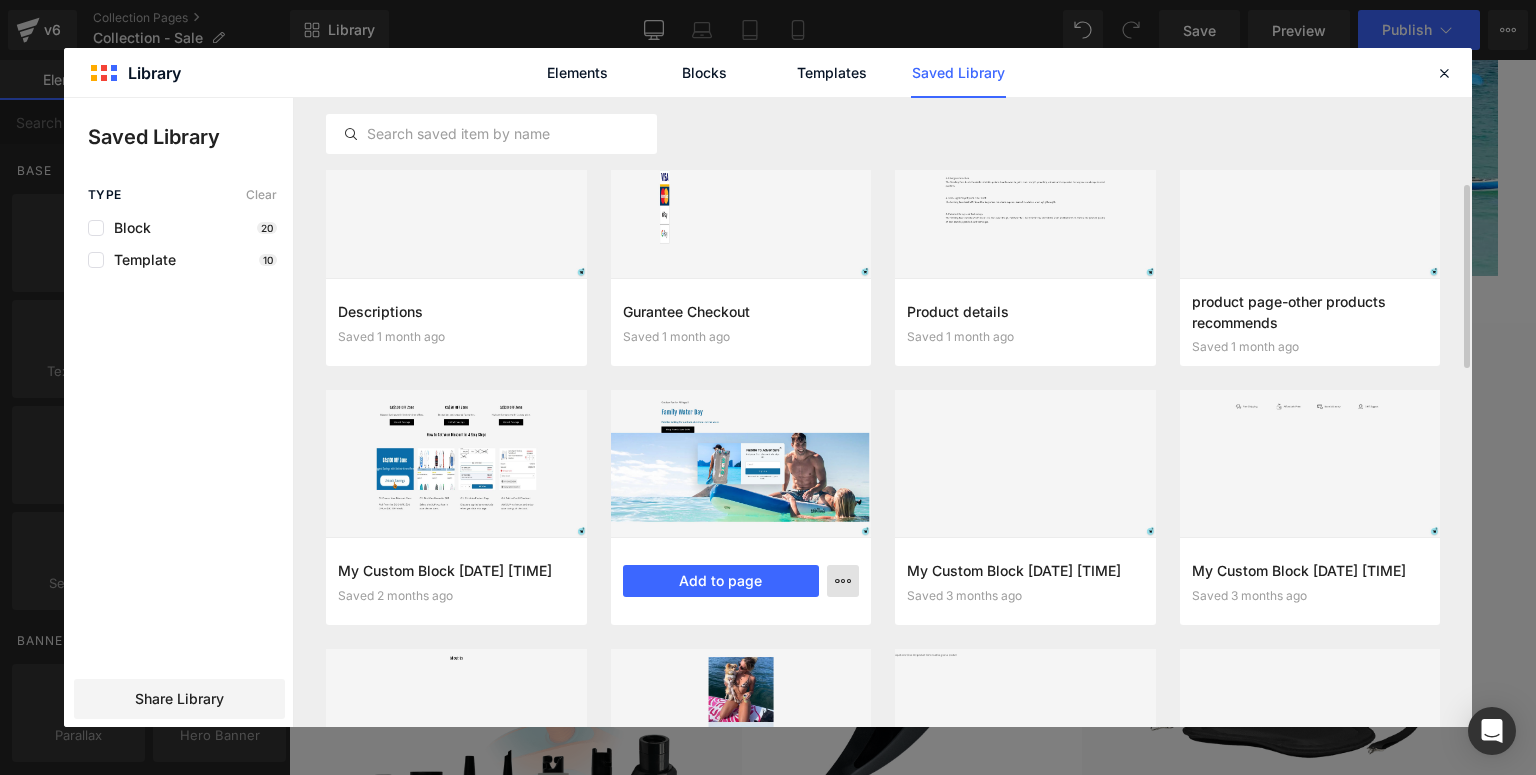 click 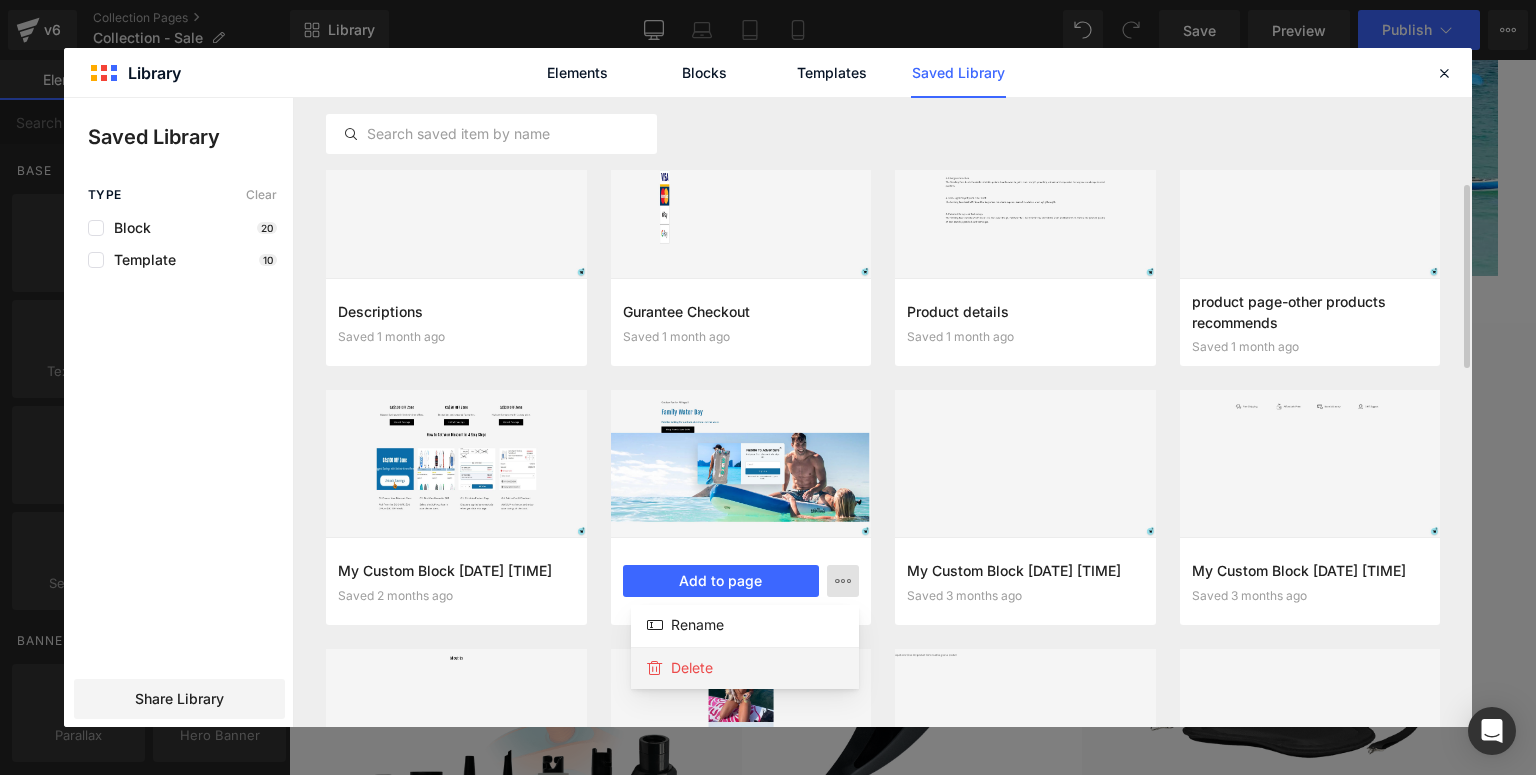click on "Delete" 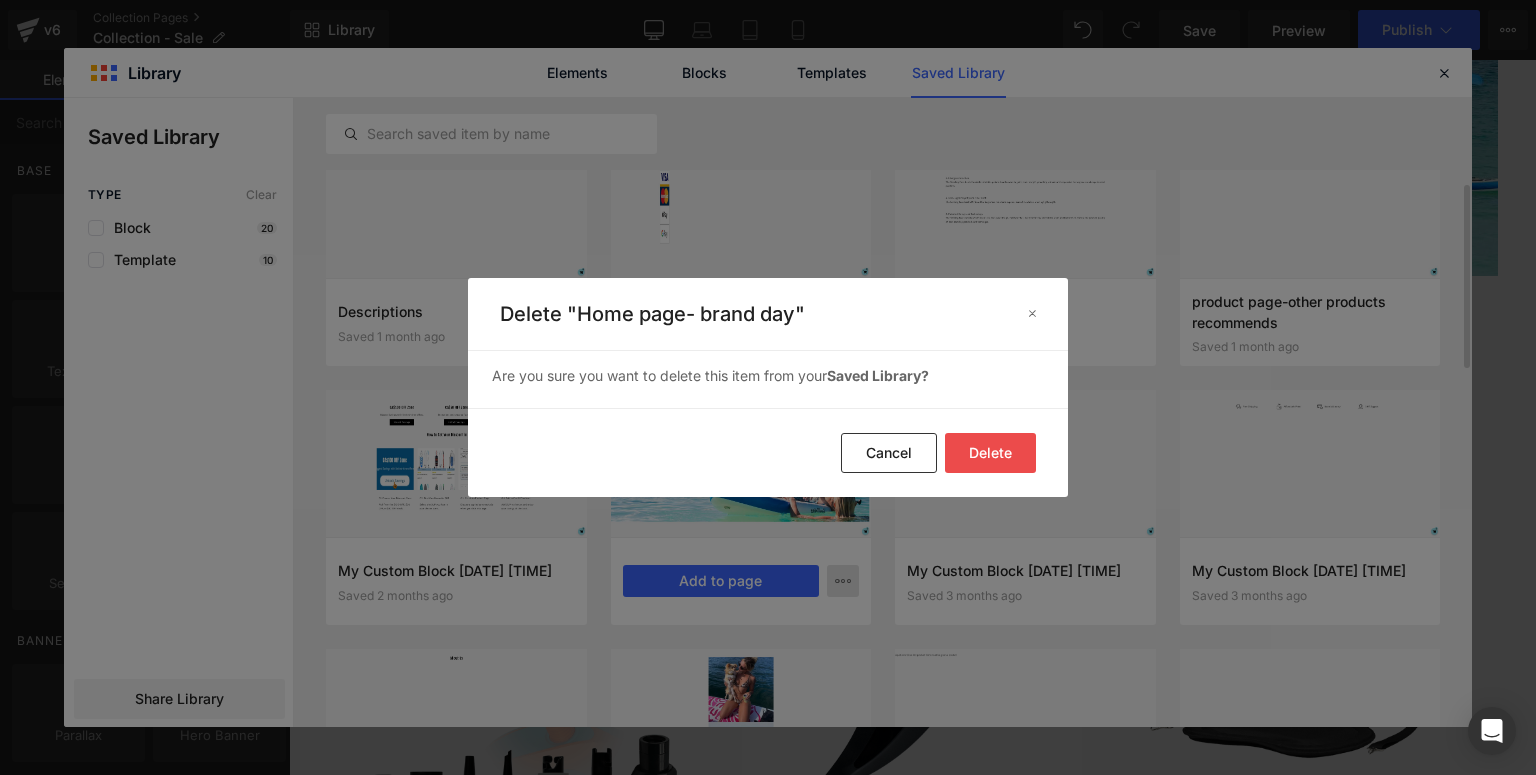 click on "Delete" 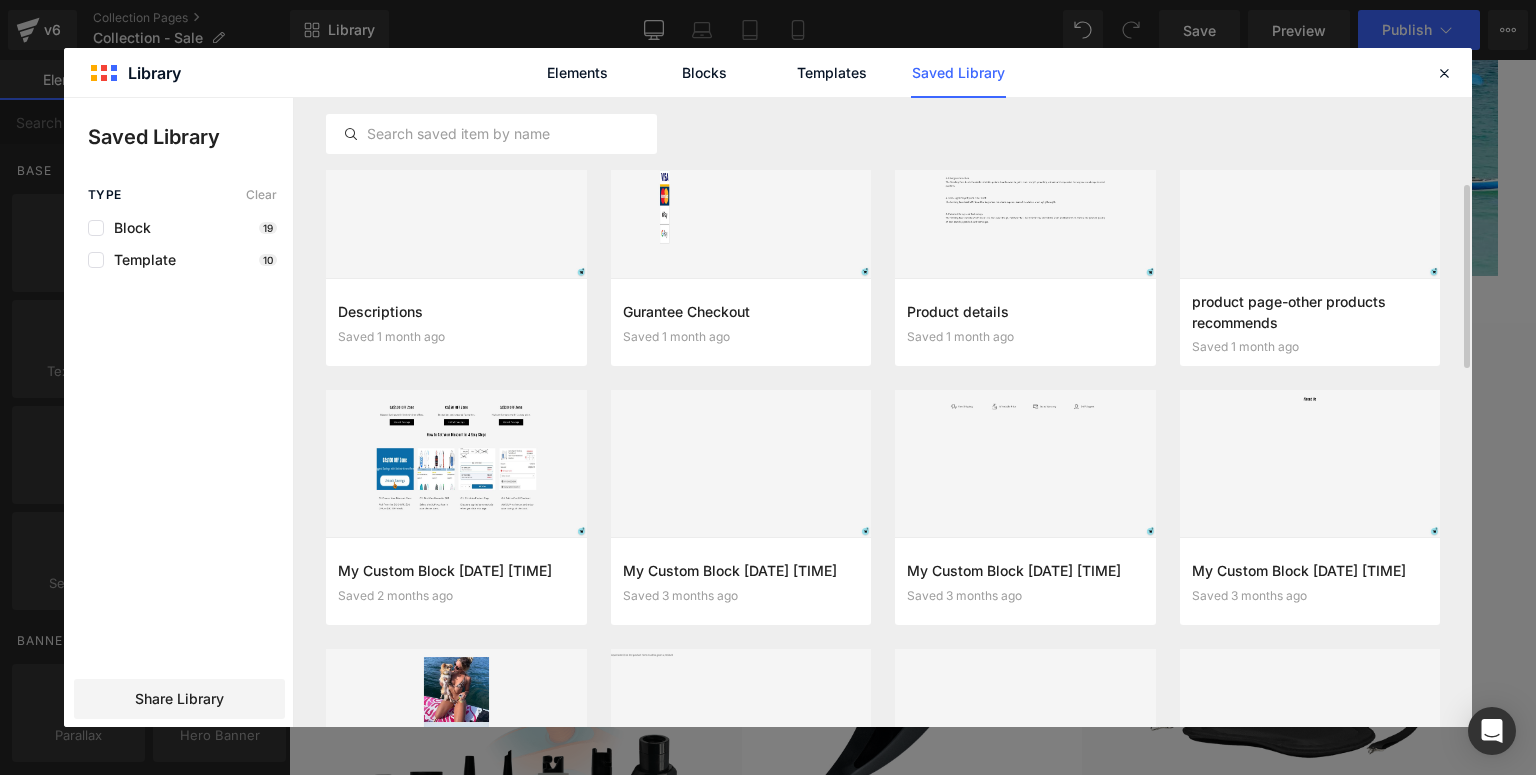drag, startPoint x: 846, startPoint y: 88, endPoint x: 1320, endPoint y: 44, distance: 476.0378 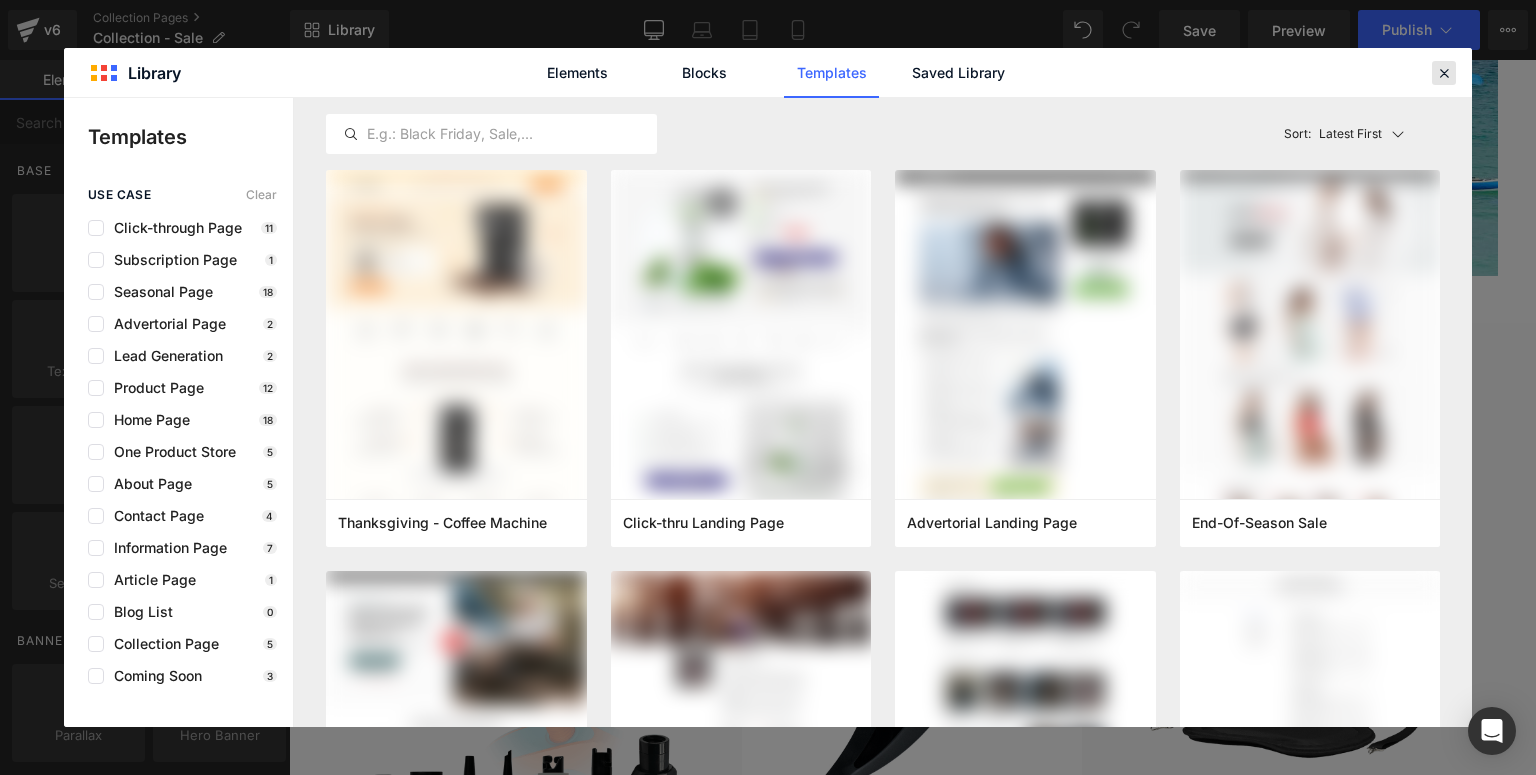 click at bounding box center (1444, 73) 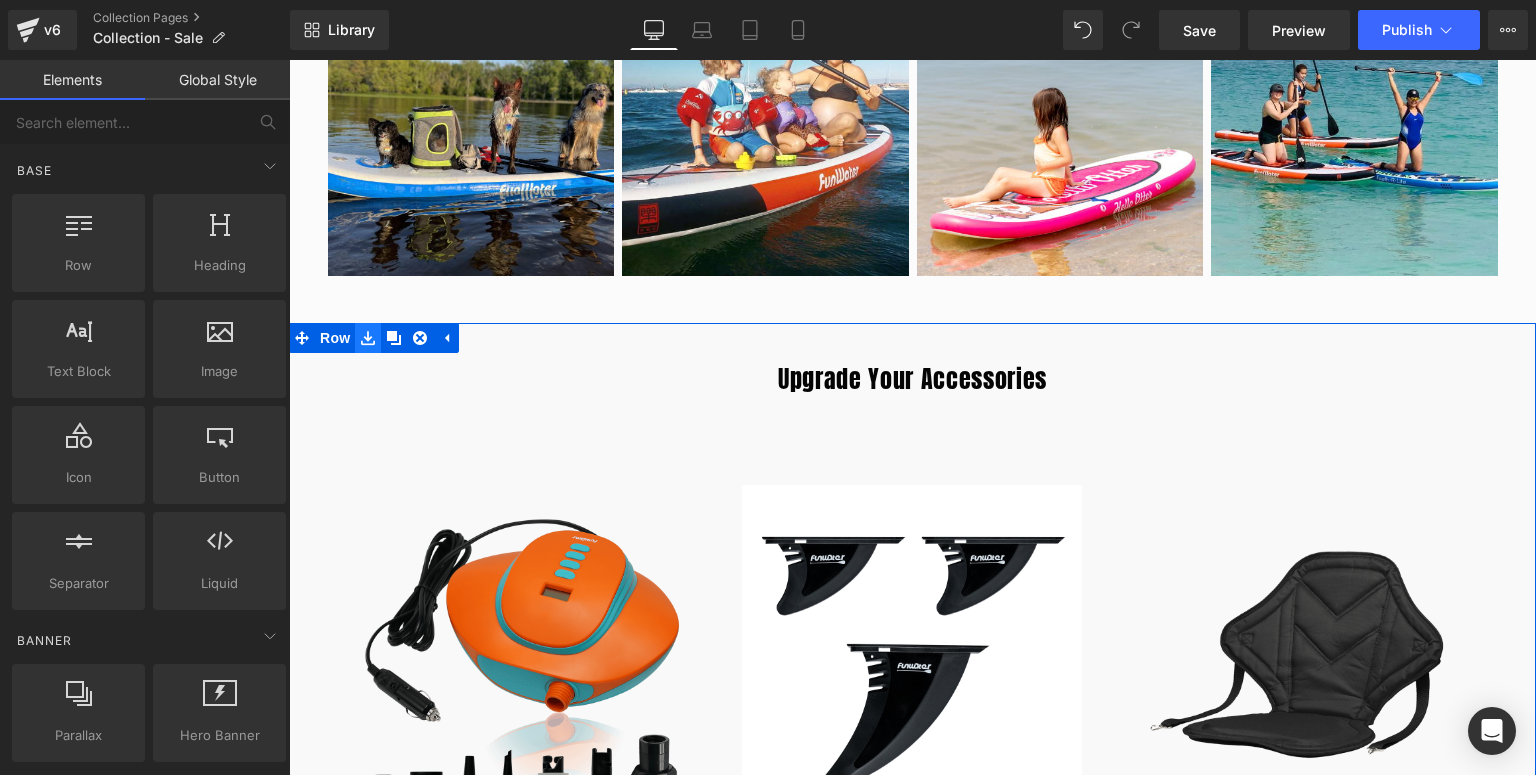 click 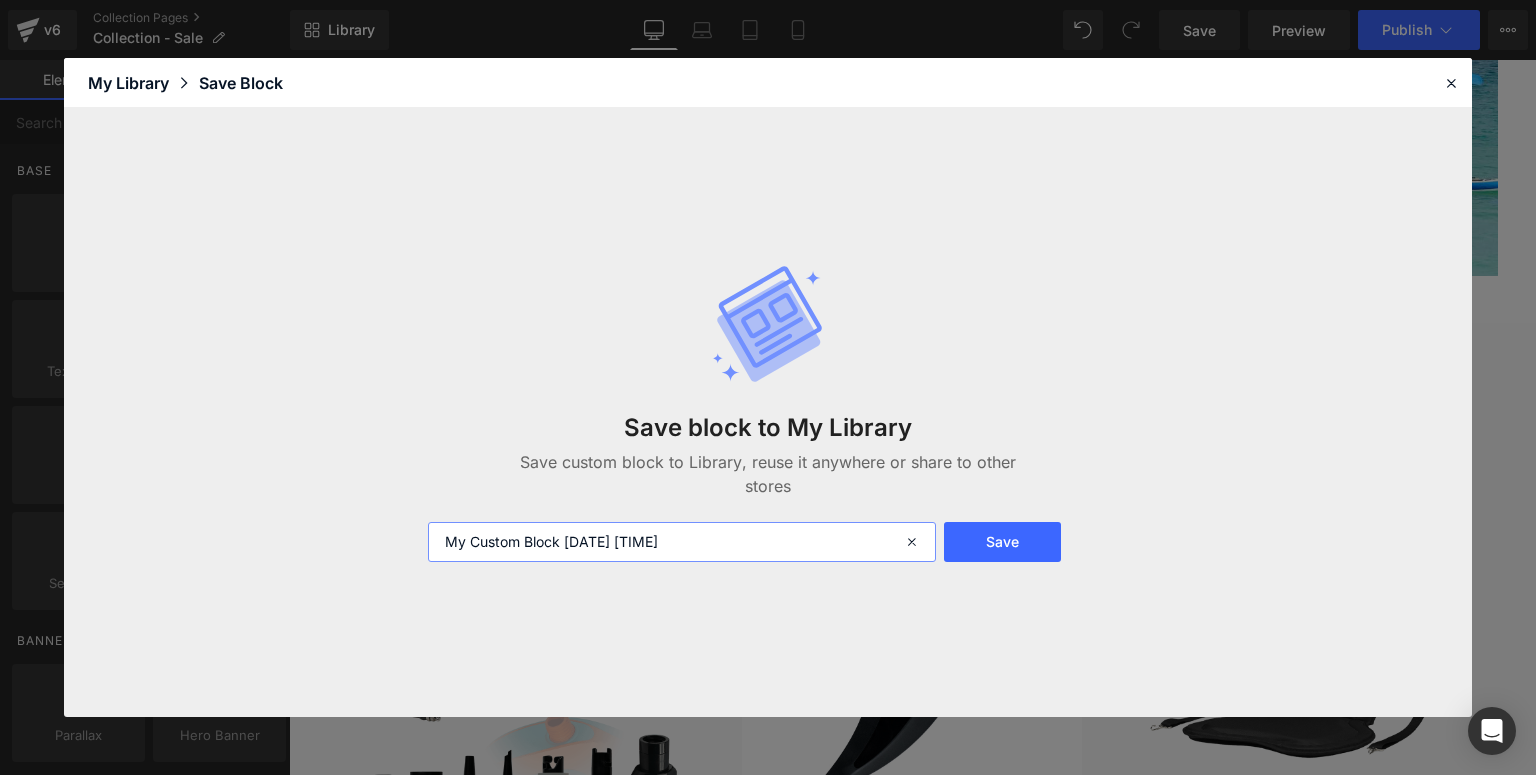 drag, startPoint x: 749, startPoint y: 549, endPoint x: 308, endPoint y: 542, distance: 441.05554 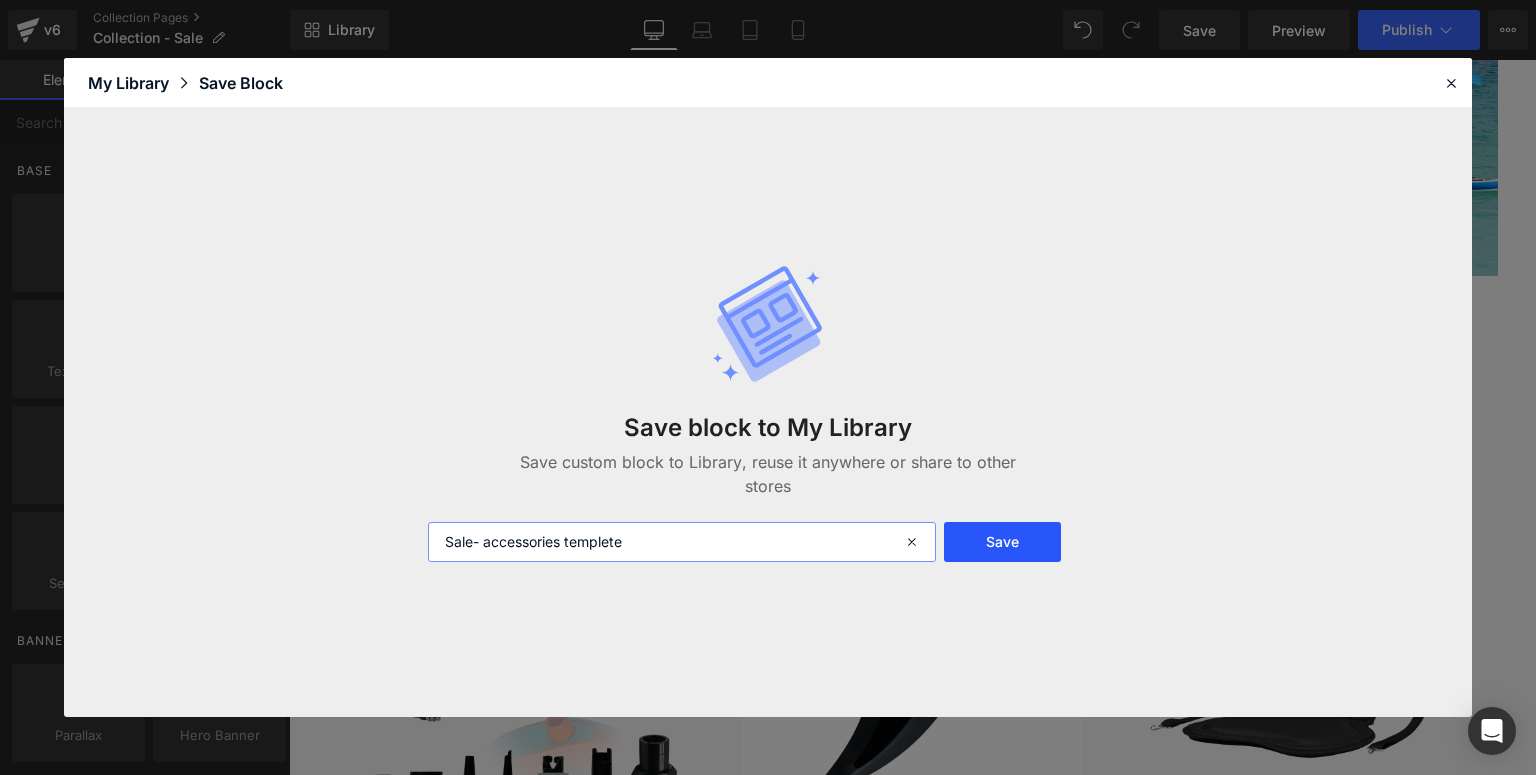 type on "Sale- accessories templete" 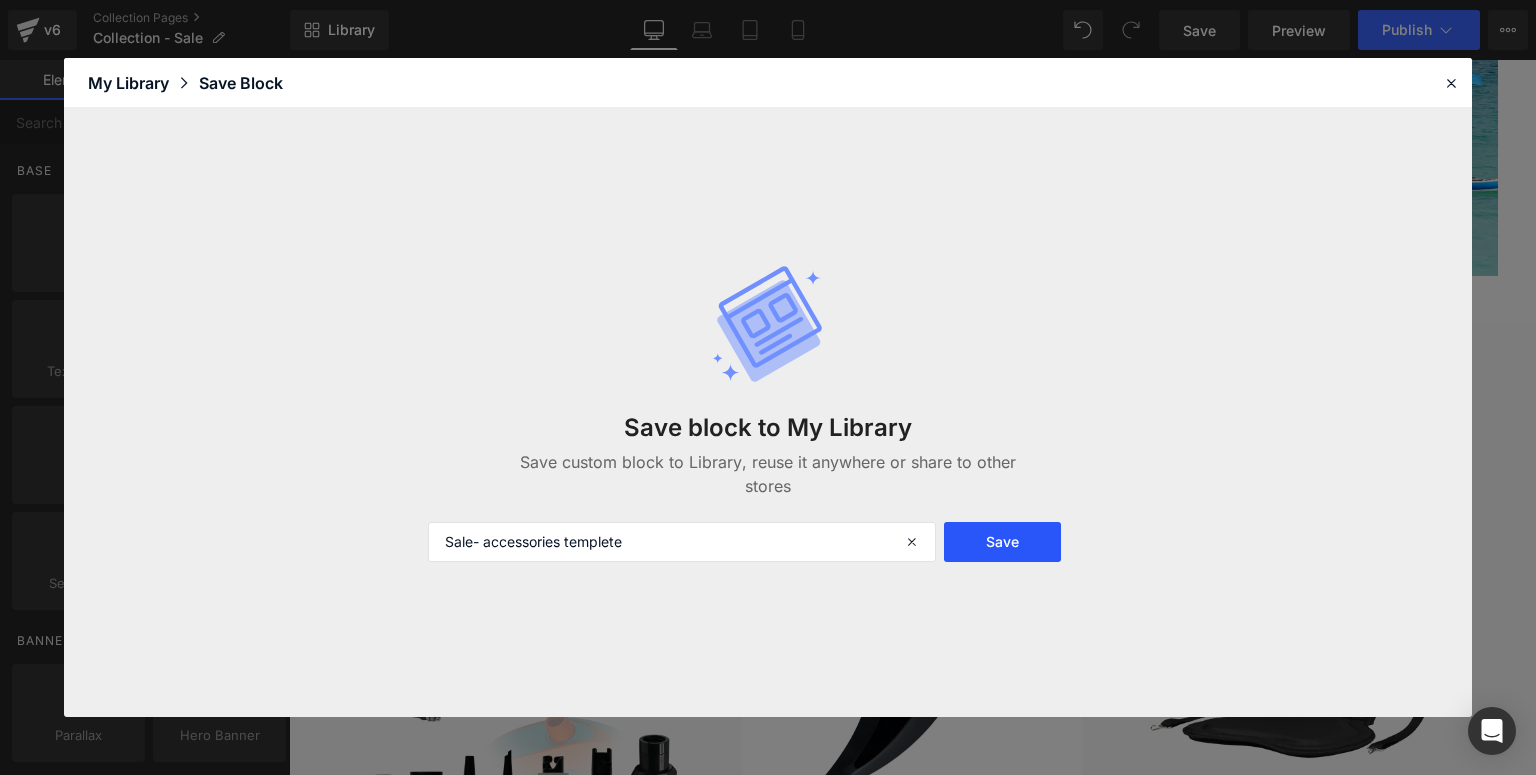 click on "Save" at bounding box center (1002, 542) 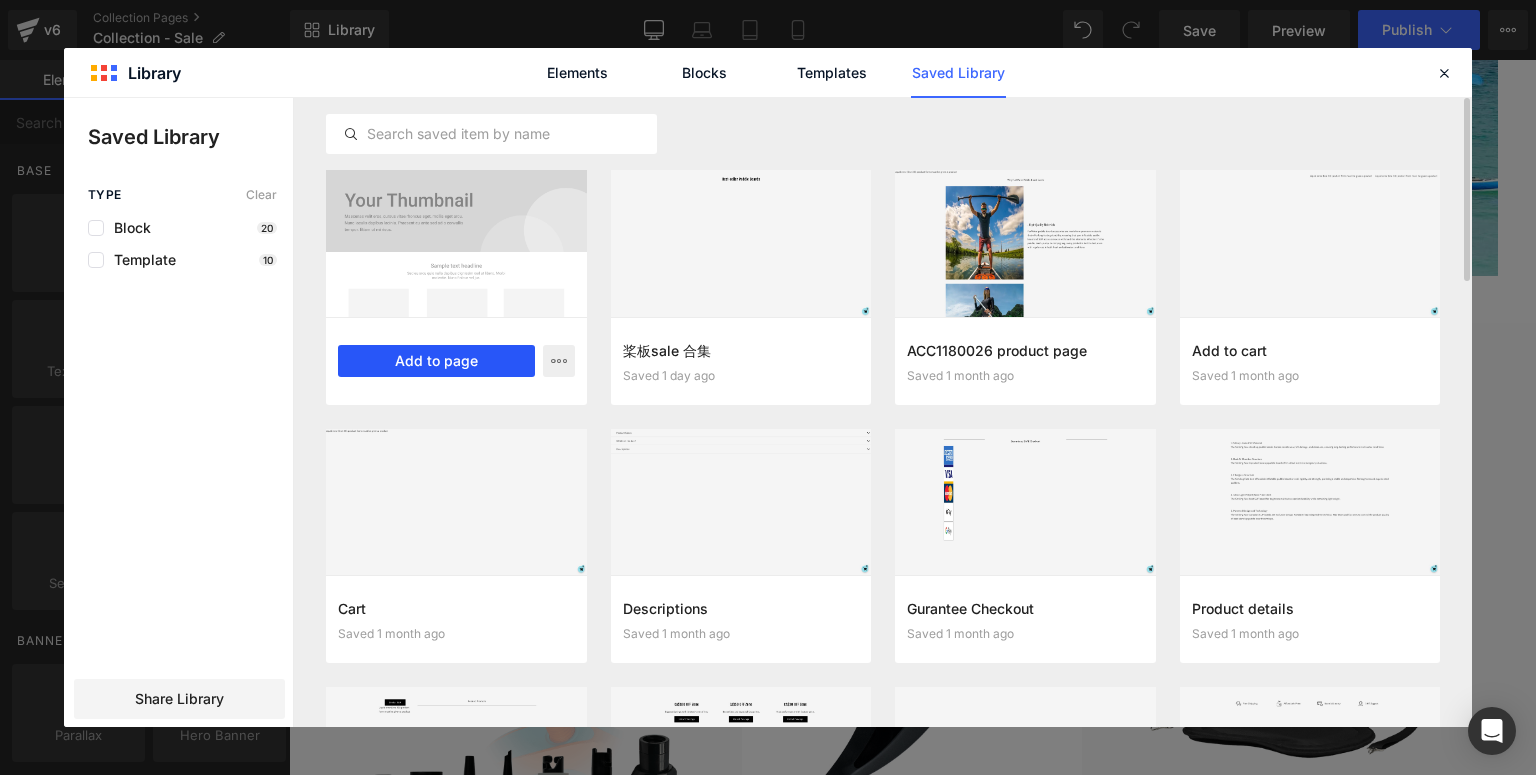 drag, startPoint x: 488, startPoint y: 370, endPoint x: 626, endPoint y: 372, distance: 138.0145 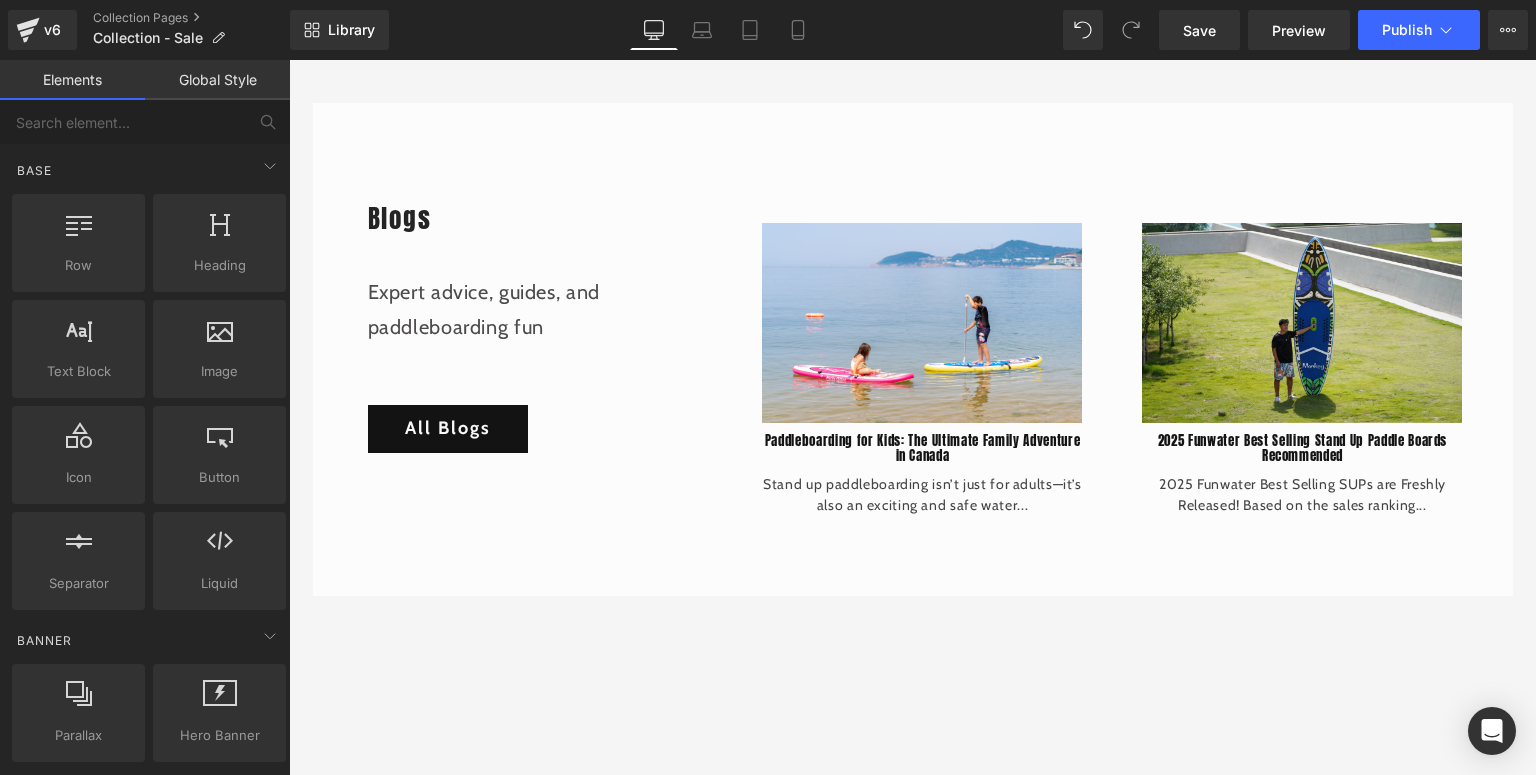 scroll, scrollTop: 8275, scrollLeft: 0, axis: vertical 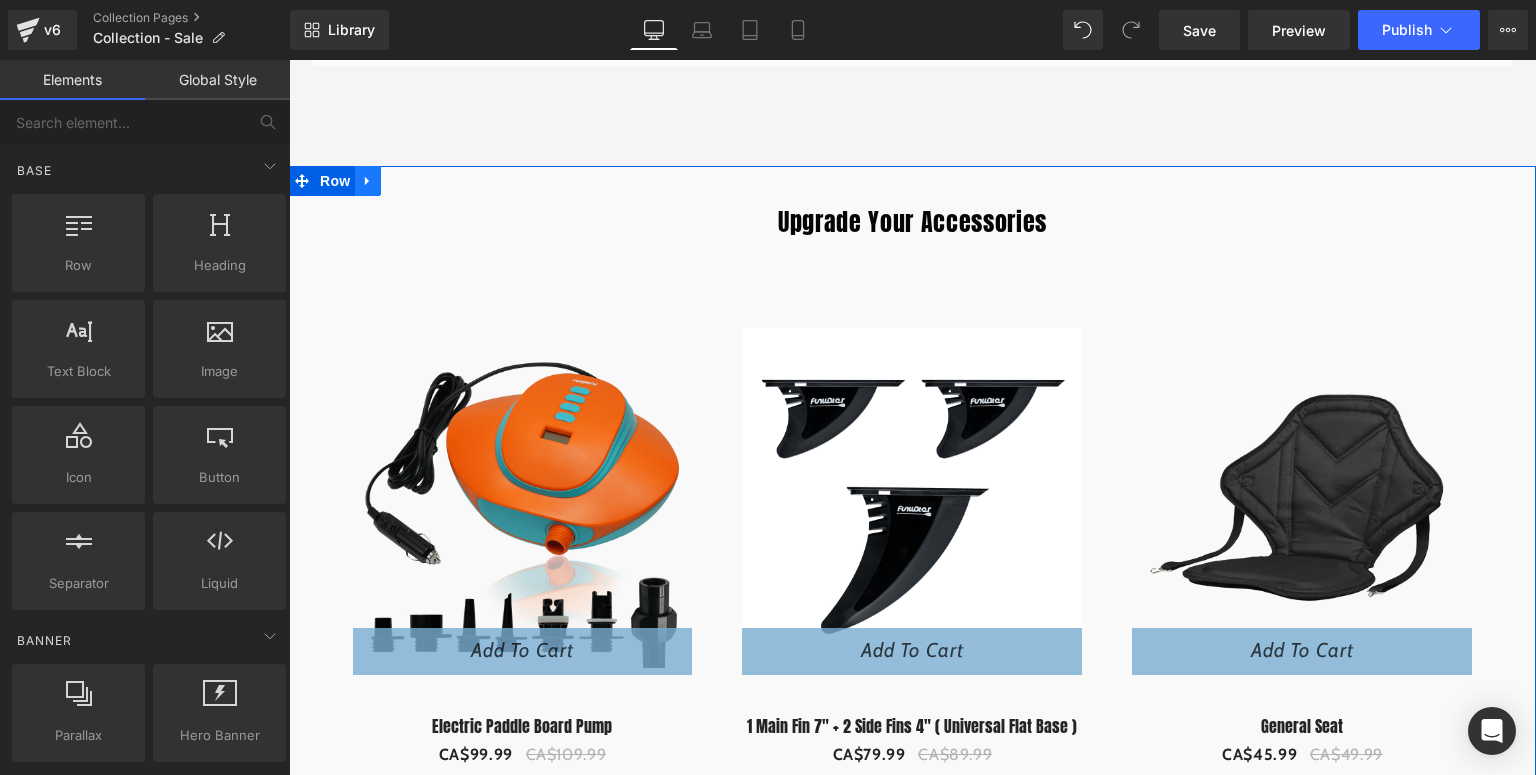 click at bounding box center (368, 181) 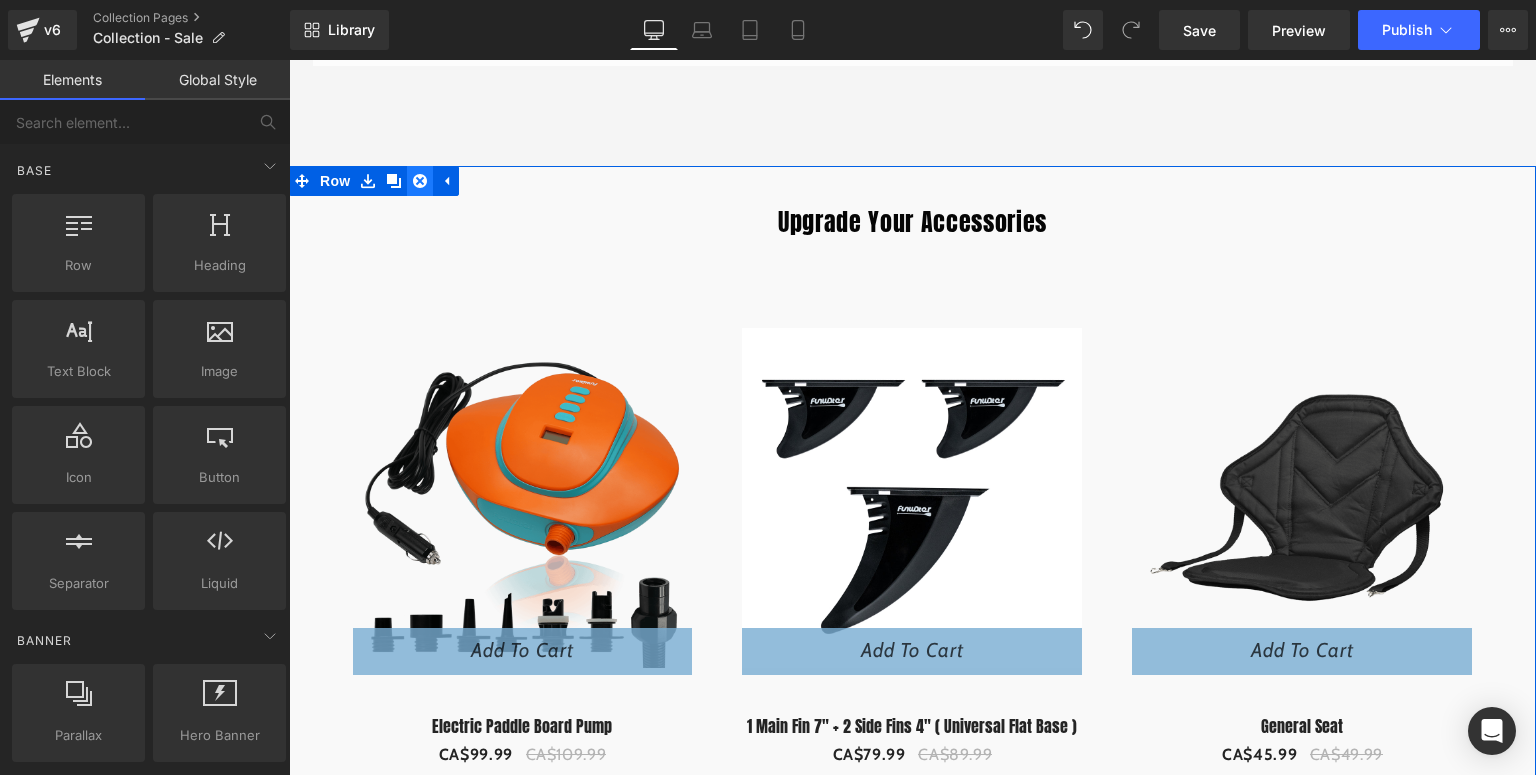 click 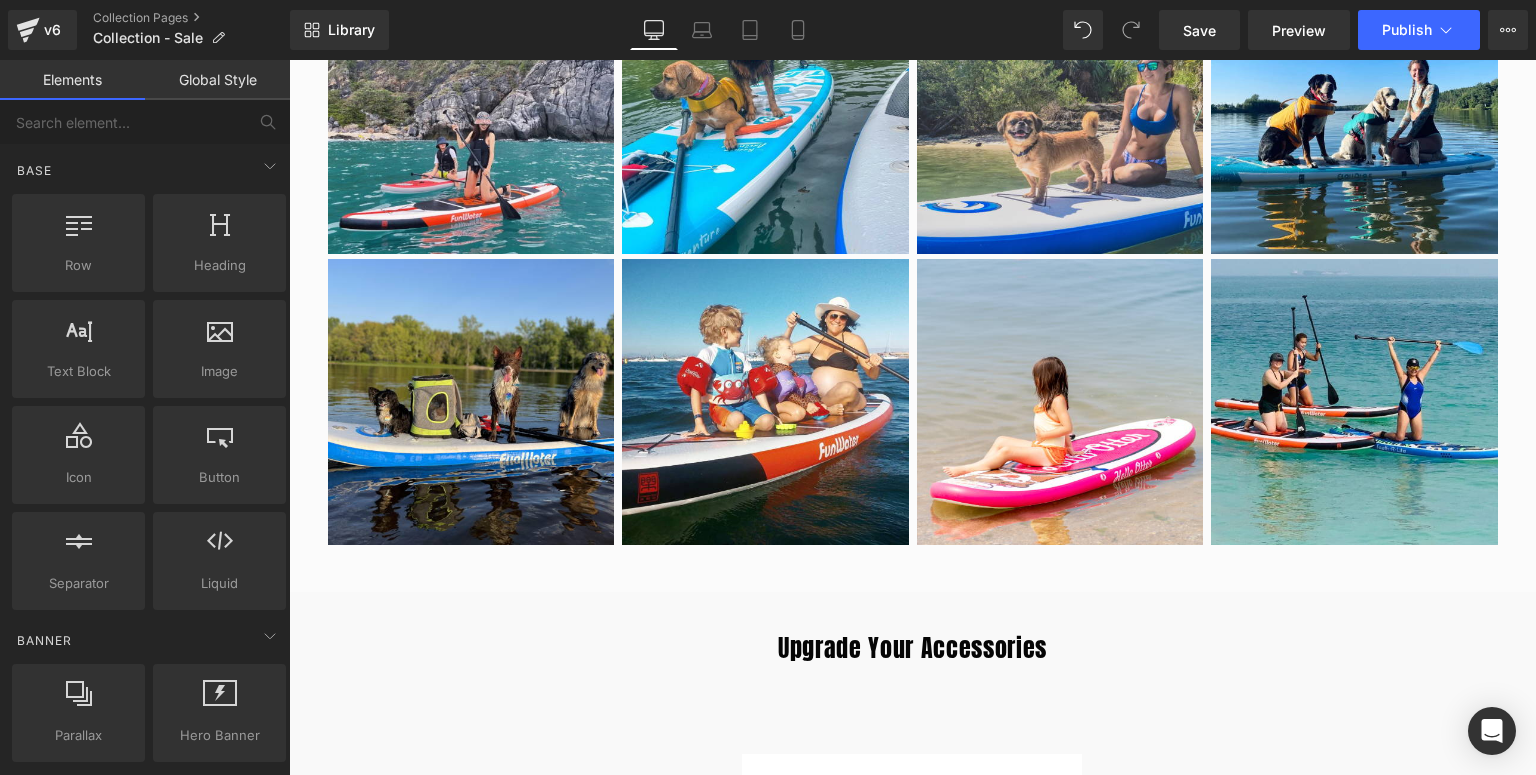 scroll, scrollTop: 2275, scrollLeft: 0, axis: vertical 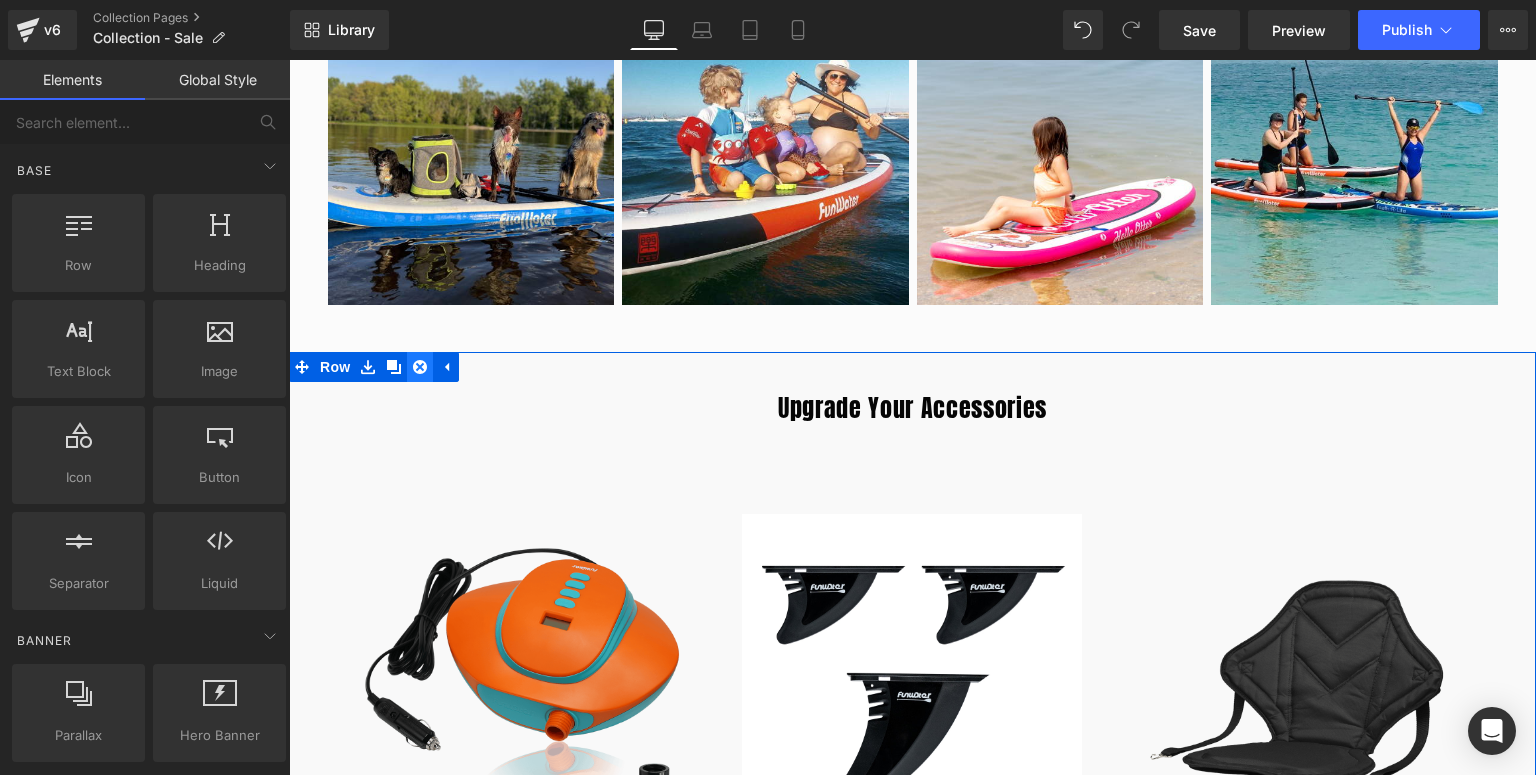 click 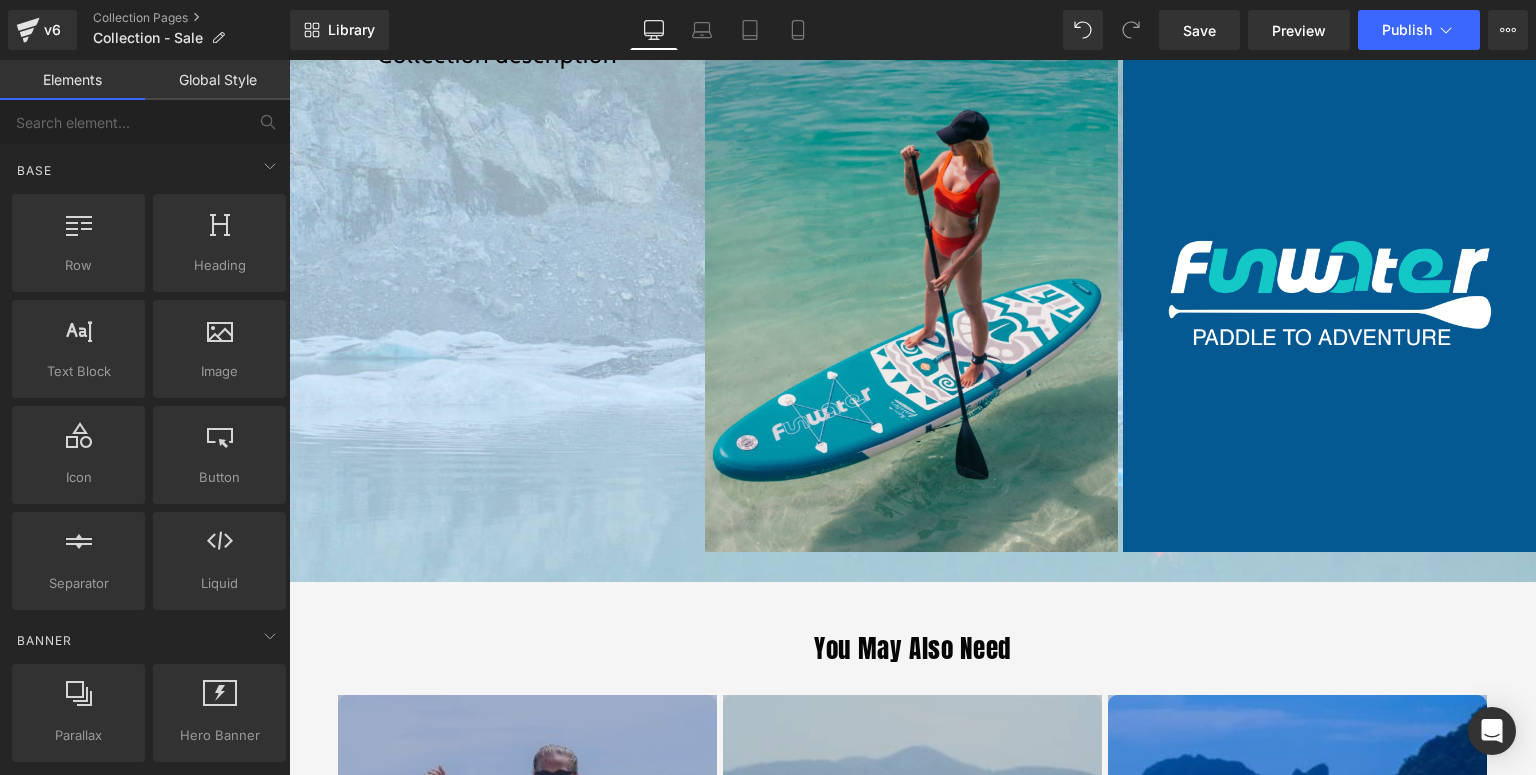 scroll, scrollTop: 3875, scrollLeft: 0, axis: vertical 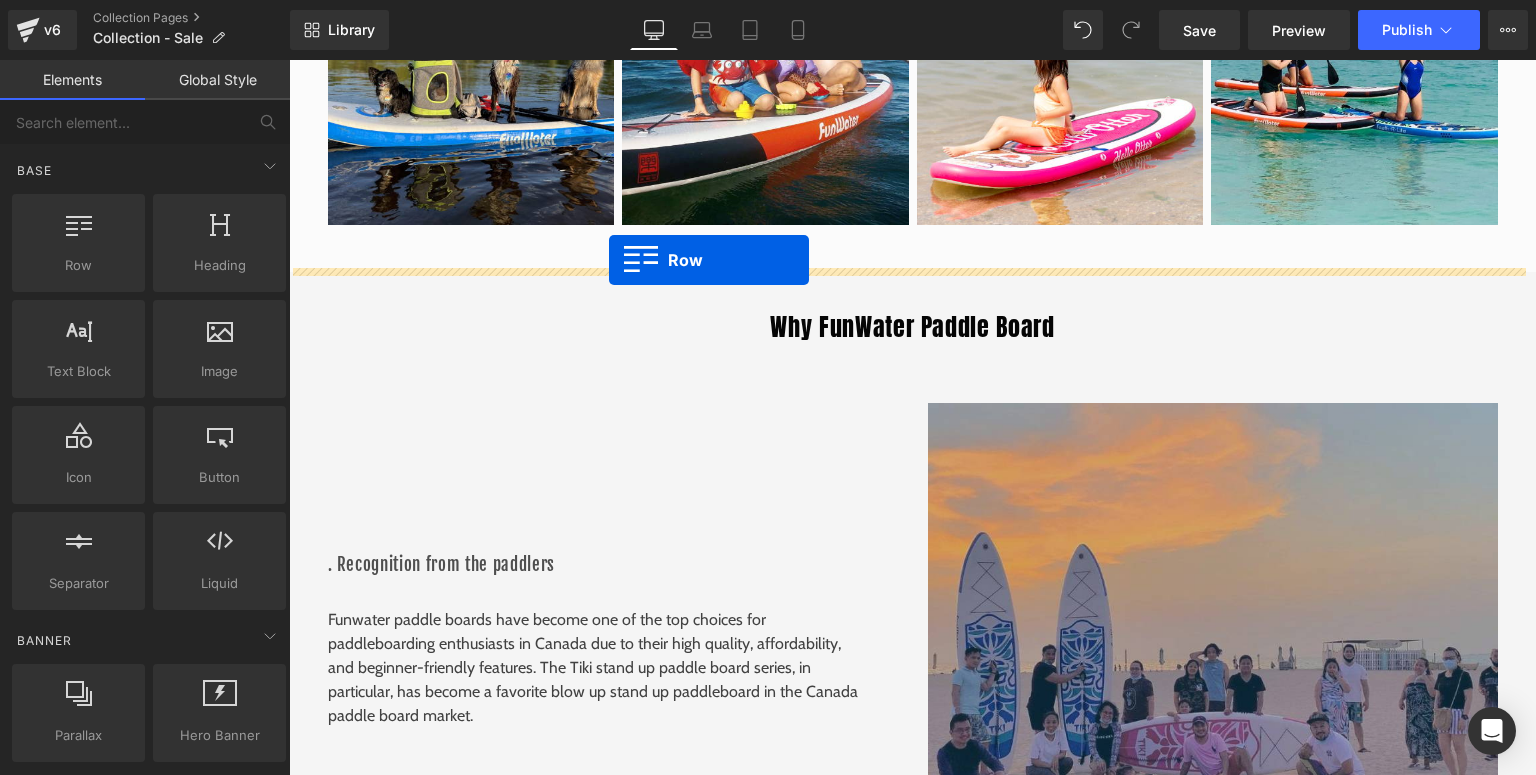 drag, startPoint x: 317, startPoint y: 330, endPoint x: 609, endPoint y: 260, distance: 300.27322 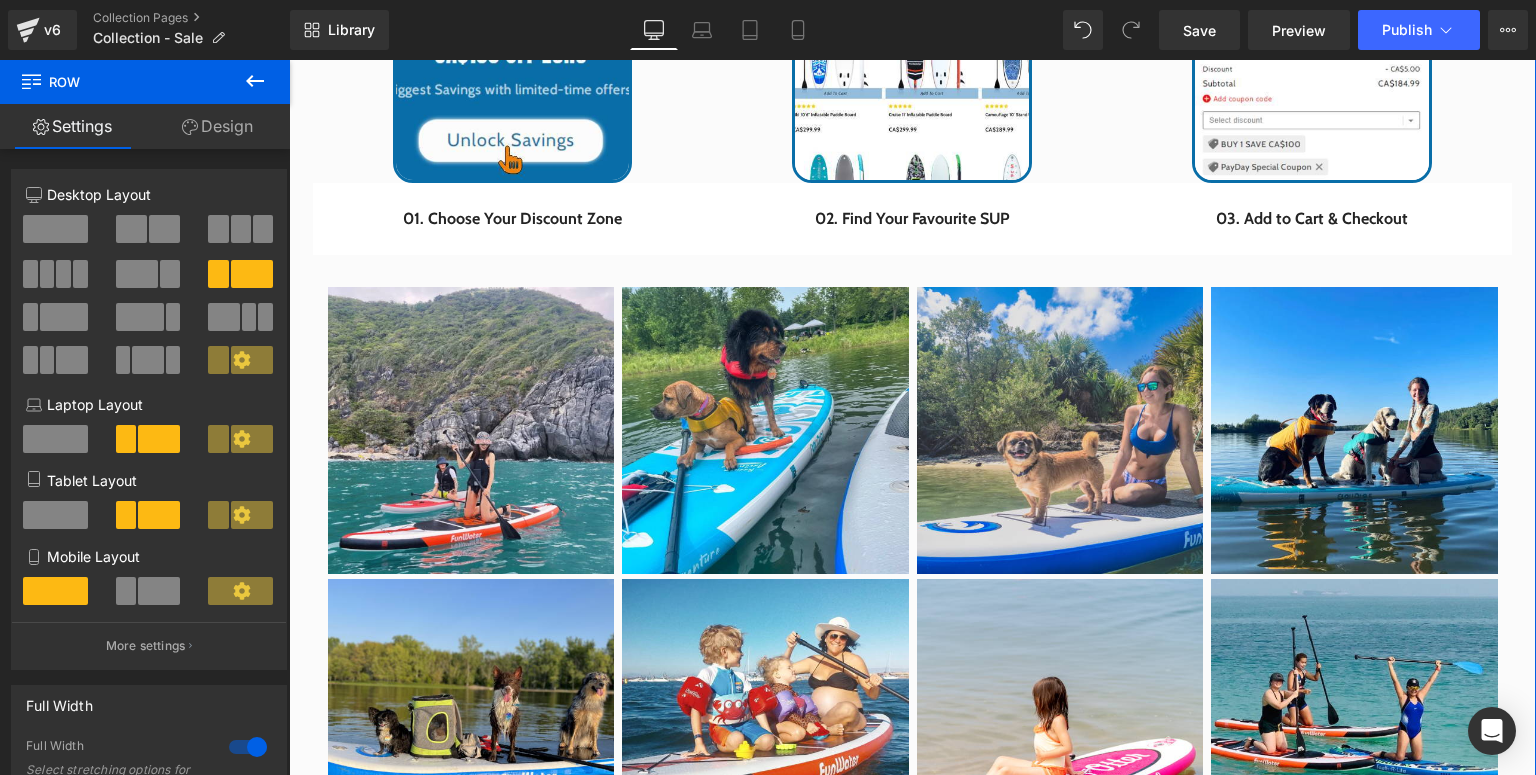 scroll, scrollTop: 1795, scrollLeft: 0, axis: vertical 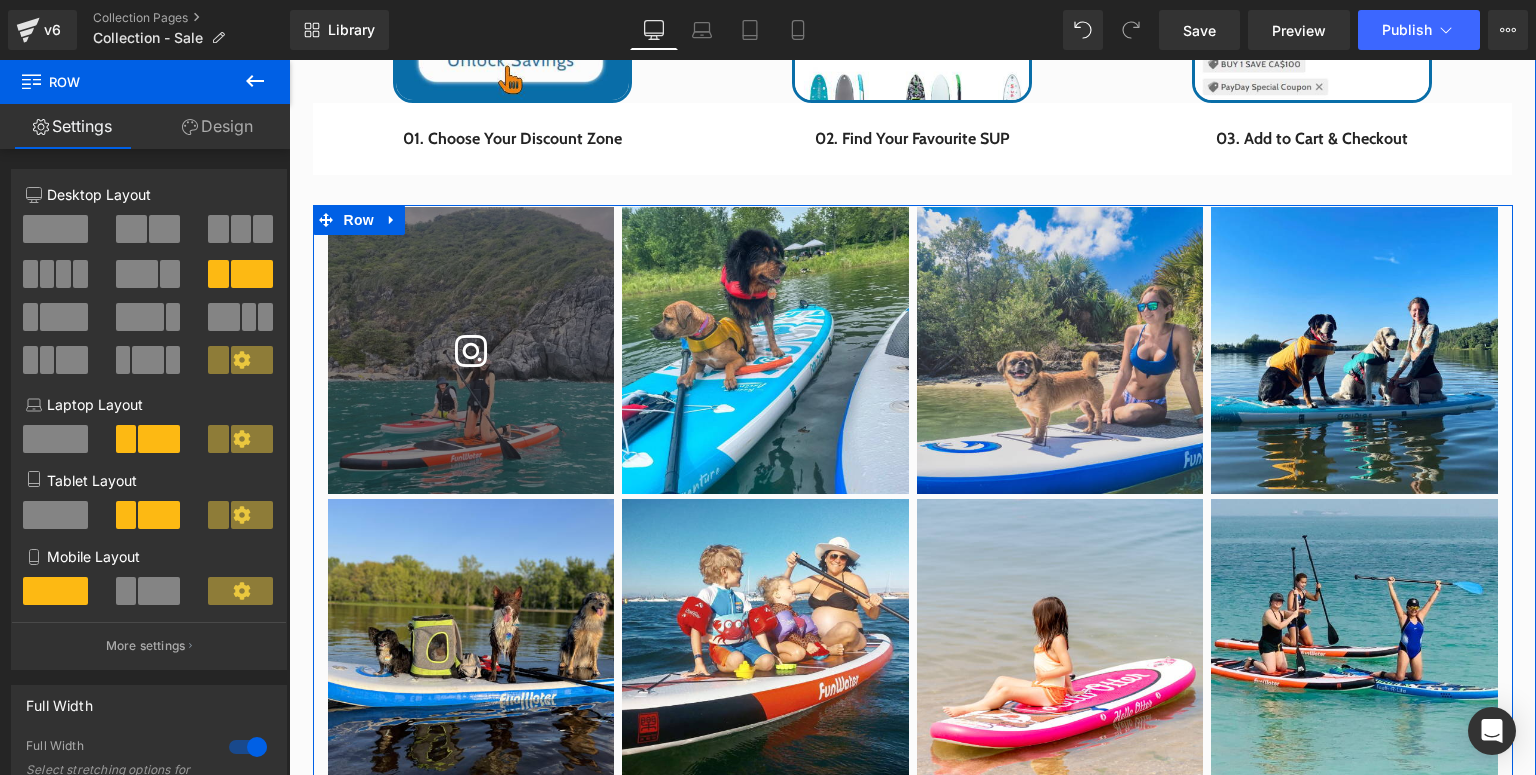 drag, startPoint x: 349, startPoint y: 209, endPoint x: 340, endPoint y: 247, distance: 39.051247 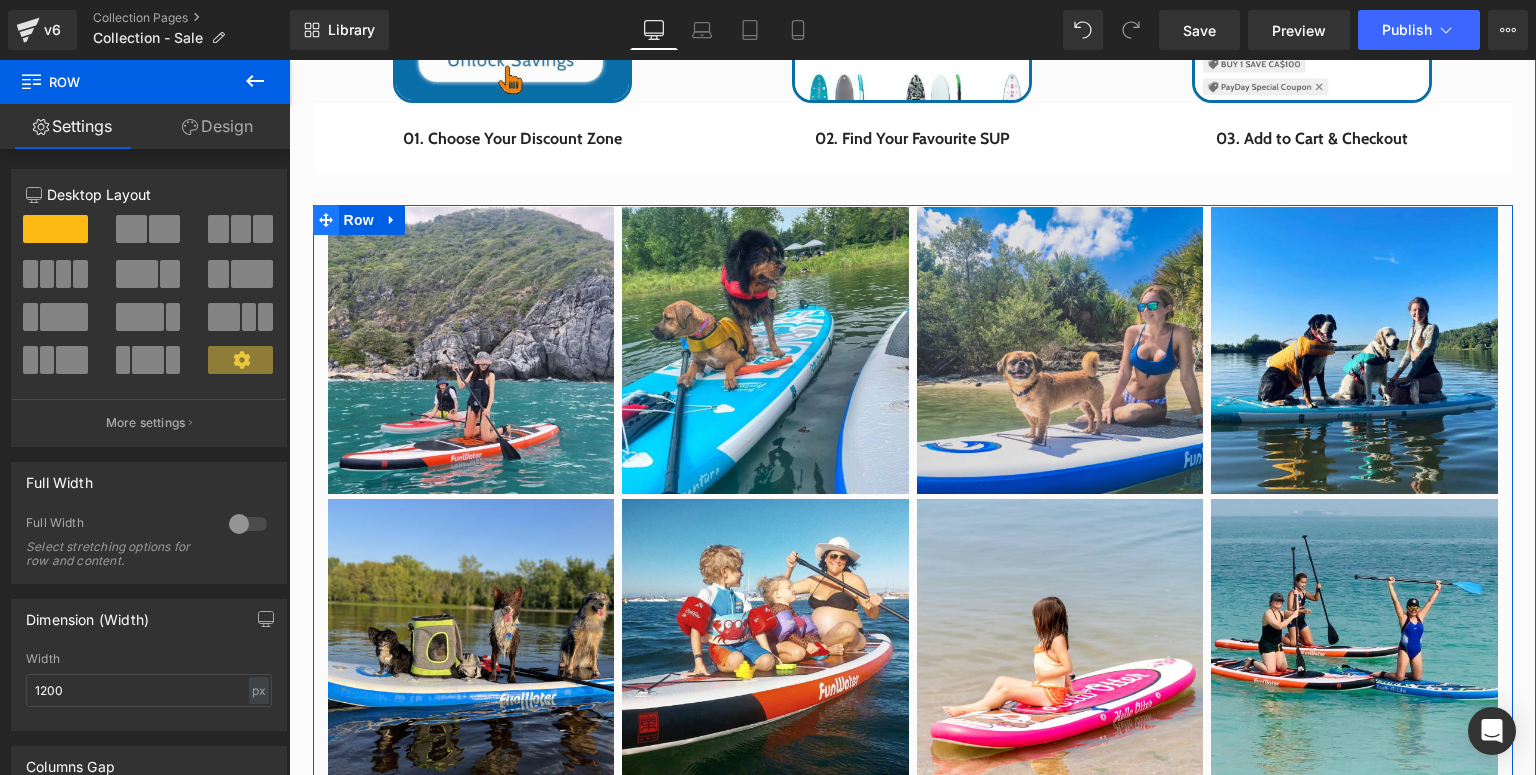 click 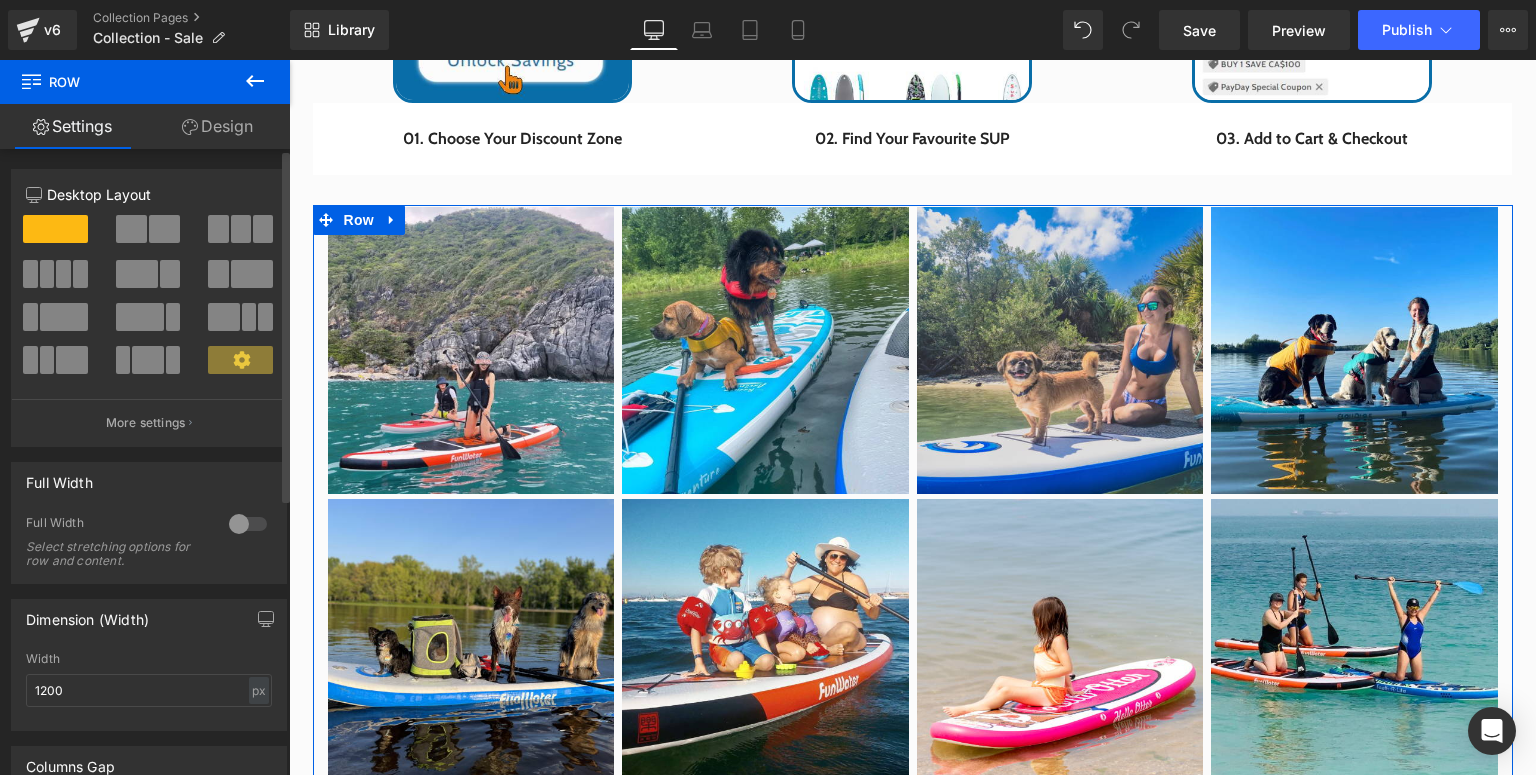 click at bounding box center [248, 524] 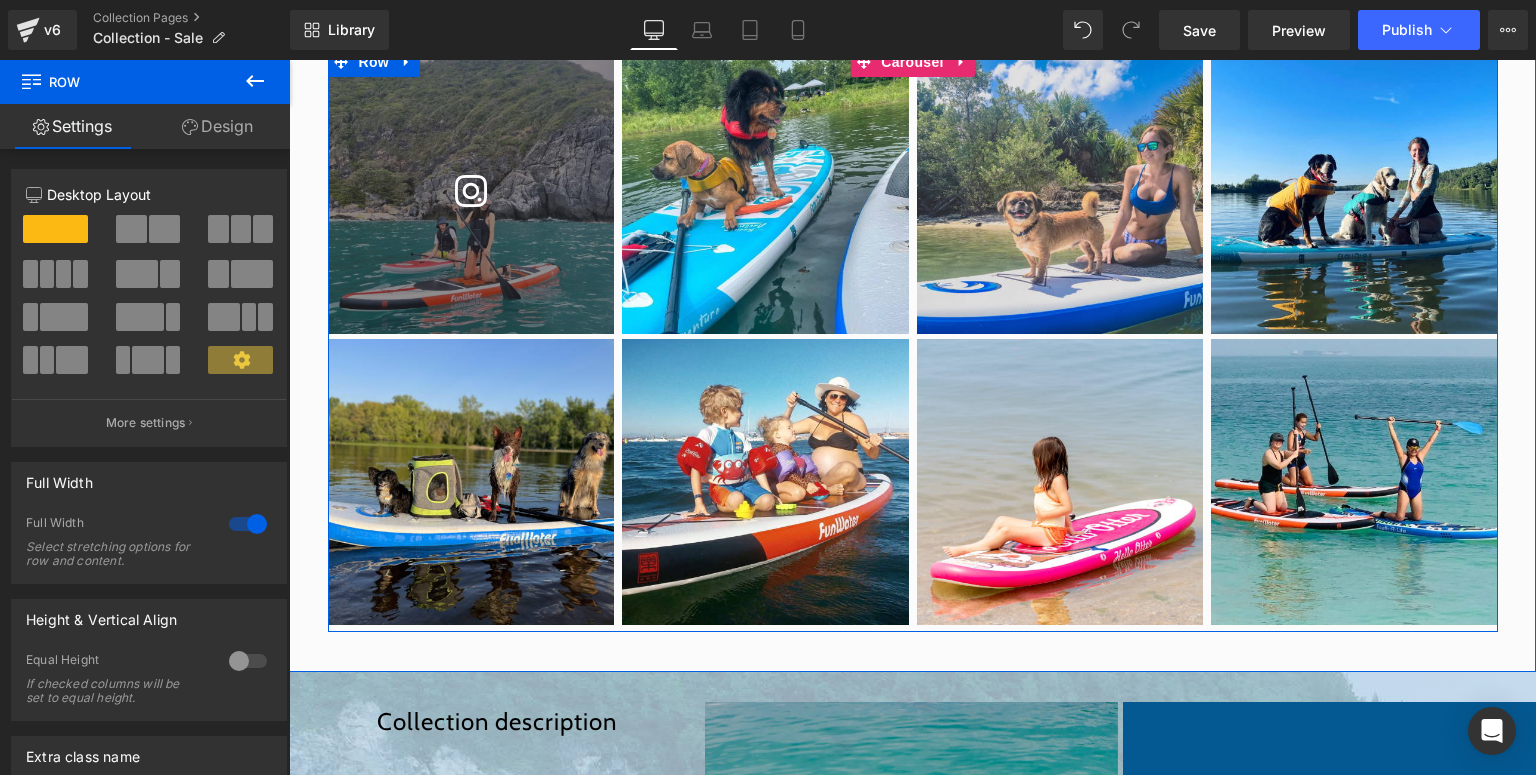 scroll, scrollTop: 2035, scrollLeft: 0, axis: vertical 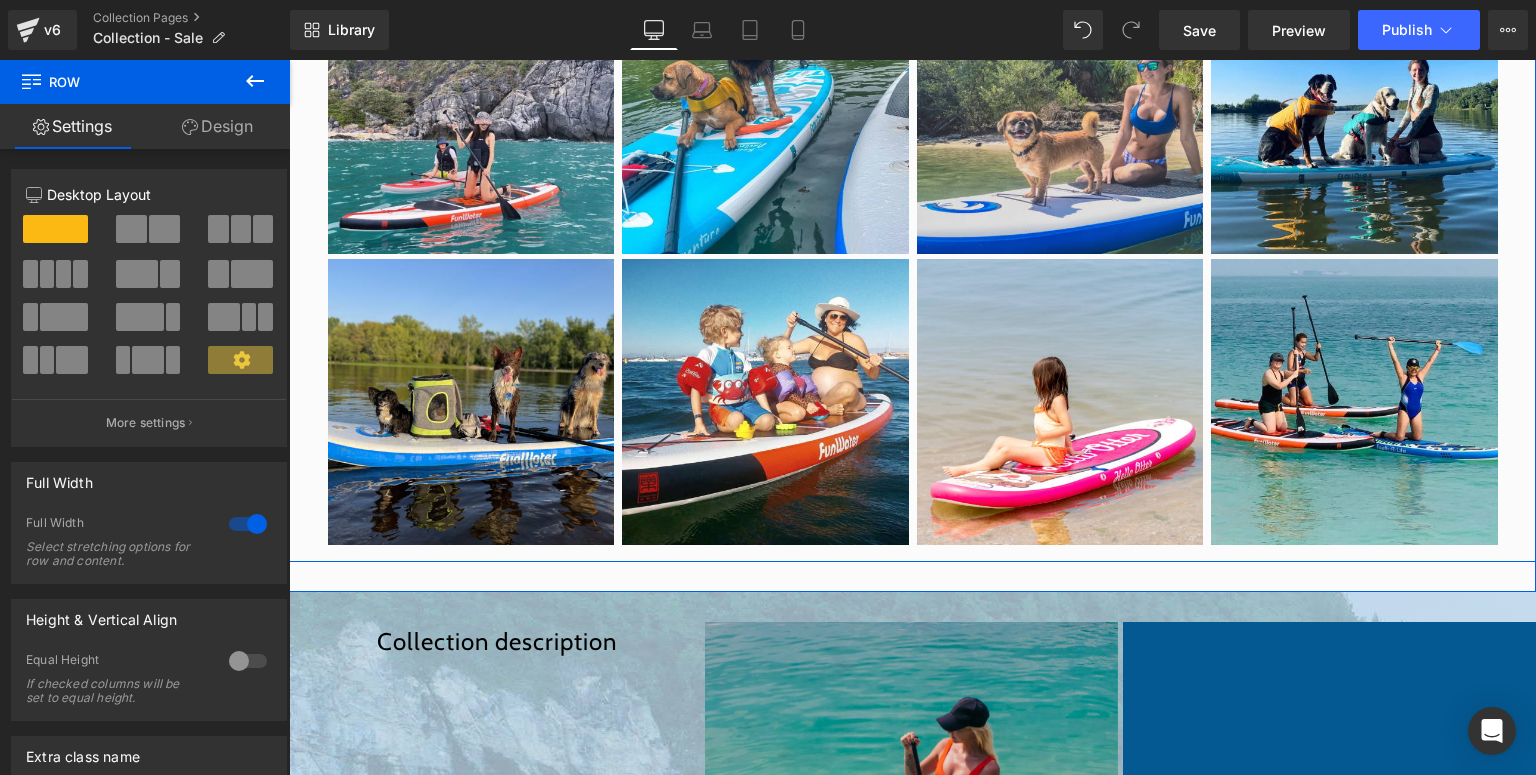 click on "Image         Image
Image         Image
Image         Image" at bounding box center (912, 259) 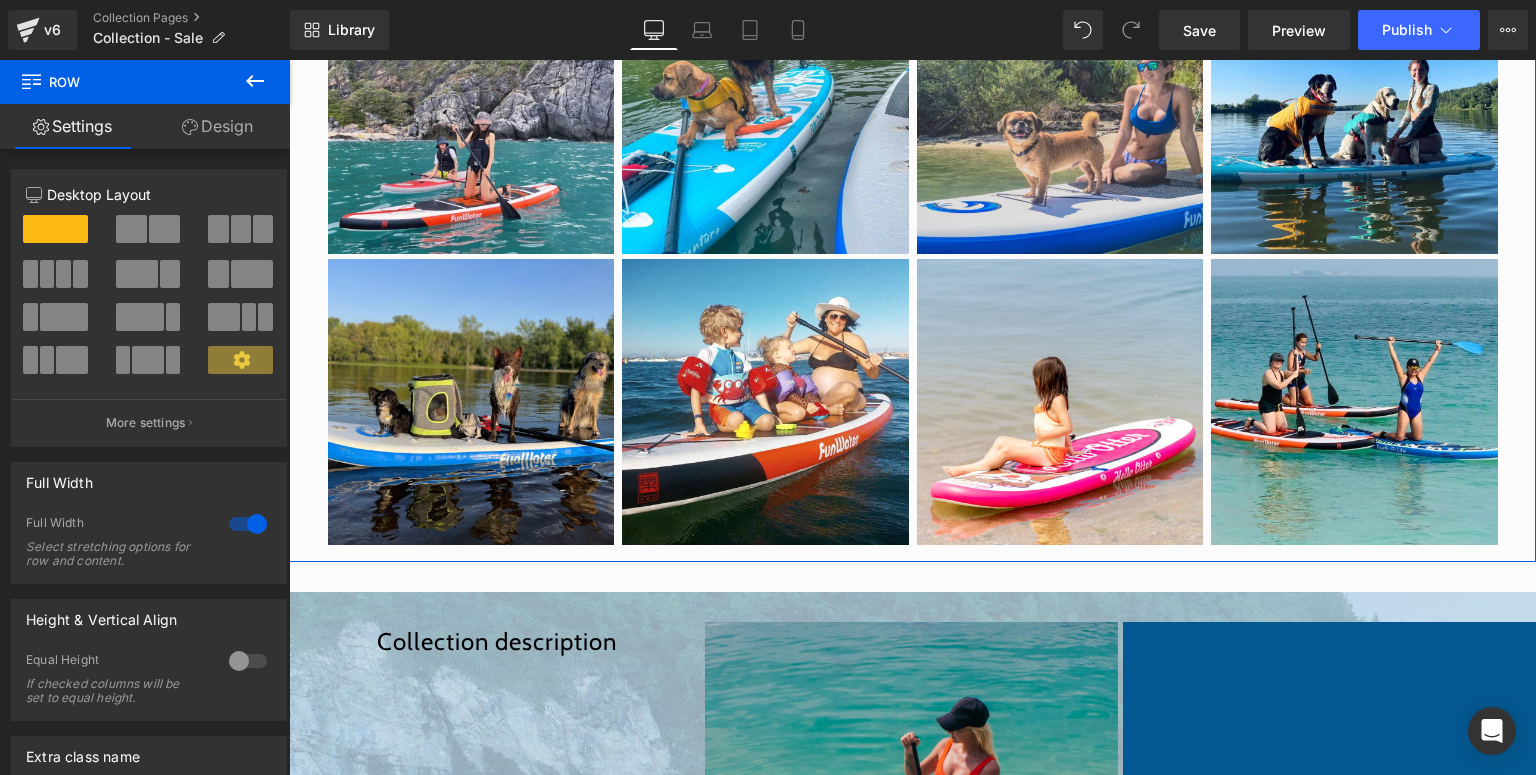 click on "Design" at bounding box center (217, 126) 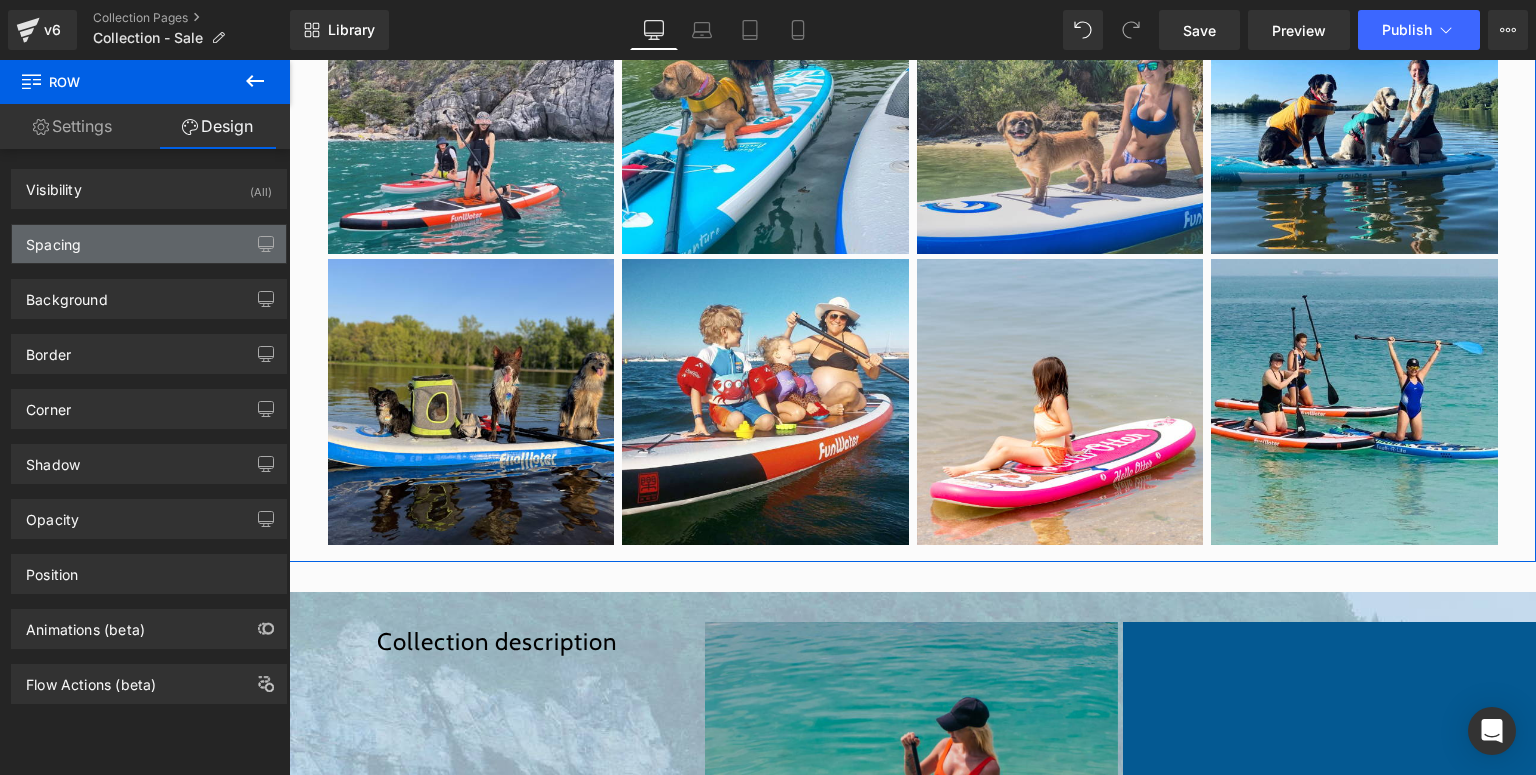 click on "Spacing" at bounding box center [149, 244] 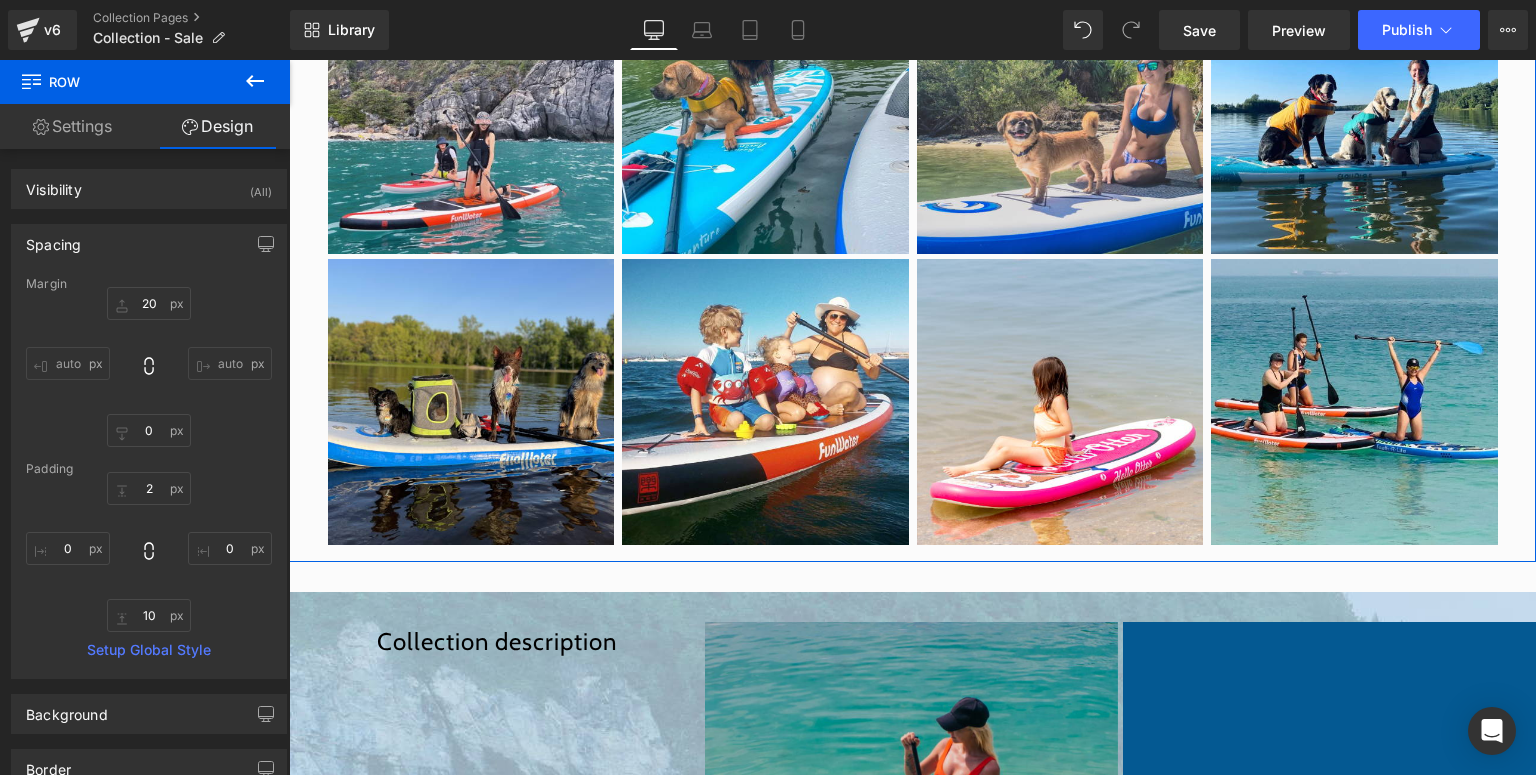 click on "Spacing" at bounding box center [149, 244] 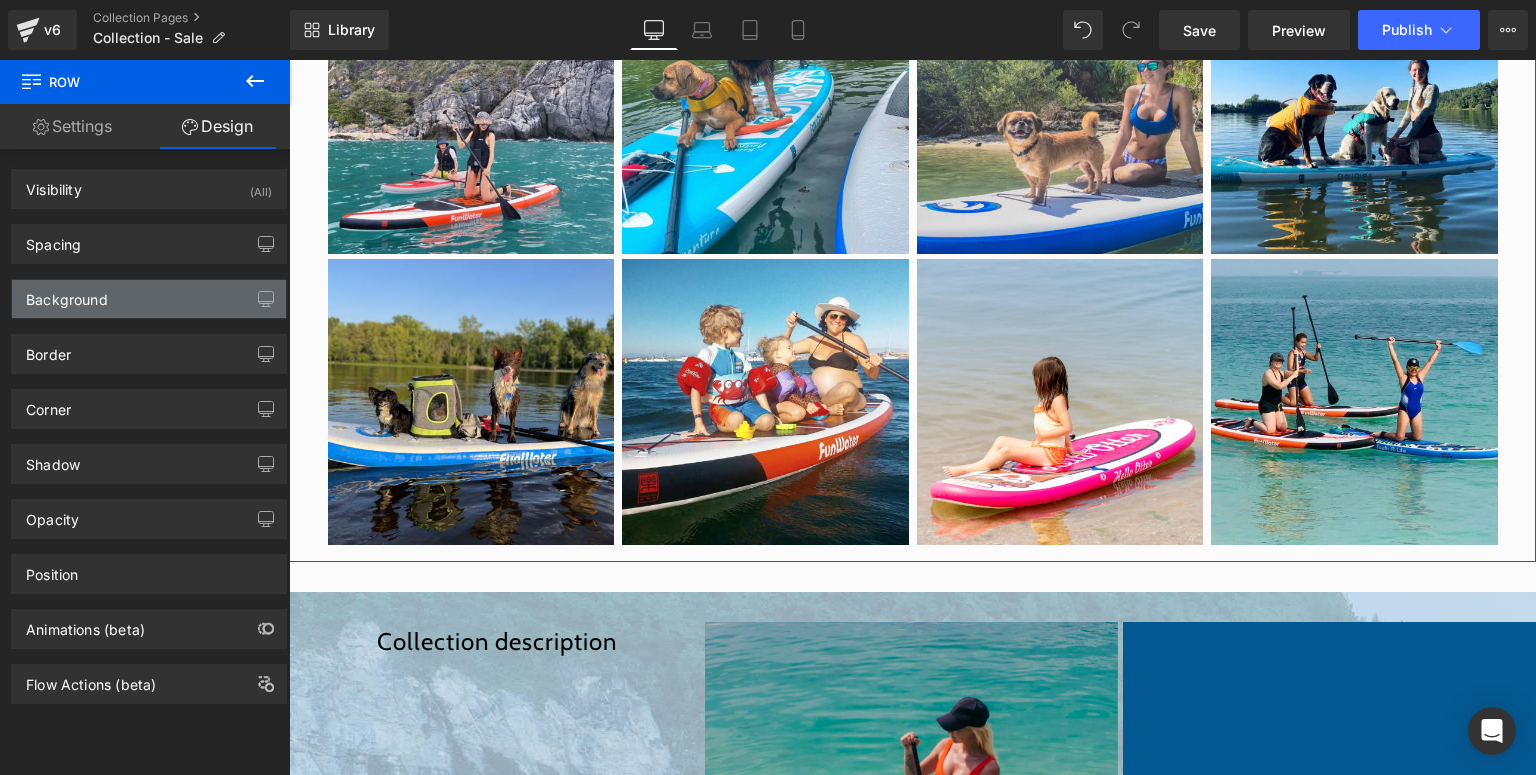 click on "Background" at bounding box center [149, 299] 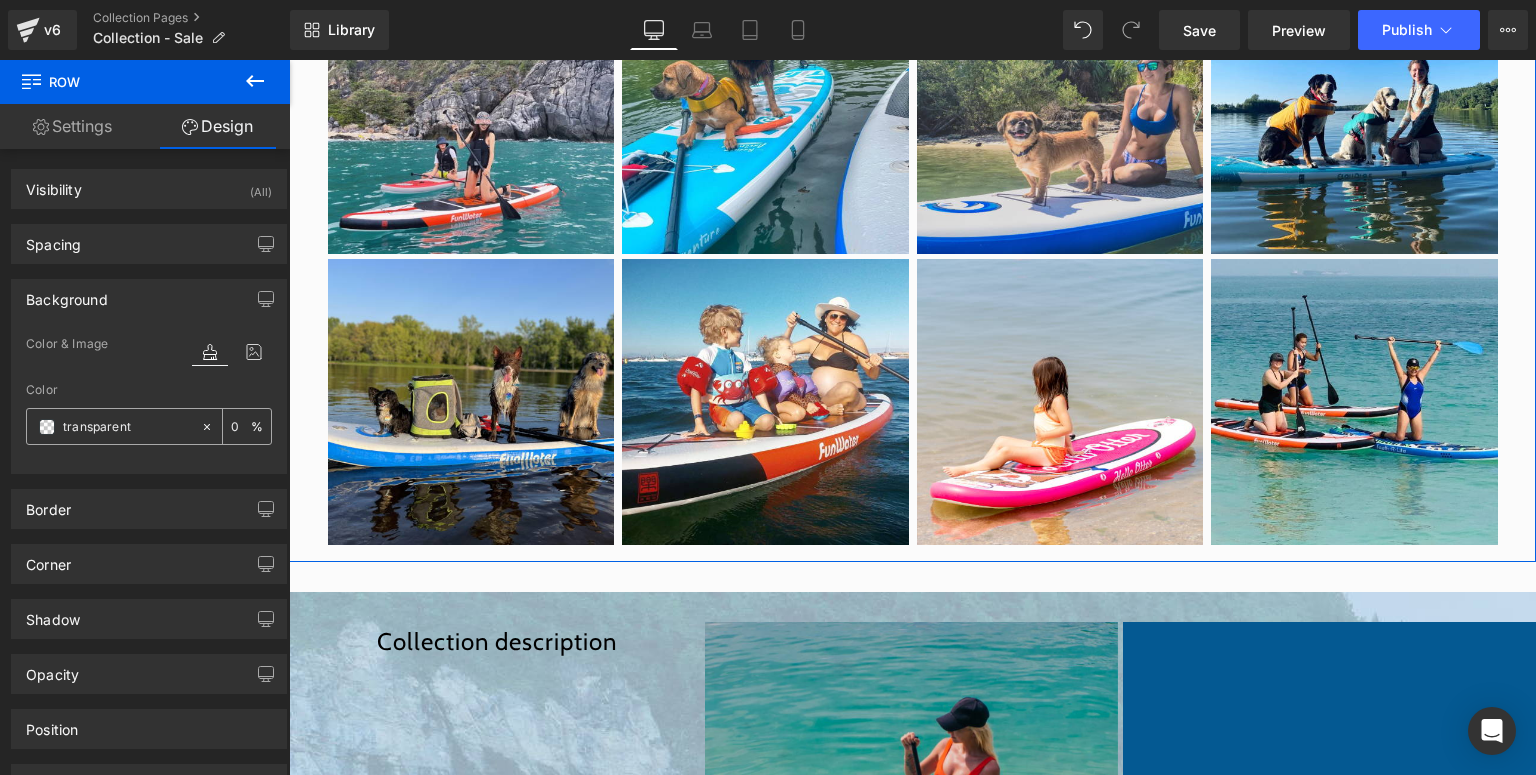 click at bounding box center (47, 427) 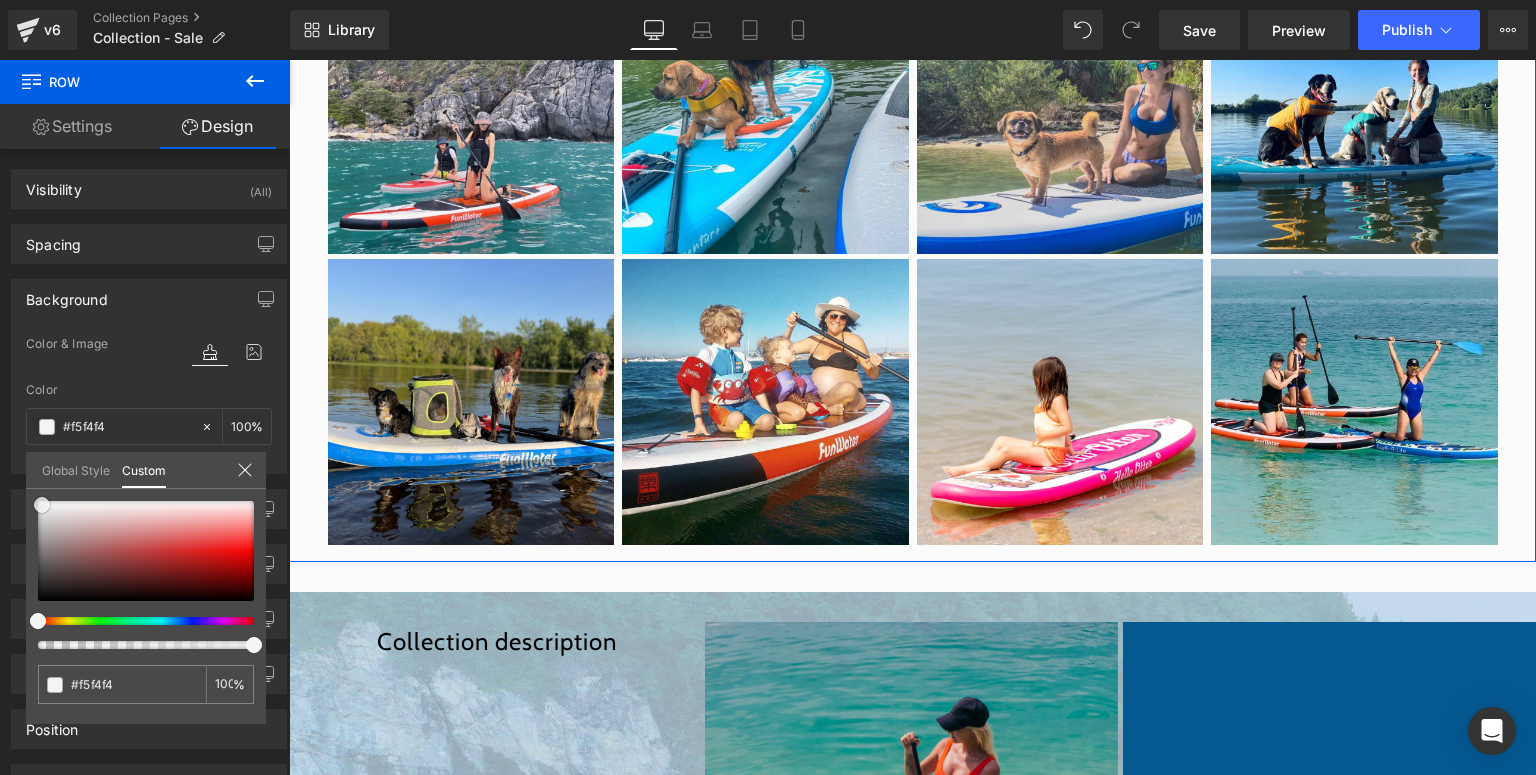 click at bounding box center (146, 551) 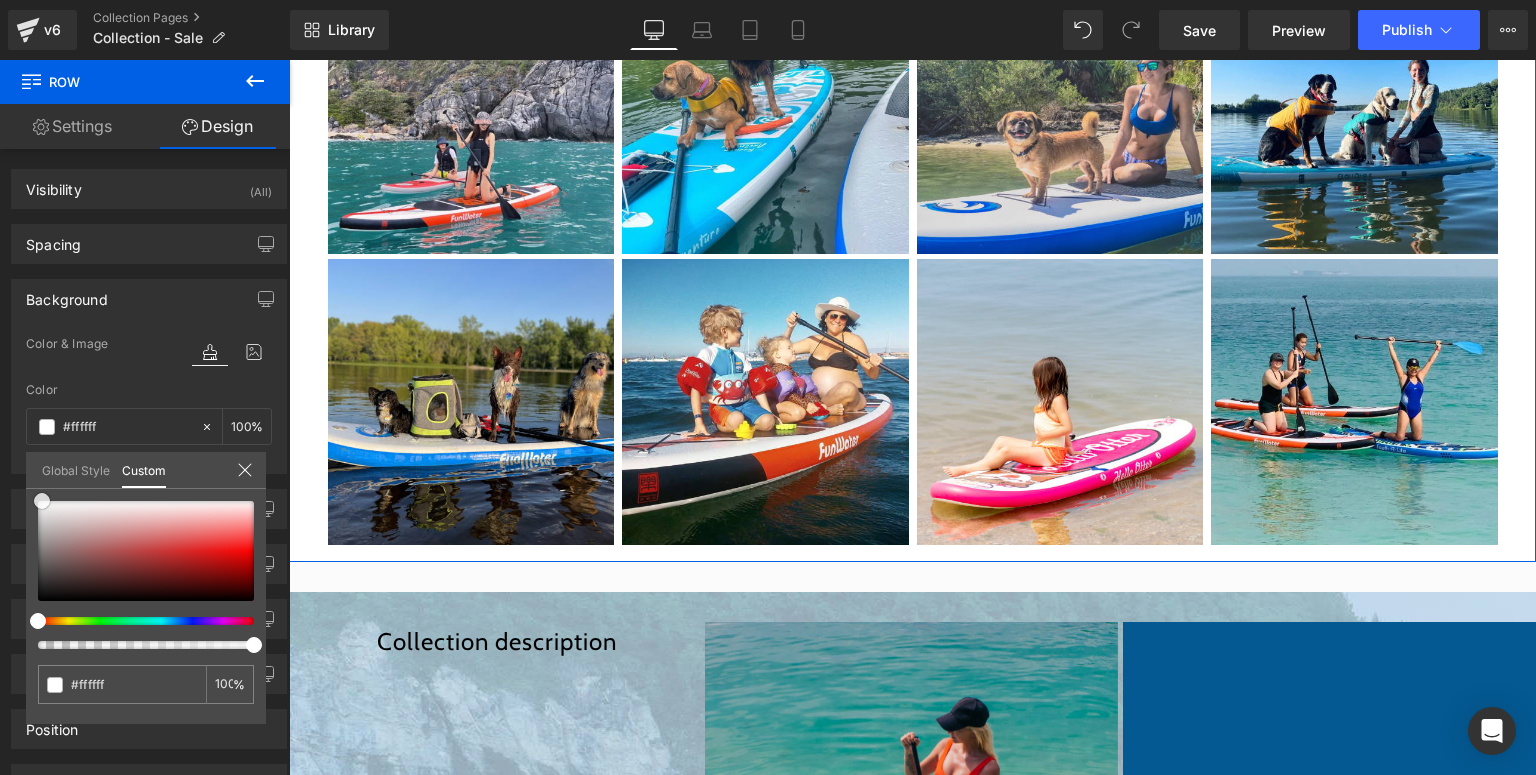 click at bounding box center (42, 501) 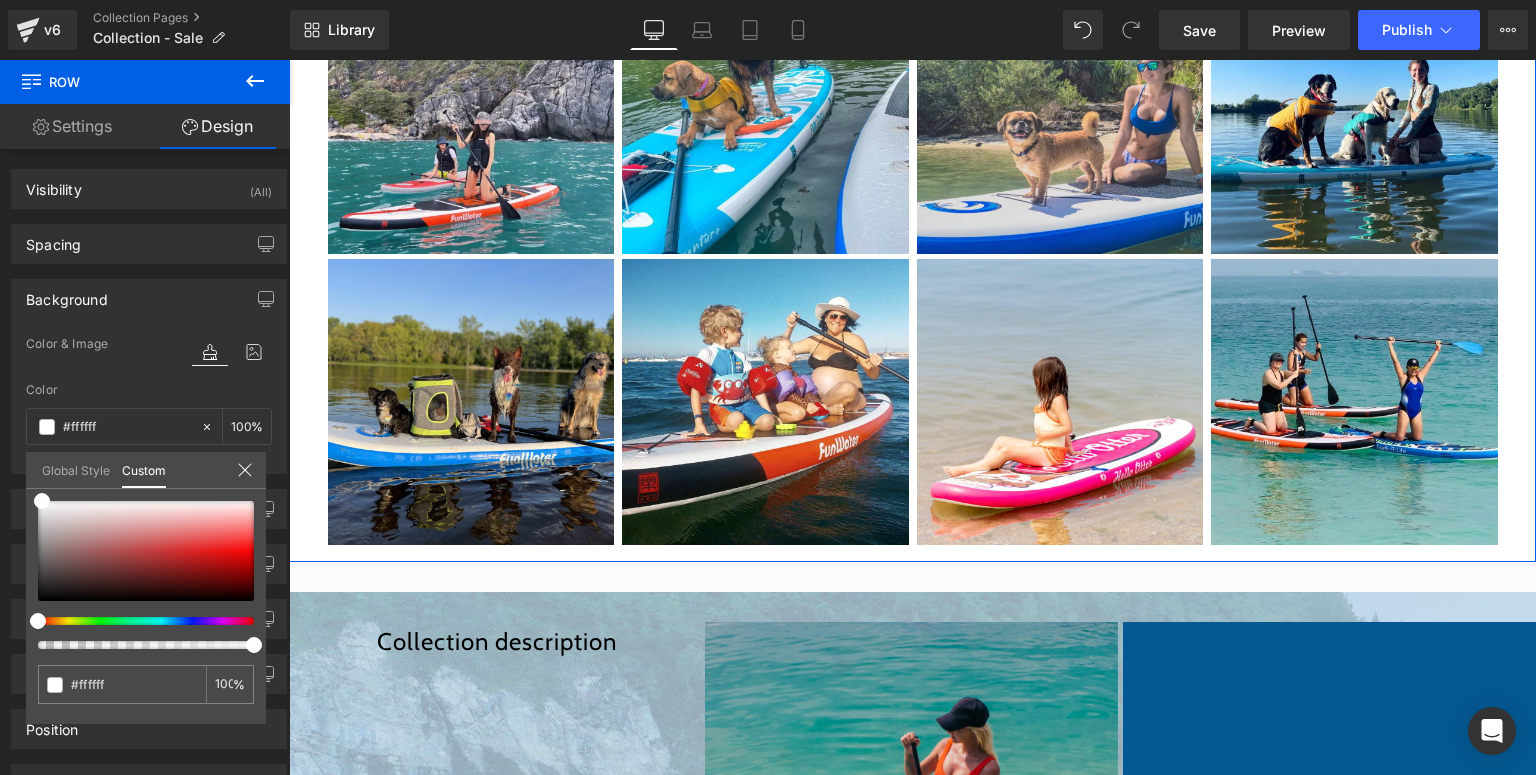 click 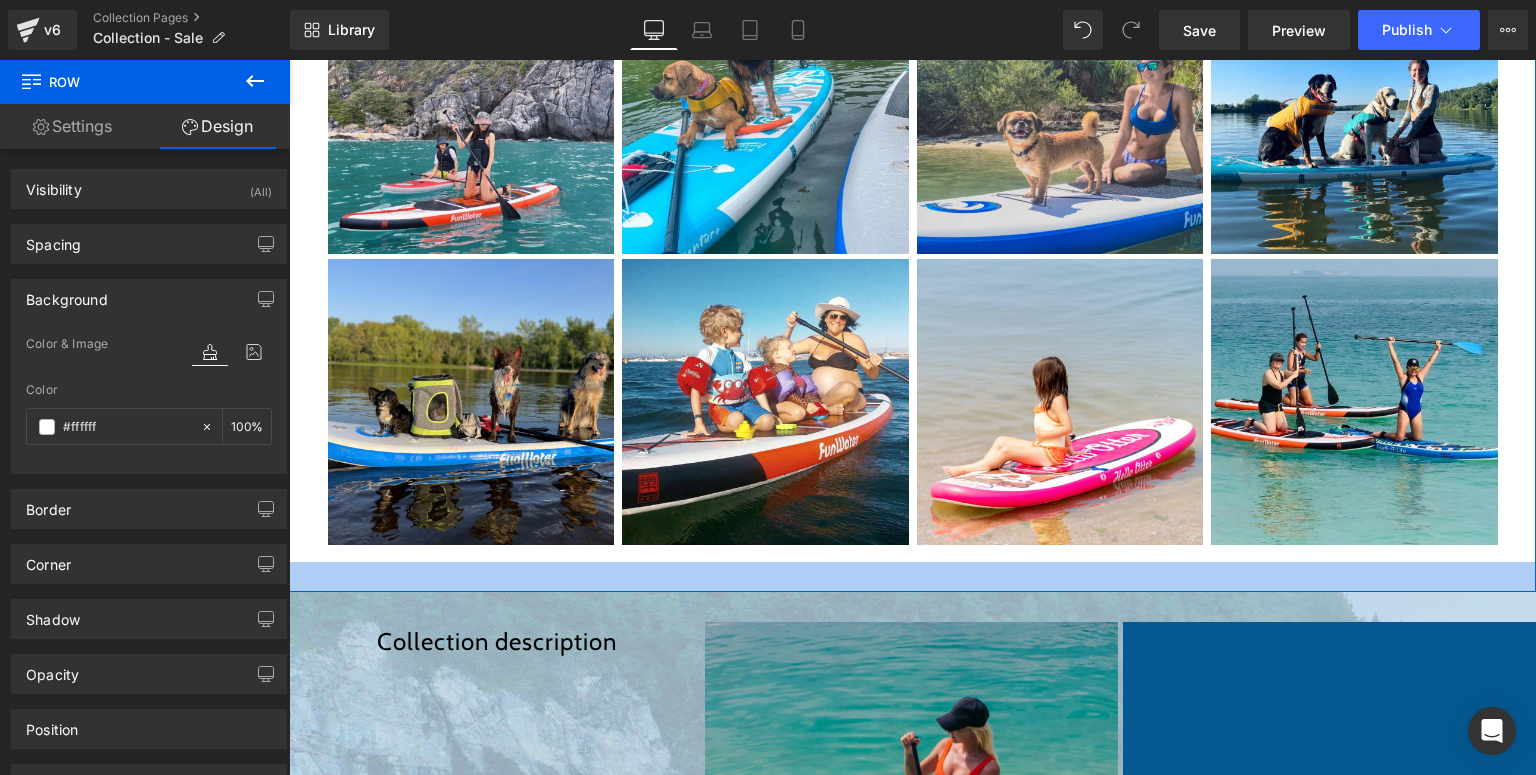 click at bounding box center [912, 577] 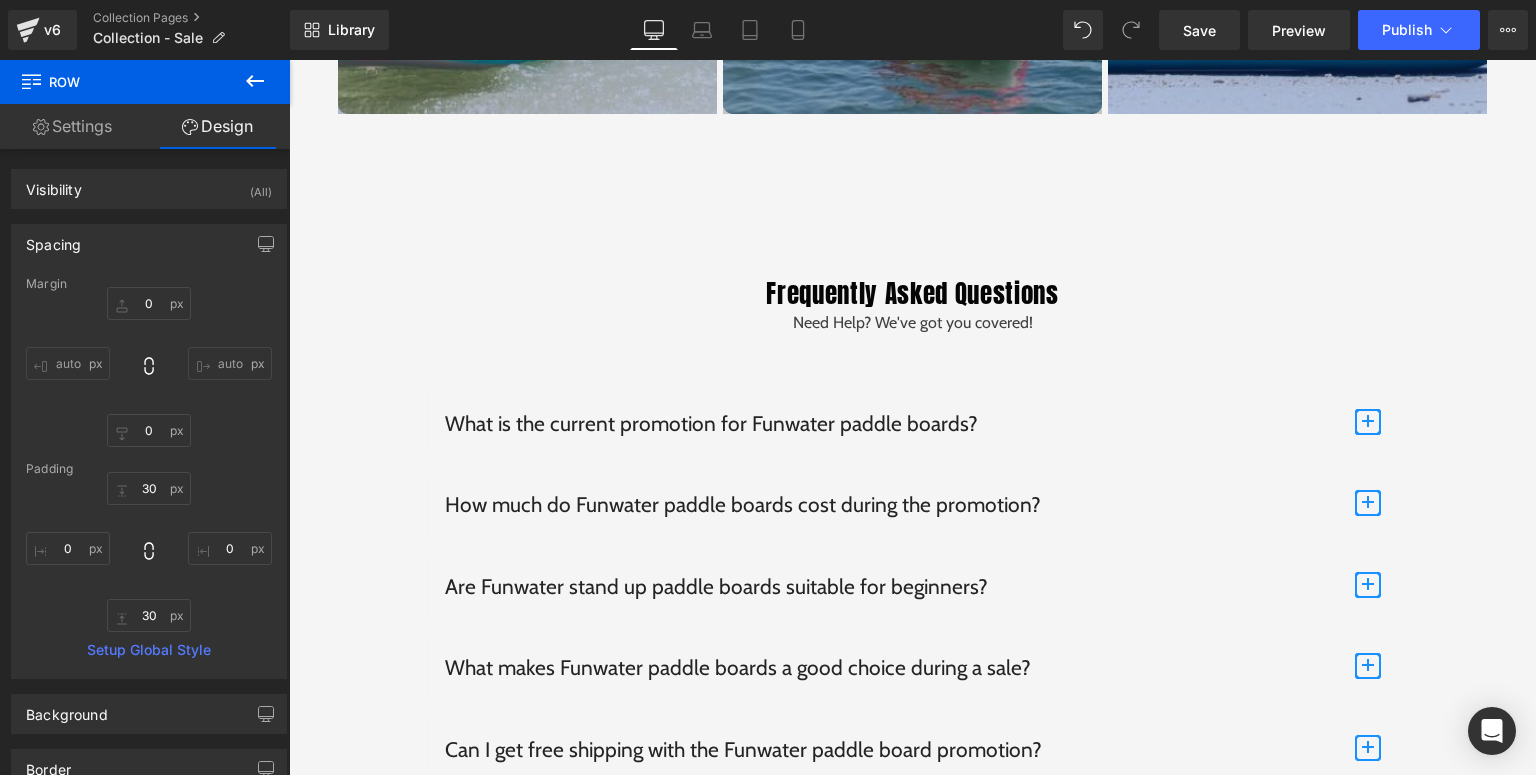 scroll, scrollTop: 5075, scrollLeft: 0, axis: vertical 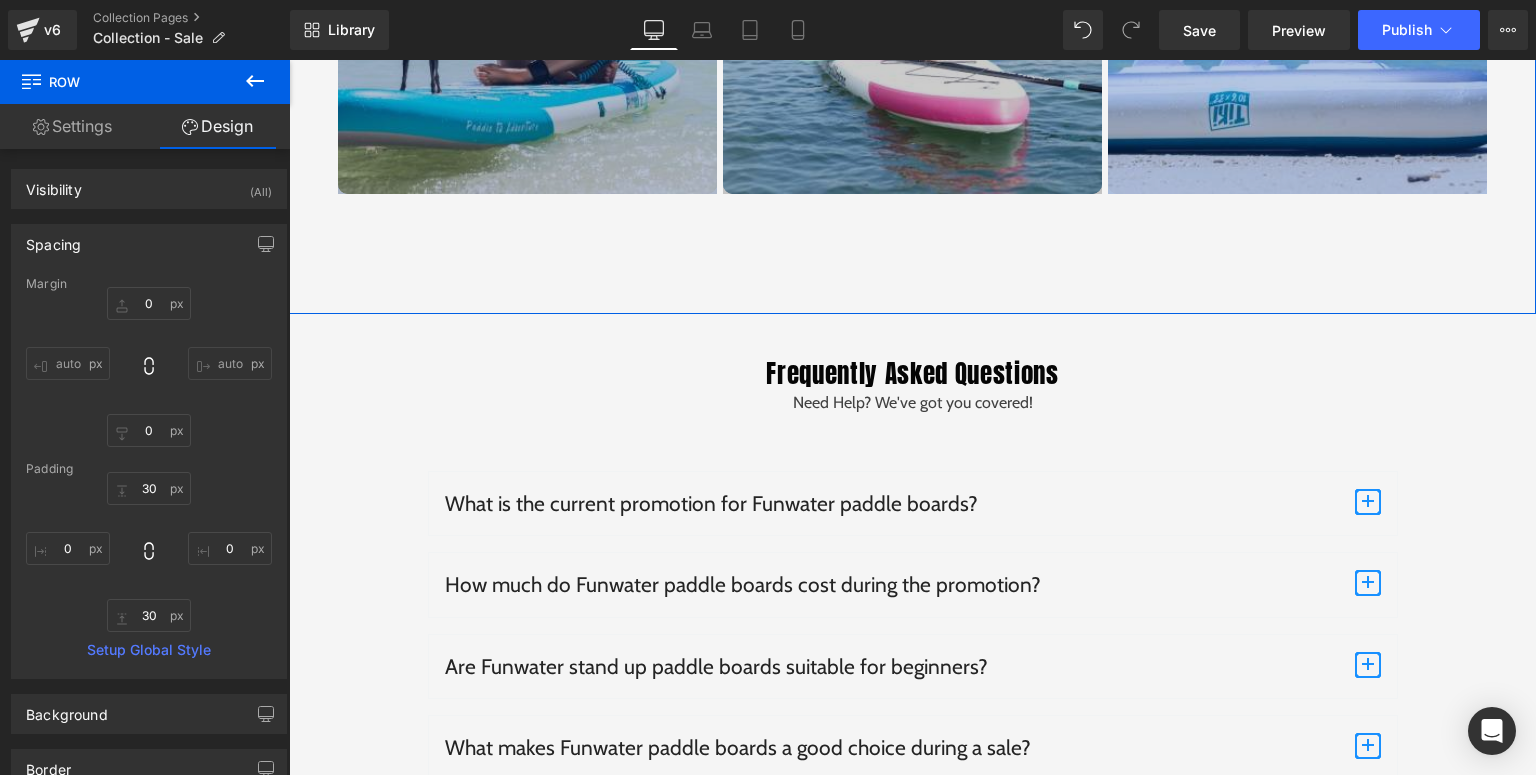 click on "You May Also Need Heading
Paddle Boards Heading
Hero Banner
For Beginners
Heading
Hero Banner
SUP Gears Heading
Hero Banner         Row         Row         Row" at bounding box center (912, 8) 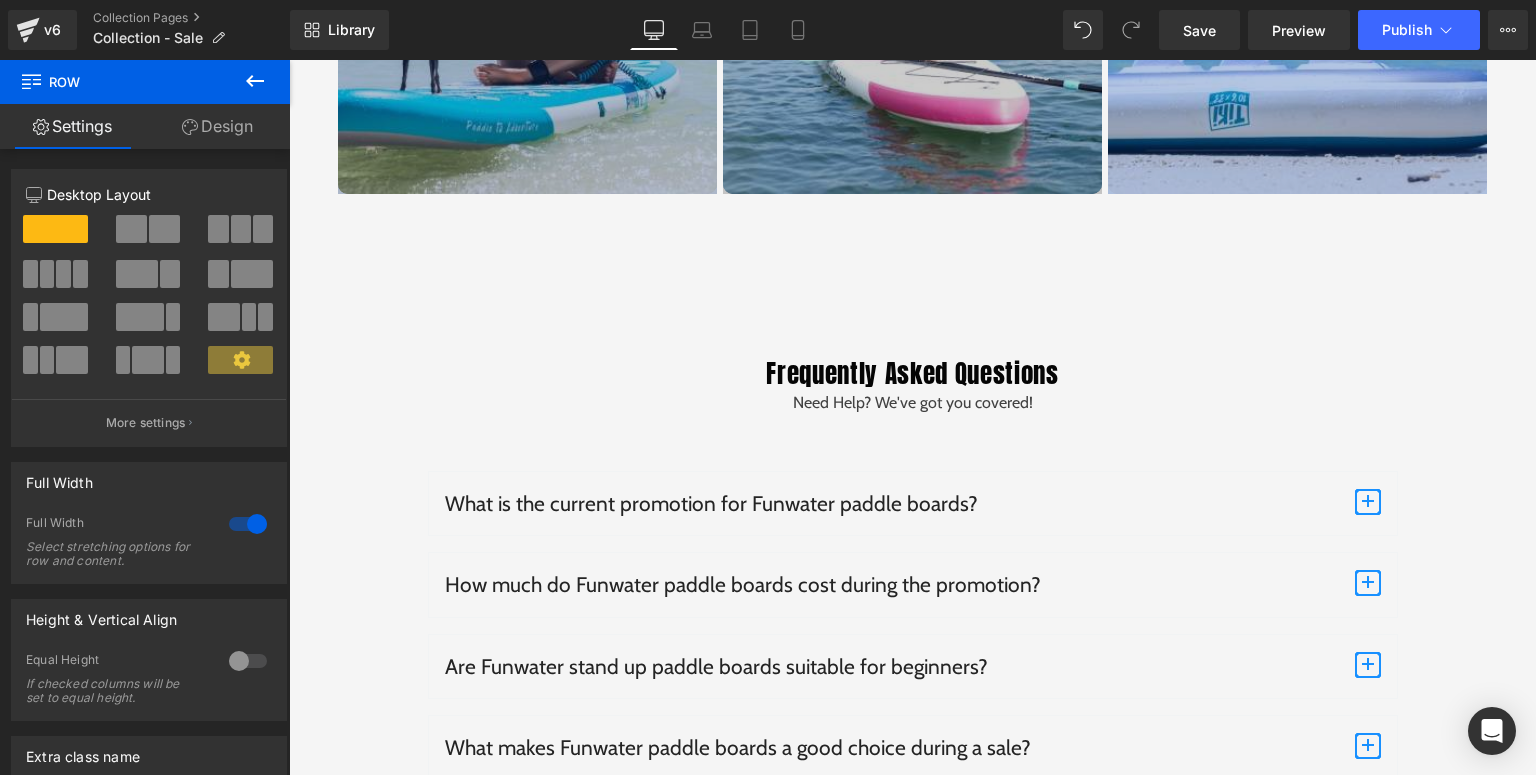 scroll, scrollTop: 4835, scrollLeft: 0, axis: vertical 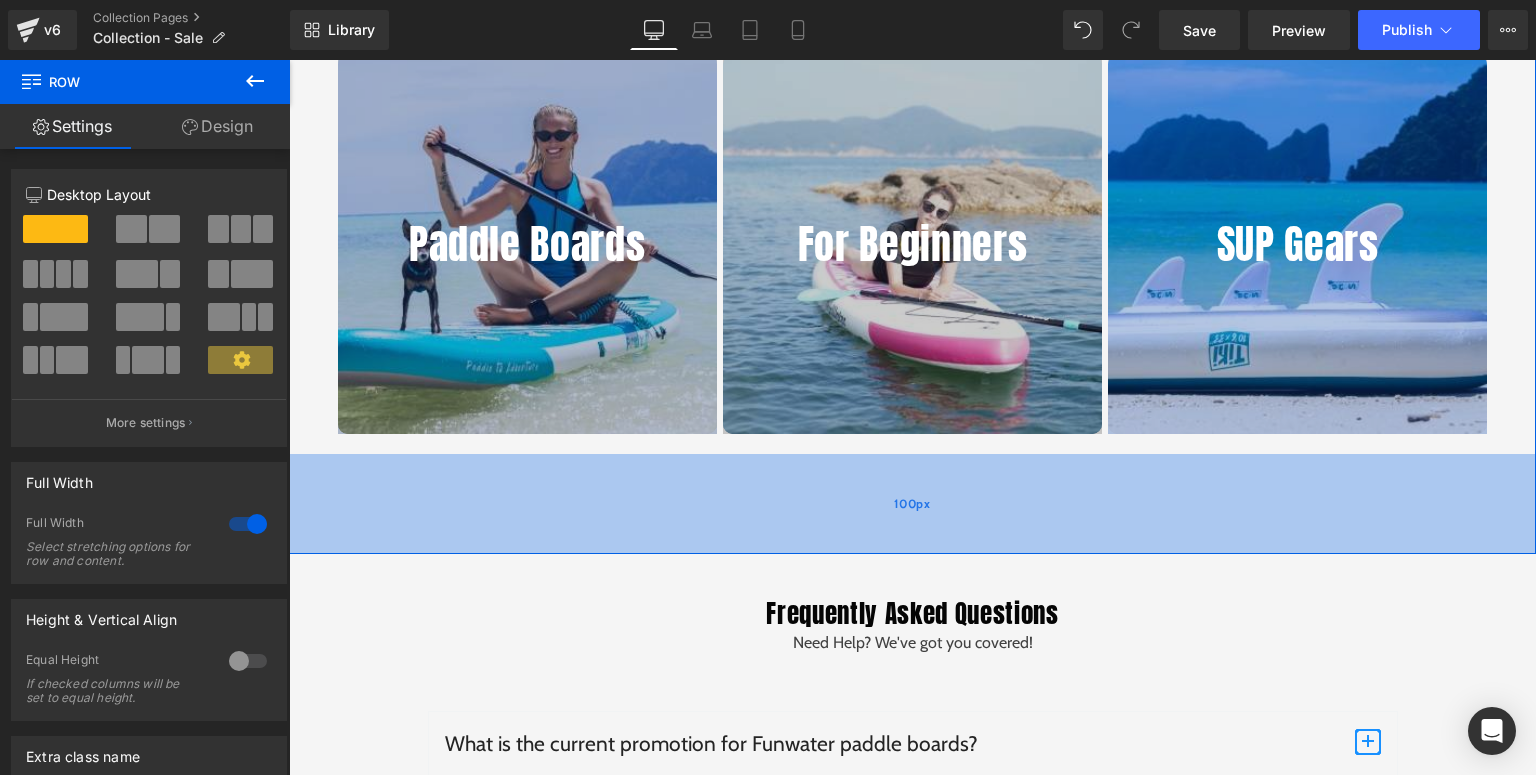 click on "100px" at bounding box center (912, 504) 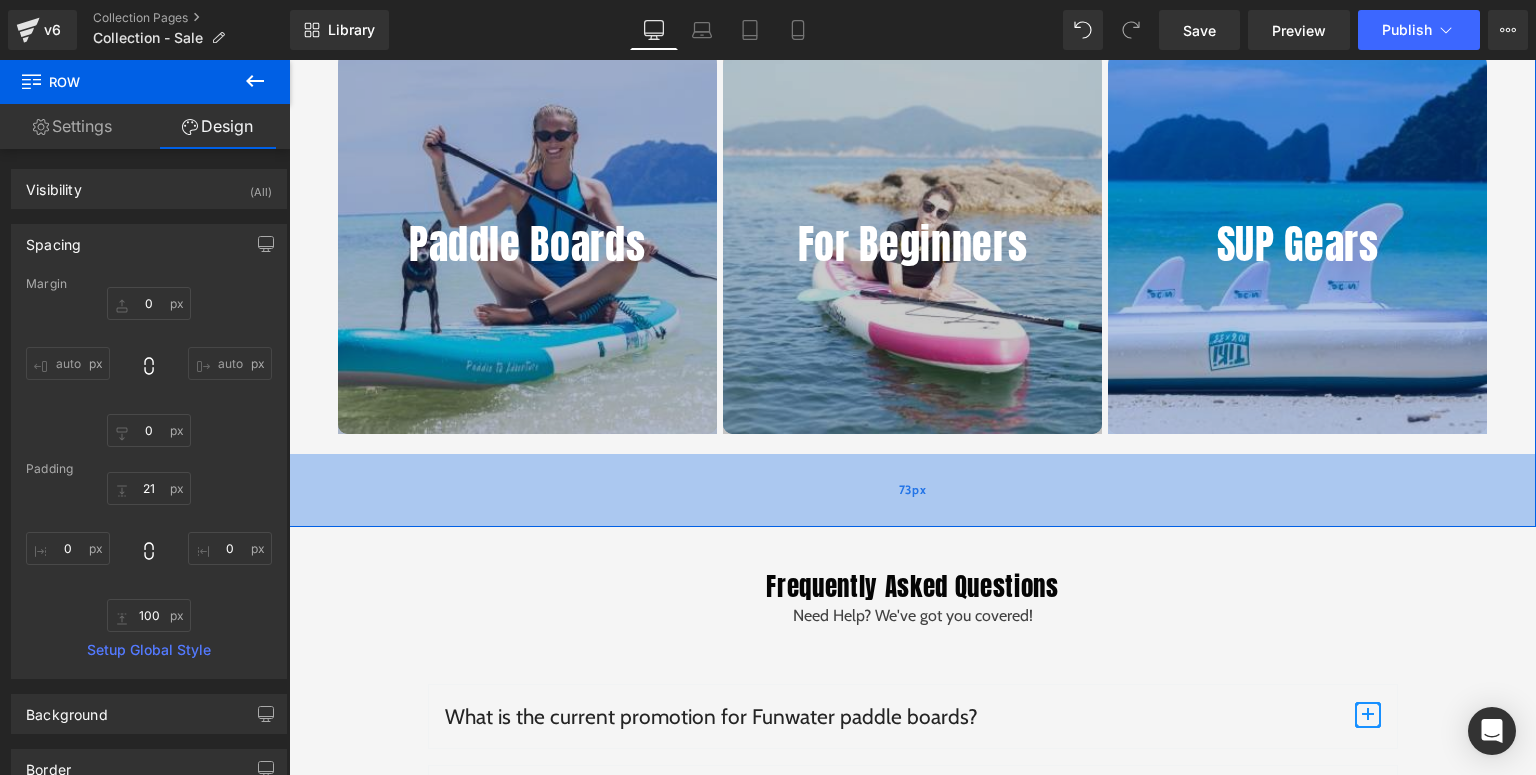 drag, startPoint x: 730, startPoint y: 525, endPoint x: 664, endPoint y: 477, distance: 81.608826 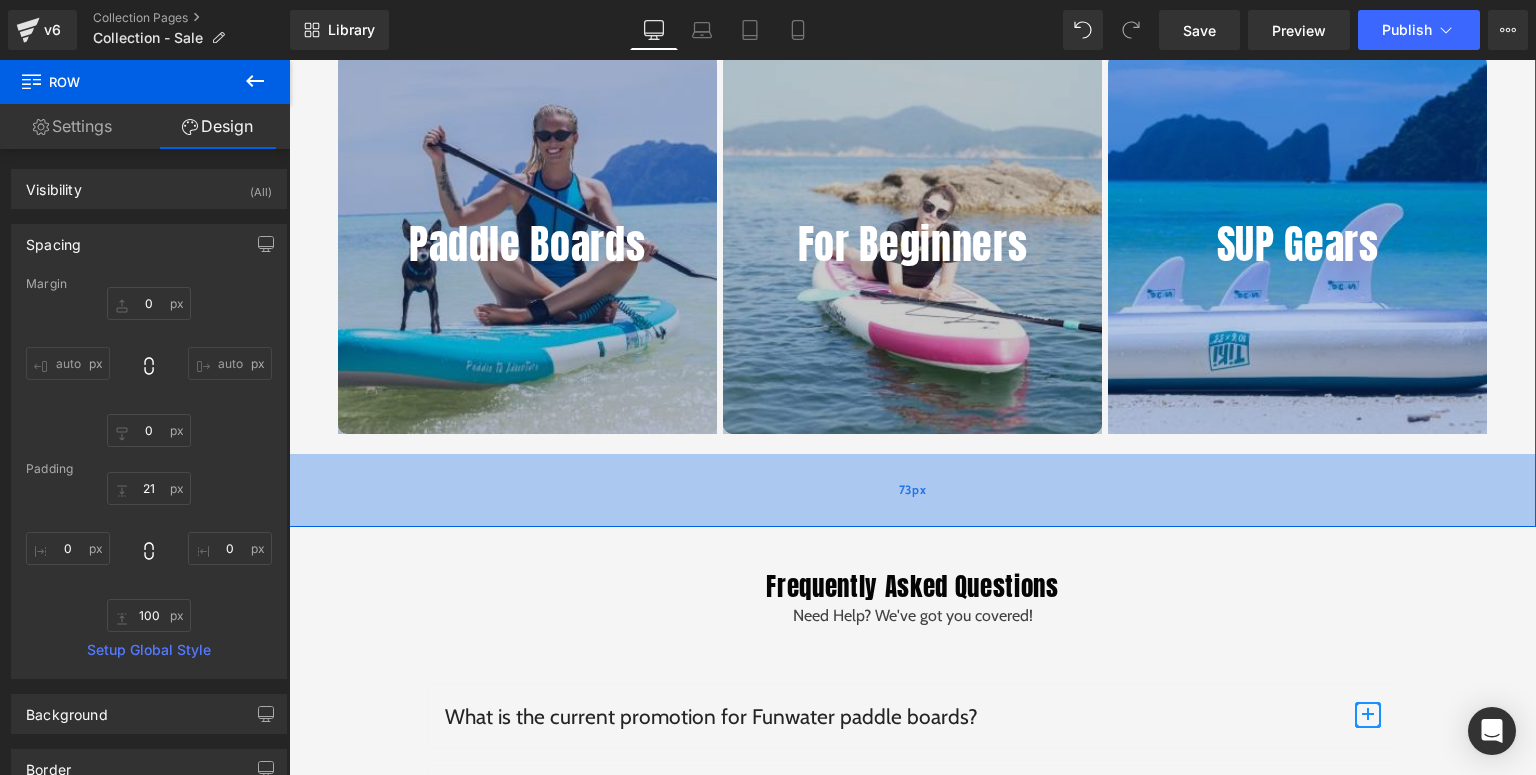 click on "73px" at bounding box center [912, 490] 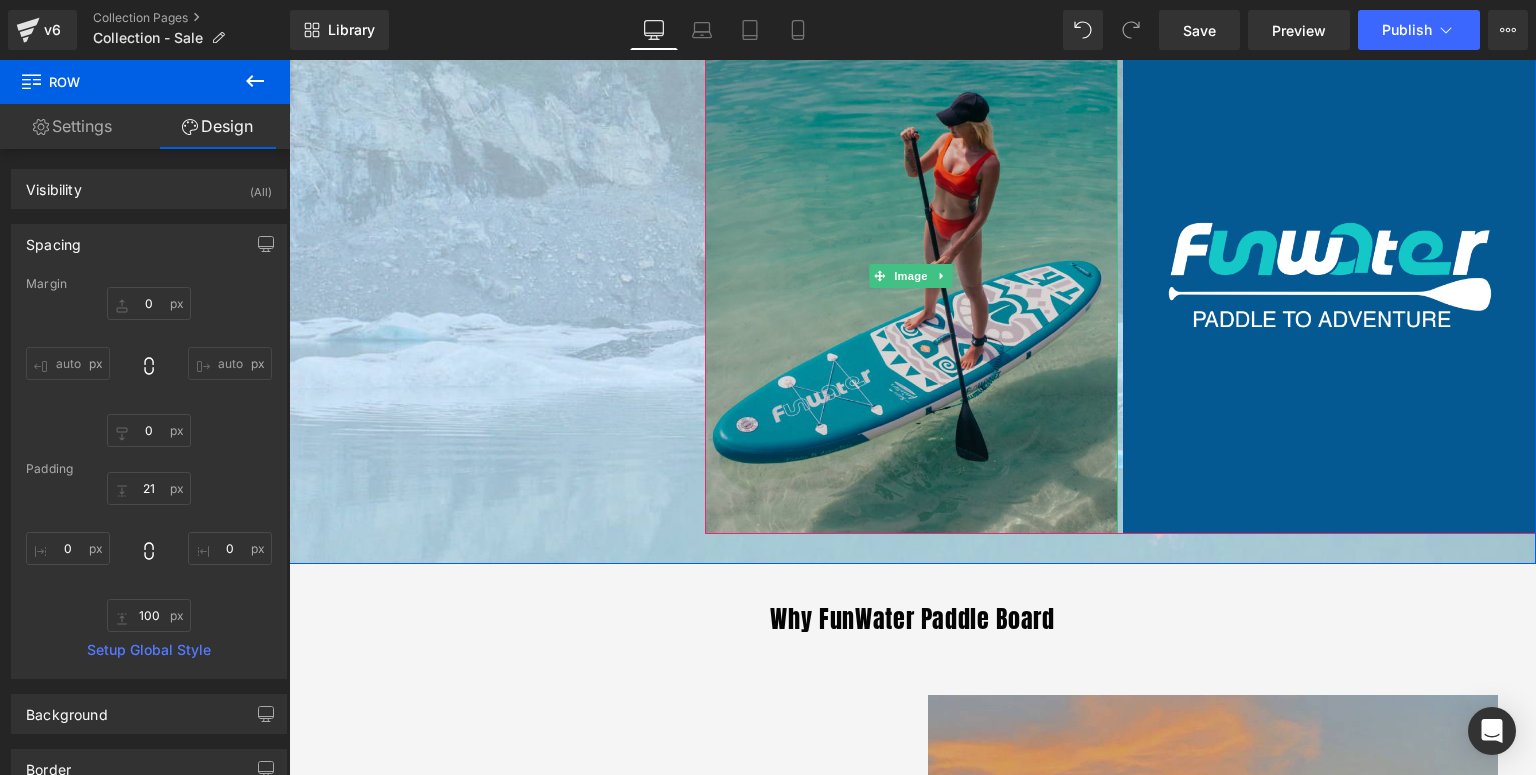 scroll, scrollTop: 2480, scrollLeft: 0, axis: vertical 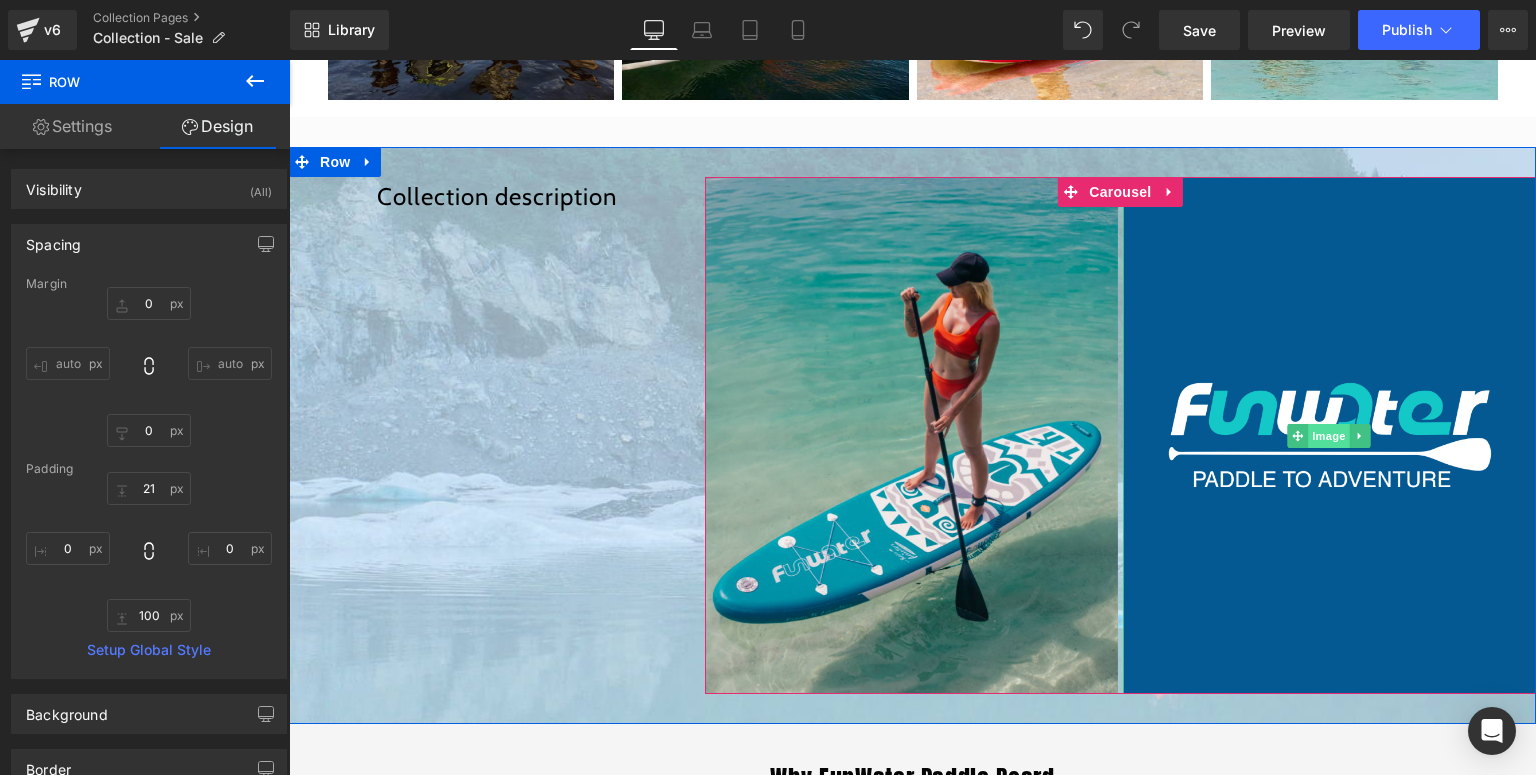 drag, startPoint x: 1325, startPoint y: 448, endPoint x: 1326, endPoint y: 432, distance: 16.03122 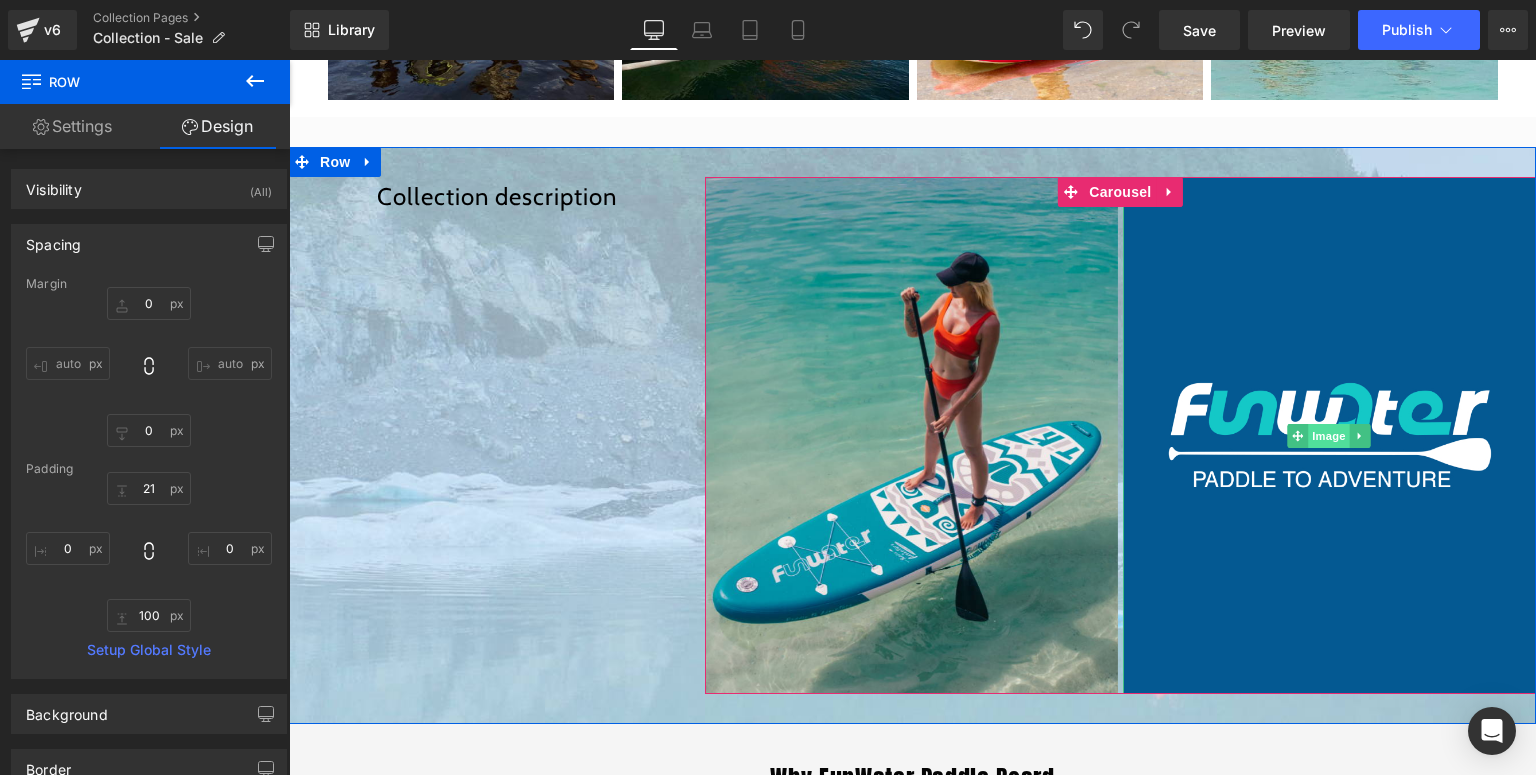 click at bounding box center (1329, 435) 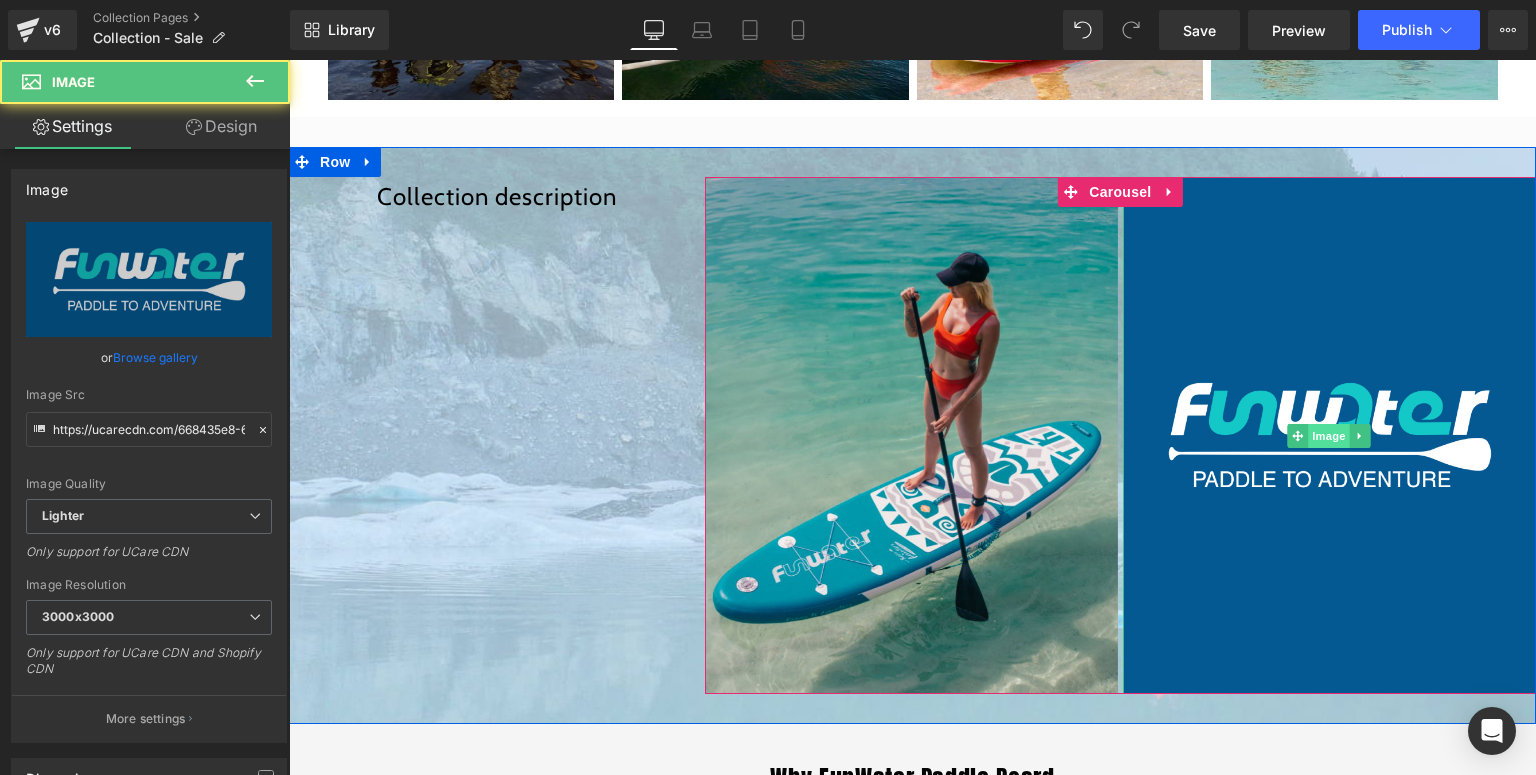 click on "Image" at bounding box center [1330, 436] 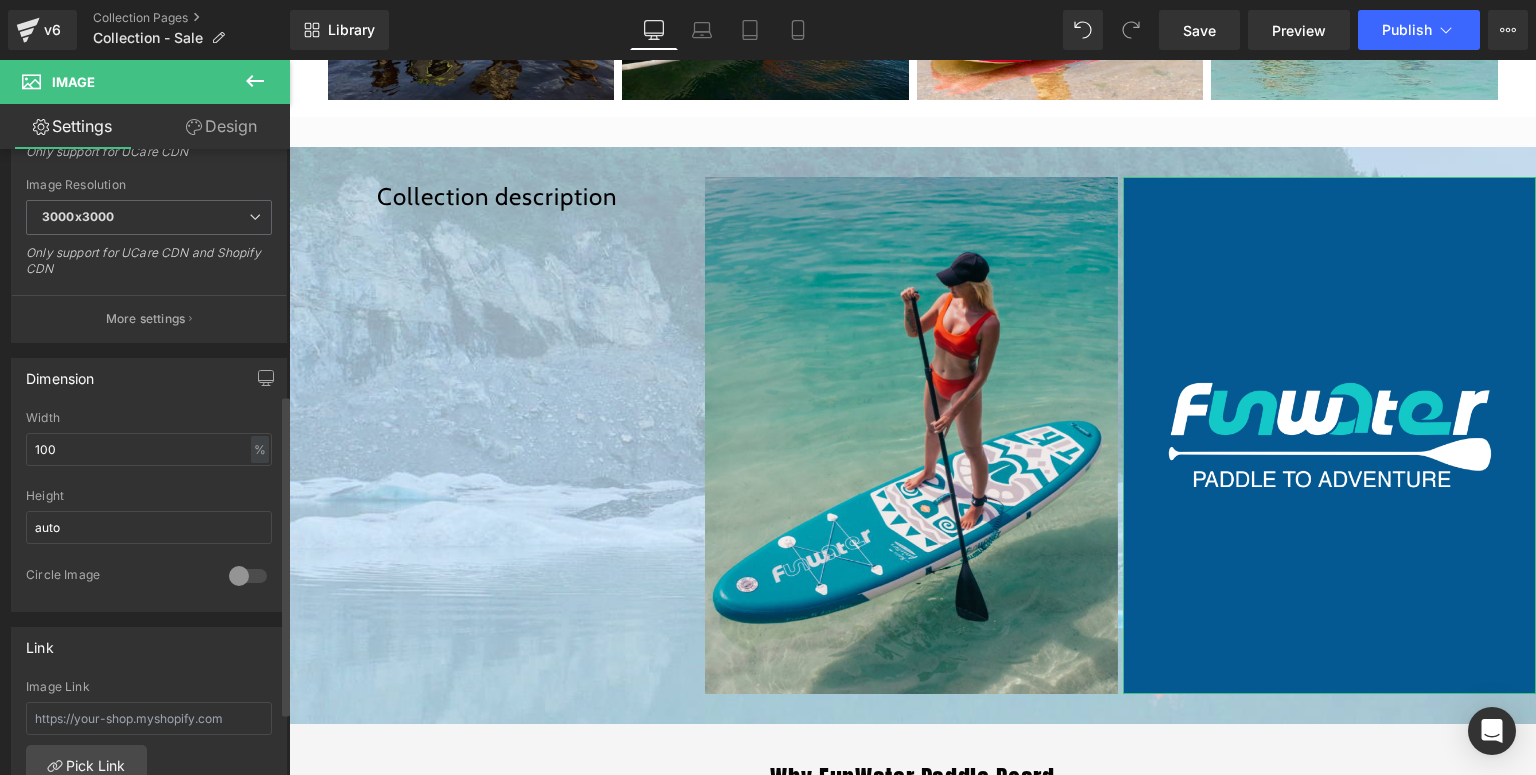 scroll, scrollTop: 720, scrollLeft: 0, axis: vertical 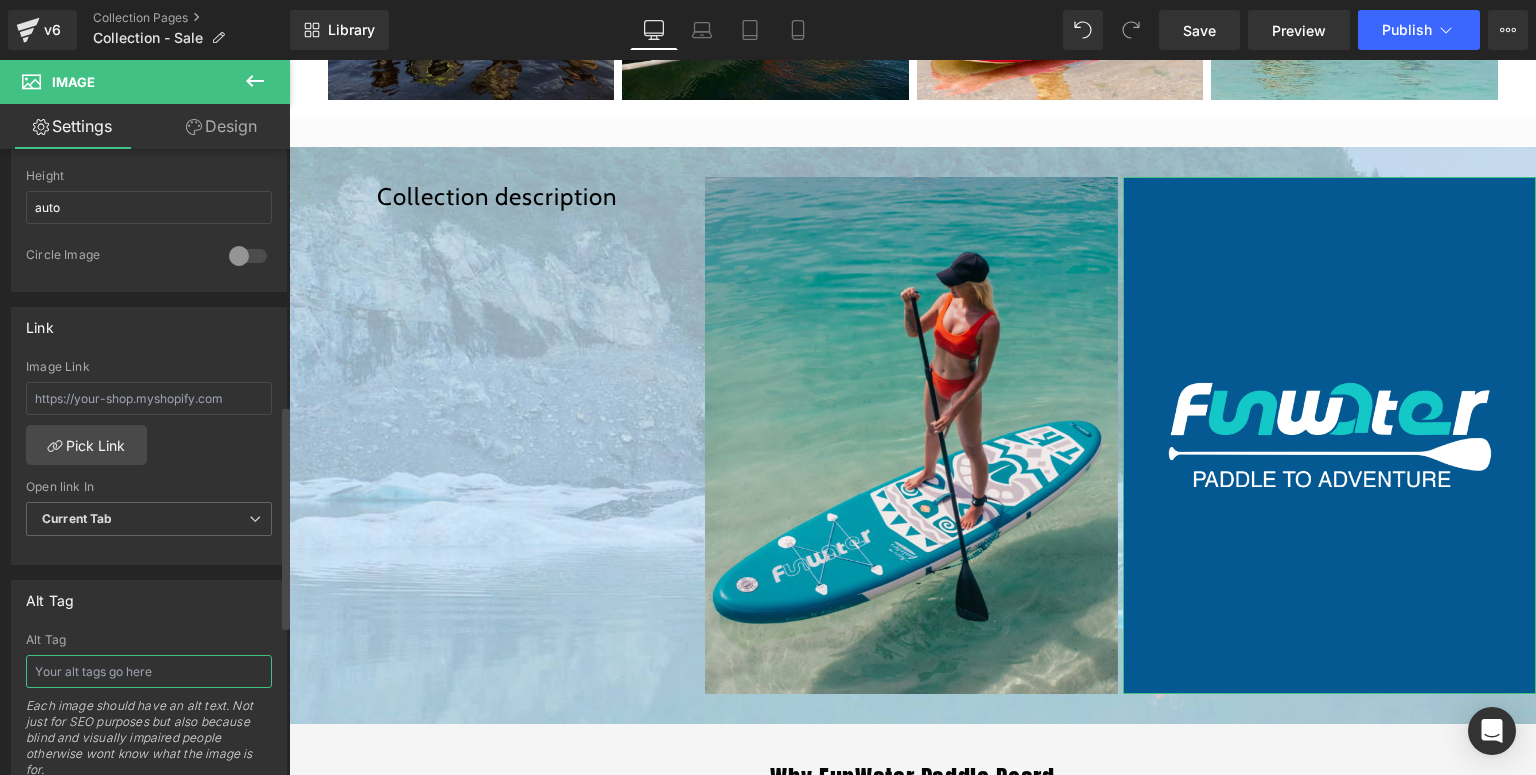 click at bounding box center (149, 671) 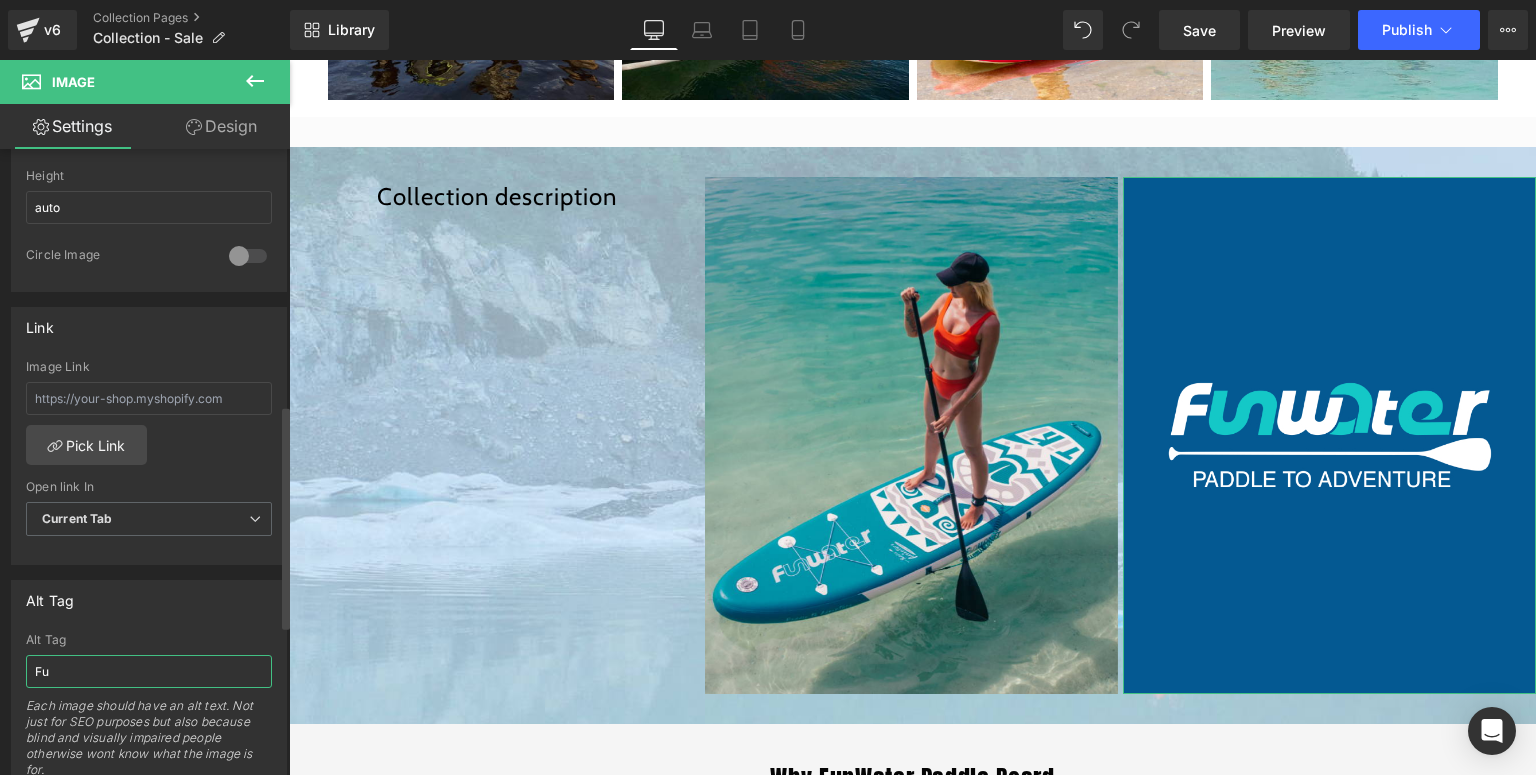 type on "F" 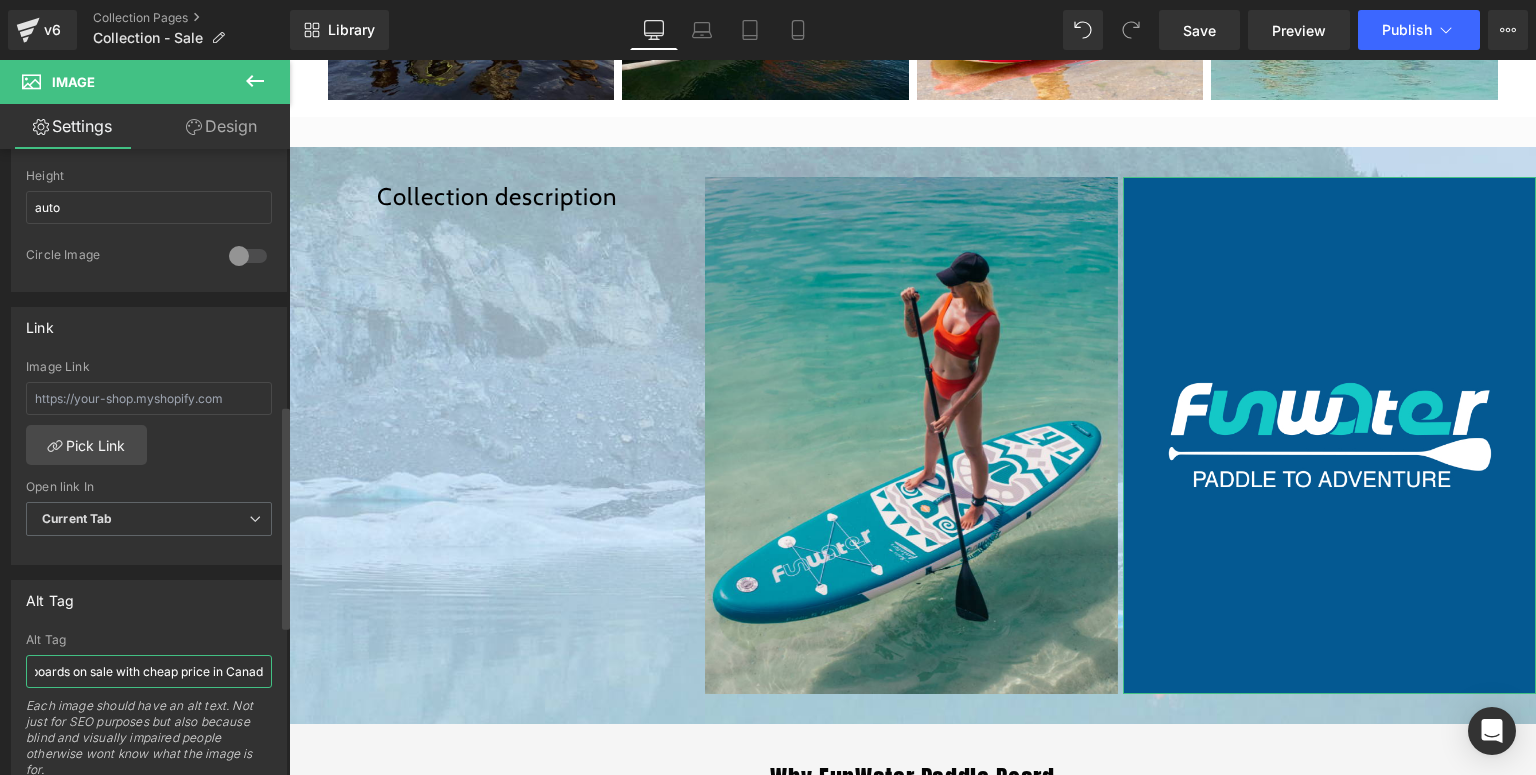 scroll, scrollTop: 0, scrollLeft: 119, axis: horizontal 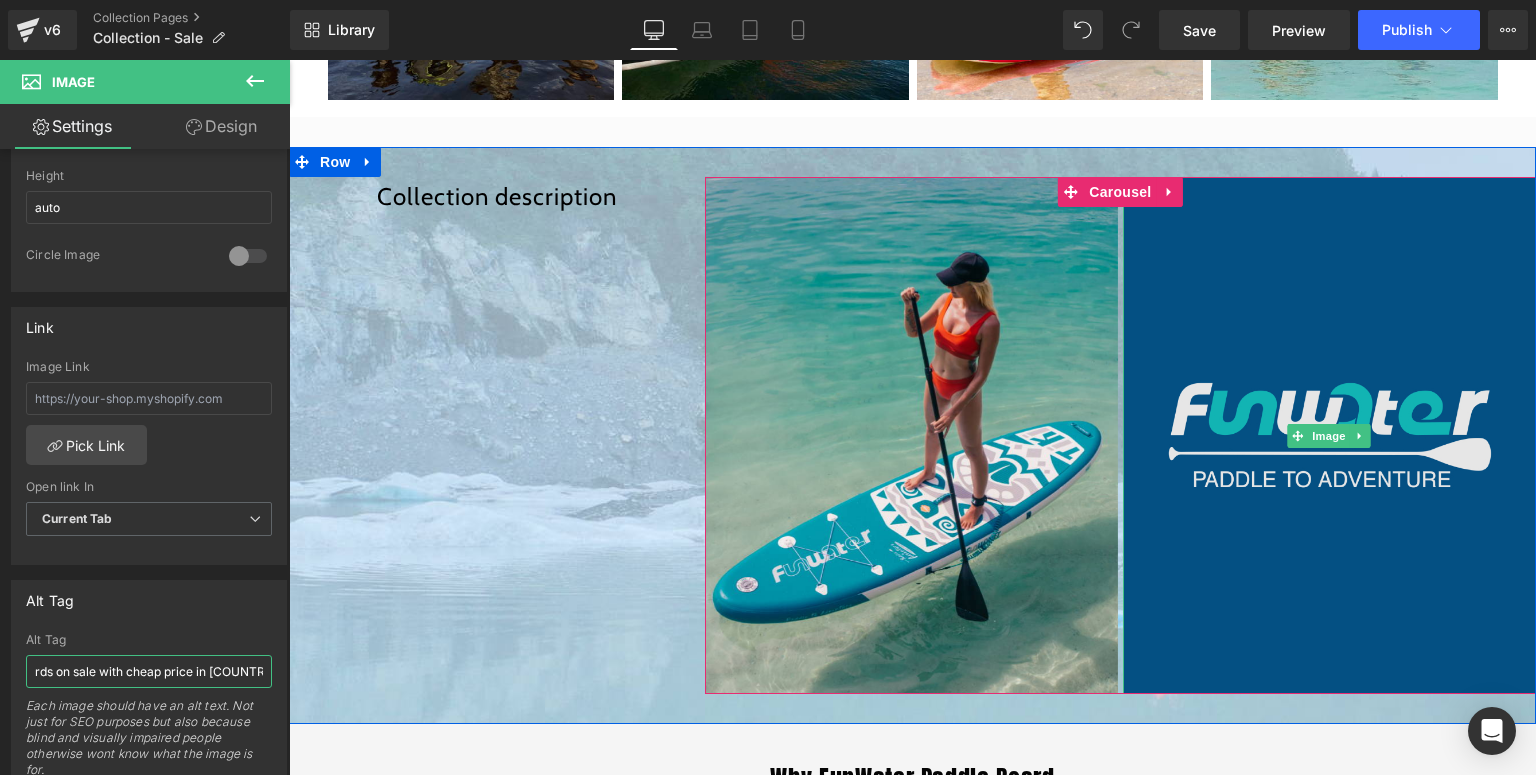 type on "Funwater paddle boards on sale with cheap price in Canada" 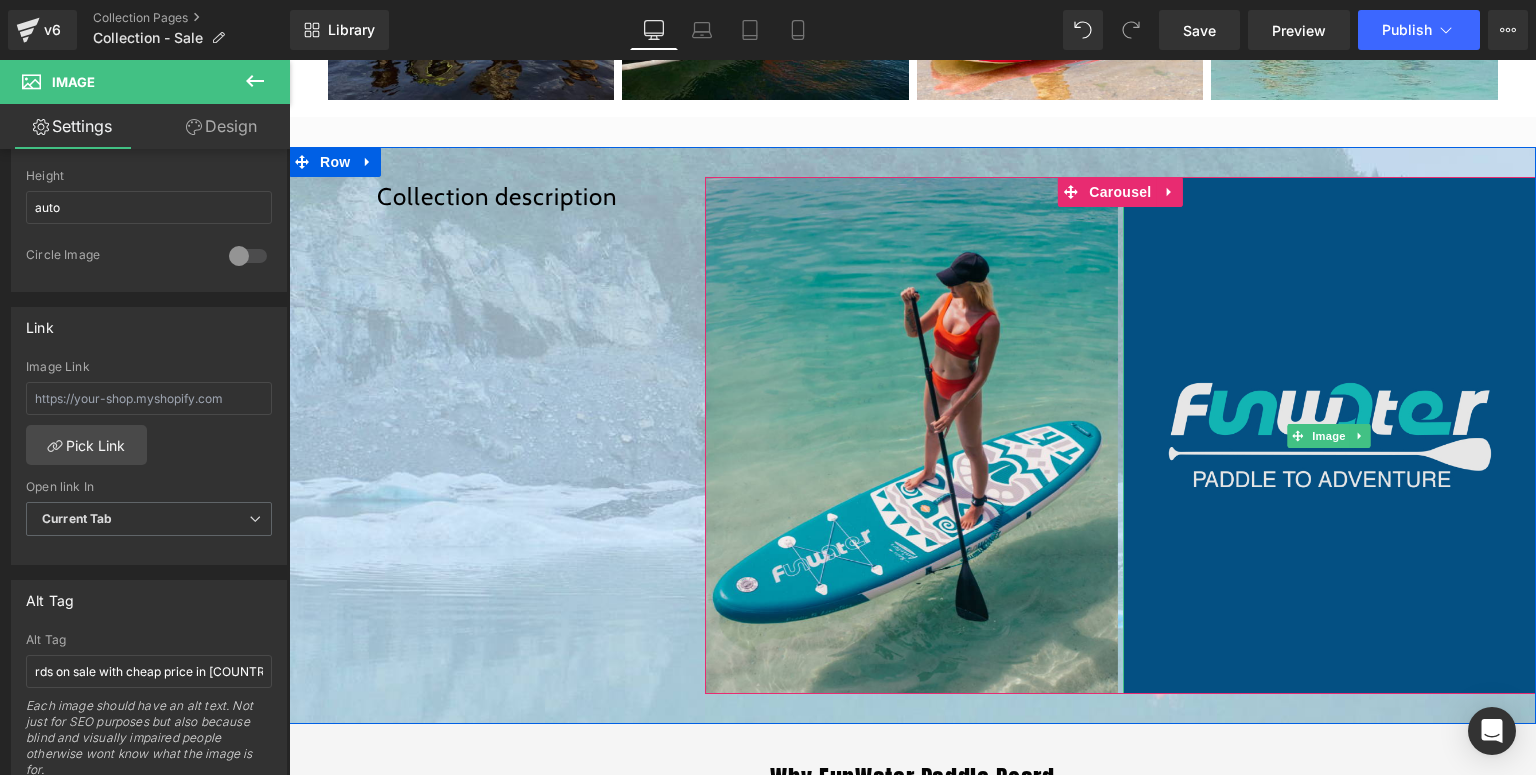 click at bounding box center (1329, 435) 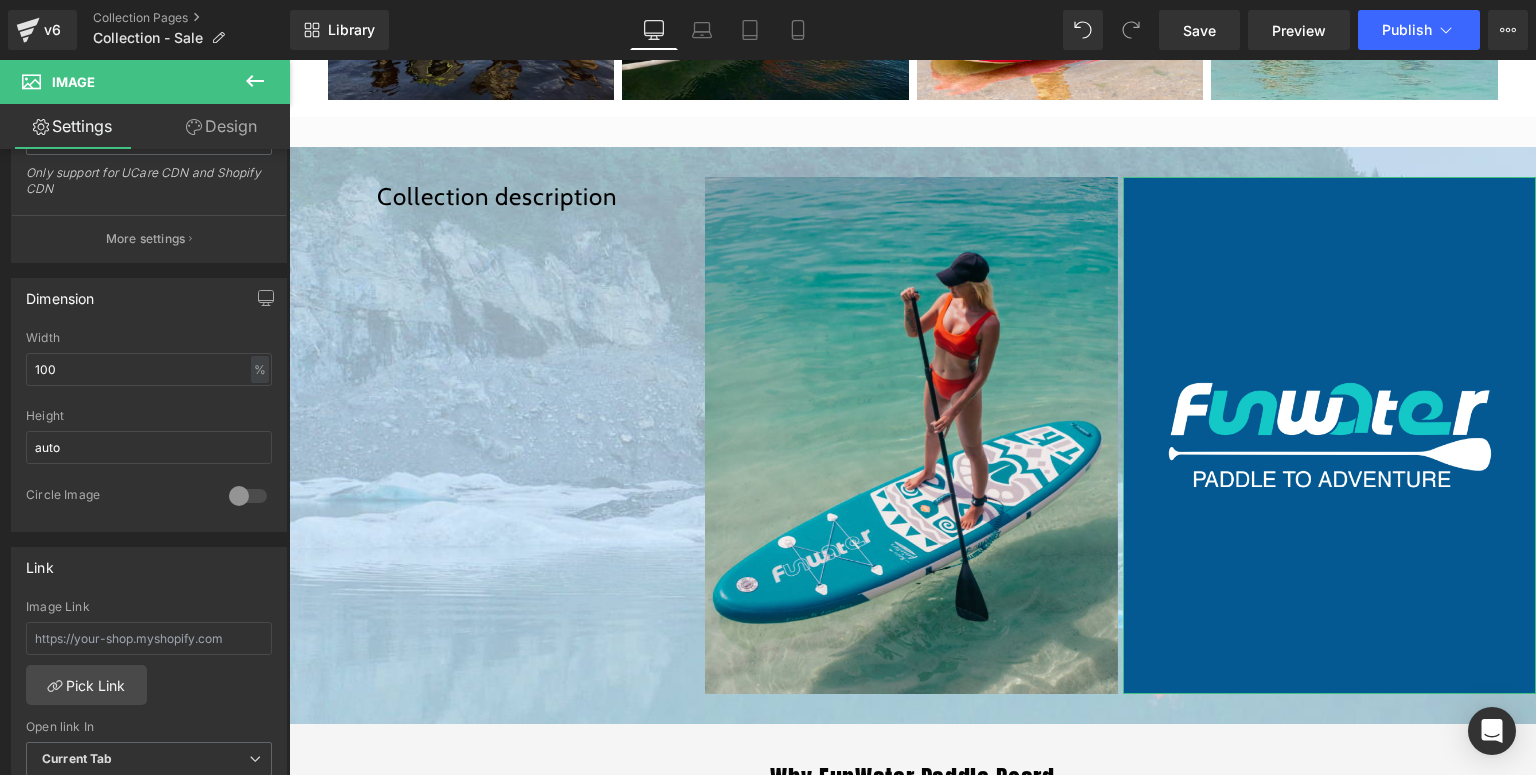 scroll, scrollTop: 400, scrollLeft: 0, axis: vertical 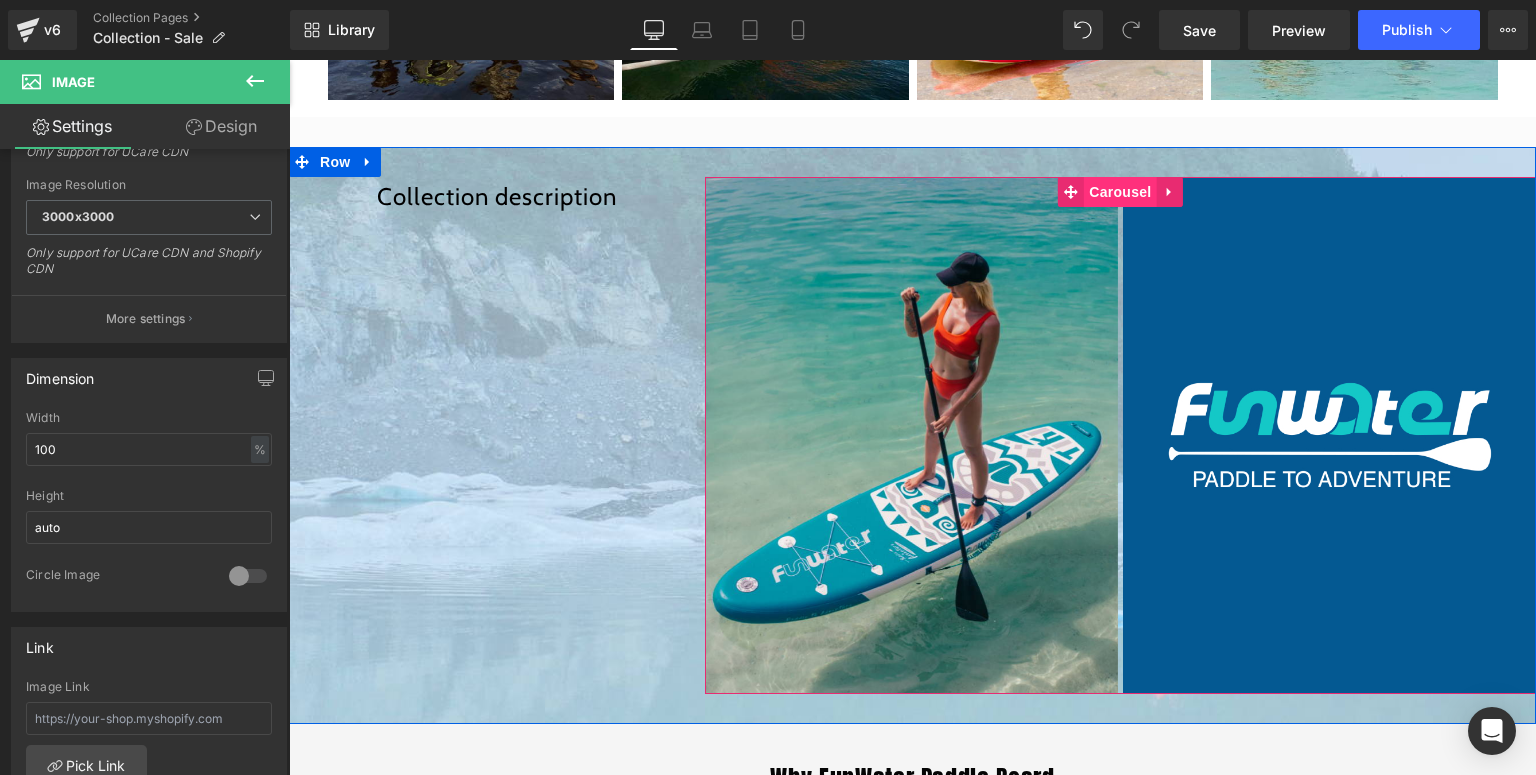 click on "Carousel" at bounding box center (1120, 192) 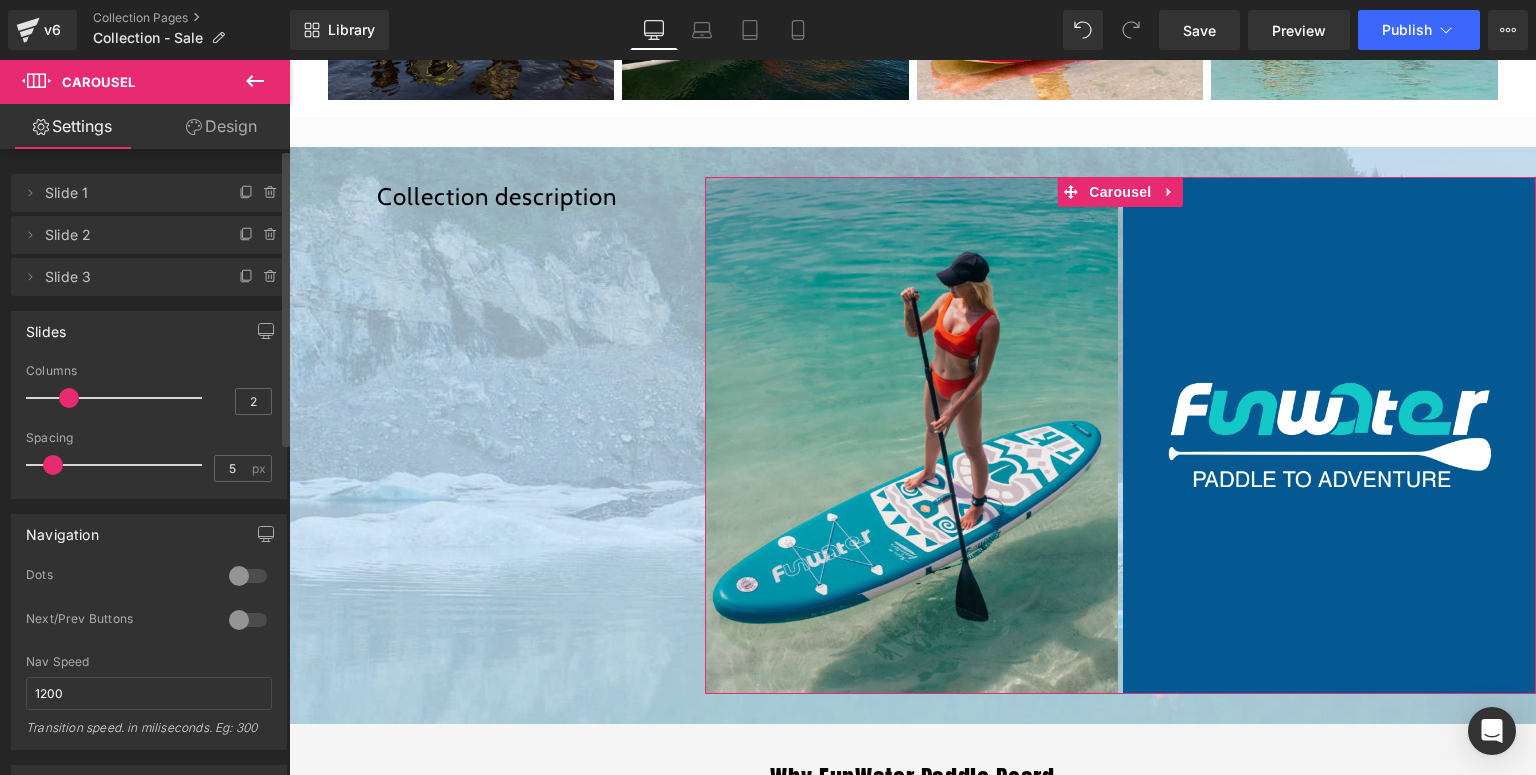 click on "Slide 3" at bounding box center [129, 277] 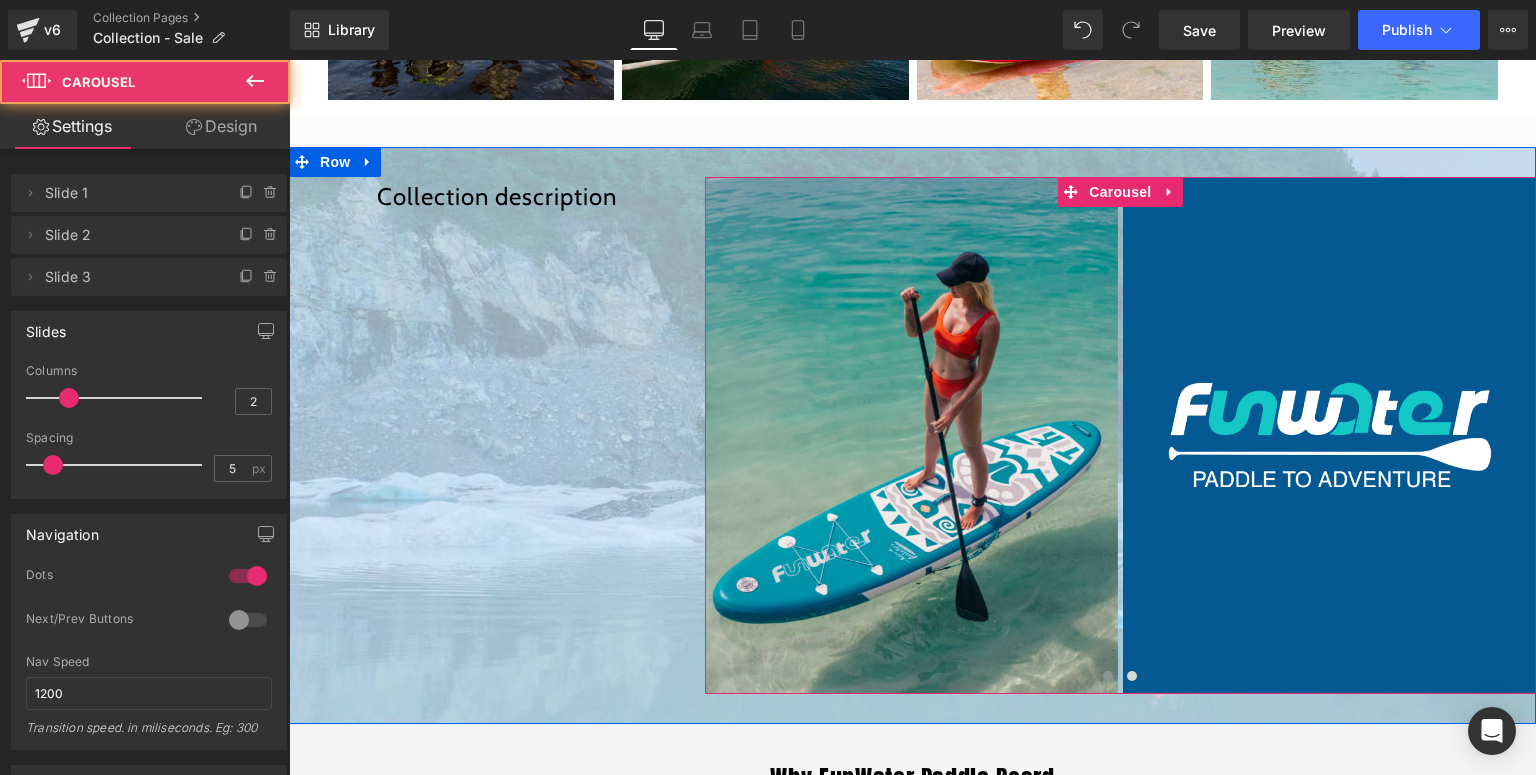 drag, startPoint x: 1126, startPoint y: 668, endPoint x: 1106, endPoint y: 666, distance: 20.09975 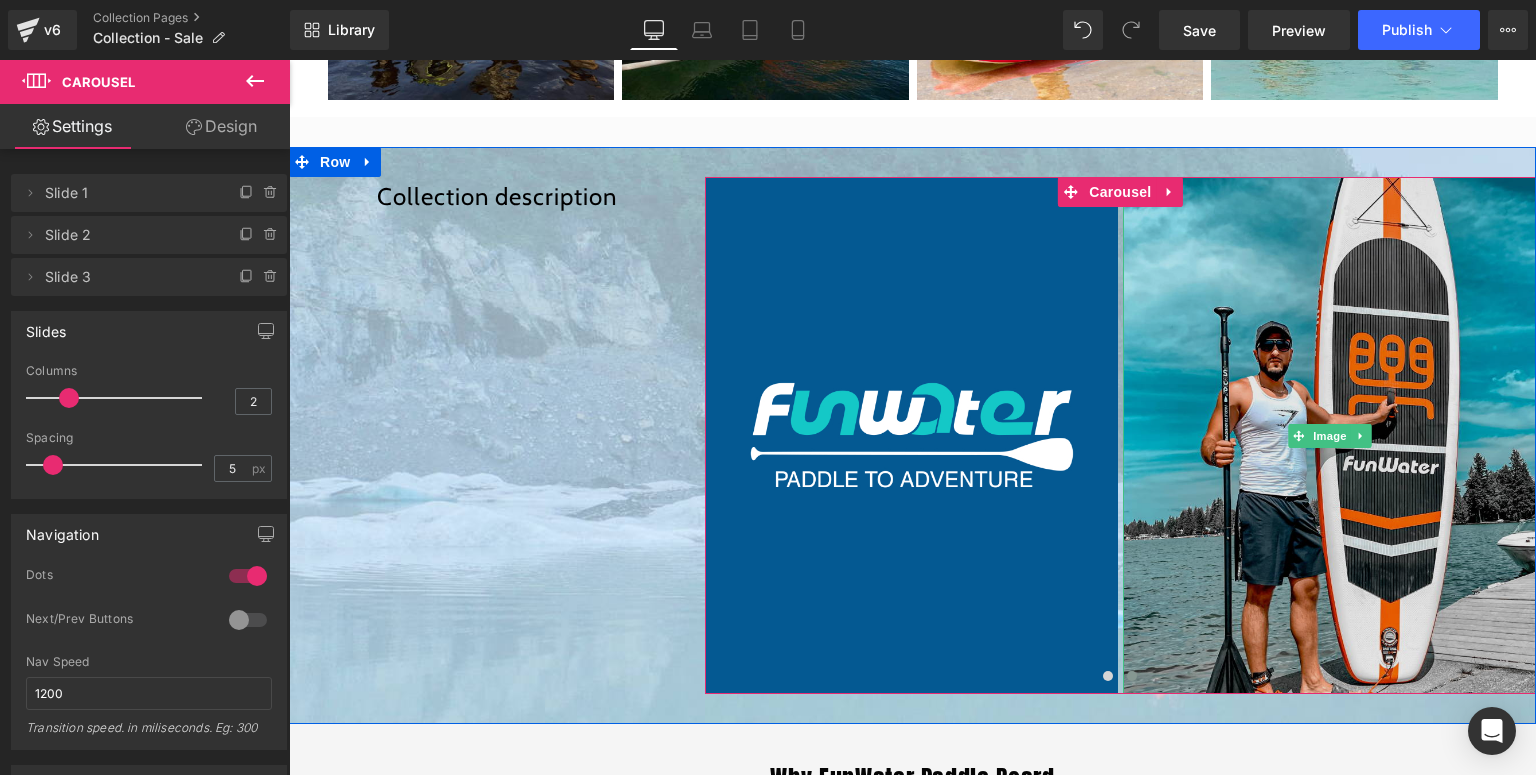 click at bounding box center (1329, 435) 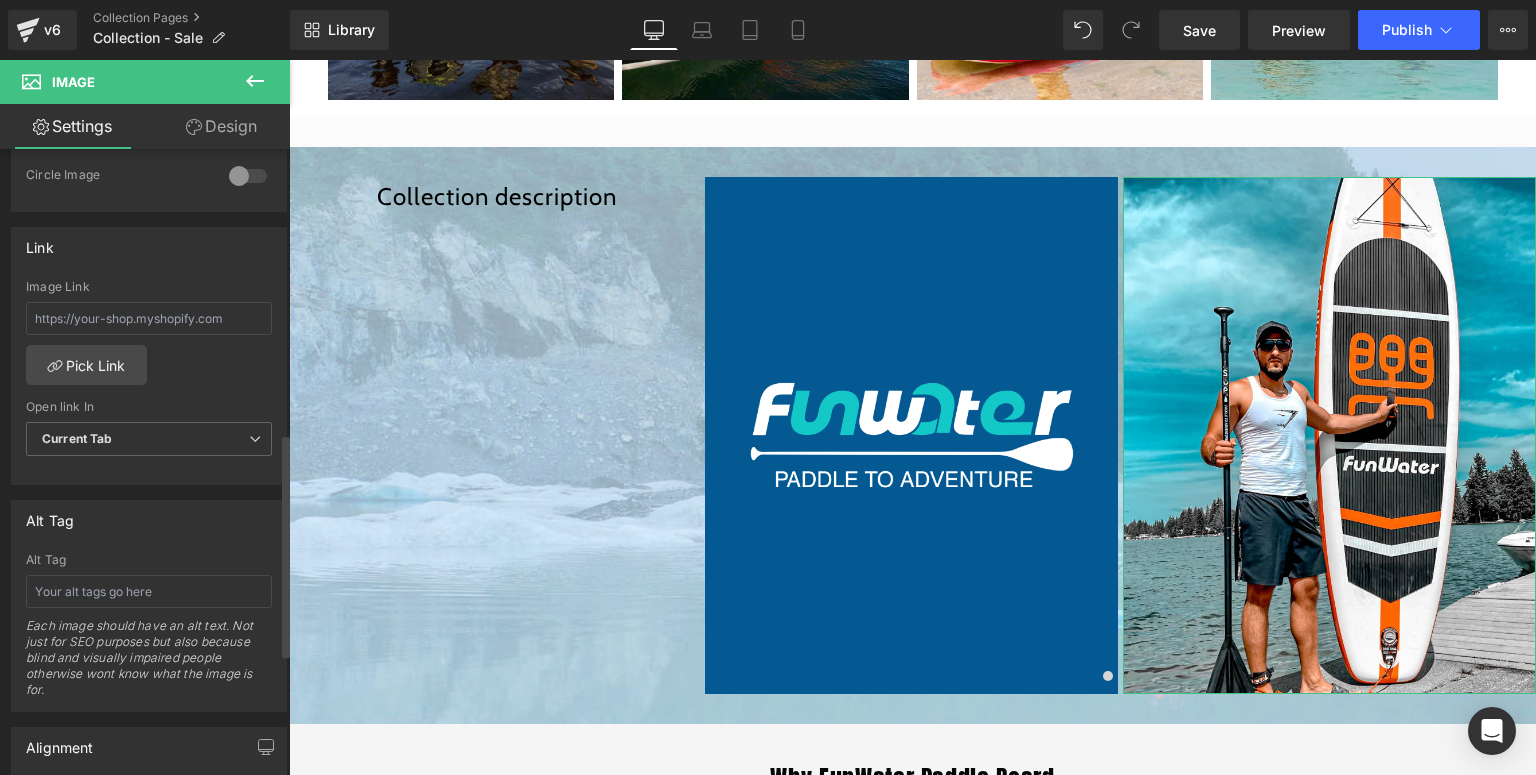 scroll, scrollTop: 960, scrollLeft: 0, axis: vertical 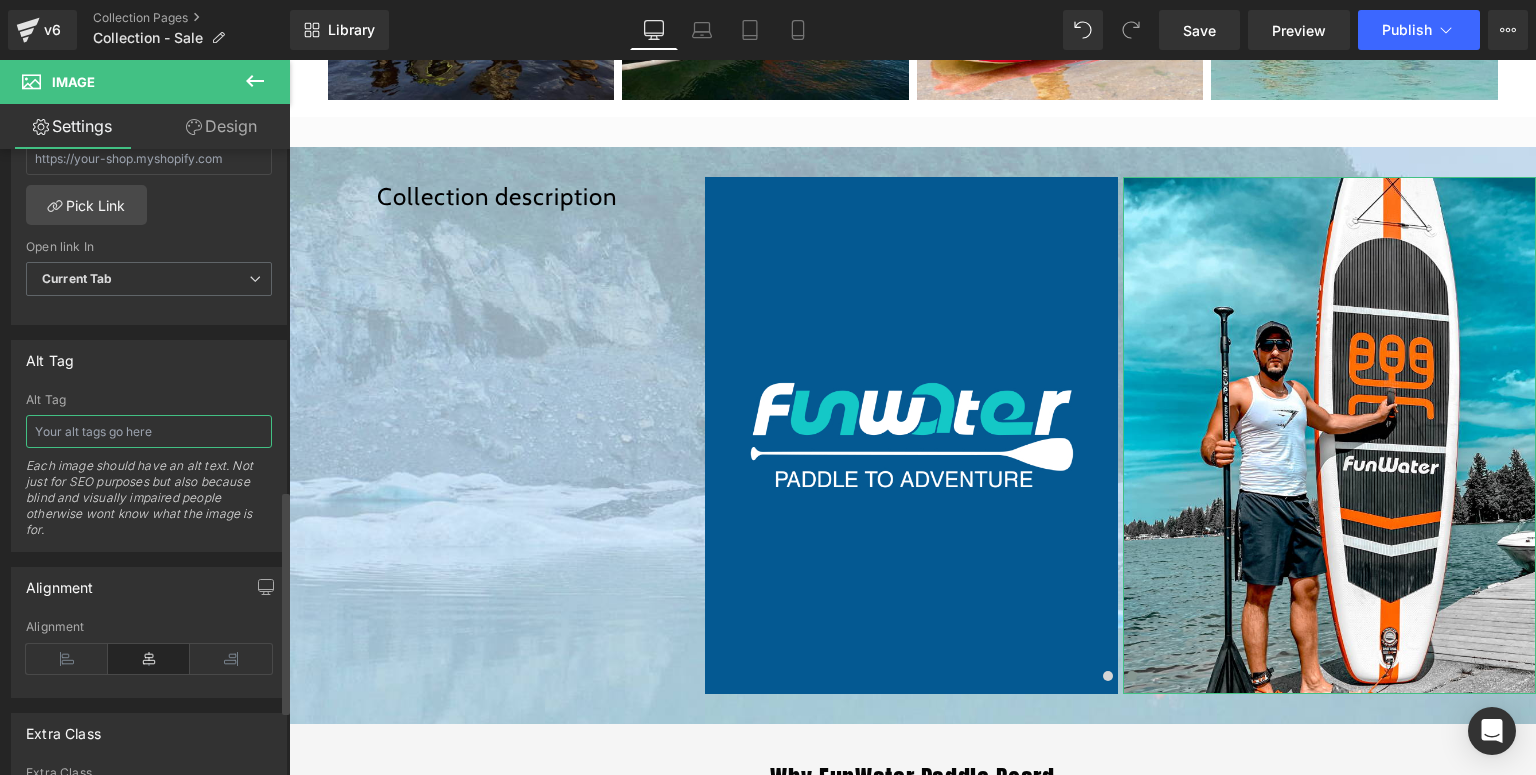 click at bounding box center (149, 431) 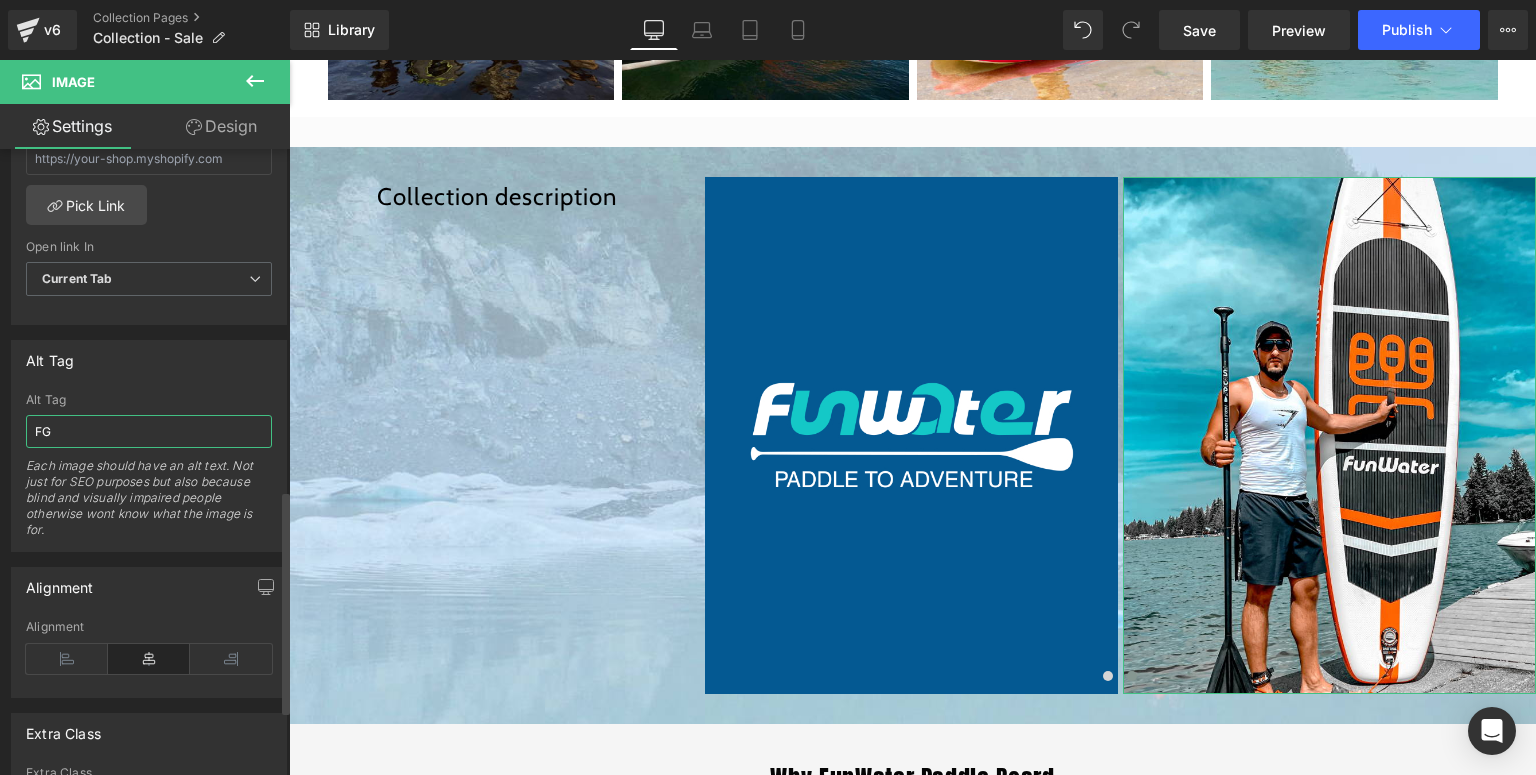 type on "F" 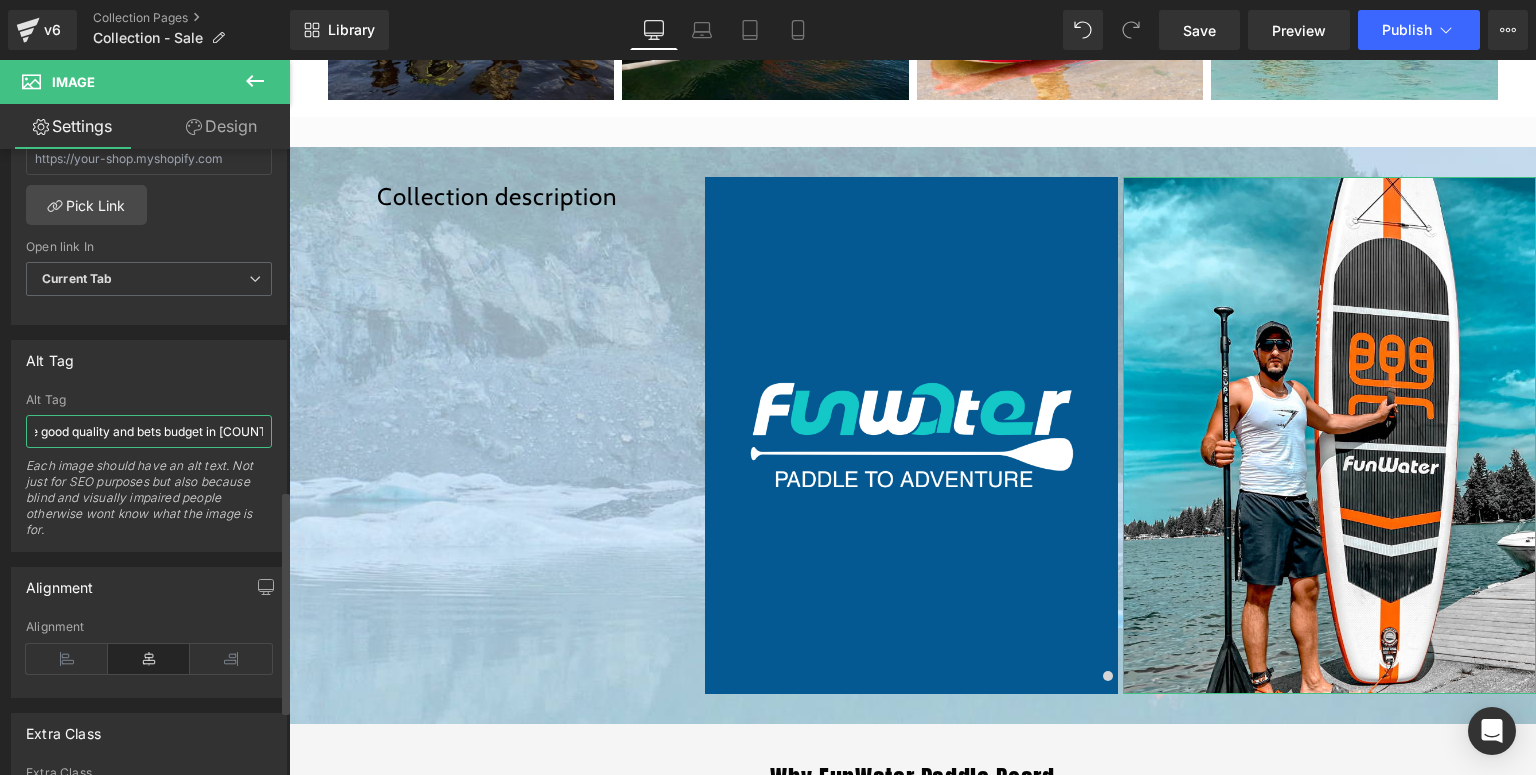 scroll, scrollTop: 0, scrollLeft: 269, axis: horizontal 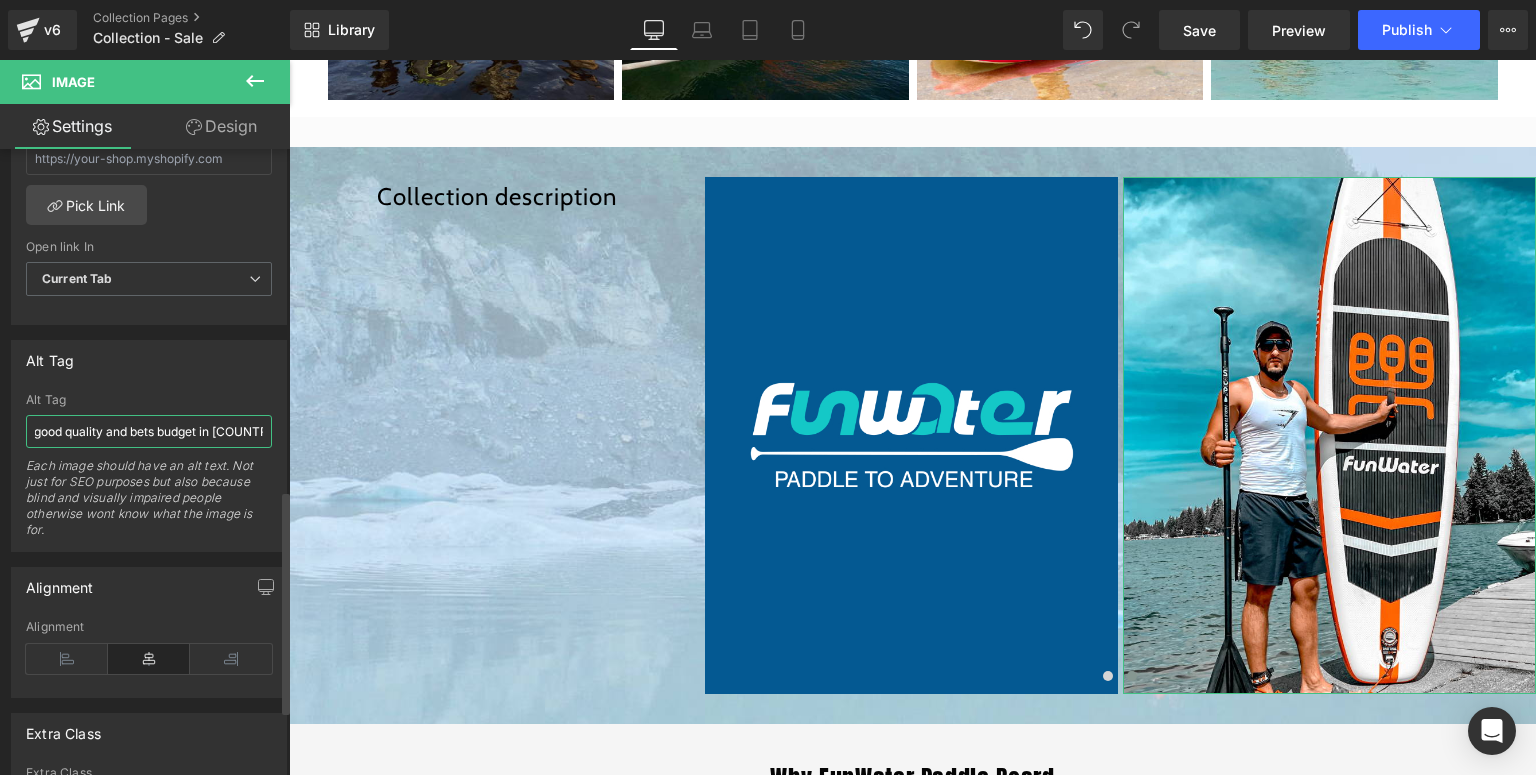 type on "Funwater inflatable stand up paddle board are good quality and bets budget in Canada" 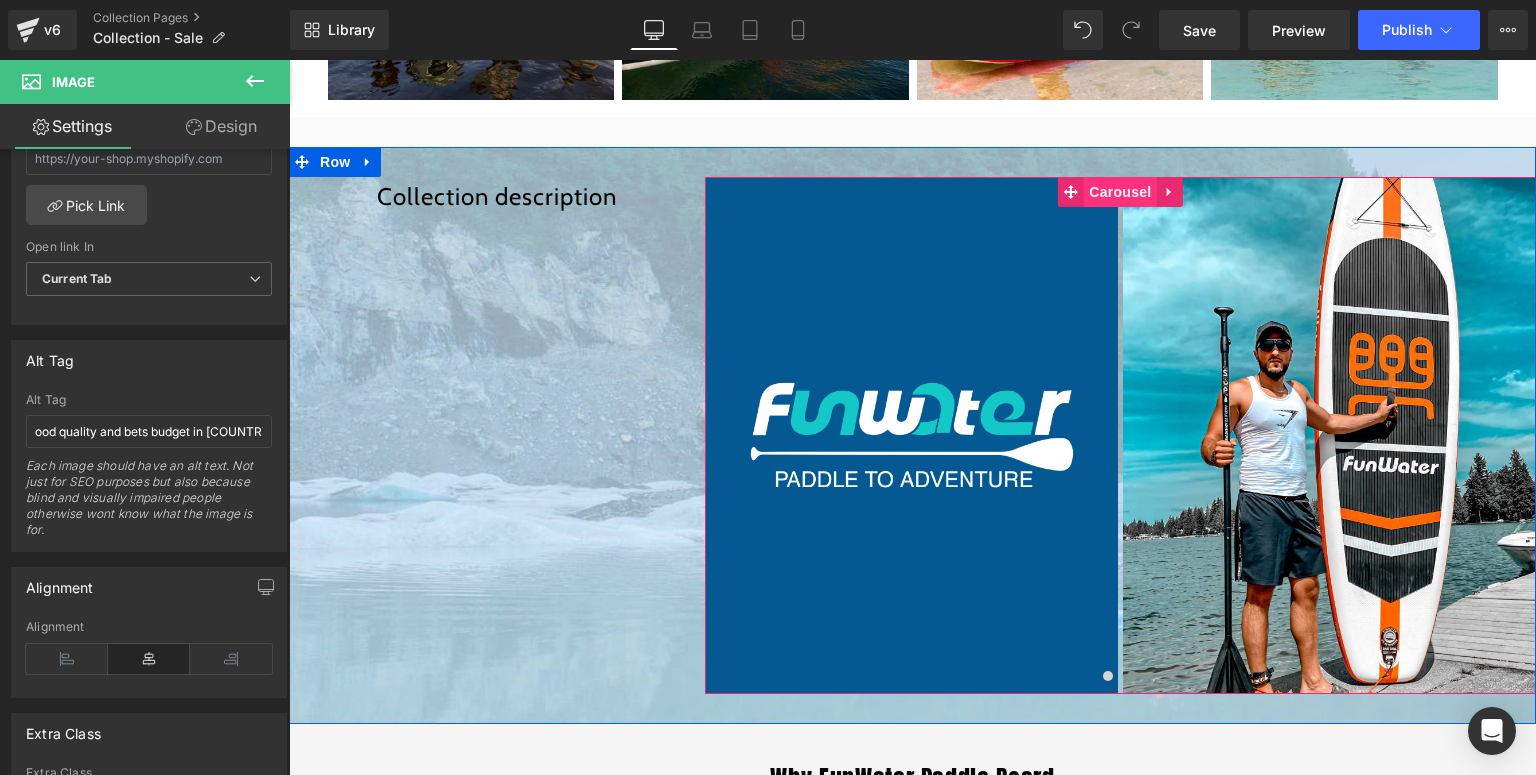 click on "Carousel" at bounding box center [1120, 192] 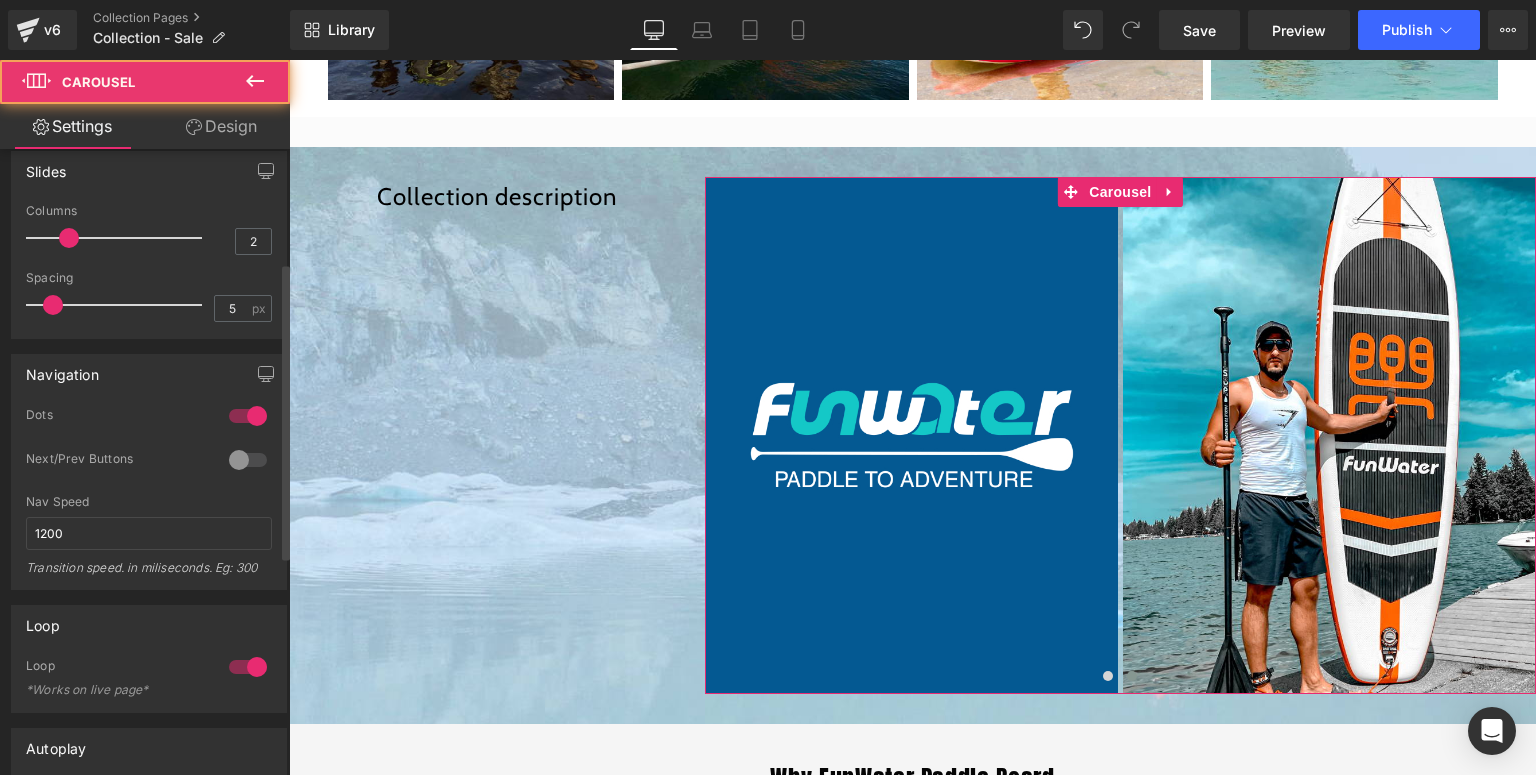 scroll, scrollTop: 240, scrollLeft: 0, axis: vertical 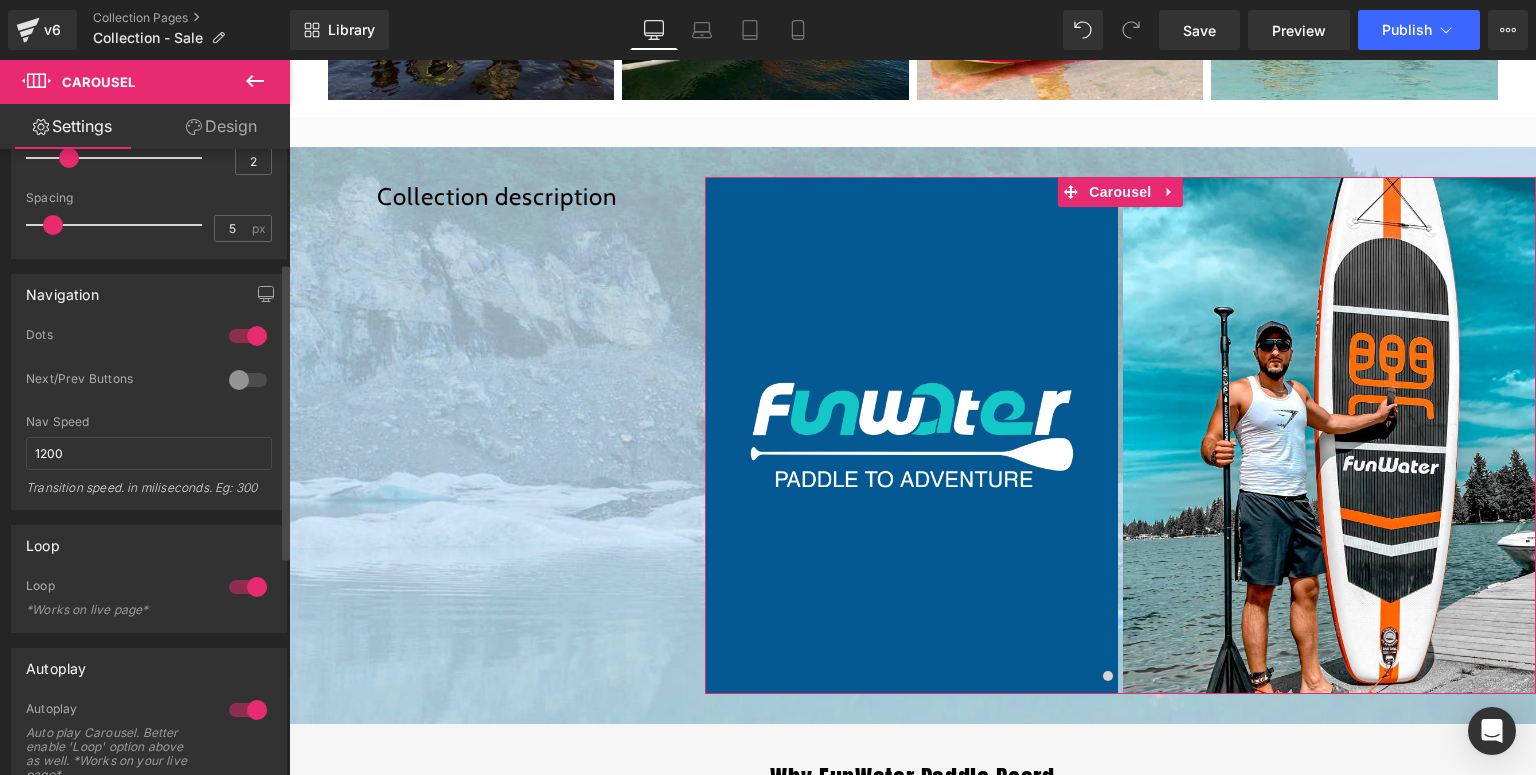 click at bounding box center (248, 336) 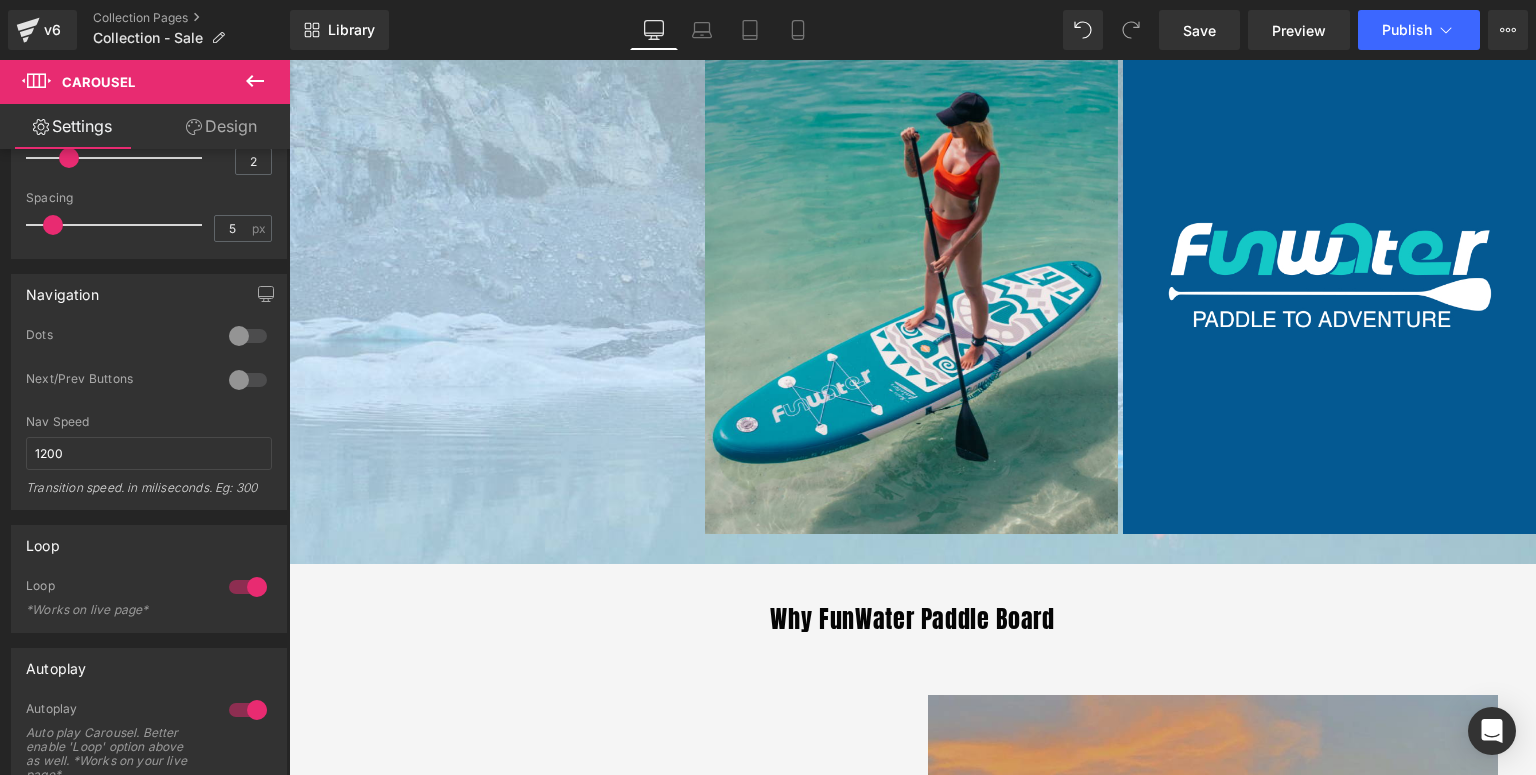 scroll, scrollTop: 2400, scrollLeft: 0, axis: vertical 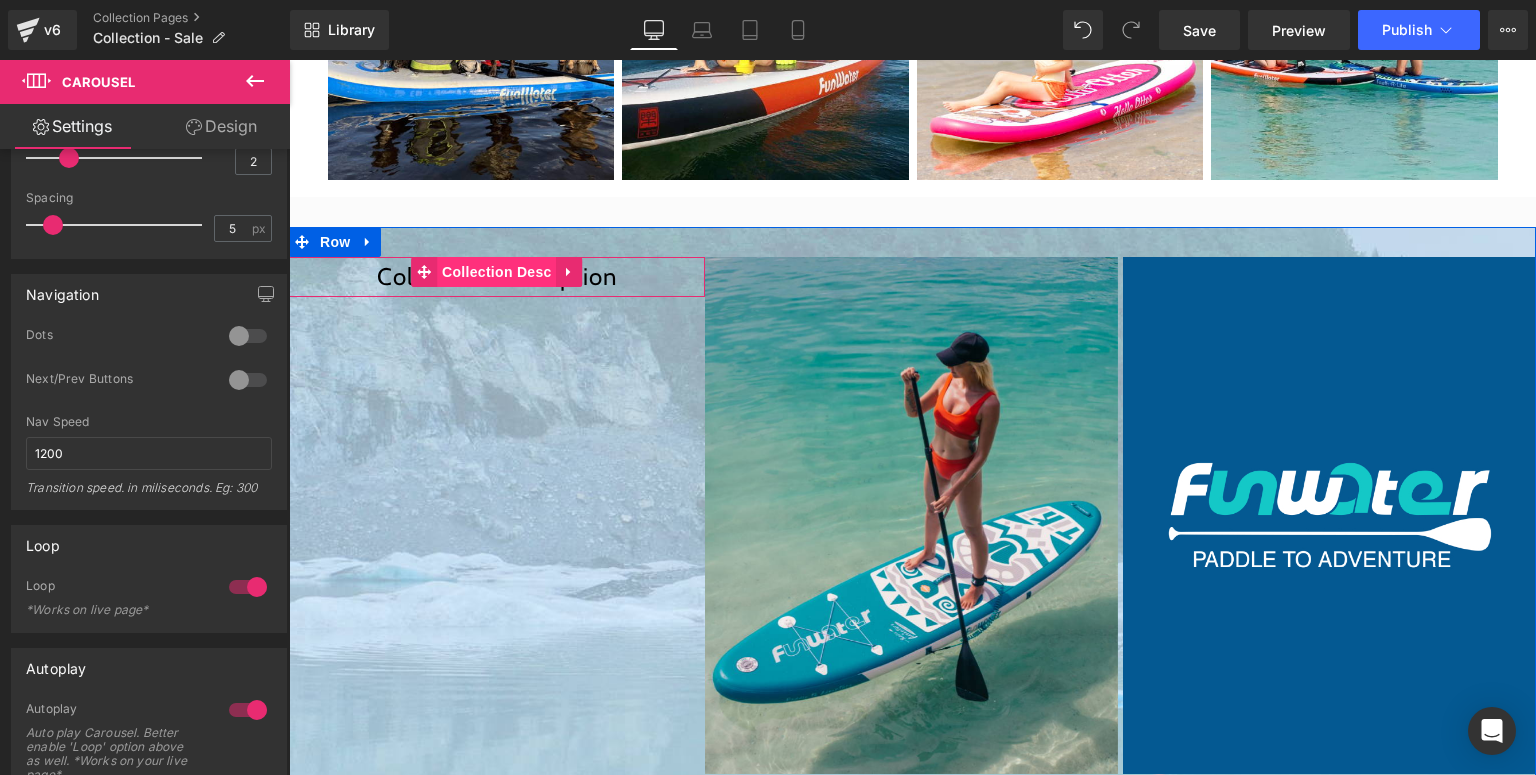 click on "Collection Desc" at bounding box center (497, 272) 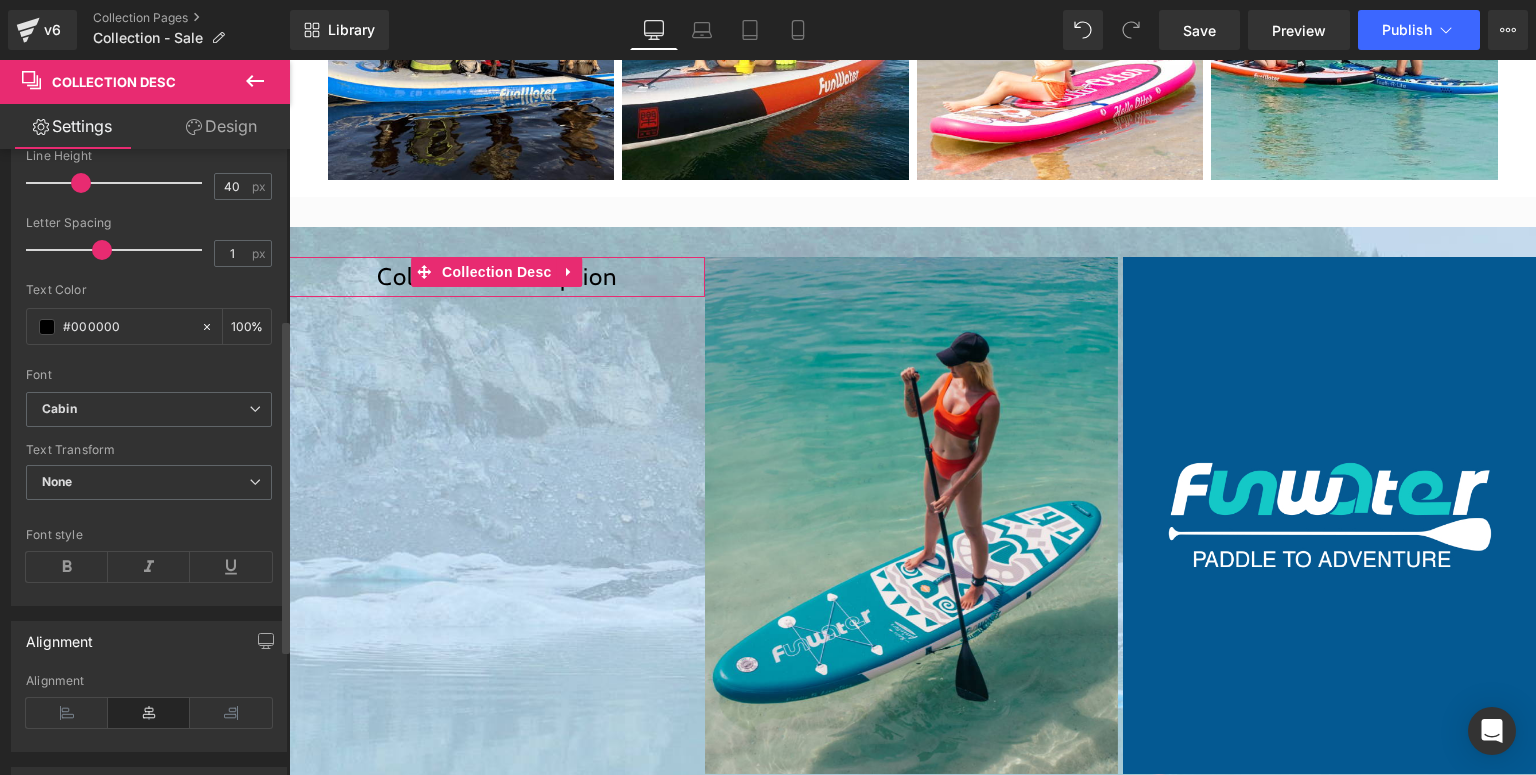 scroll, scrollTop: 558, scrollLeft: 0, axis: vertical 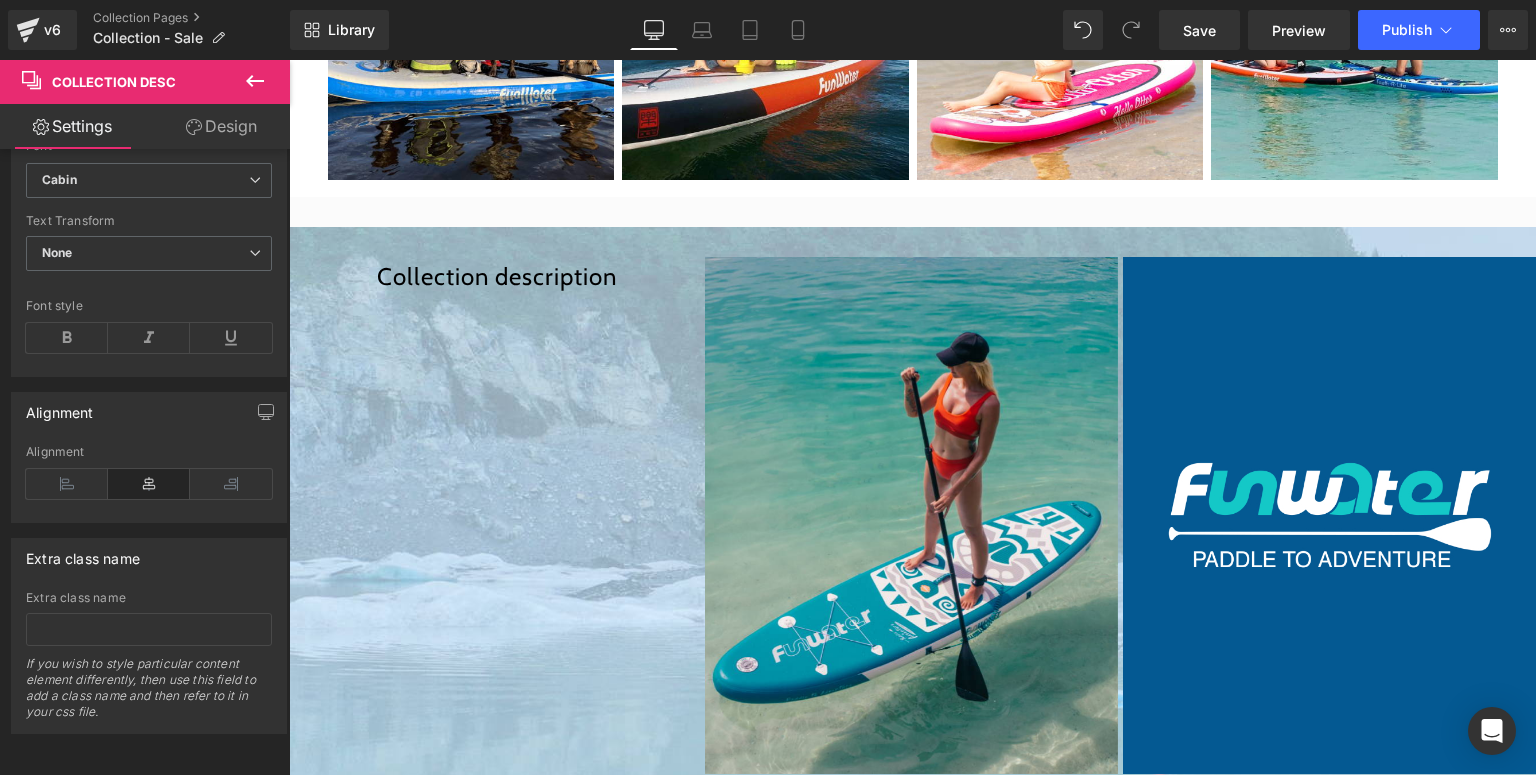 click 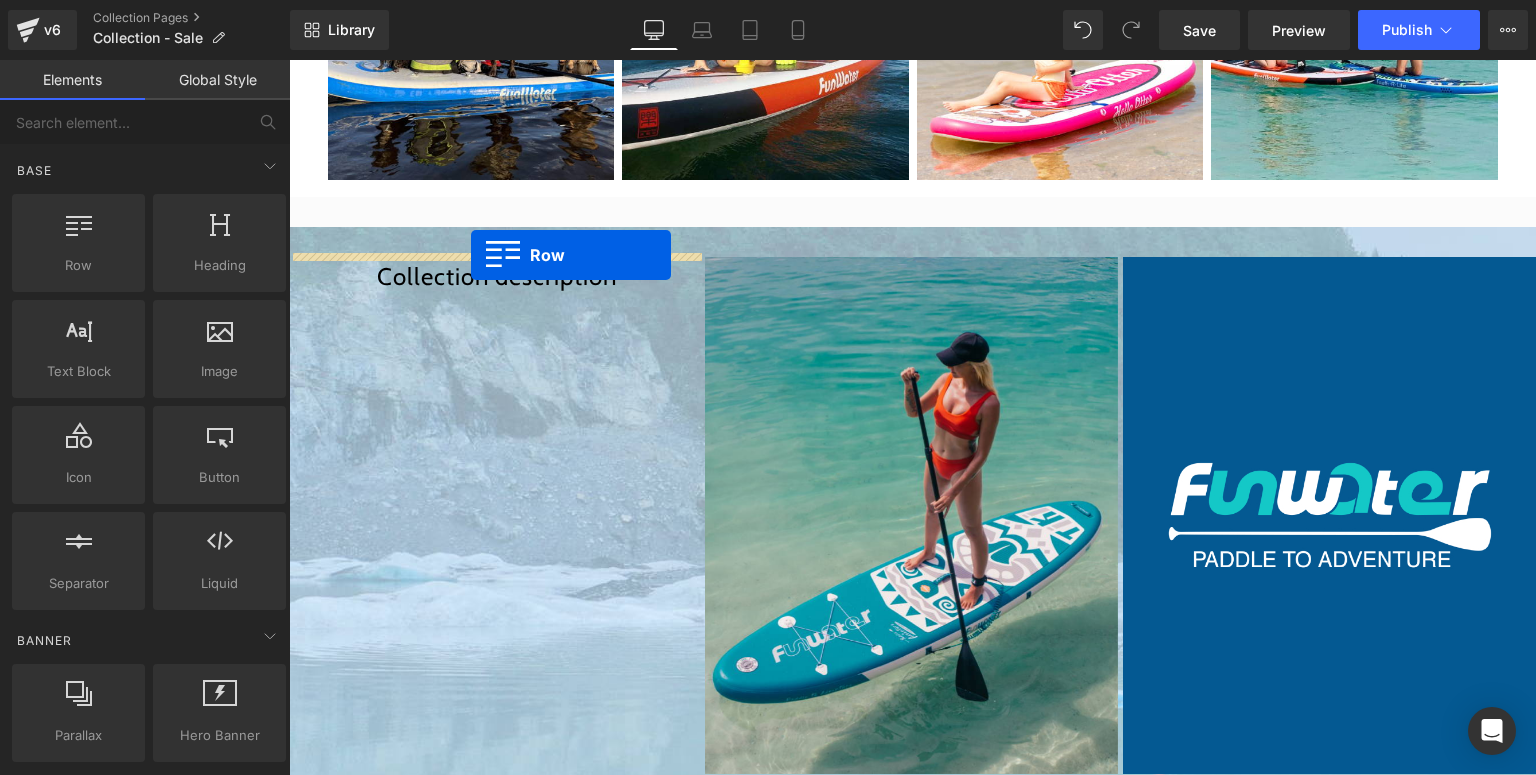 drag, startPoint x: 409, startPoint y: 308, endPoint x: 471, endPoint y: 255, distance: 81.565926 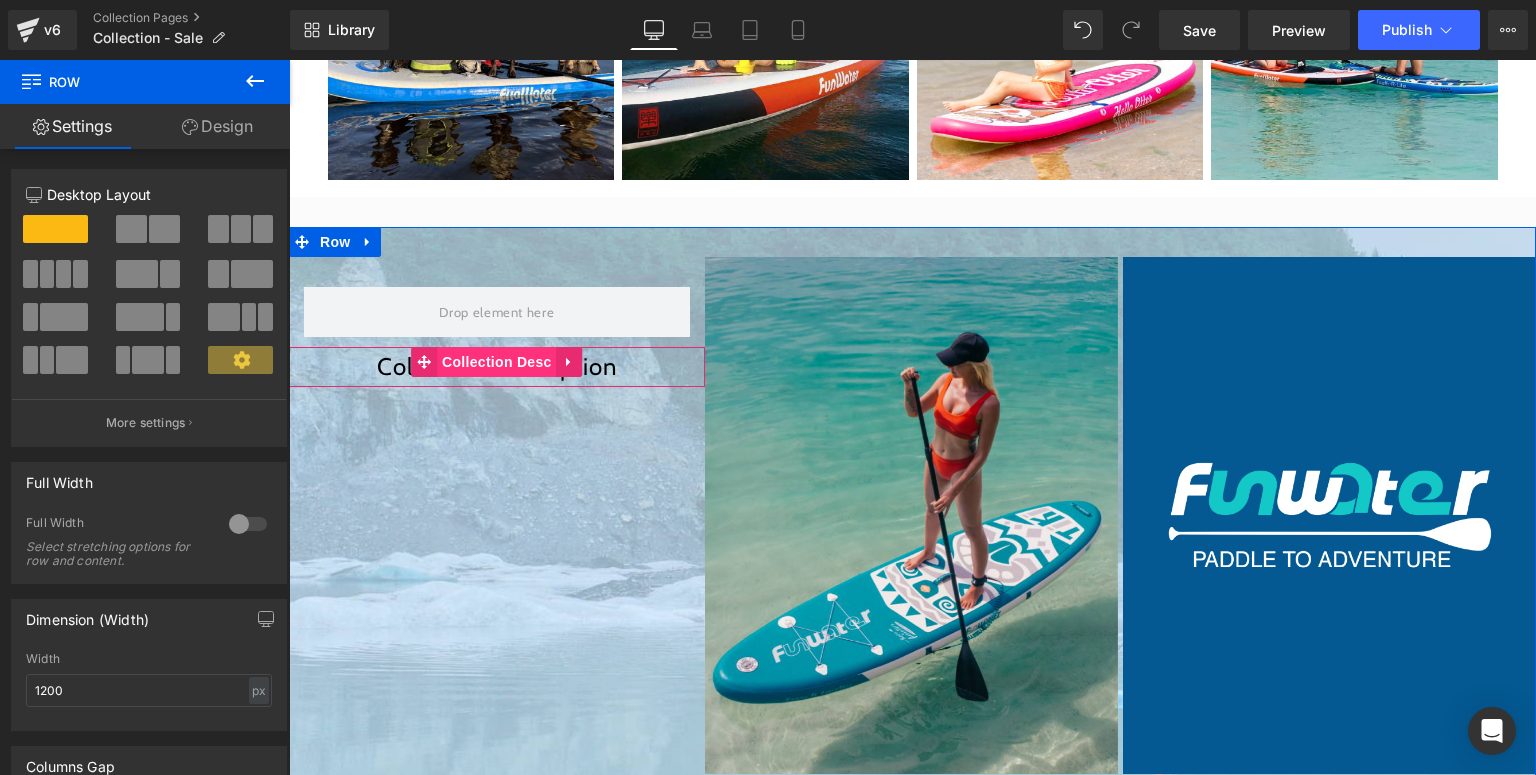 click on "Collection Desc" at bounding box center [497, 362] 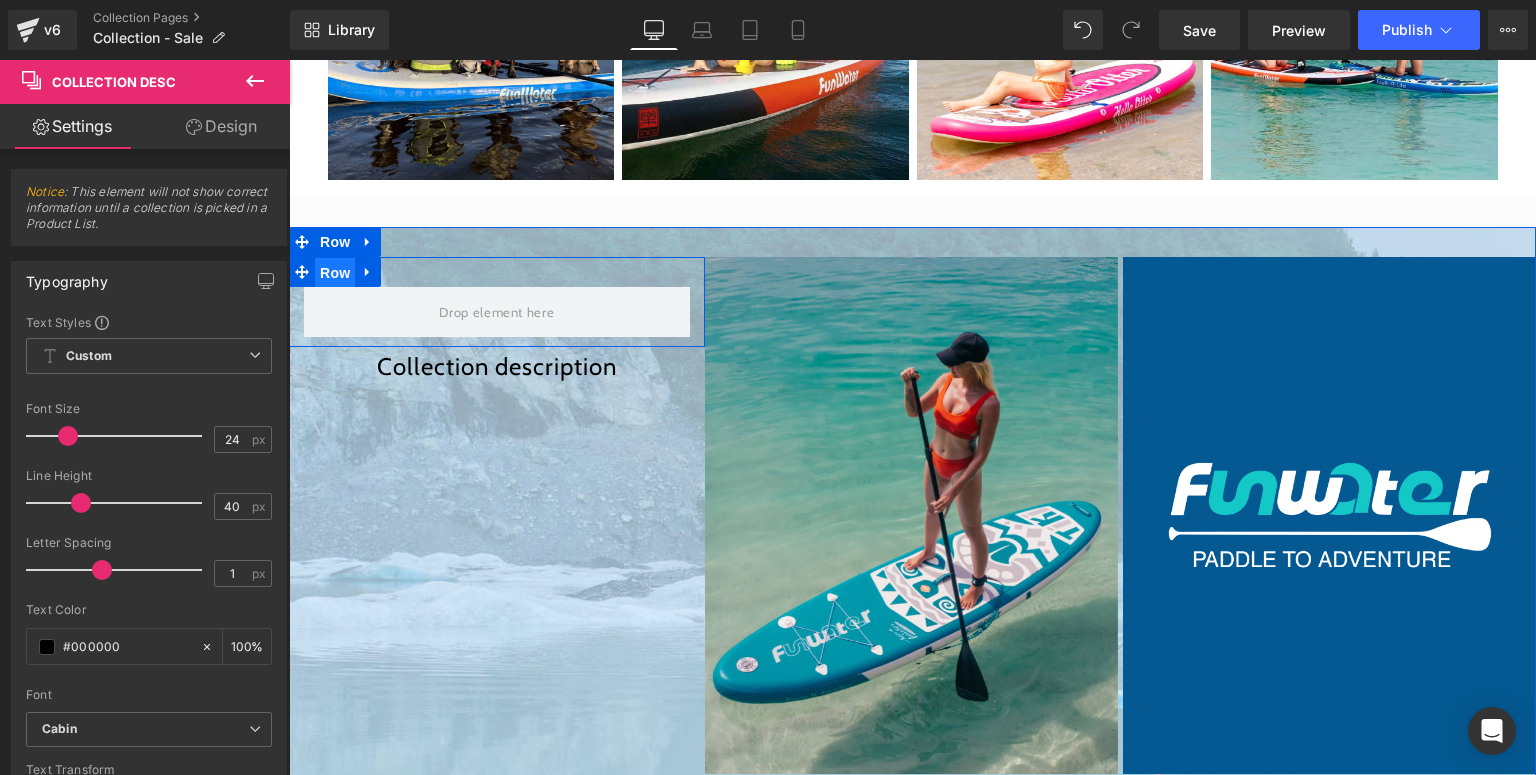 click on "Row" at bounding box center [335, 273] 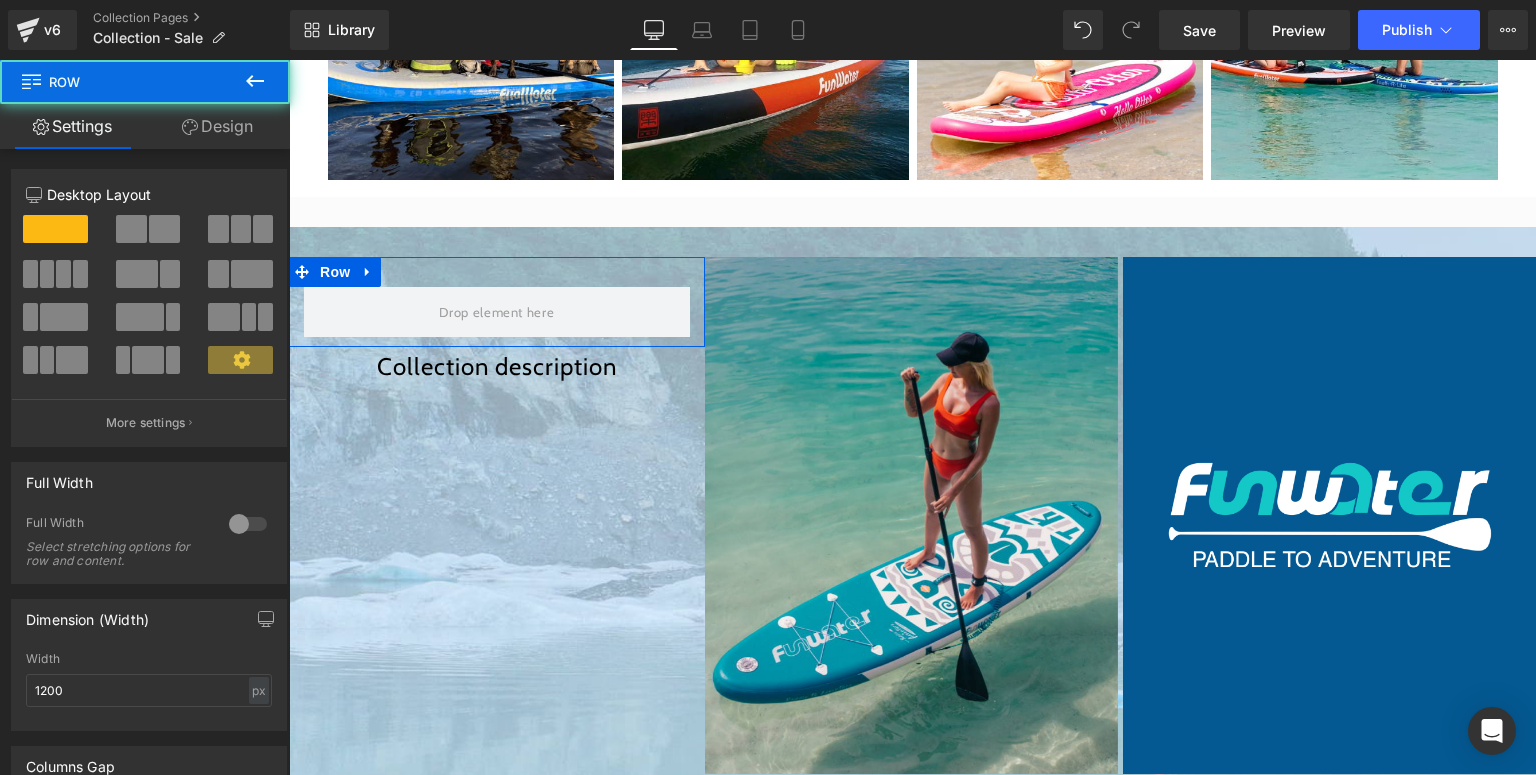 click on "Design" at bounding box center (217, 126) 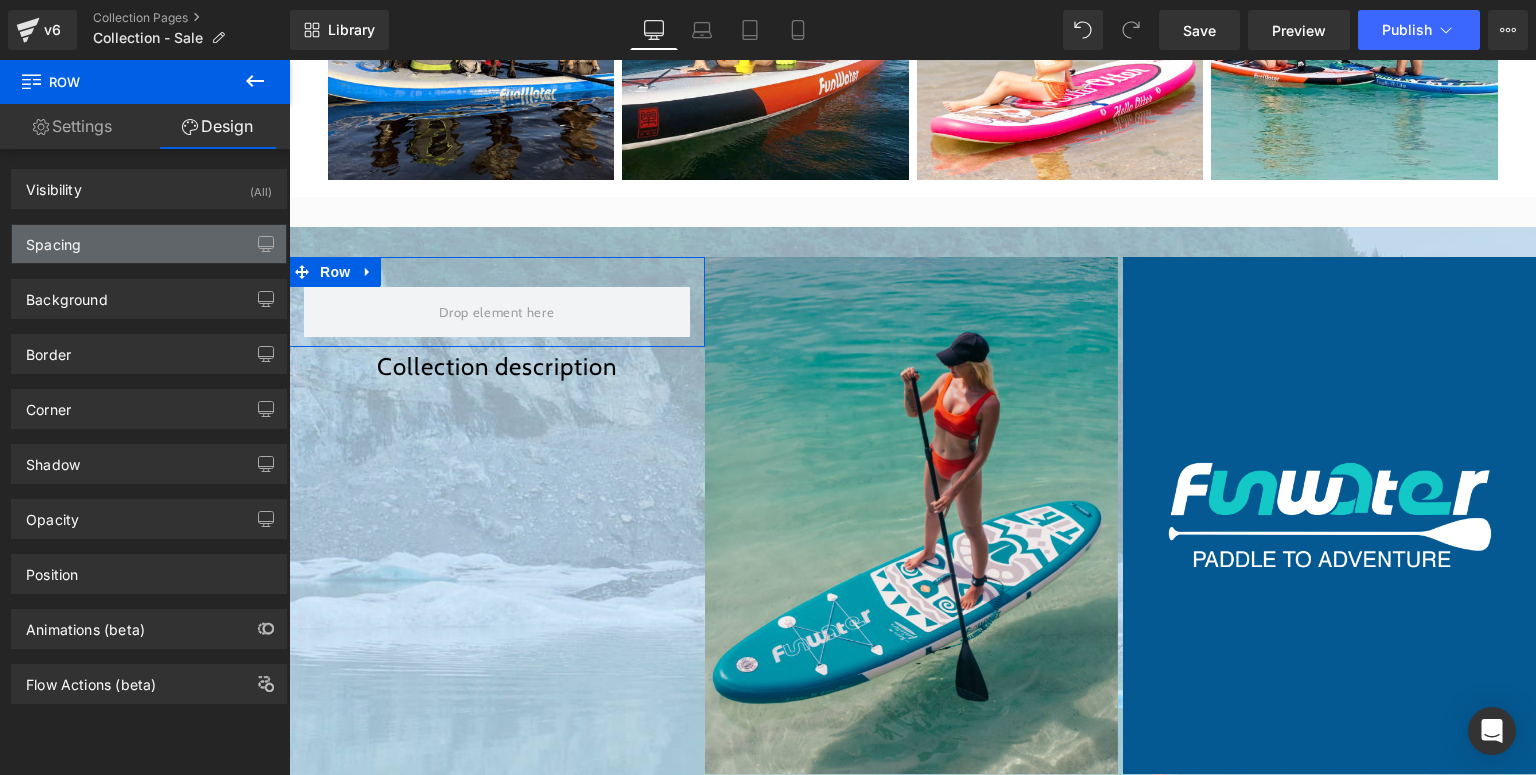 click on "Spacing" at bounding box center [149, 244] 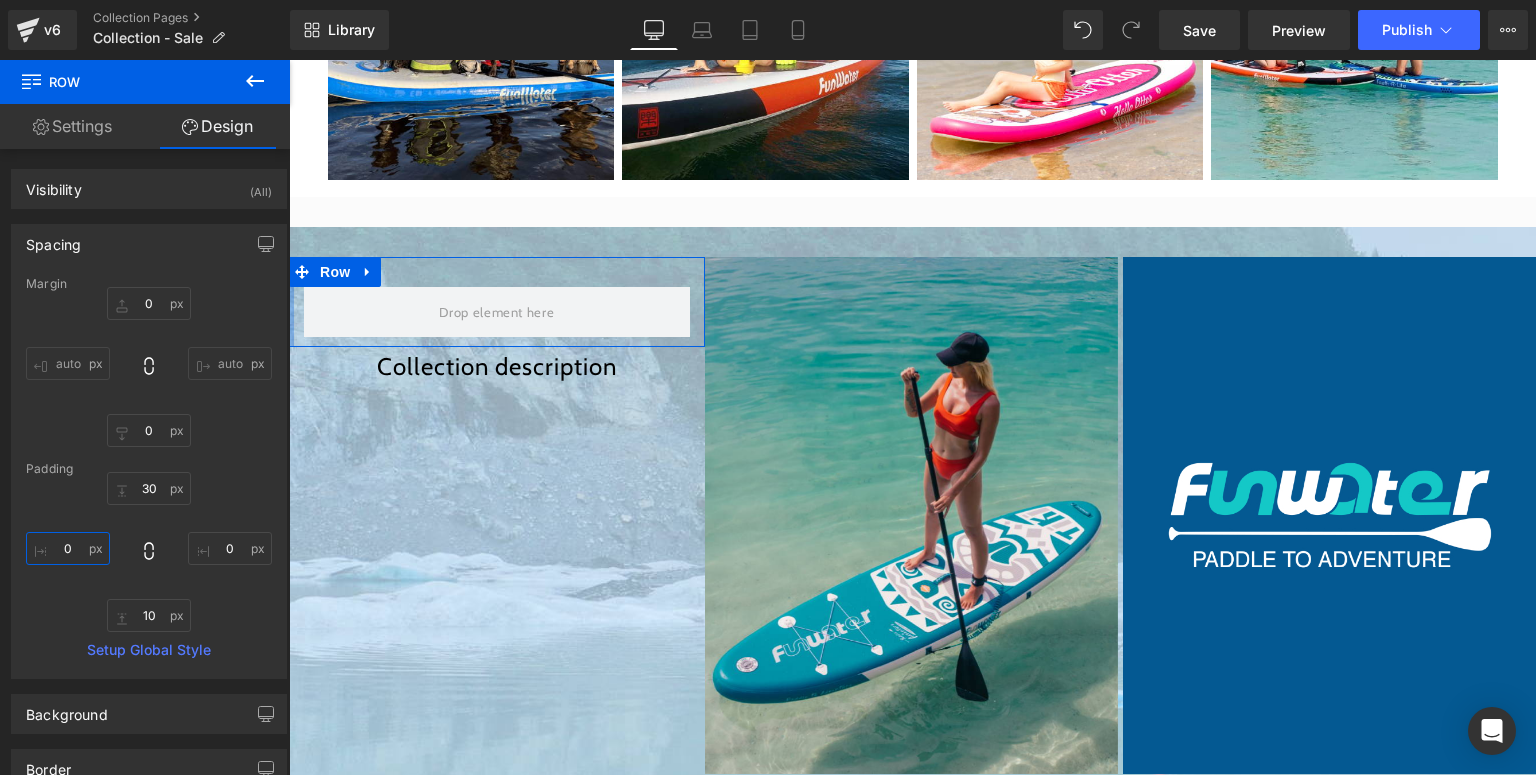 click at bounding box center [68, 548] 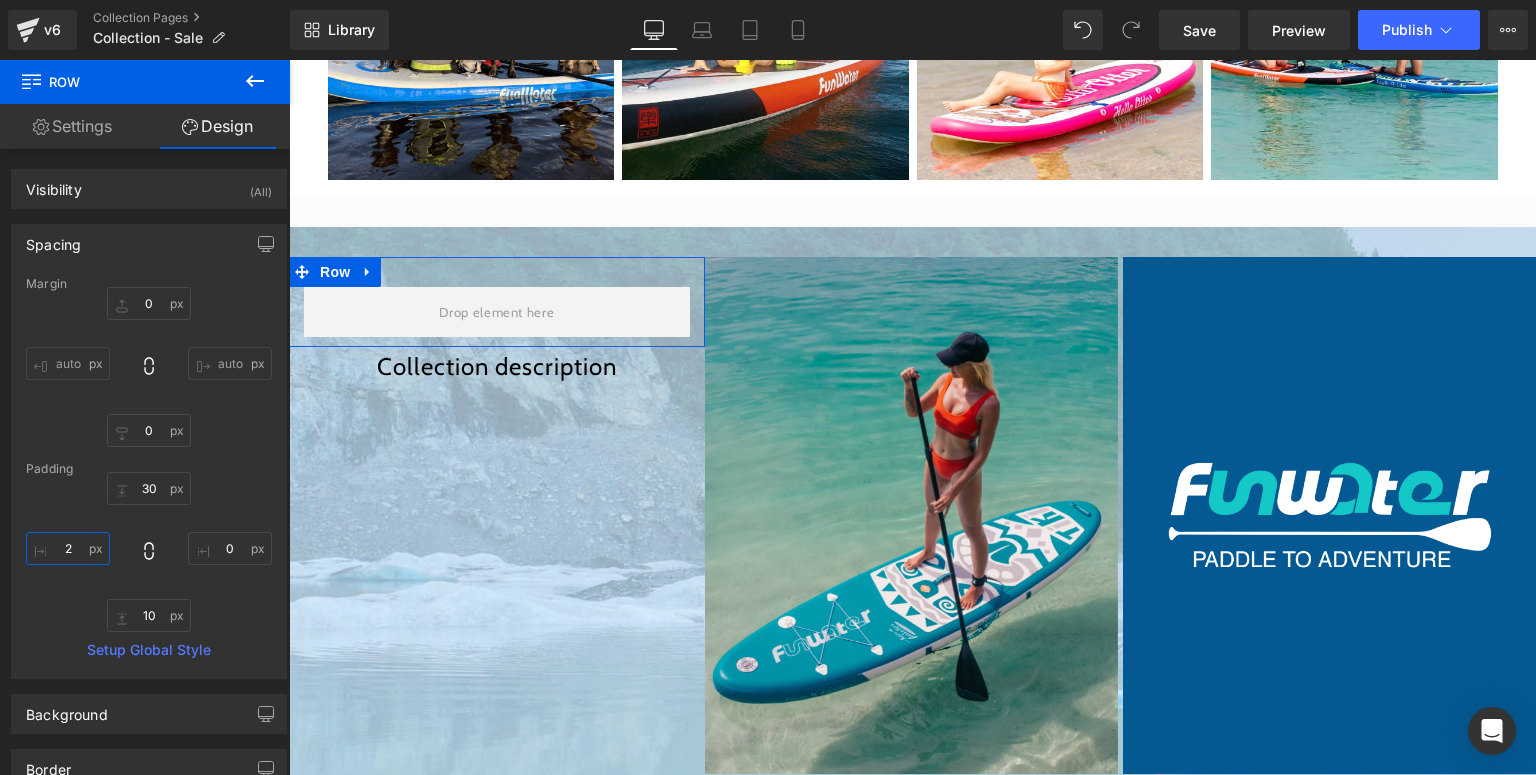 type on "20" 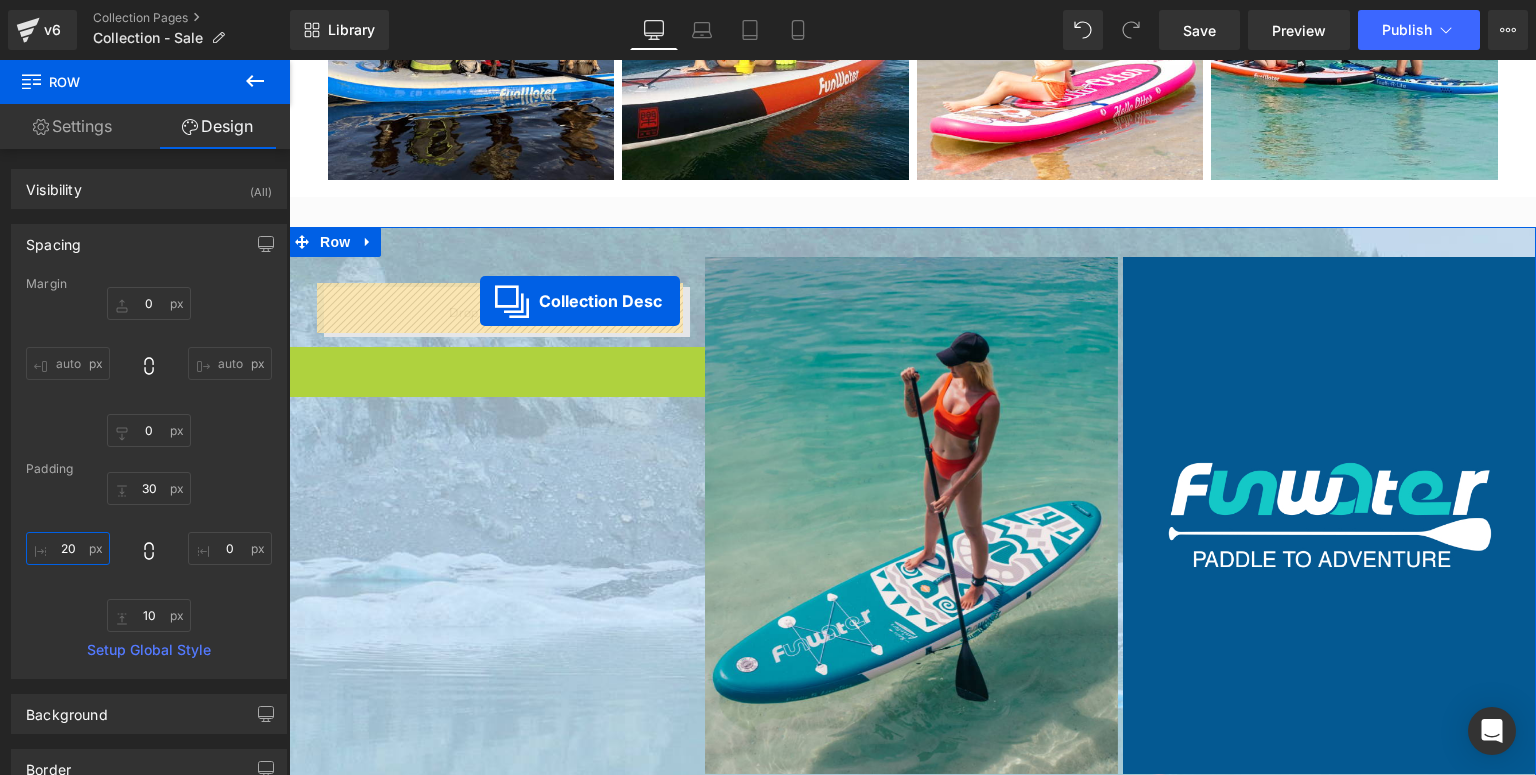 drag, startPoint x: 466, startPoint y: 352, endPoint x: 480, endPoint y: 301, distance: 52.886673 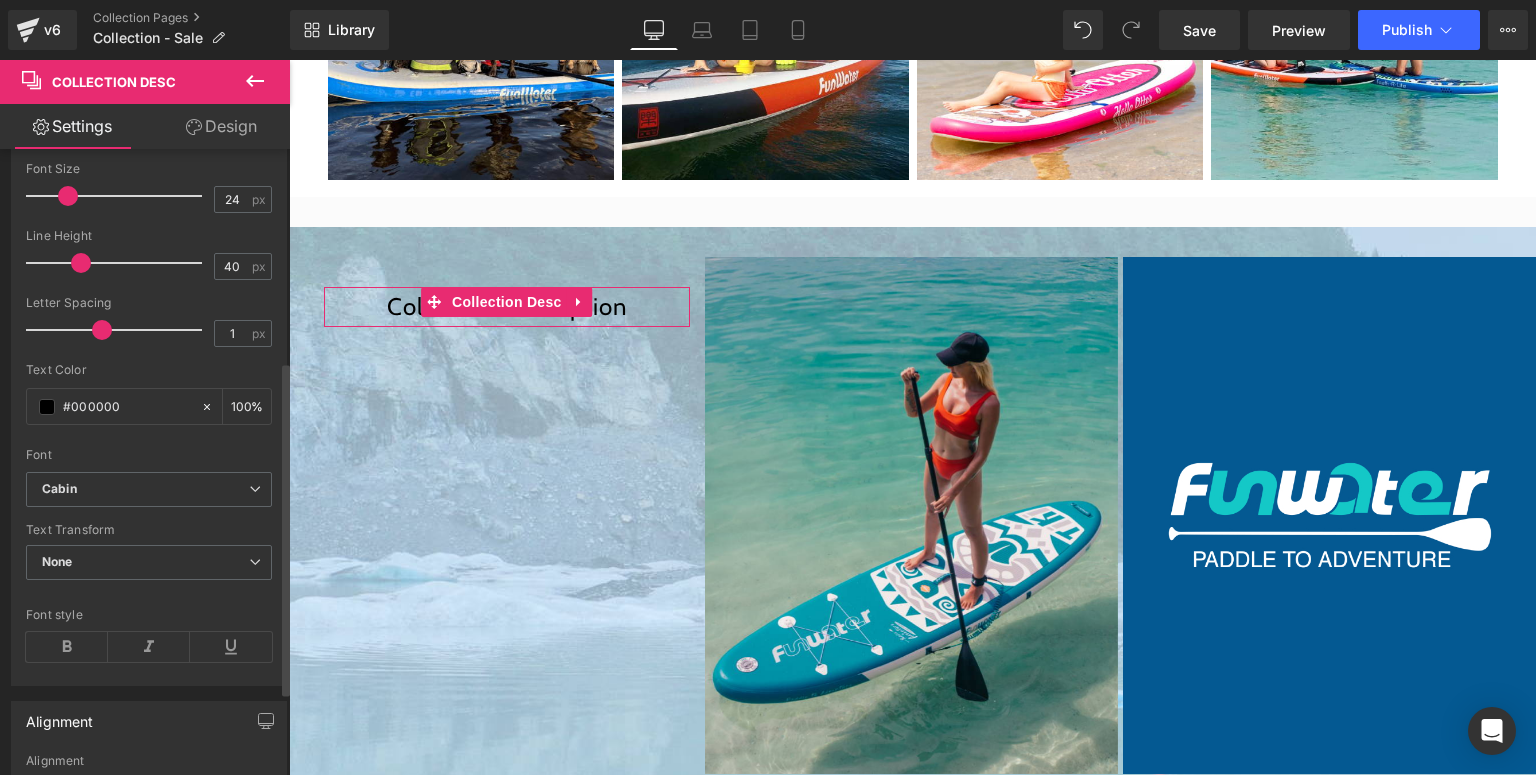 scroll, scrollTop: 400, scrollLeft: 0, axis: vertical 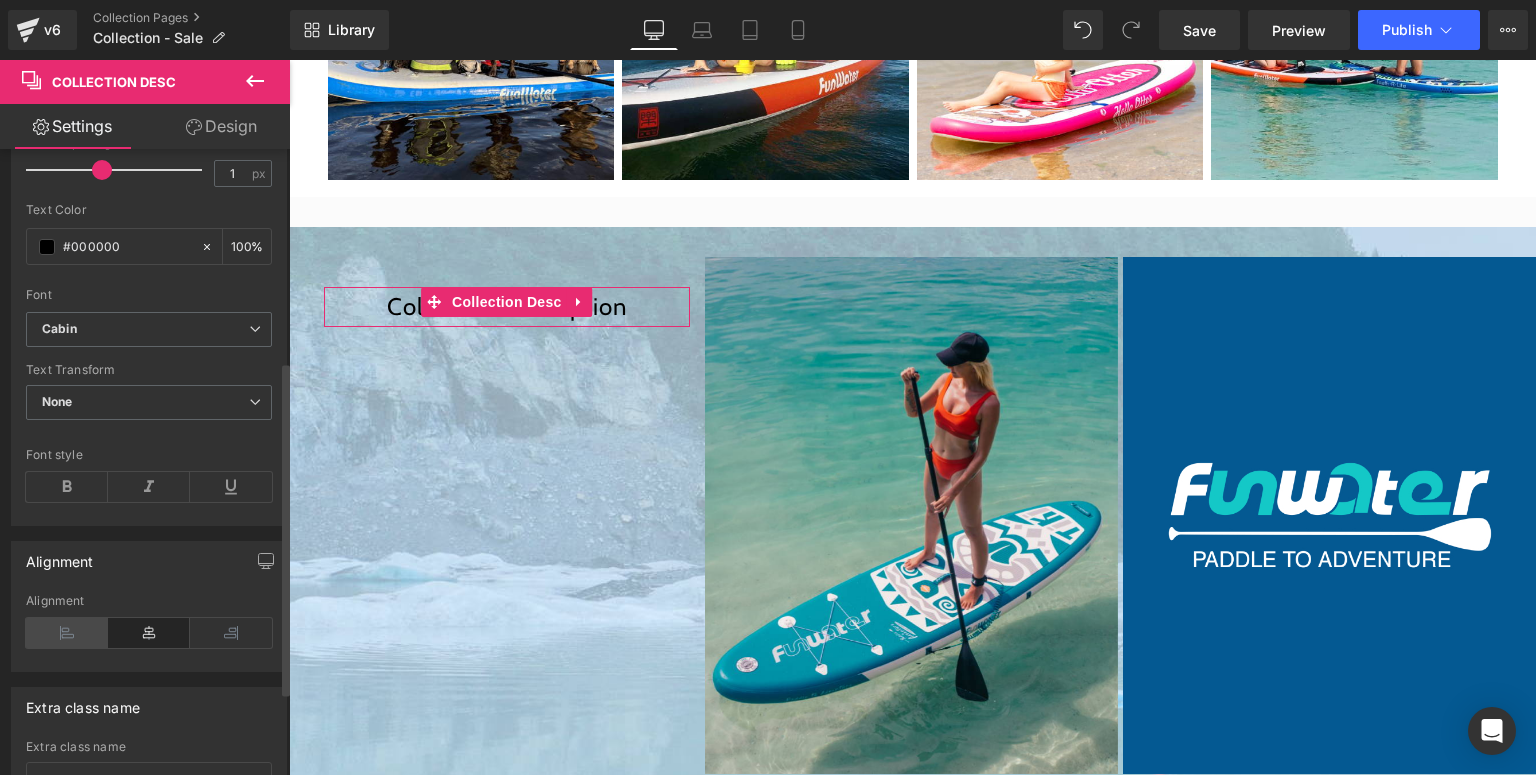 click at bounding box center [67, 633] 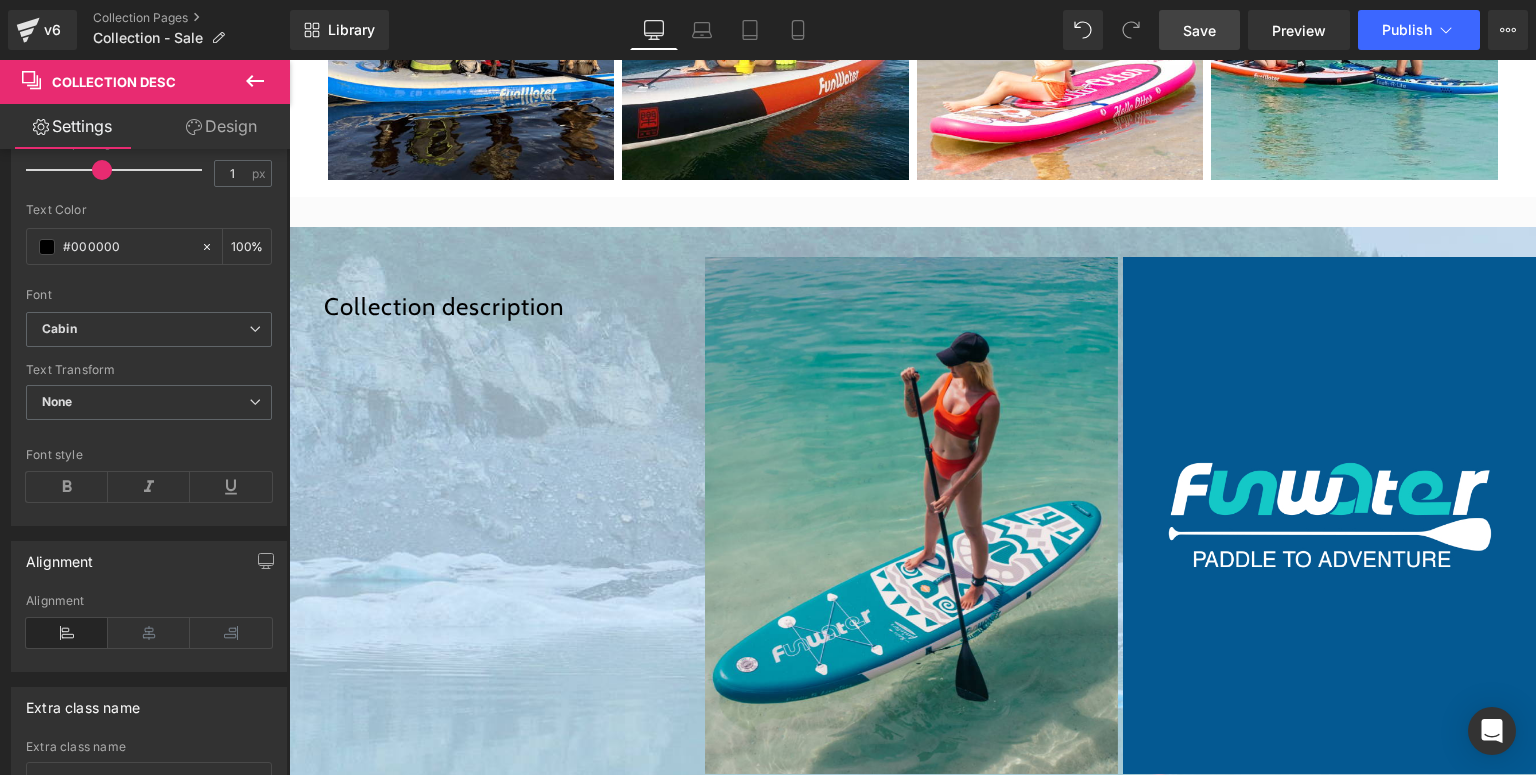click on "Save" at bounding box center (1199, 30) 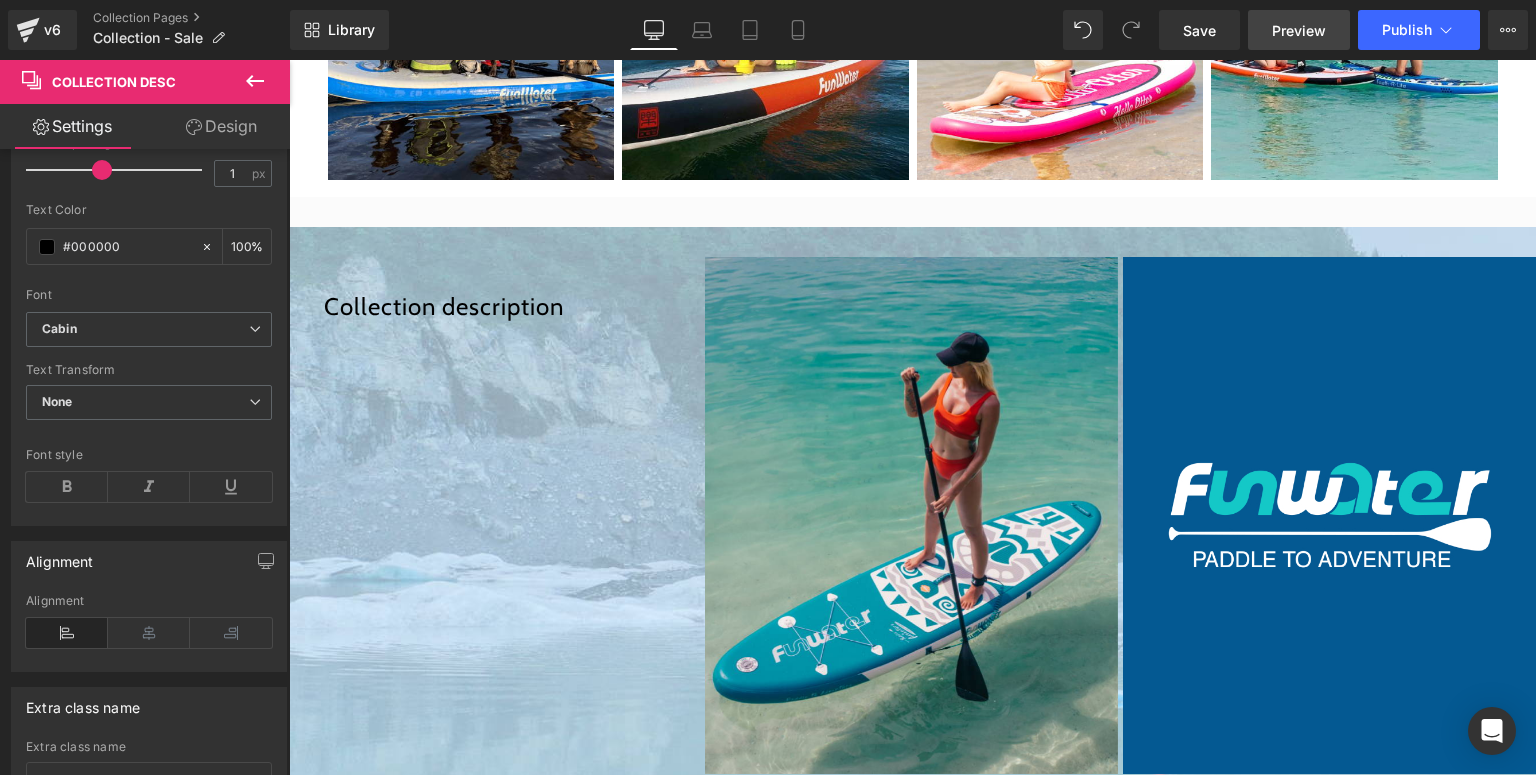 click on "Preview" at bounding box center (1299, 30) 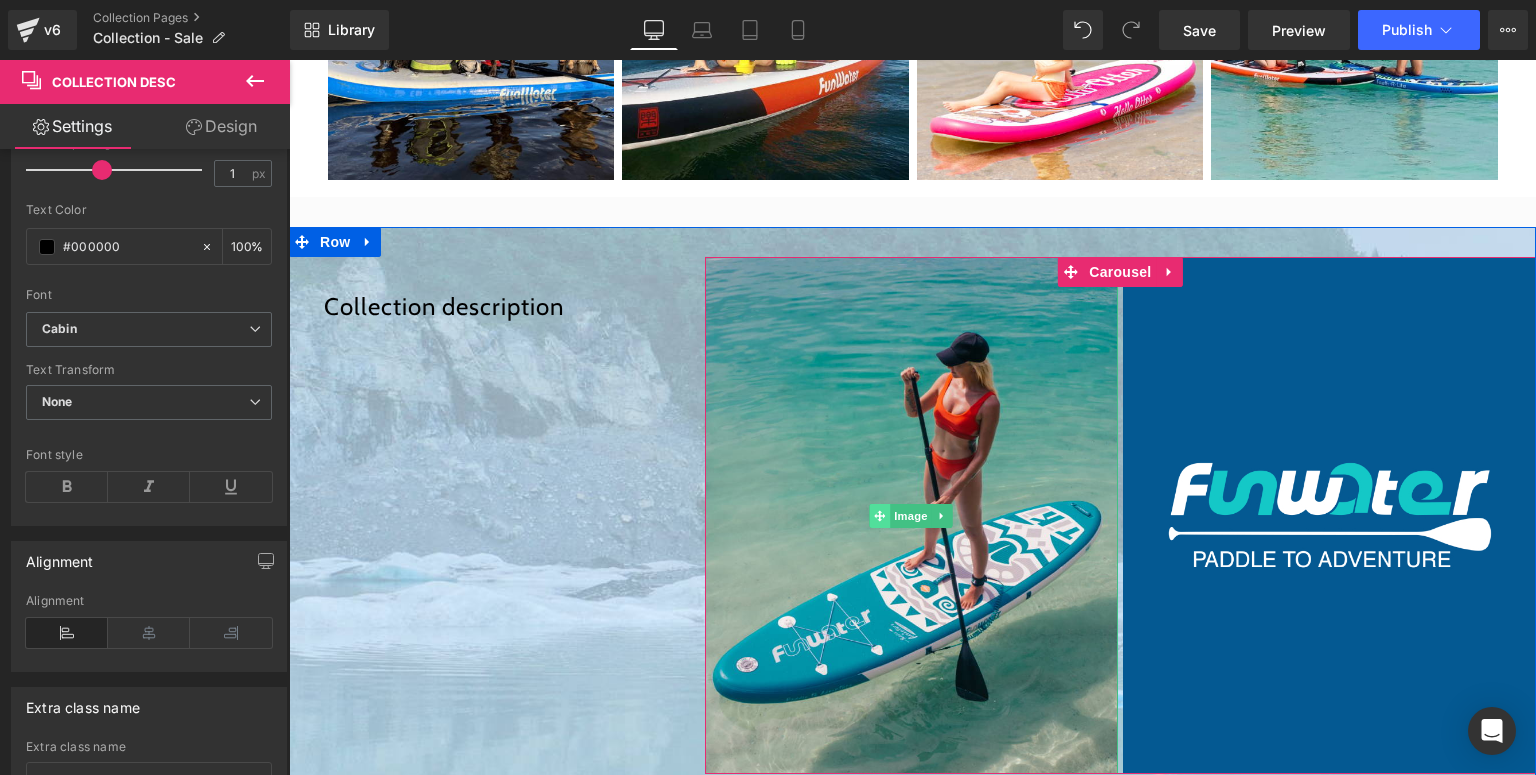 drag, startPoint x: 892, startPoint y: 507, endPoint x: 876, endPoint y: 507, distance: 16 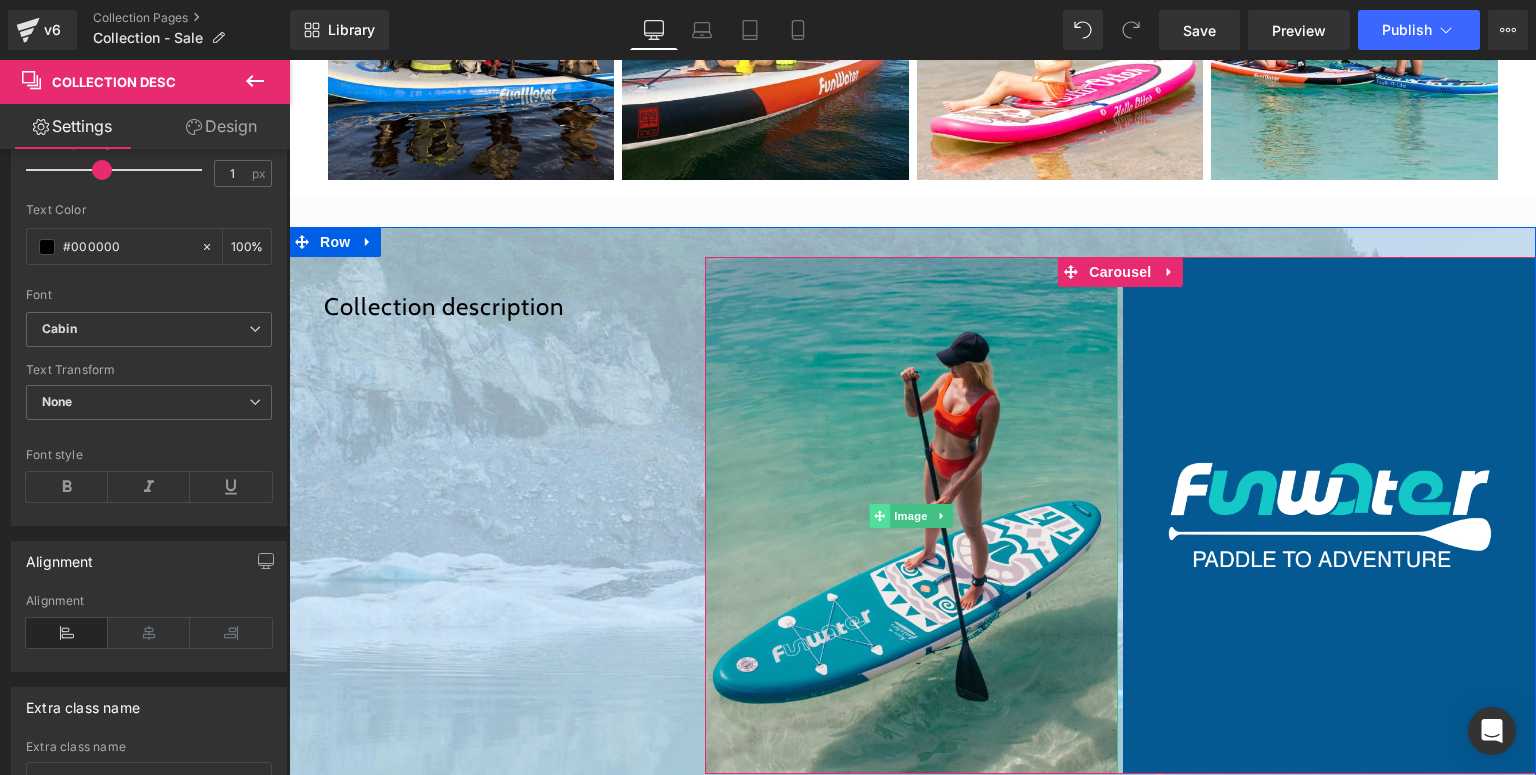 click on "Image" at bounding box center [911, 516] 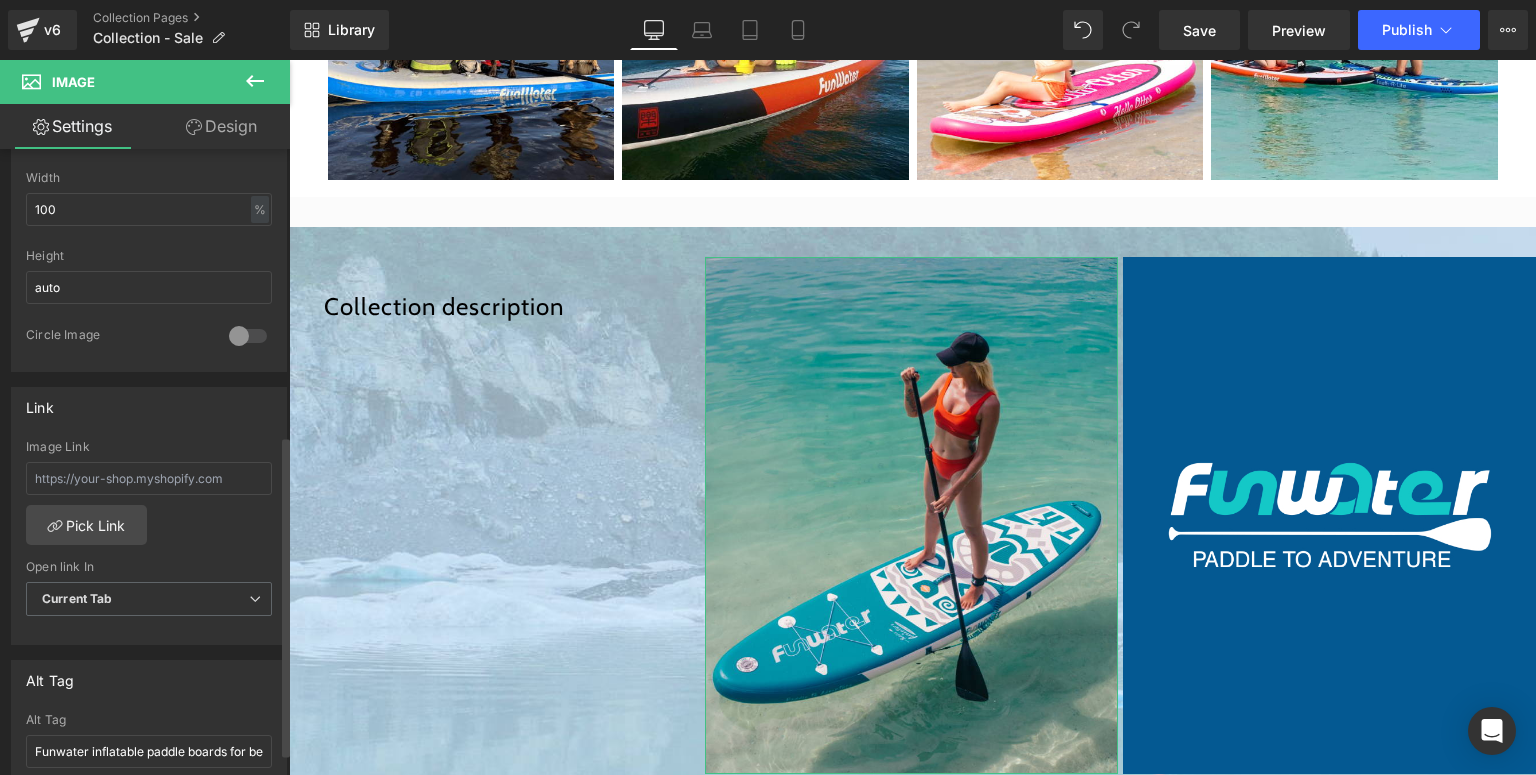 scroll, scrollTop: 560, scrollLeft: 0, axis: vertical 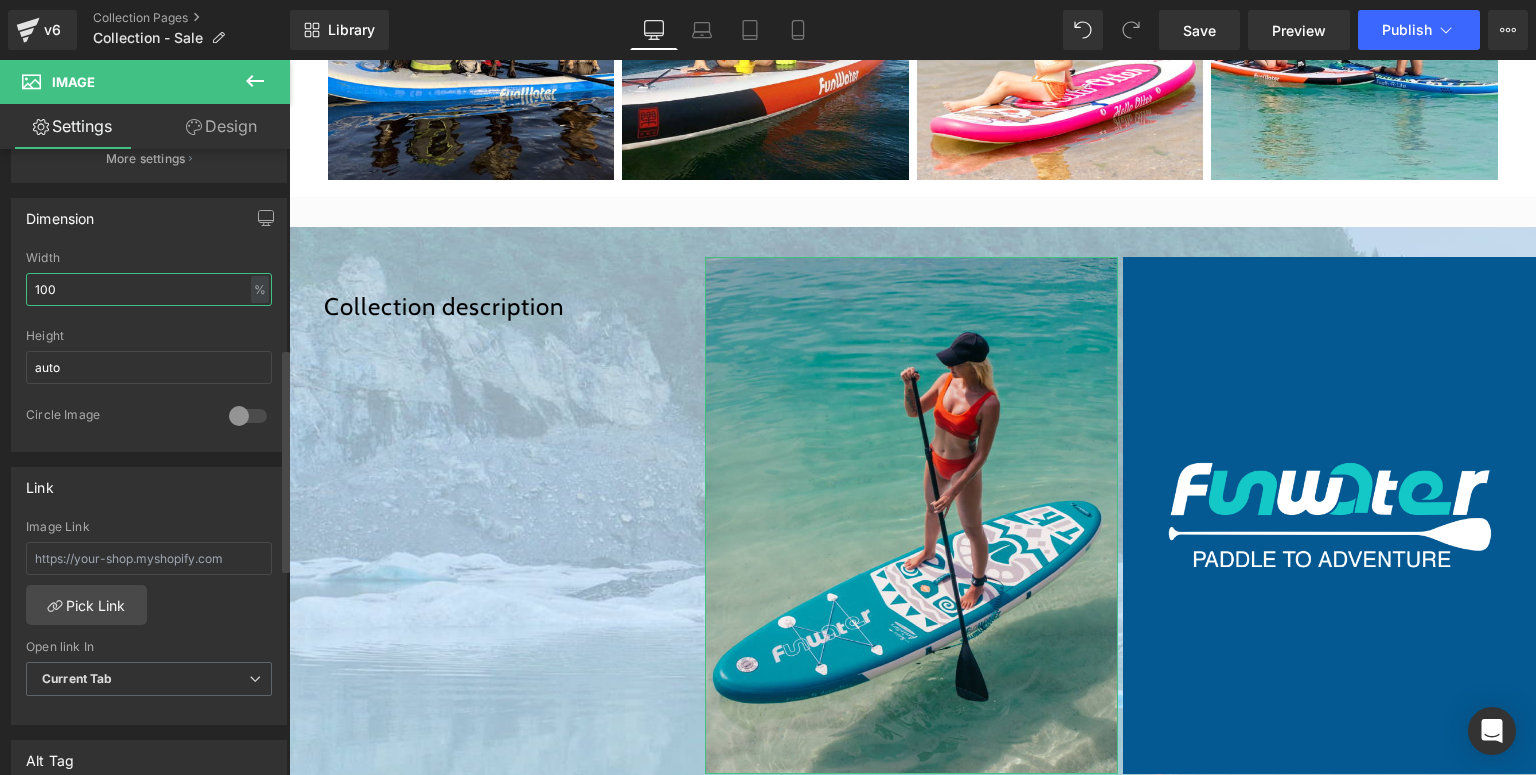 drag, startPoint x: 91, startPoint y: 289, endPoint x: 36, endPoint y: 295, distance: 55.326305 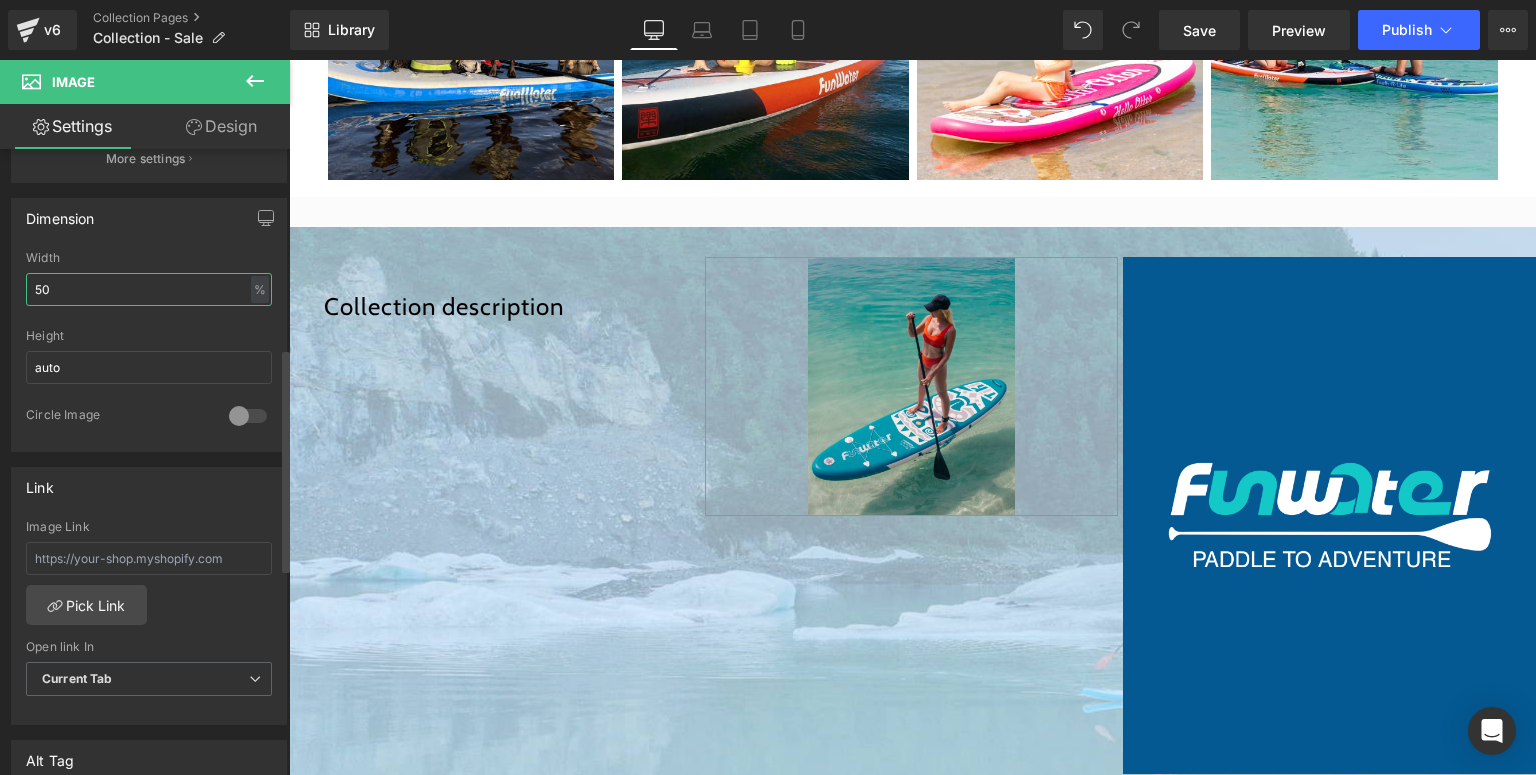 drag, startPoint x: 55, startPoint y: 282, endPoint x: 25, endPoint y: 285, distance: 30.149628 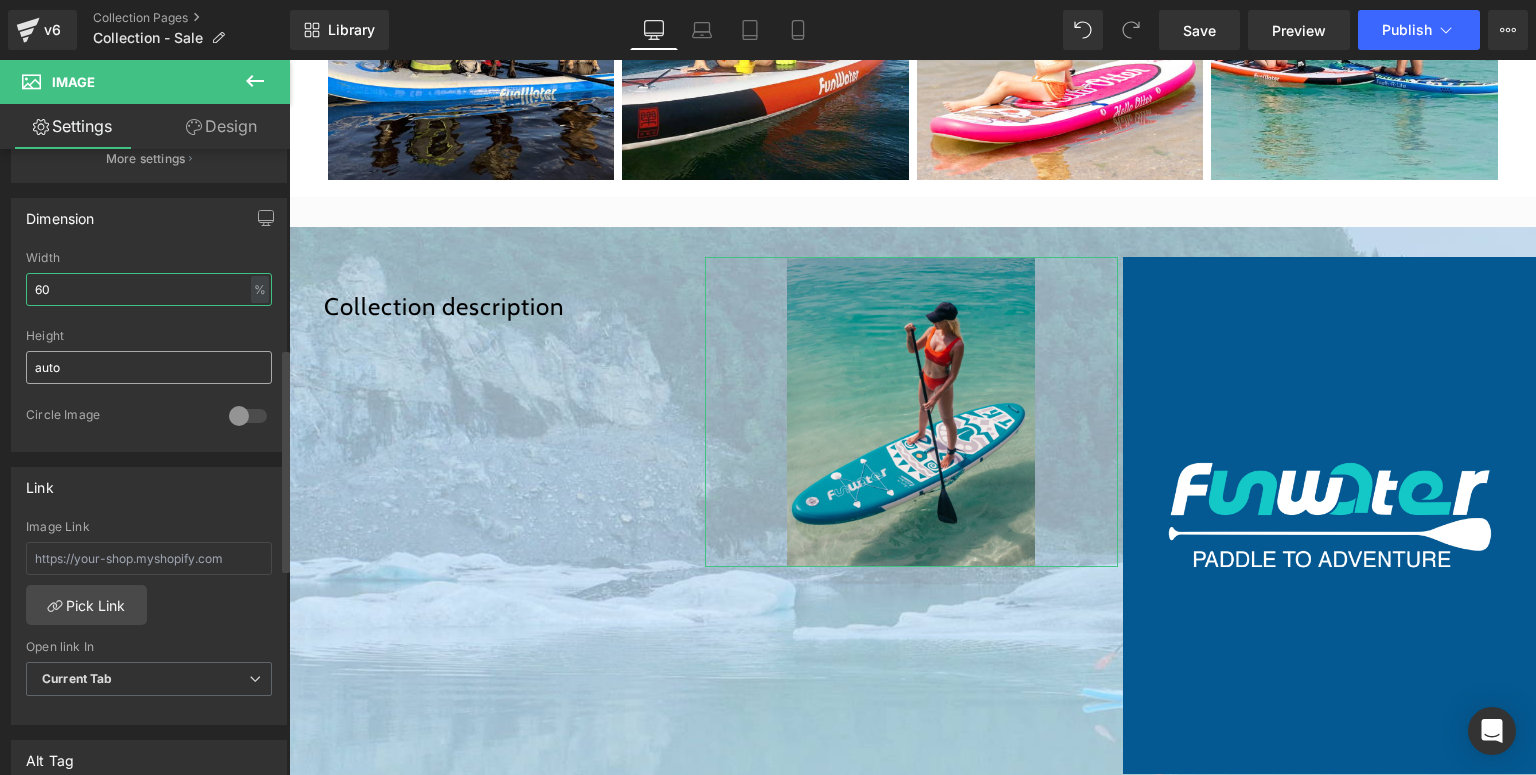 type on "60" 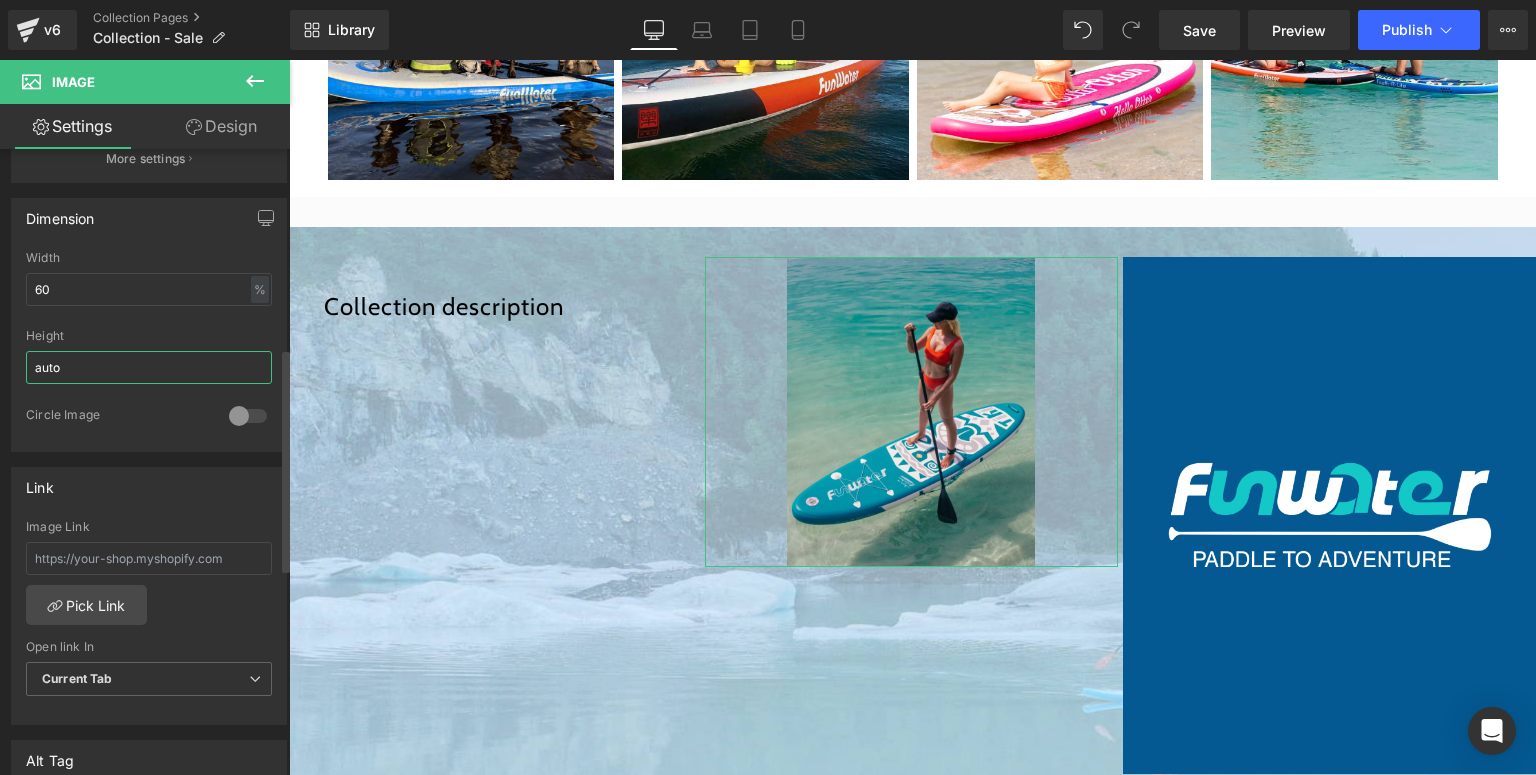 drag, startPoint x: 85, startPoint y: 370, endPoint x: 30, endPoint y: 364, distance: 55.326305 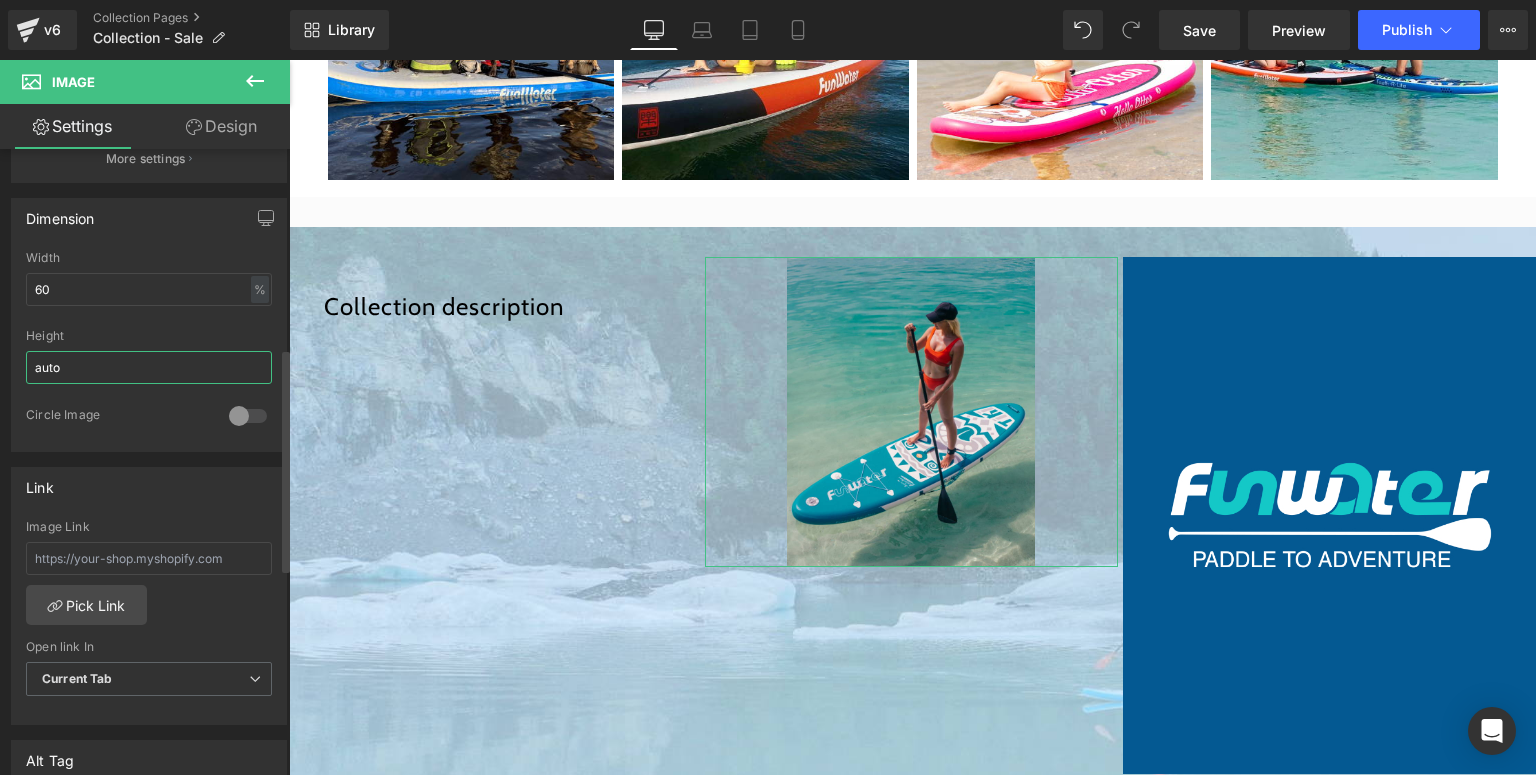 click on "auto" at bounding box center [149, 367] 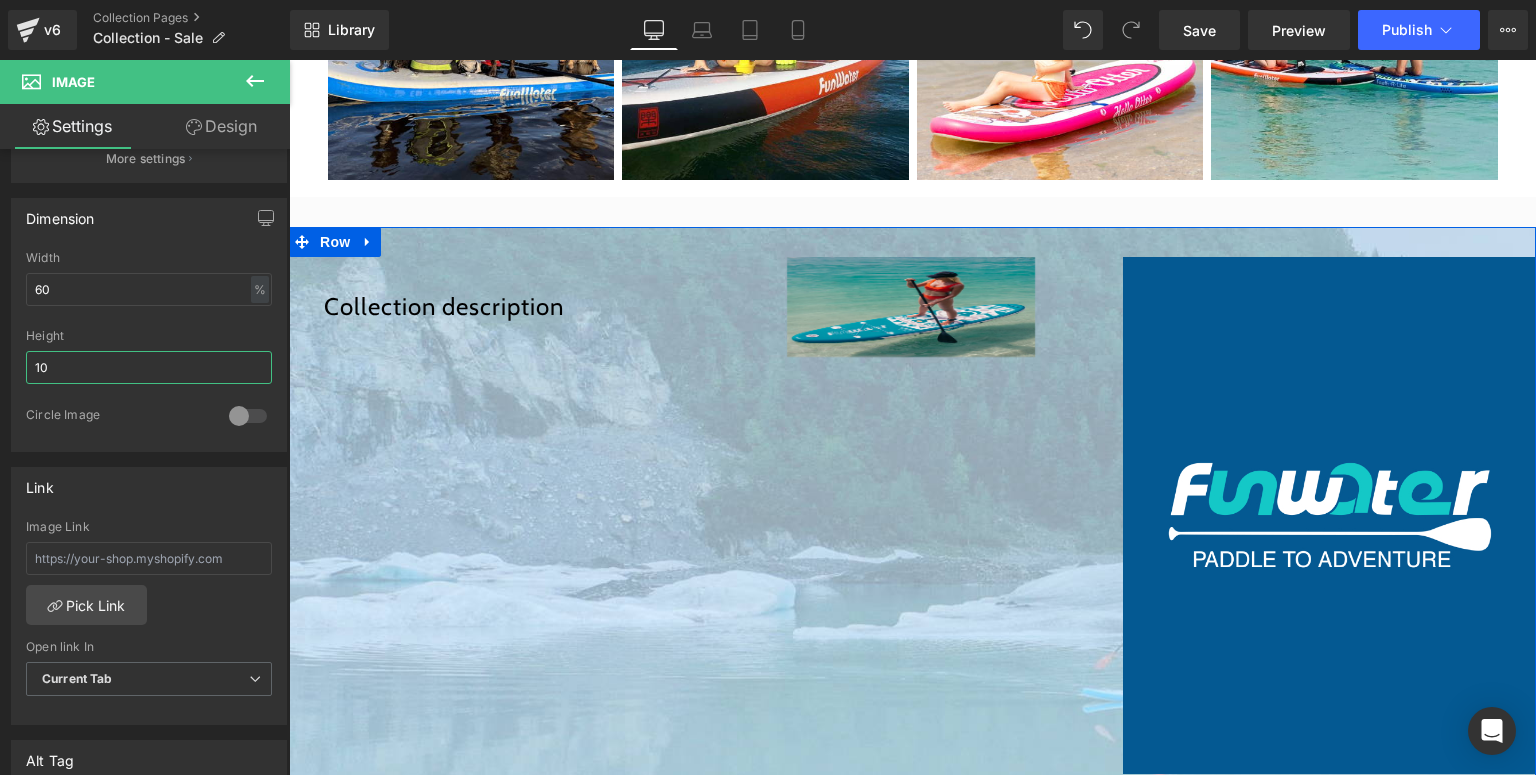 type on "1" 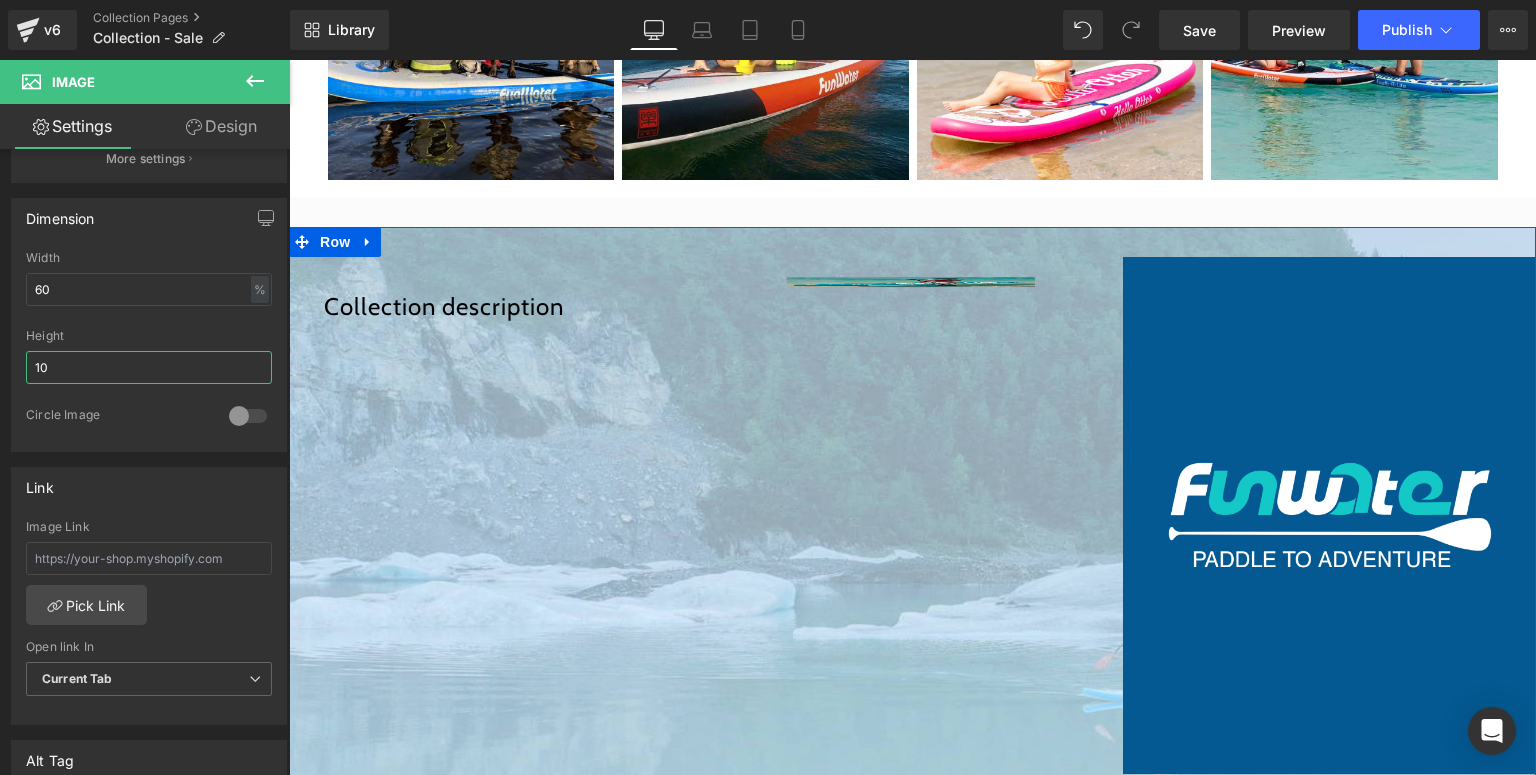 type on "1" 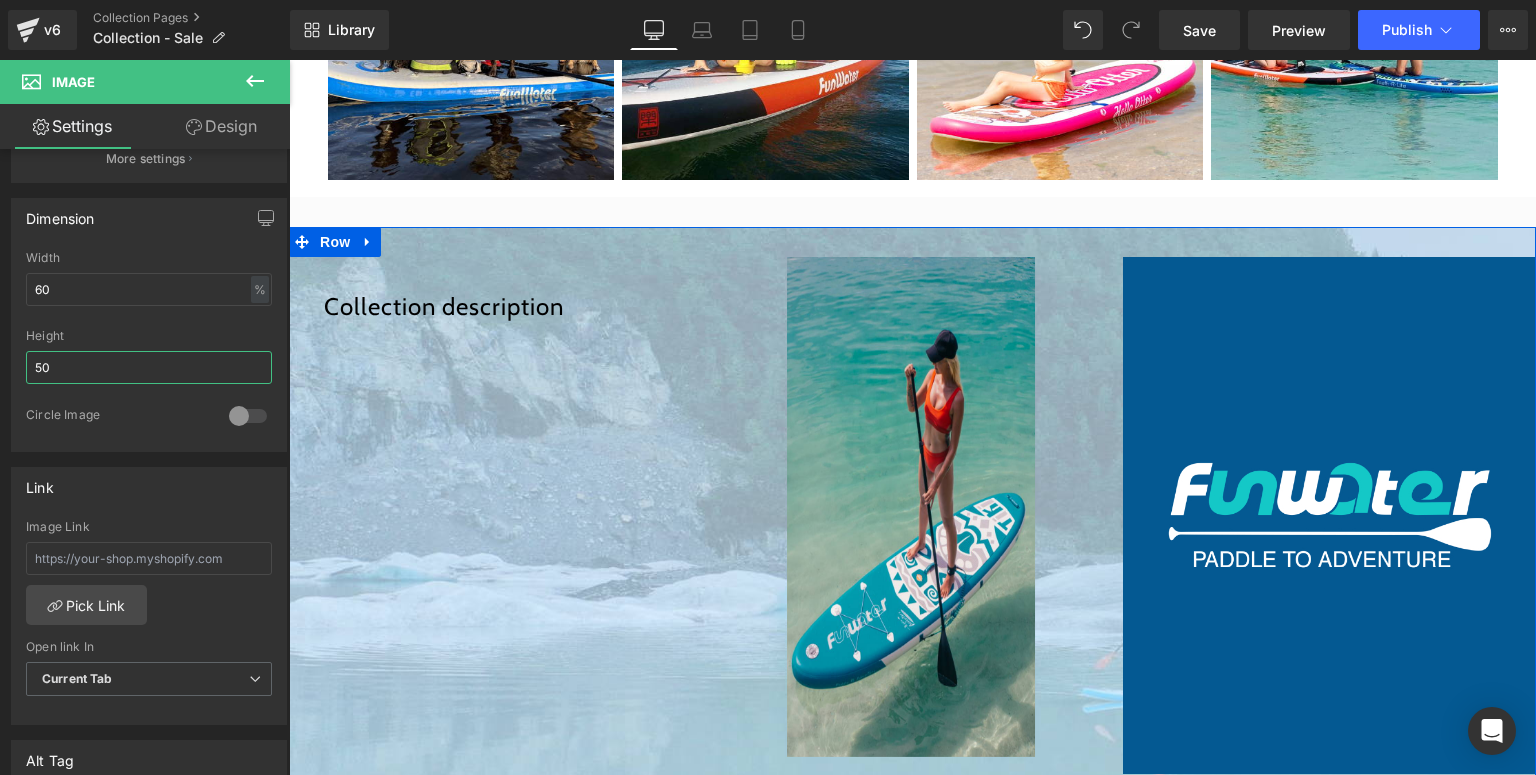type on "5" 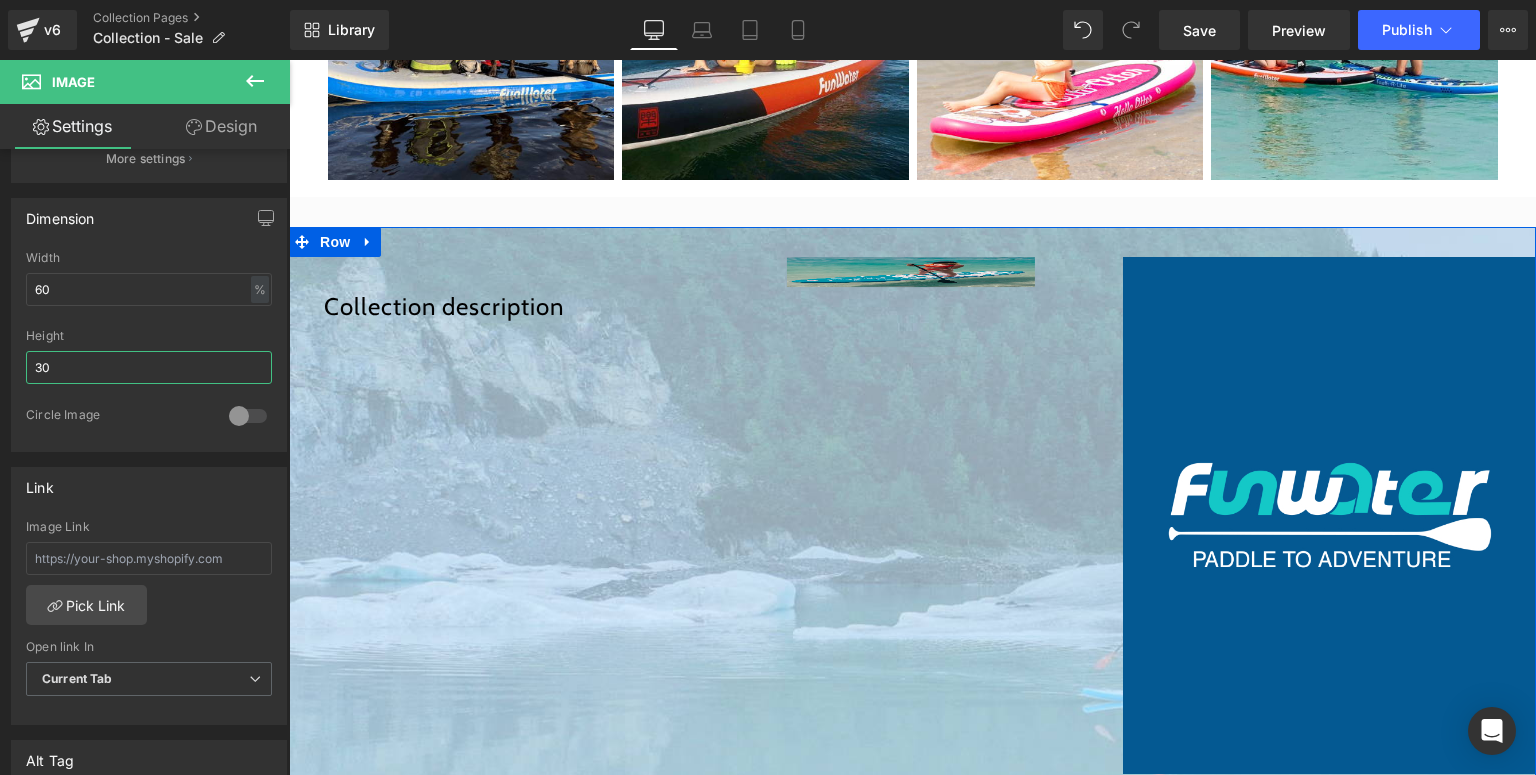type on "300" 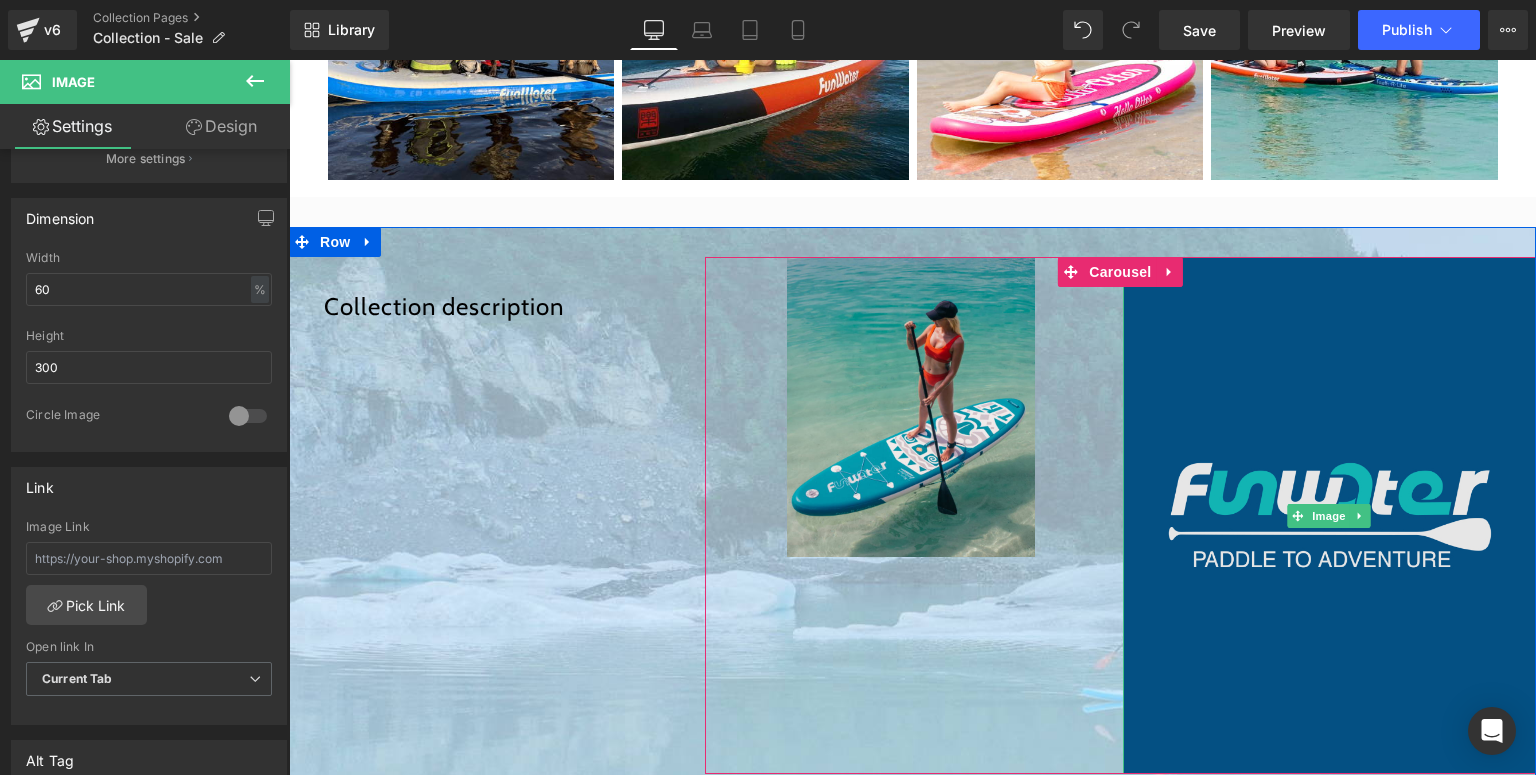 click at bounding box center [1329, 515] 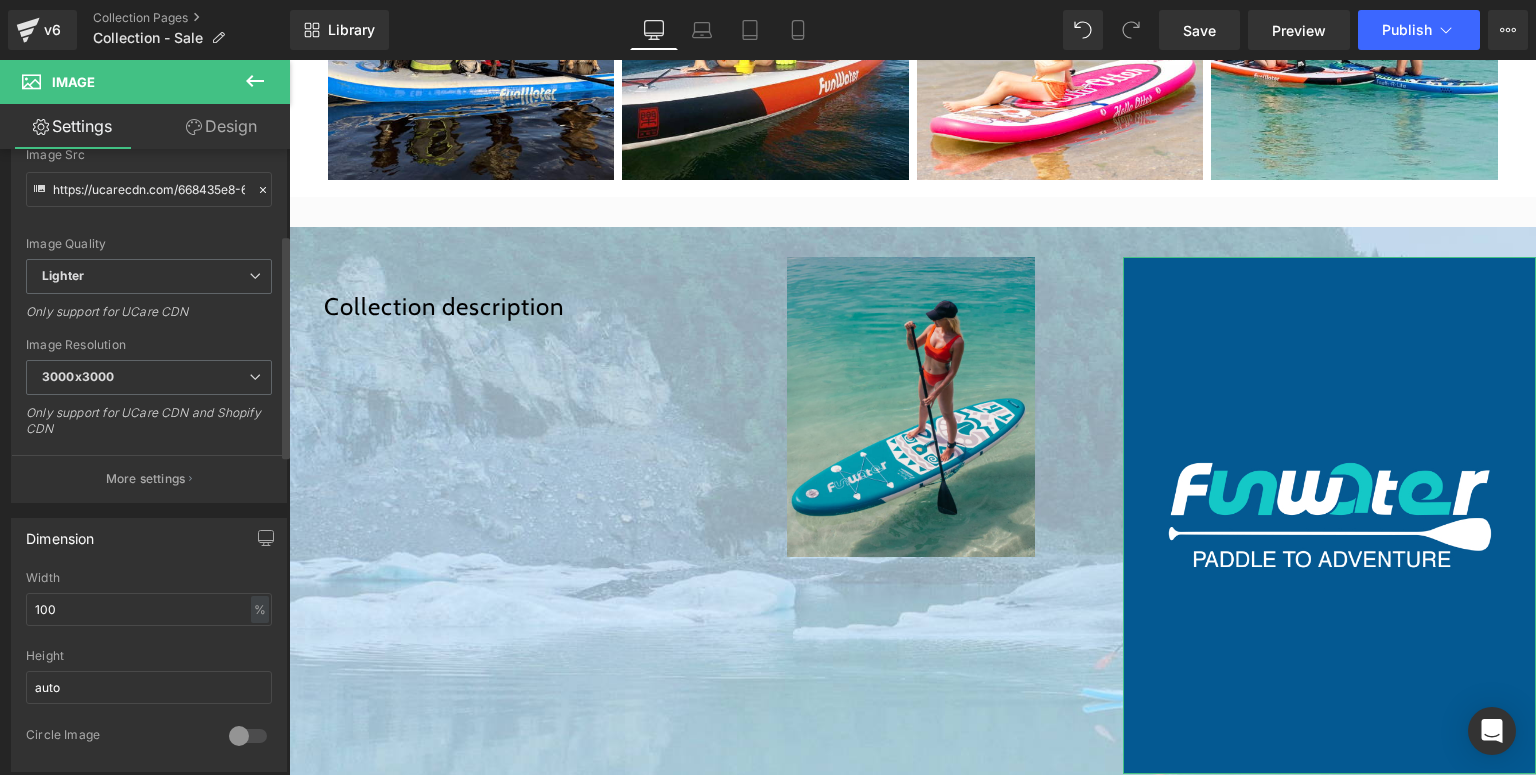 scroll, scrollTop: 400, scrollLeft: 0, axis: vertical 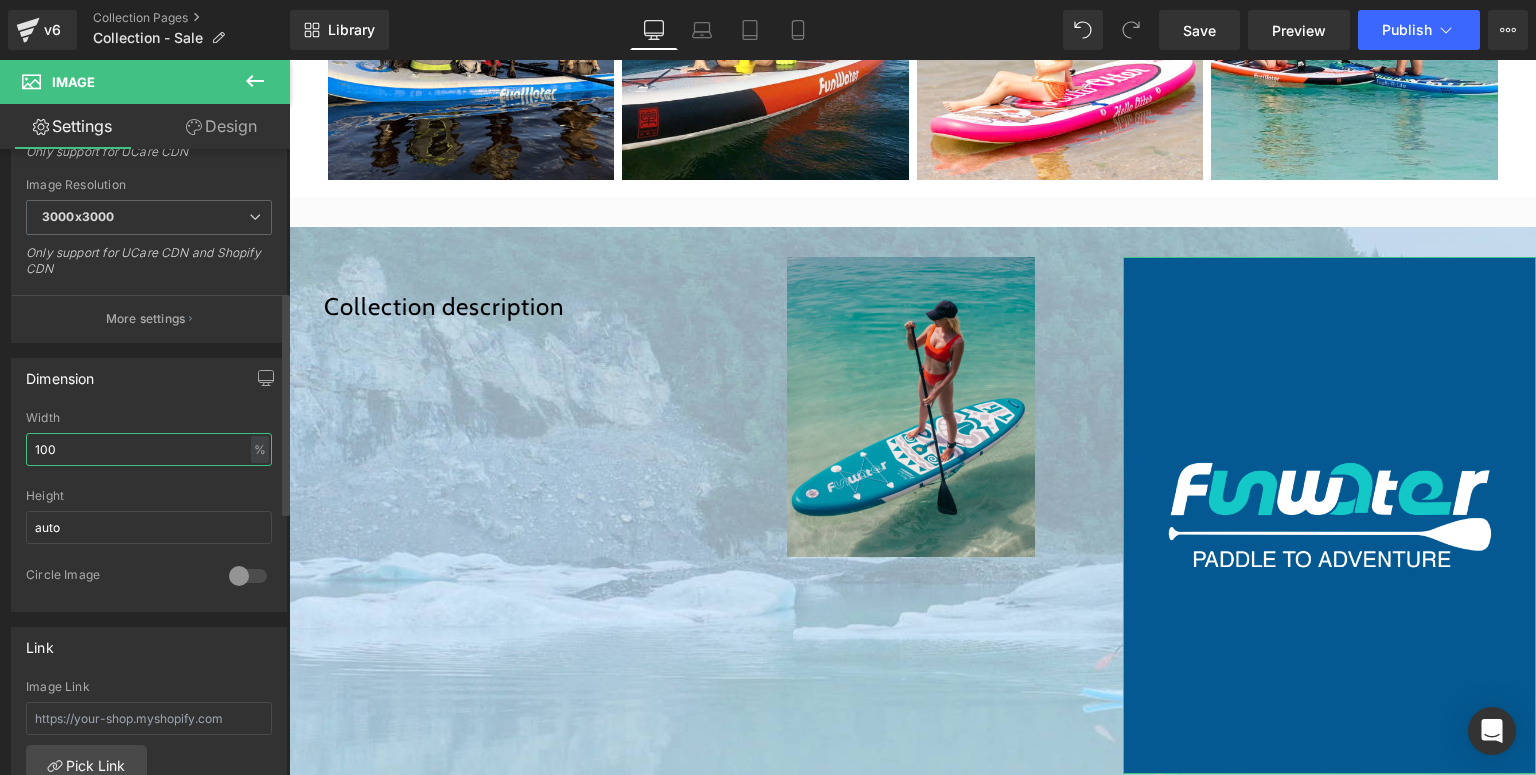 drag, startPoint x: 77, startPoint y: 452, endPoint x: 0, endPoint y: 452, distance: 77 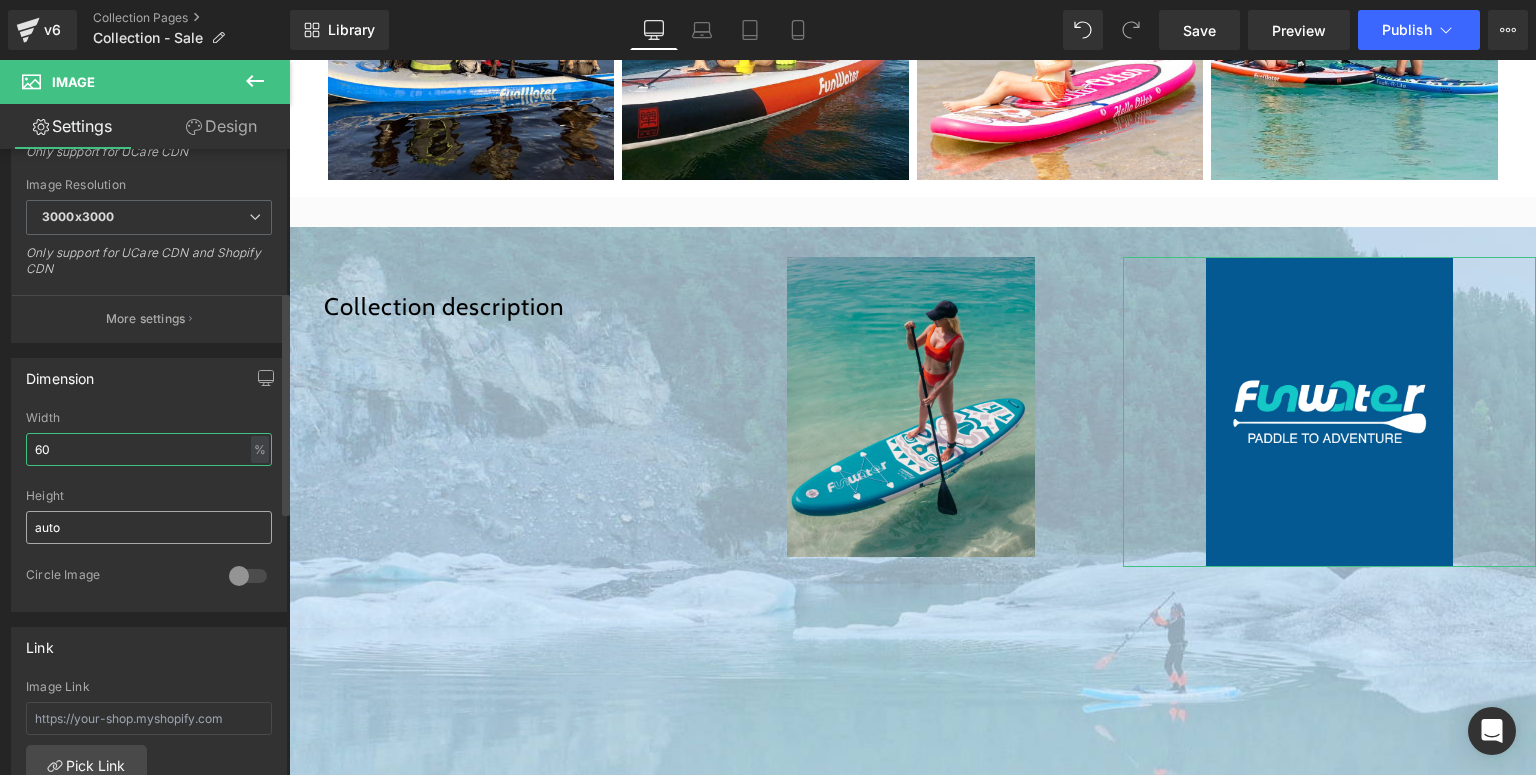 type on "60" 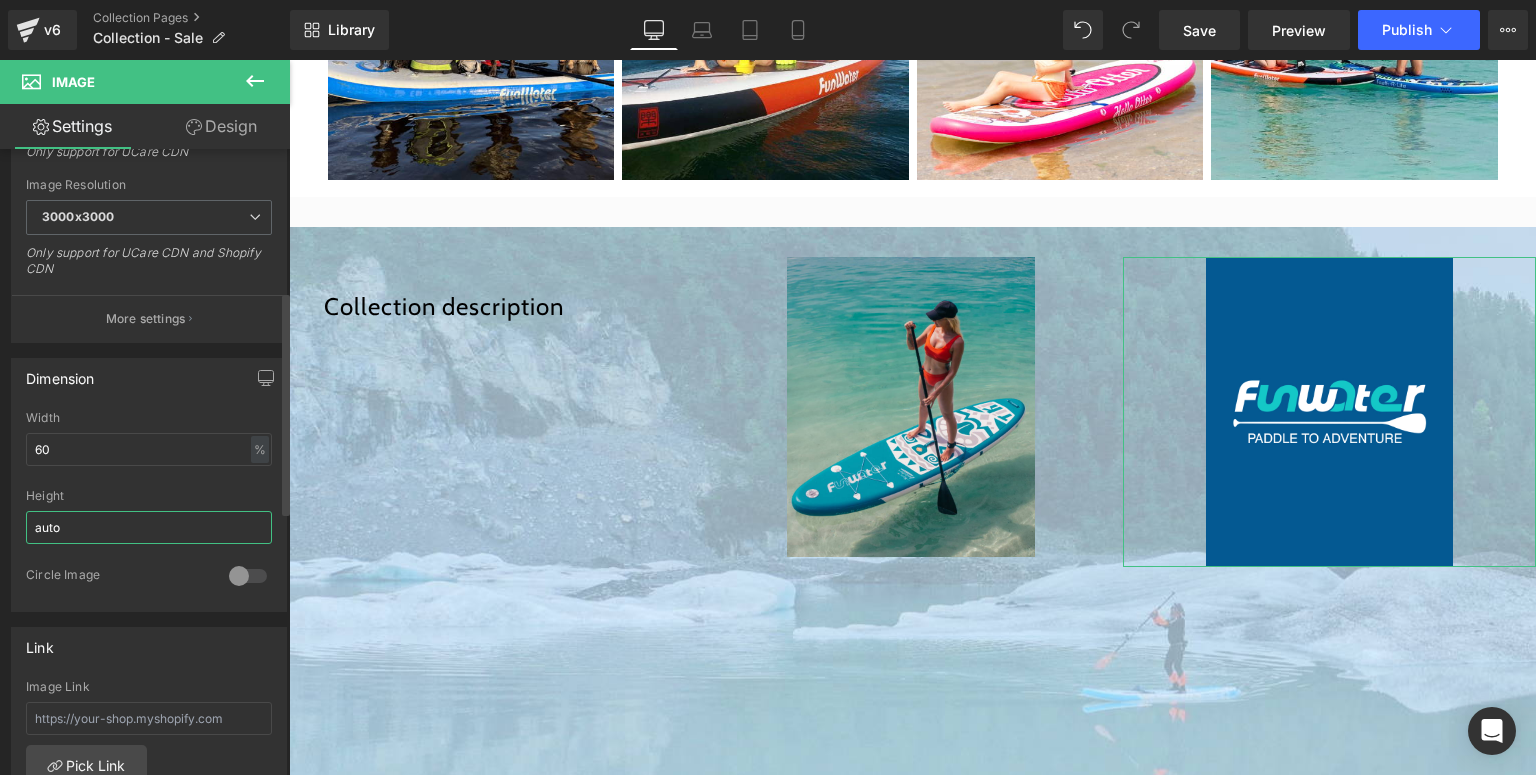 click on "auto" at bounding box center [149, 527] 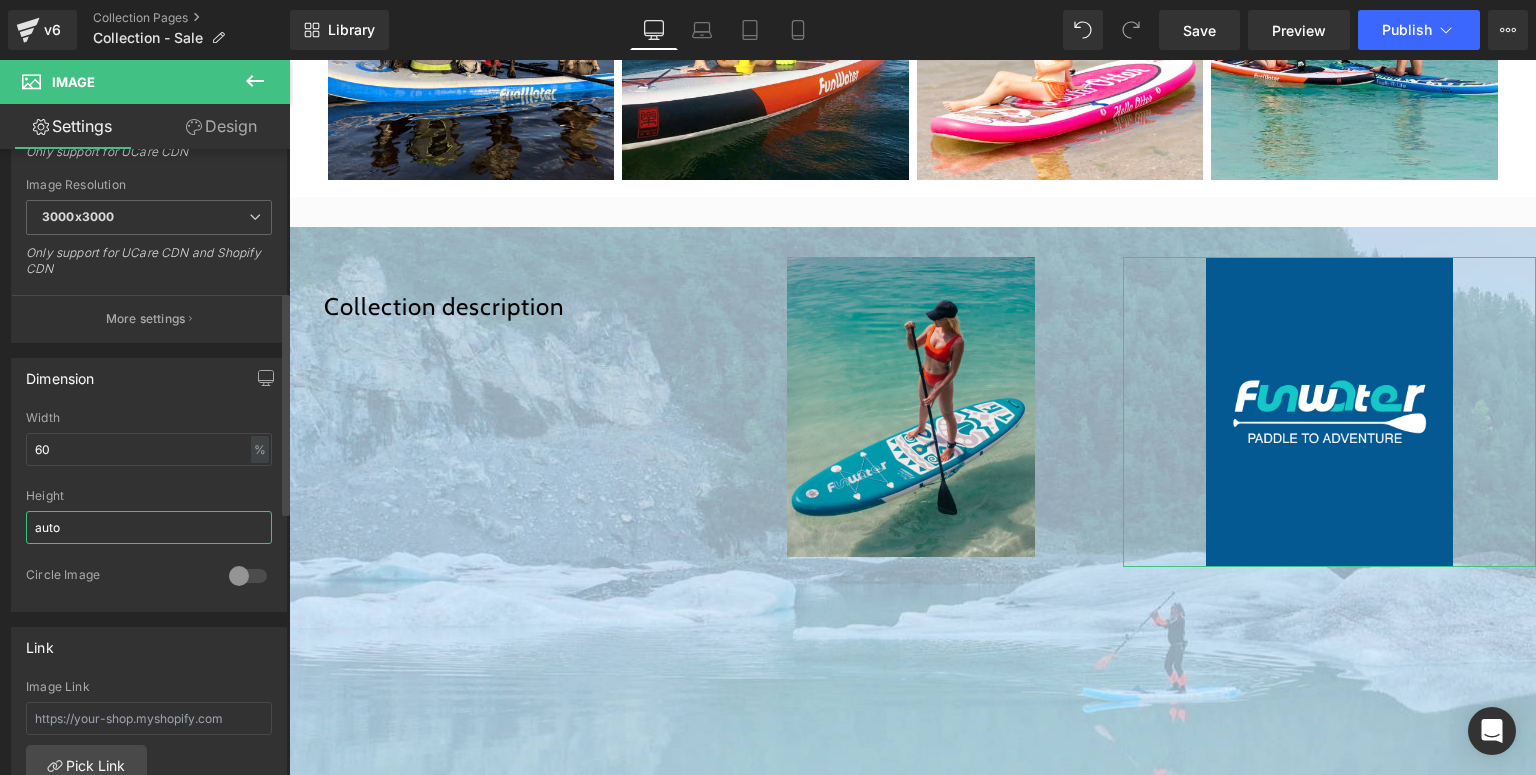 drag, startPoint x: 72, startPoint y: 512, endPoint x: 20, endPoint y: 524, distance: 53.366657 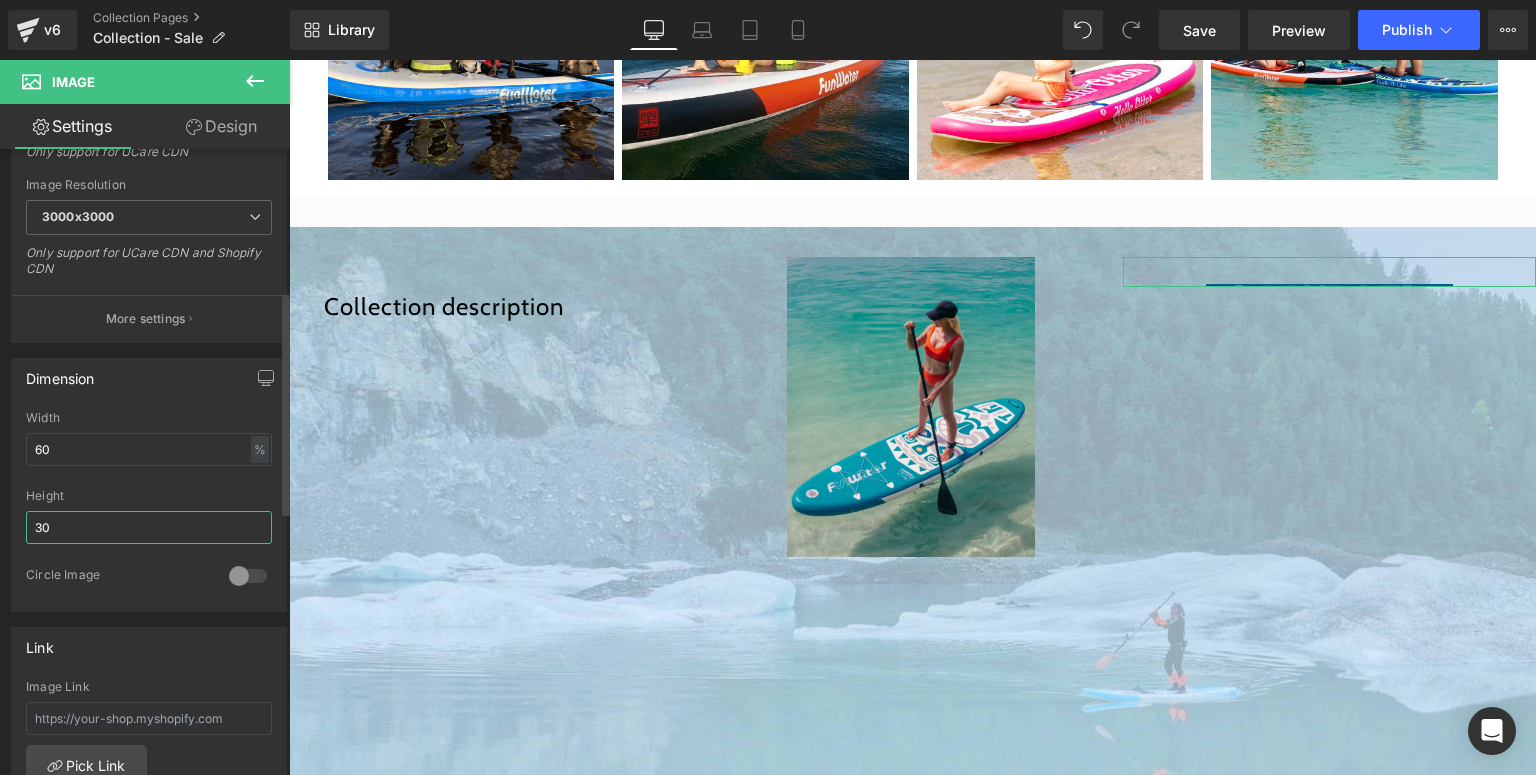 type on "300" 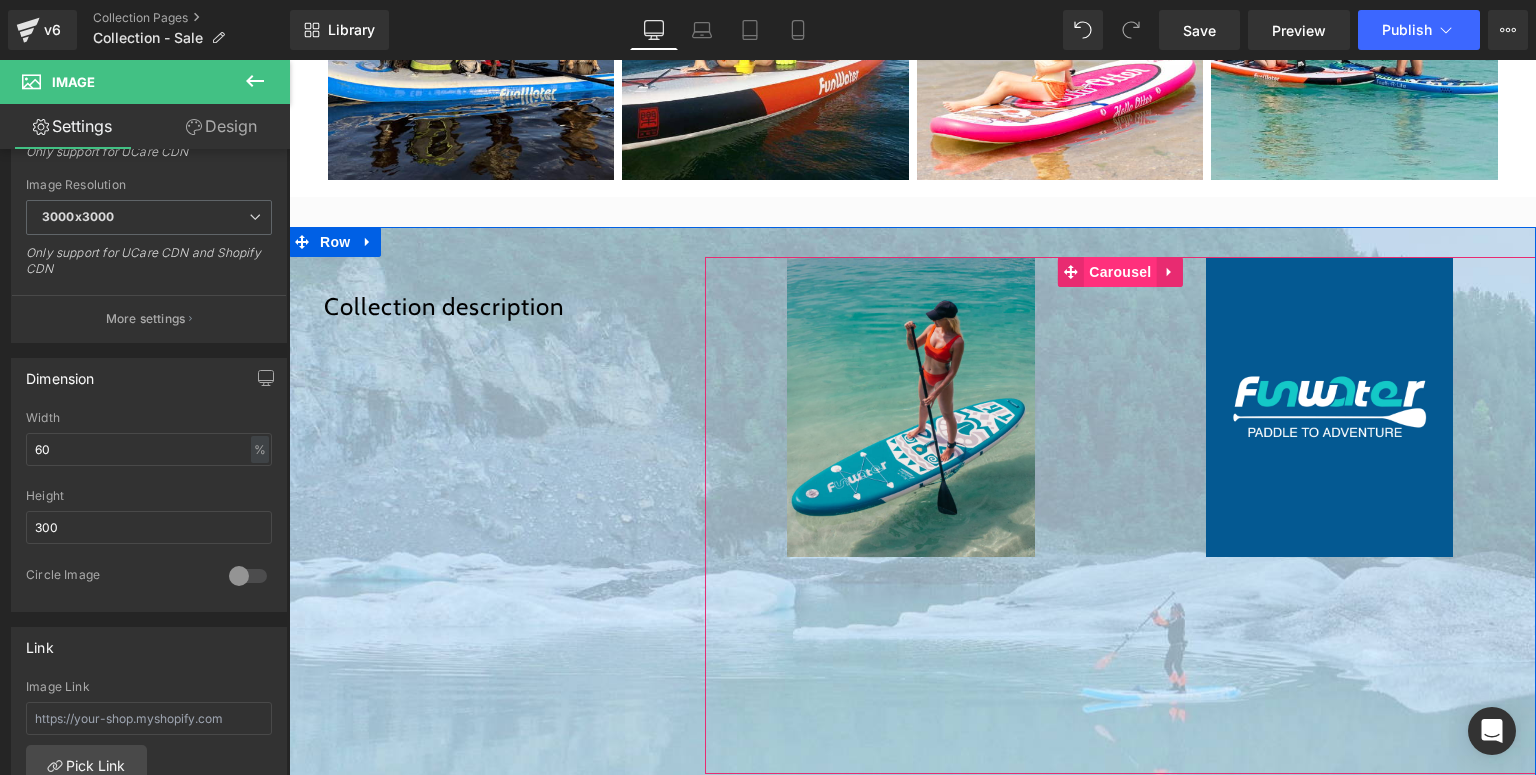 click on "Carousel" at bounding box center (1120, 272) 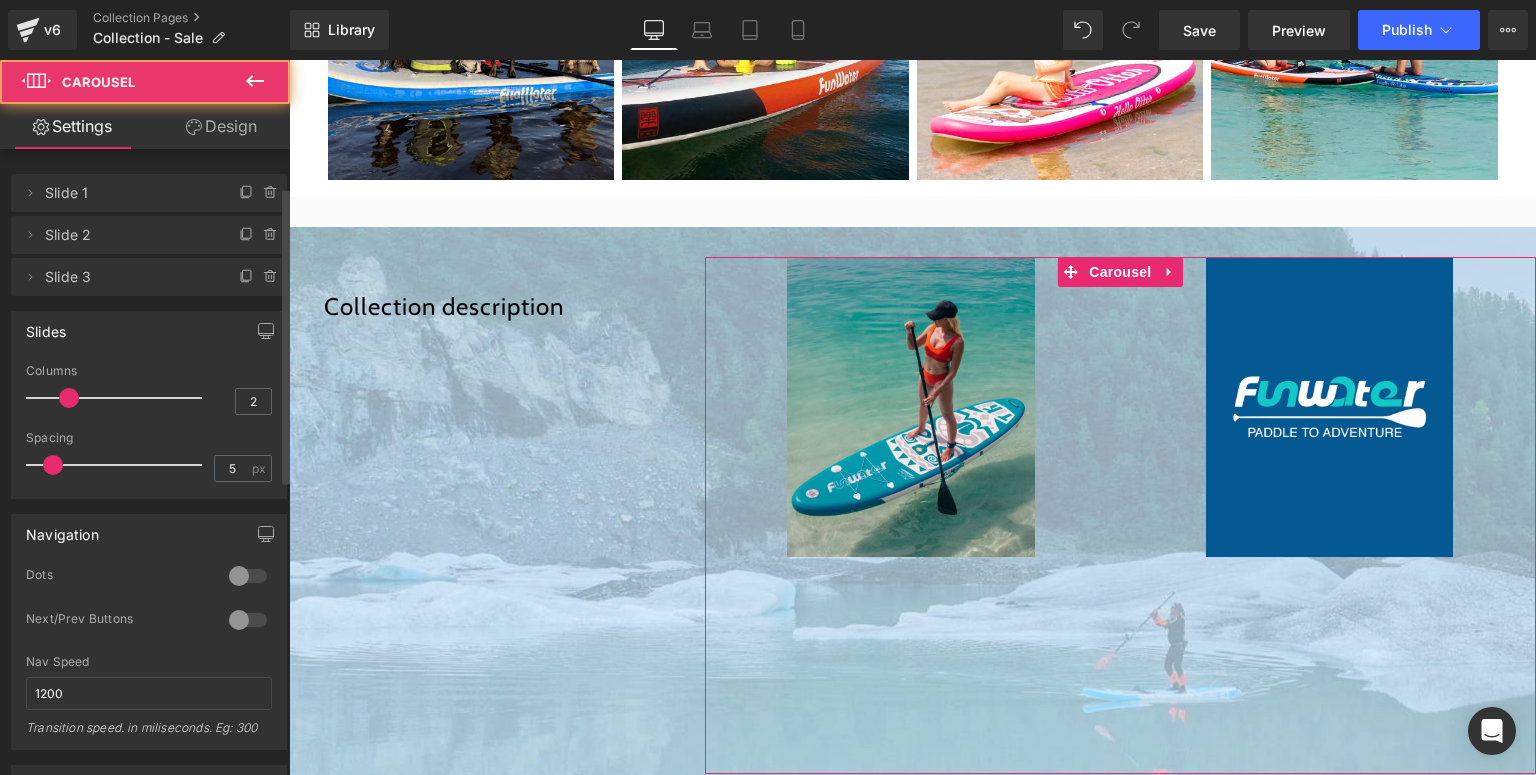 scroll, scrollTop: 240, scrollLeft: 0, axis: vertical 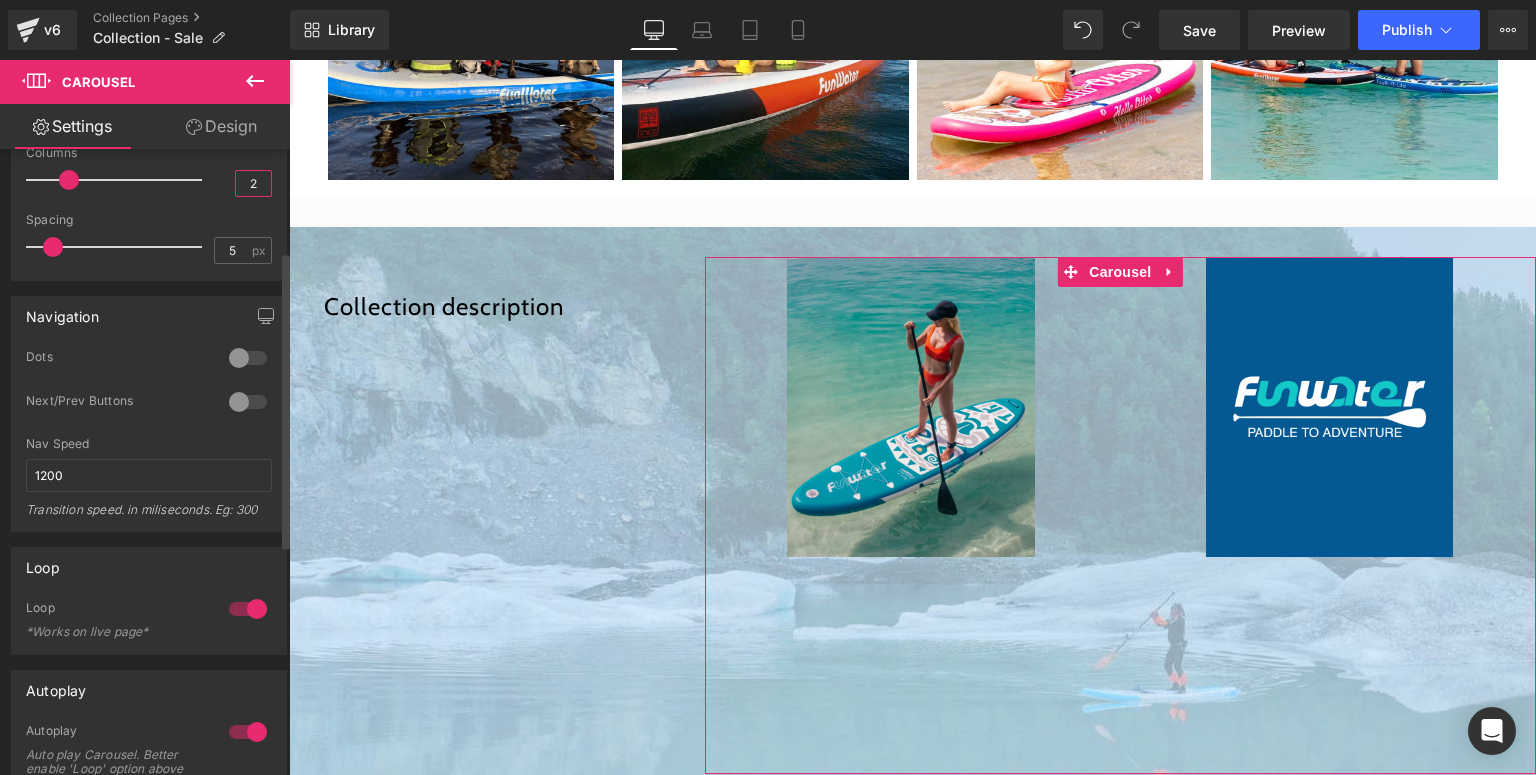 drag, startPoint x: 236, startPoint y: 168, endPoint x: 256, endPoint y: 164, distance: 20.396078 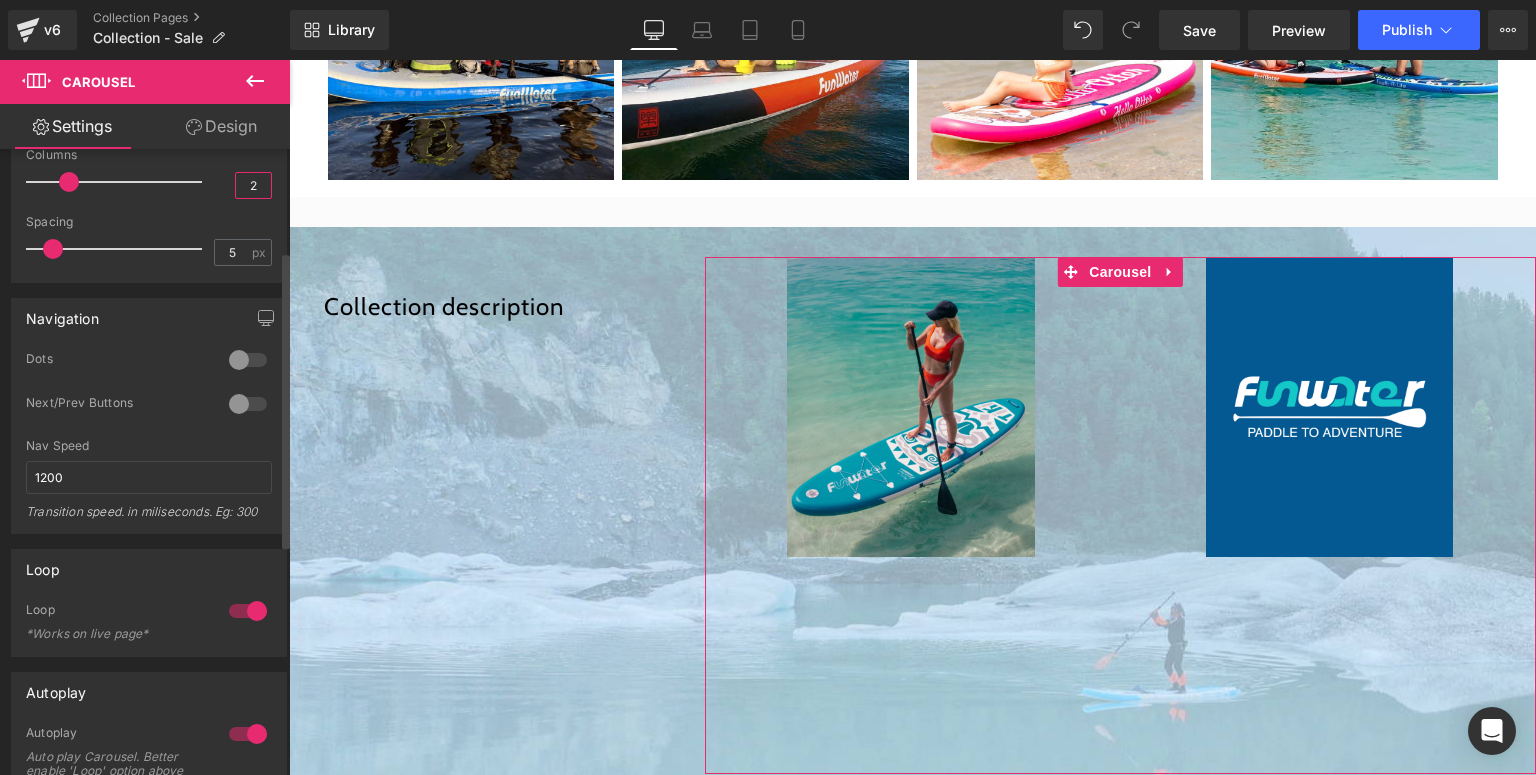 type on "3" 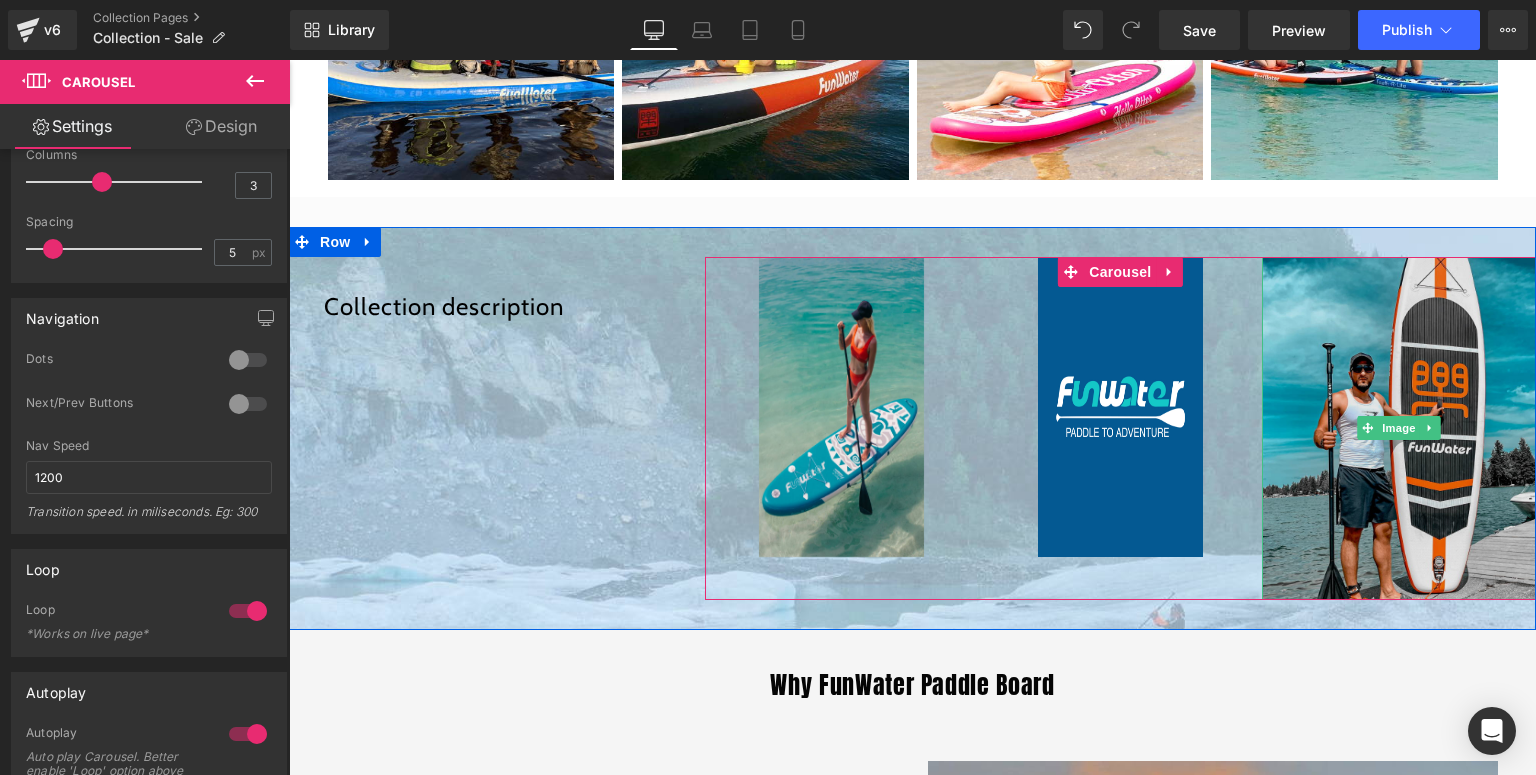 click at bounding box center [1399, 428] 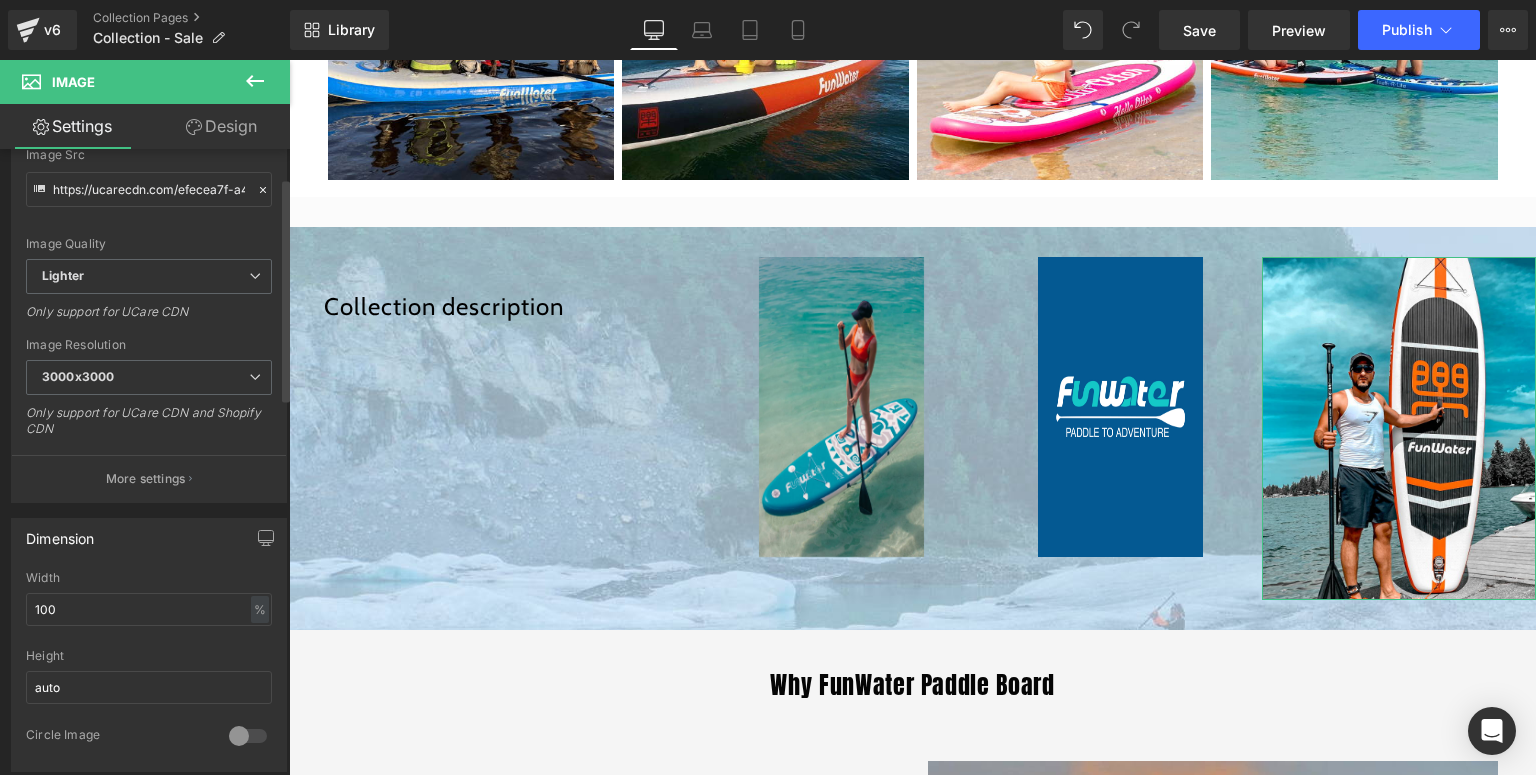 scroll, scrollTop: 400, scrollLeft: 0, axis: vertical 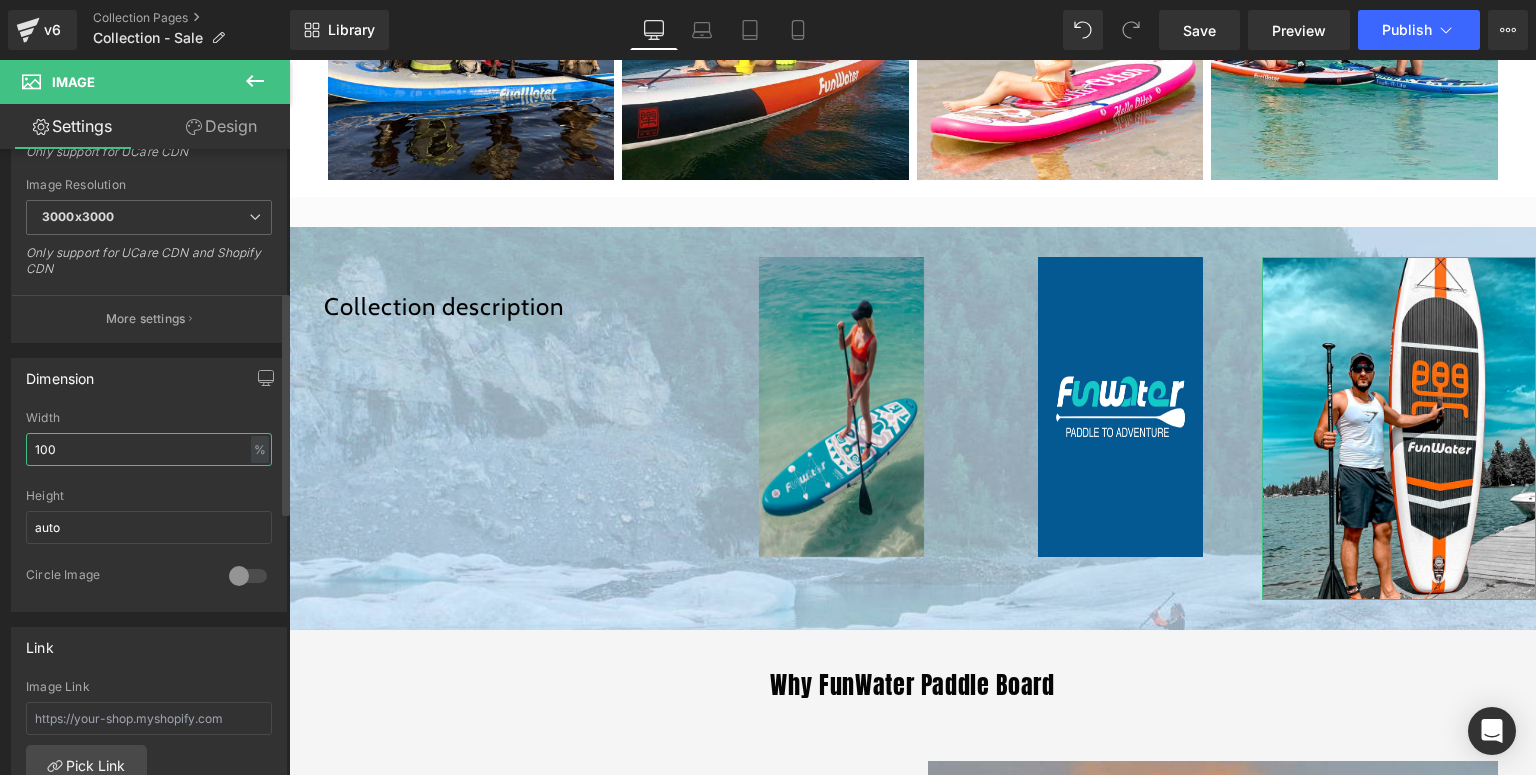 drag, startPoint x: 70, startPoint y: 459, endPoint x: 0, endPoint y: 440, distance: 72.53275 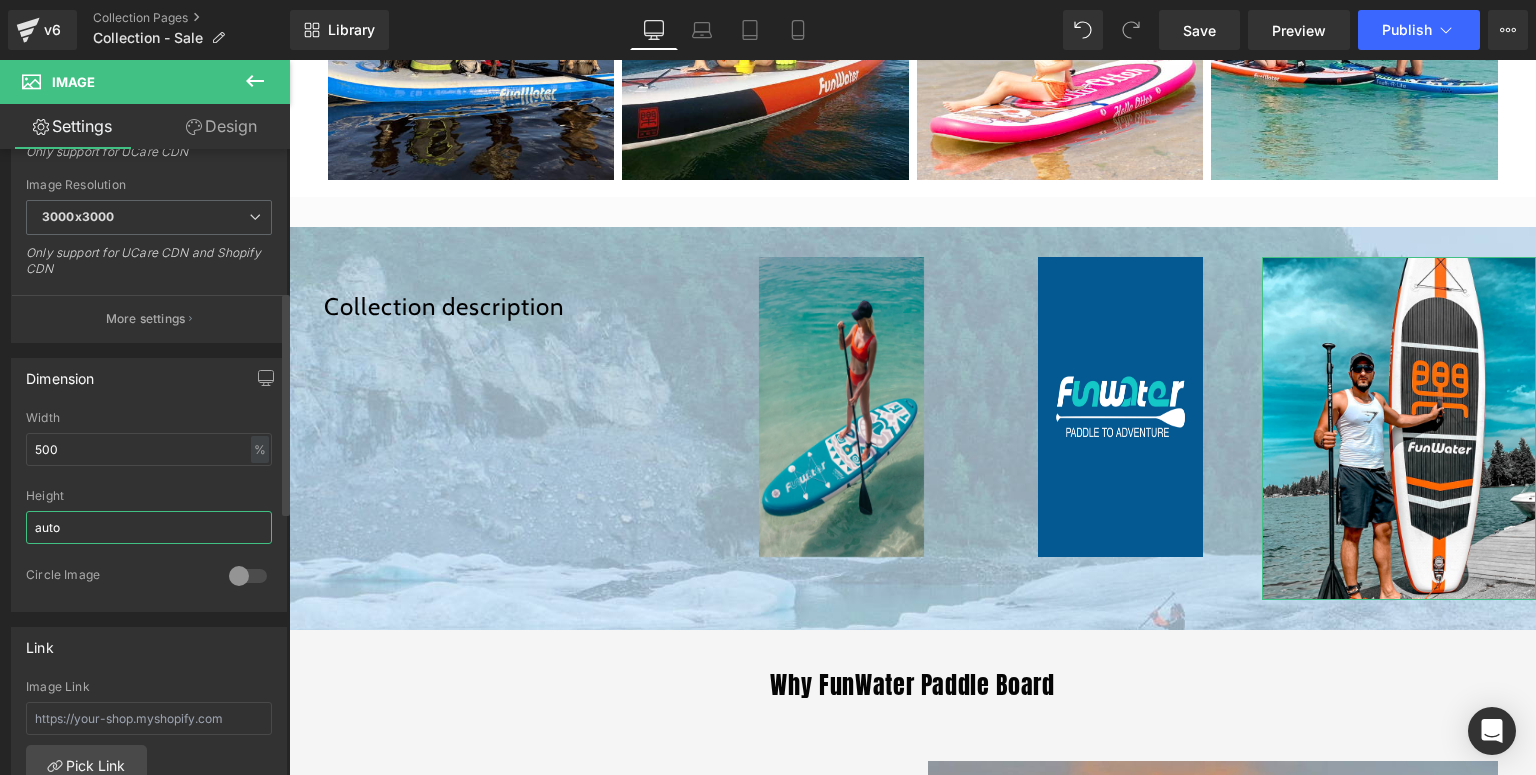 drag, startPoint x: 95, startPoint y: 517, endPoint x: 13, endPoint y: 528, distance: 82.73451 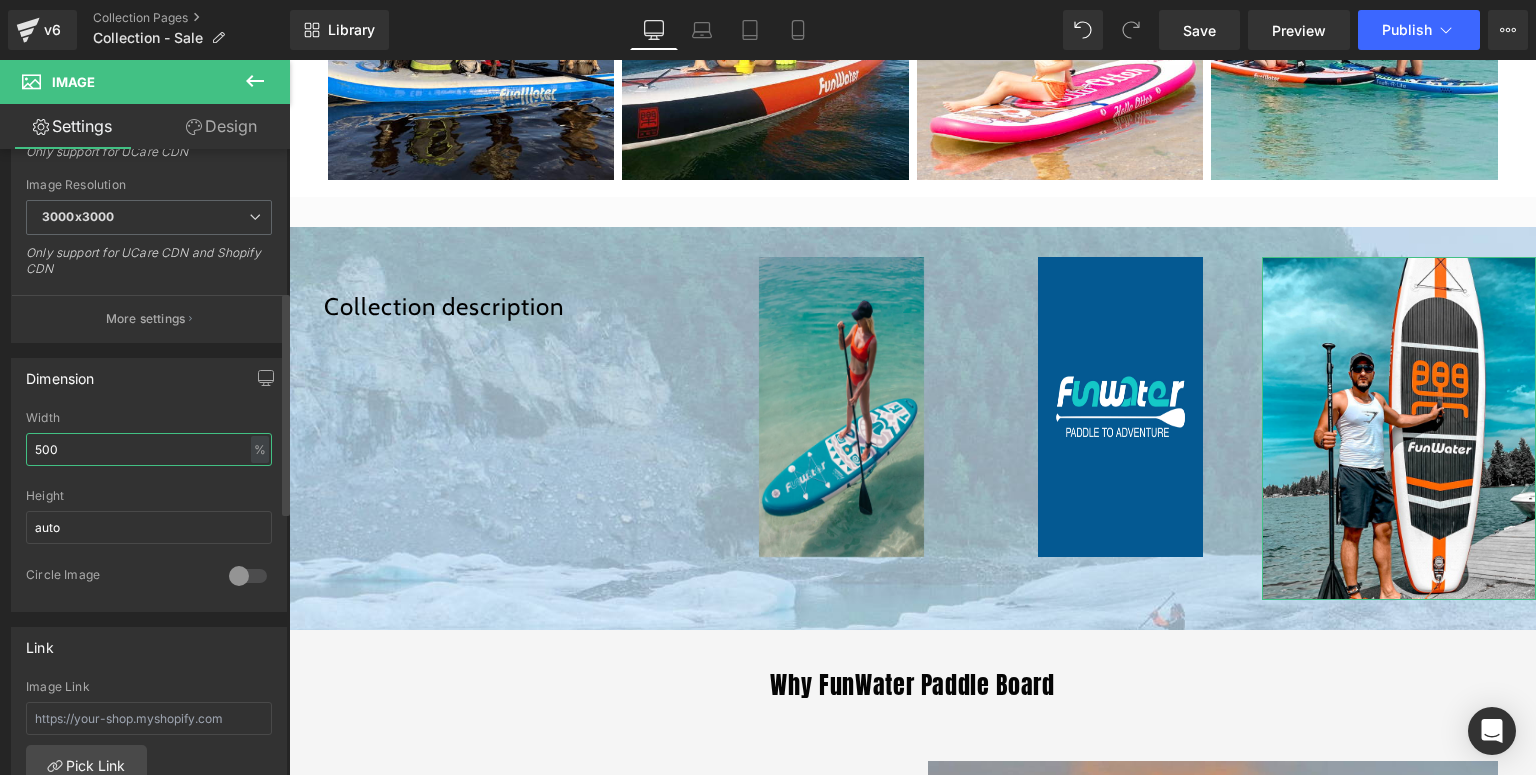 drag, startPoint x: 116, startPoint y: 444, endPoint x: 32, endPoint y: 457, distance: 85 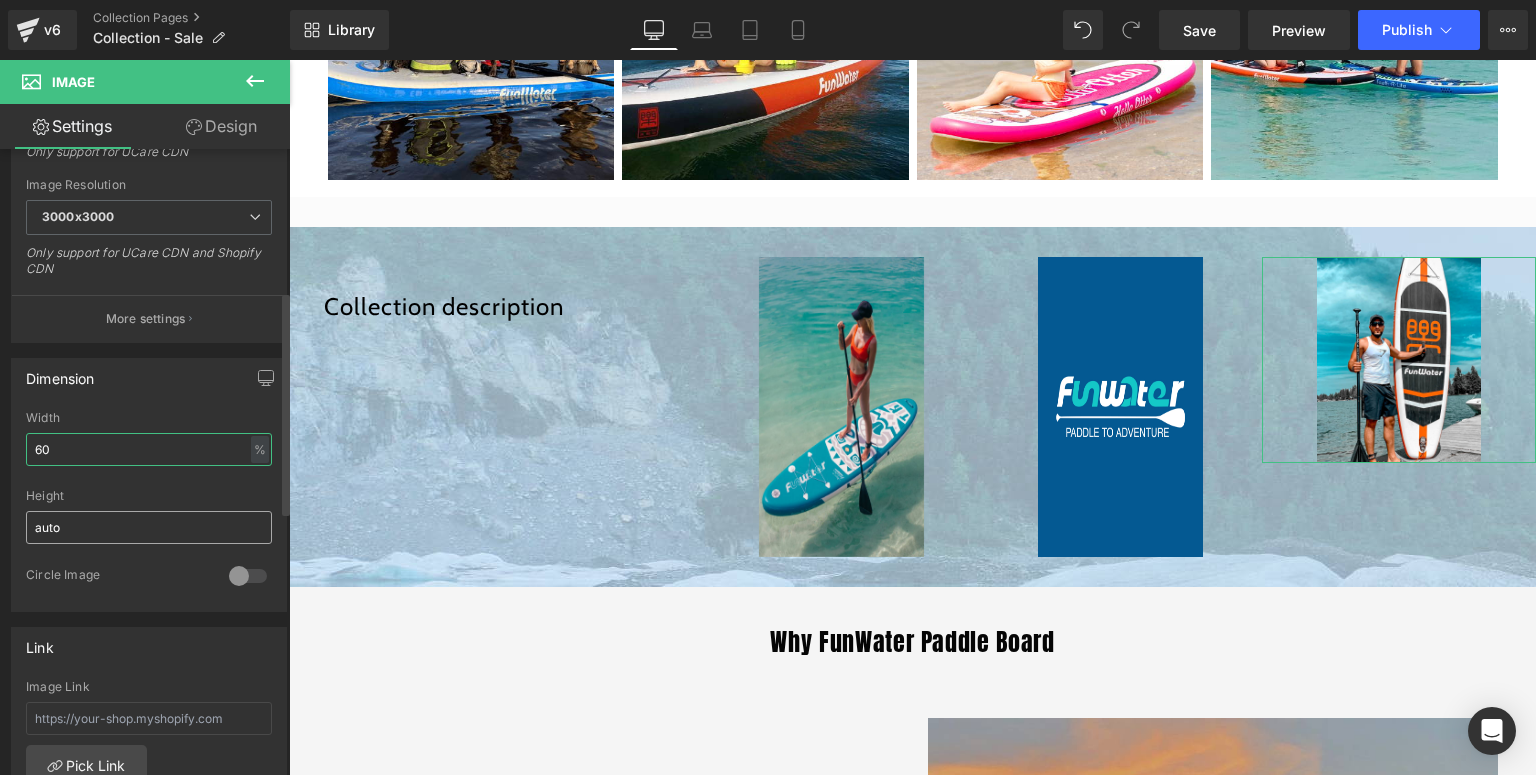 type on "60" 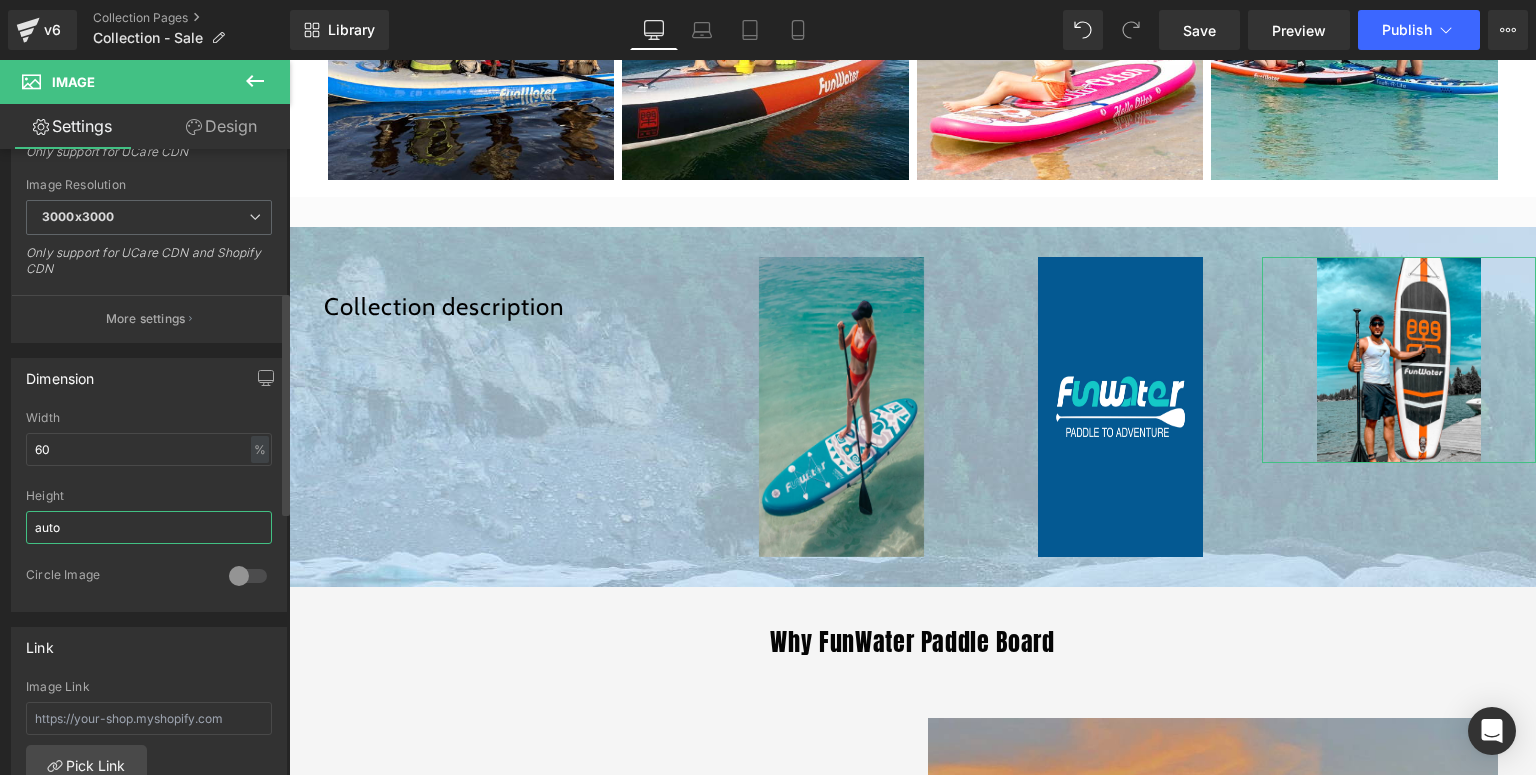 drag, startPoint x: 87, startPoint y: 535, endPoint x: 0, endPoint y: 520, distance: 88.28363 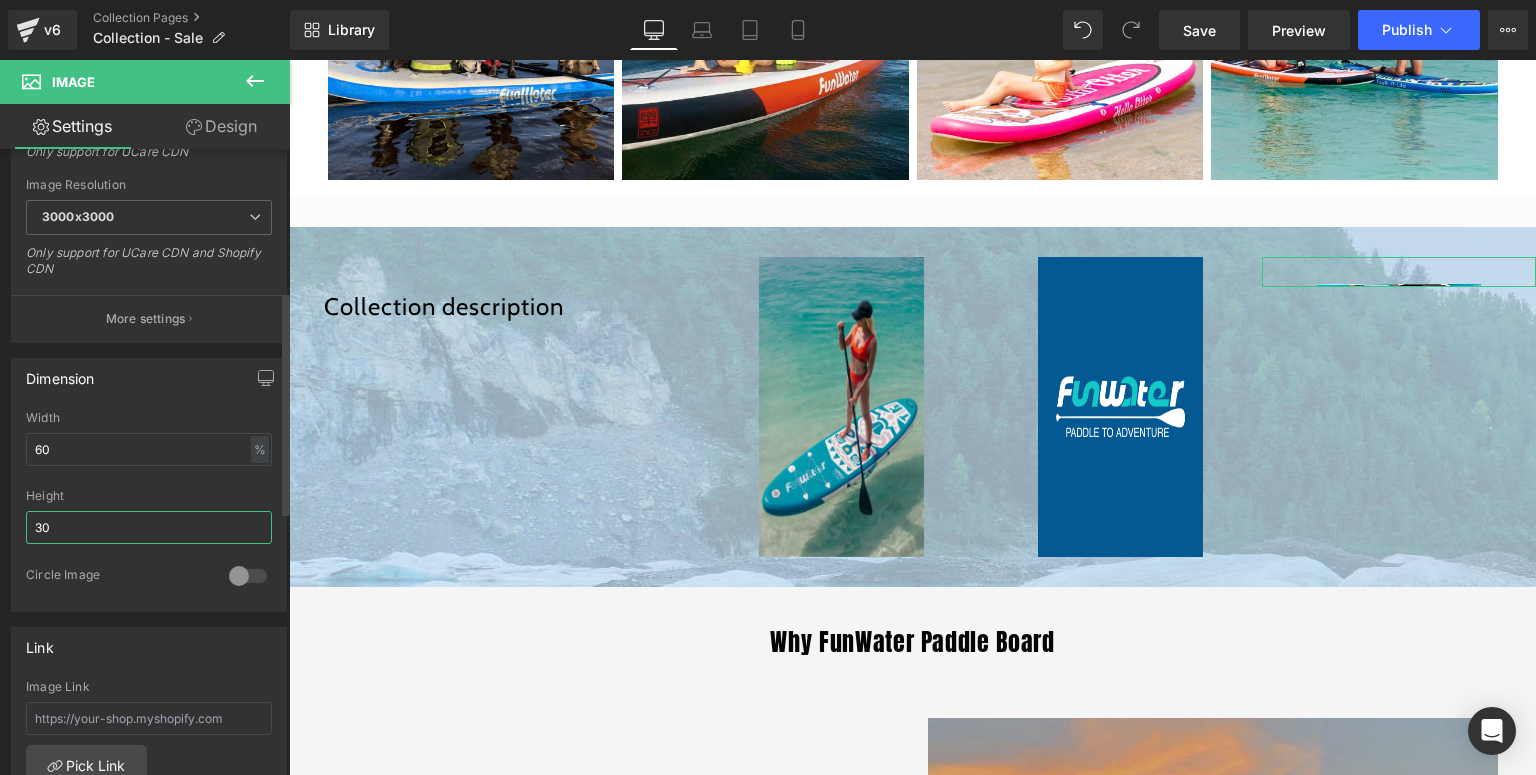 type on "300" 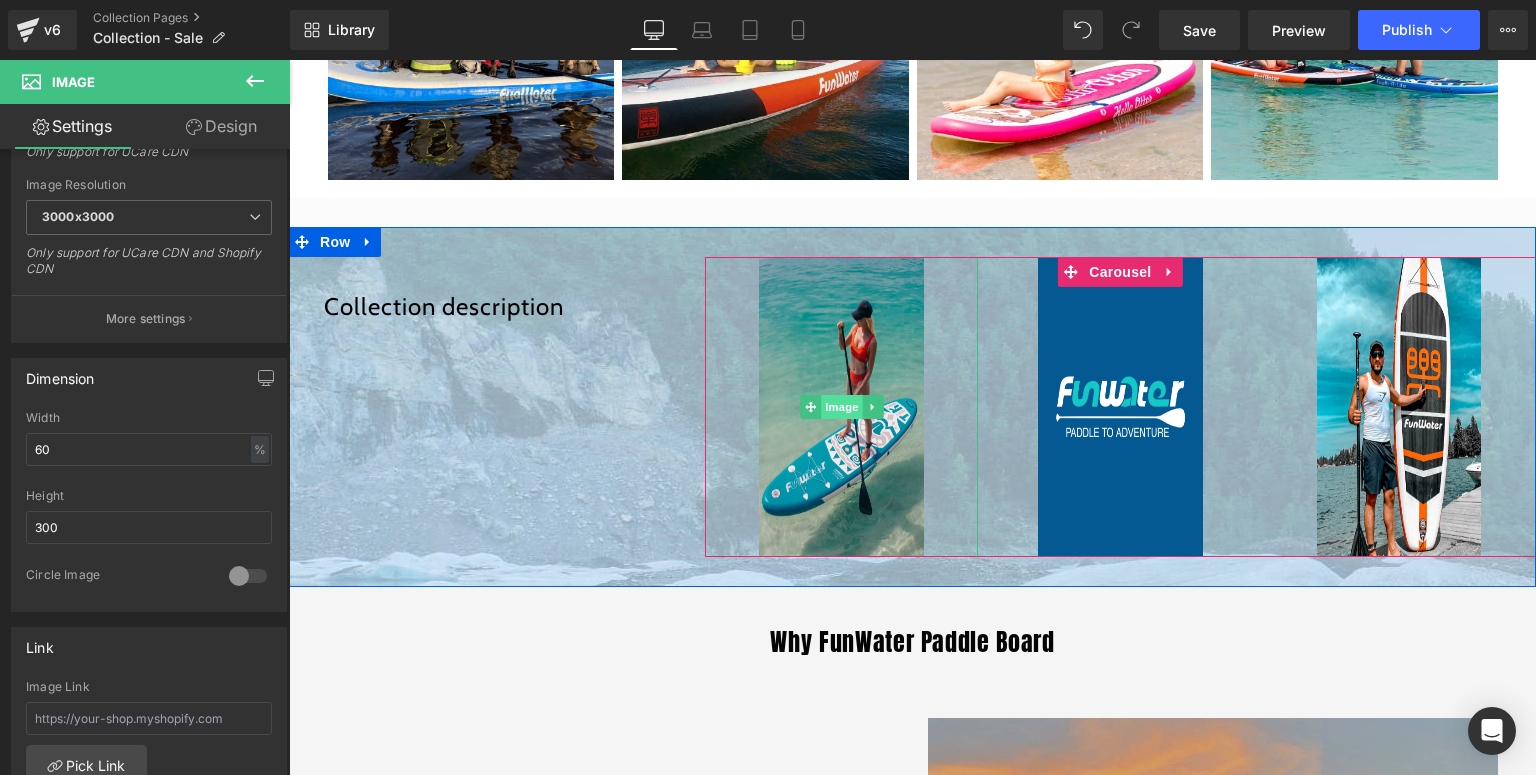 click on "Image" at bounding box center [842, 407] 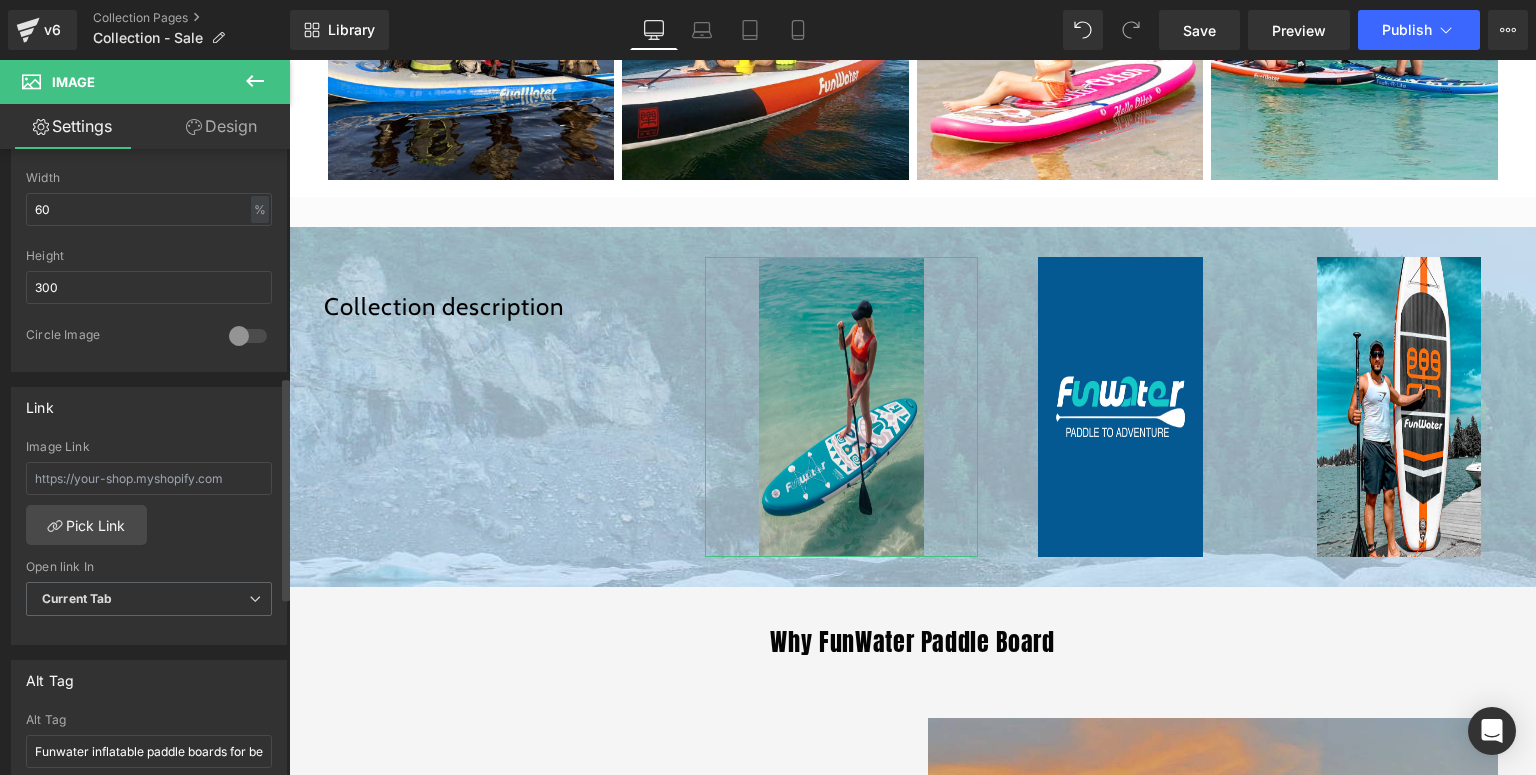 scroll, scrollTop: 720, scrollLeft: 0, axis: vertical 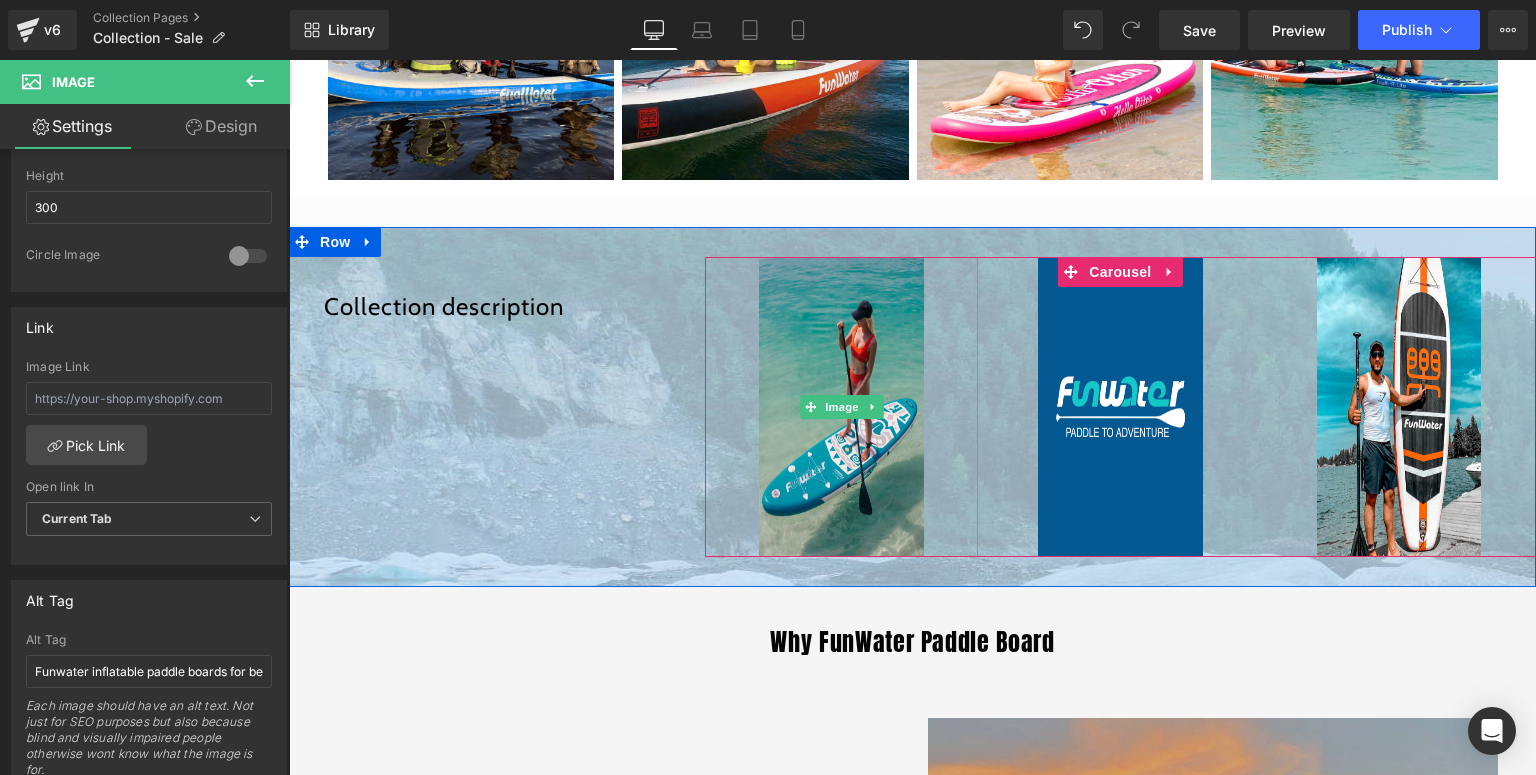 drag, startPoint x: 836, startPoint y: 398, endPoint x: 678, endPoint y: 421, distance: 159.66527 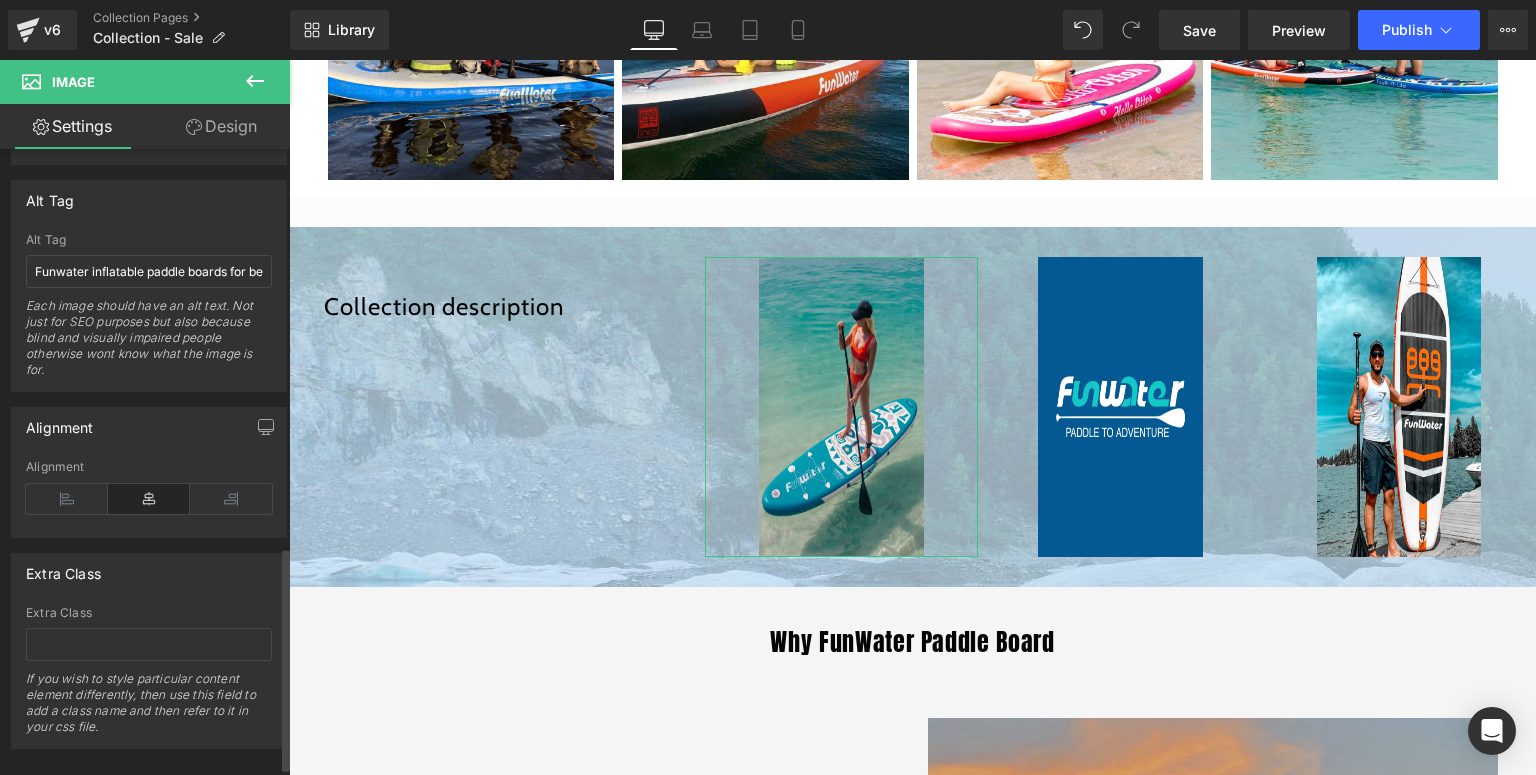 scroll, scrollTop: 1144, scrollLeft: 0, axis: vertical 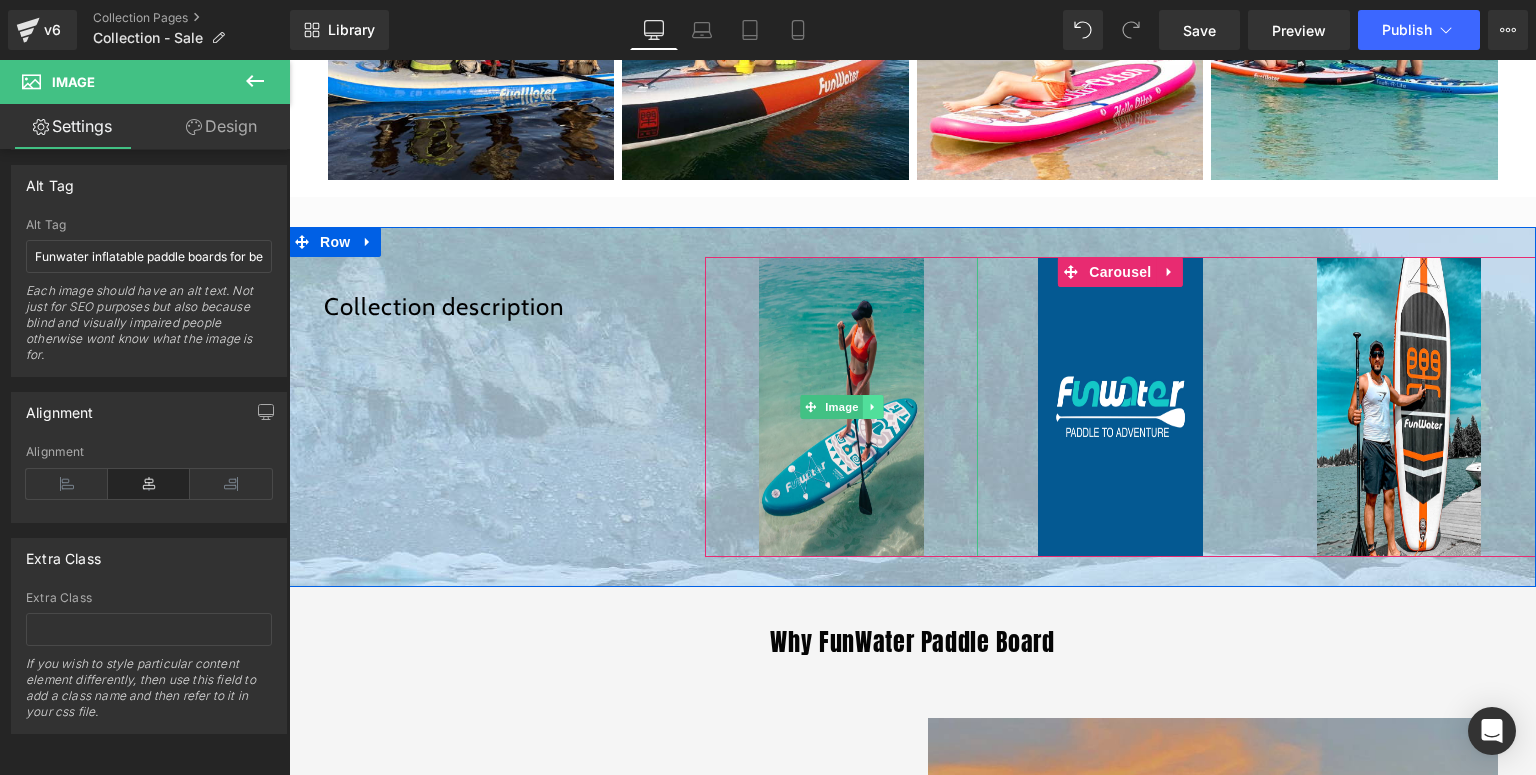 click at bounding box center (872, 407) 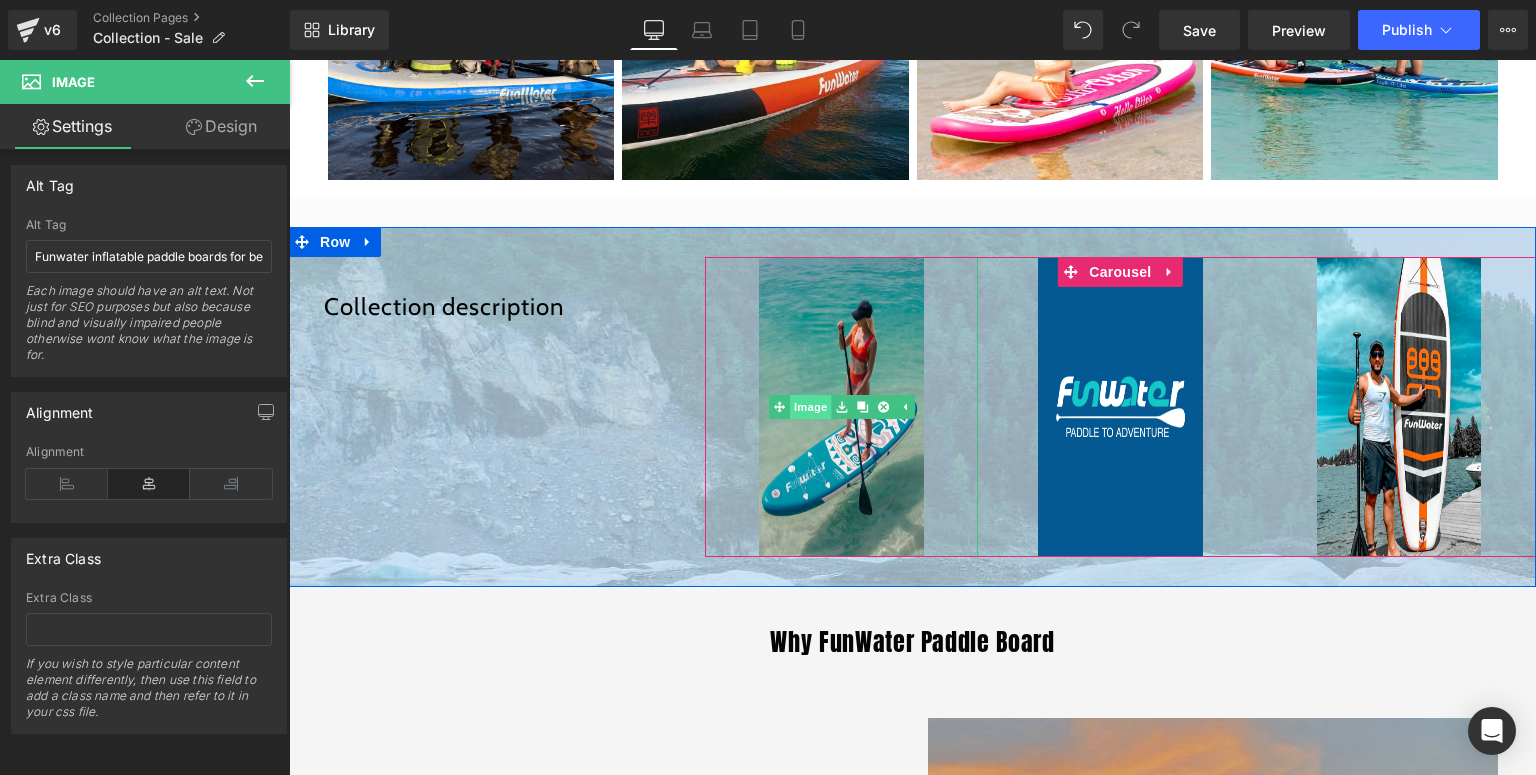 click on "Image" at bounding box center [811, 407] 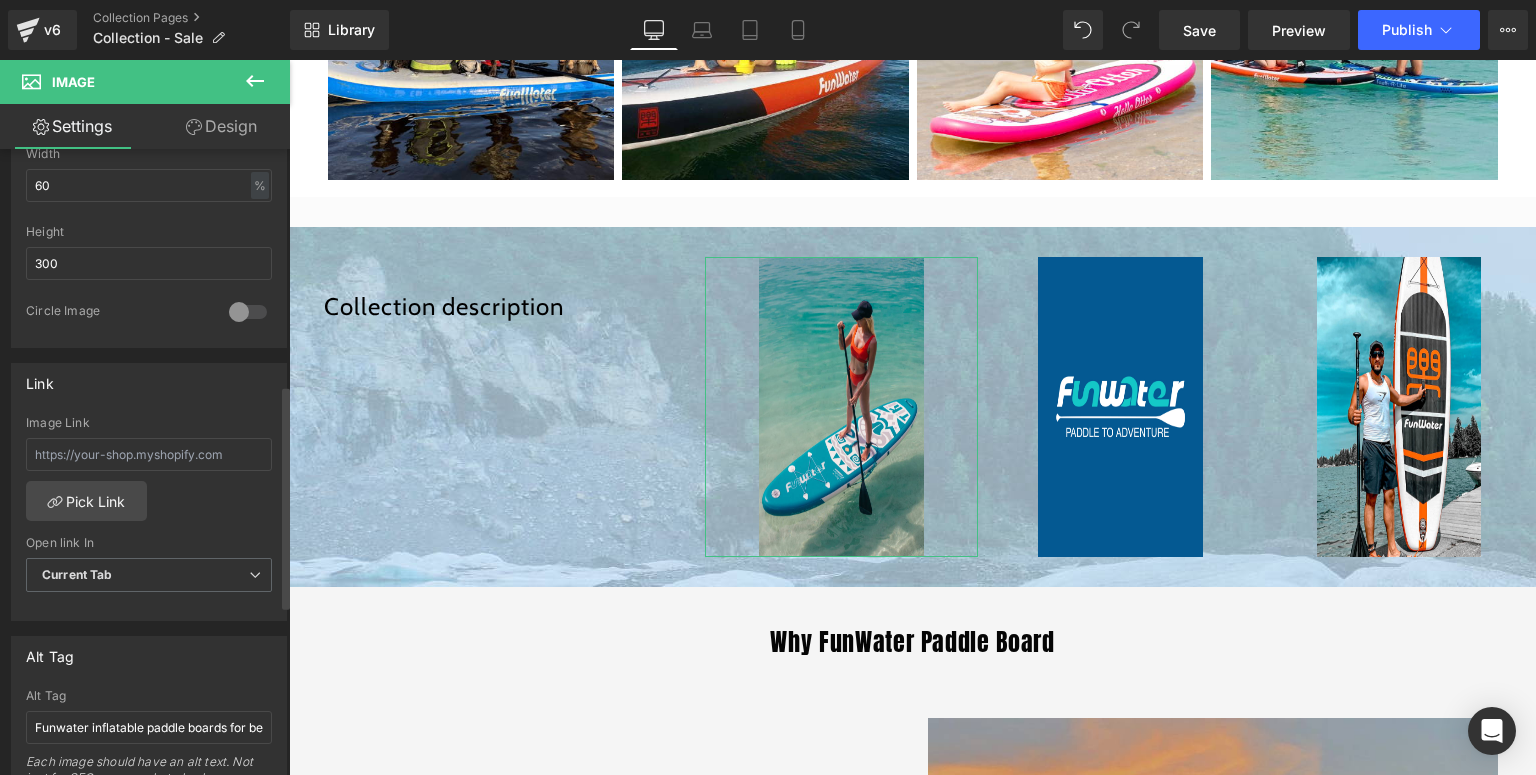 scroll, scrollTop: 584, scrollLeft: 0, axis: vertical 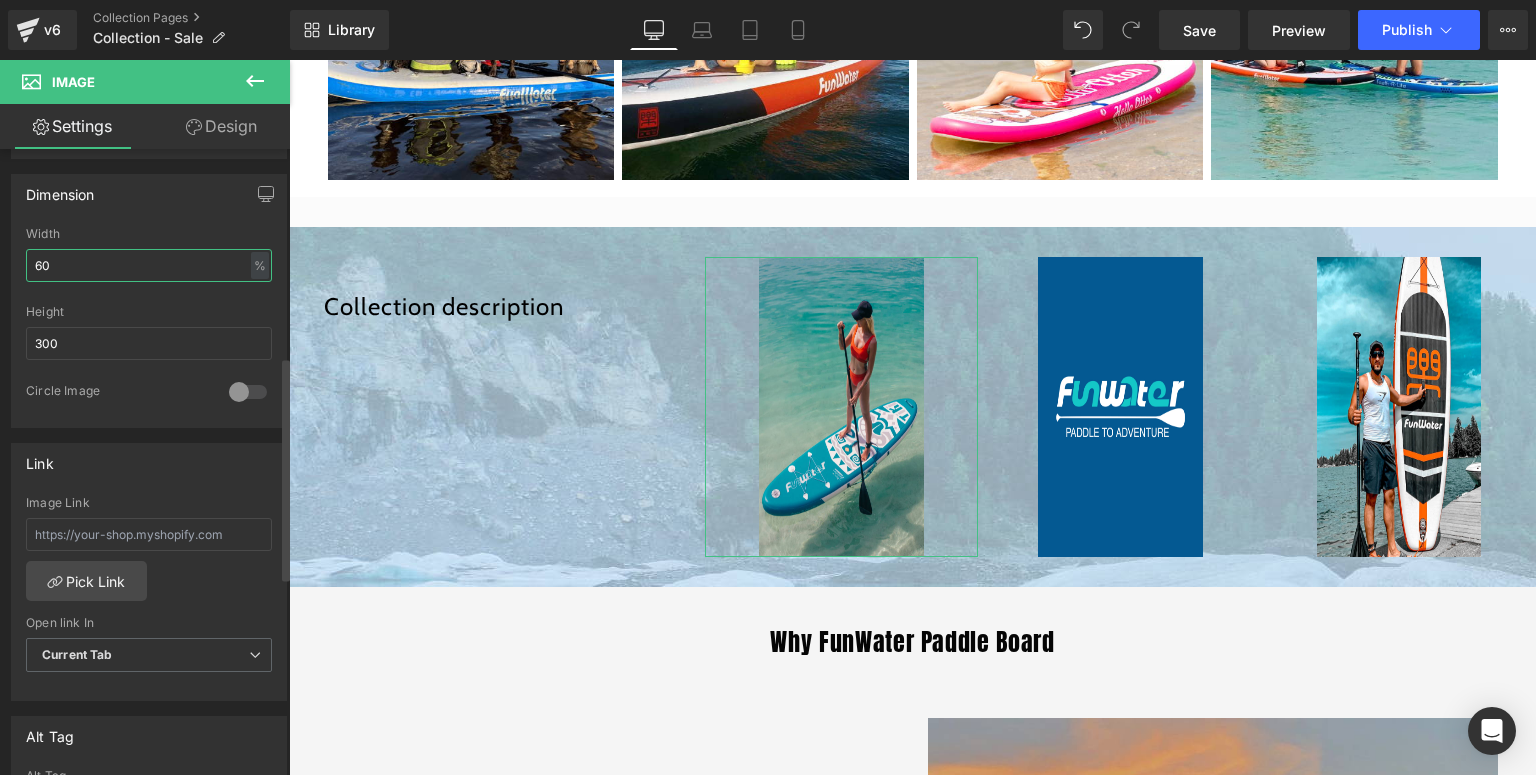 drag, startPoint x: 77, startPoint y: 269, endPoint x: 0, endPoint y: 258, distance: 77.781746 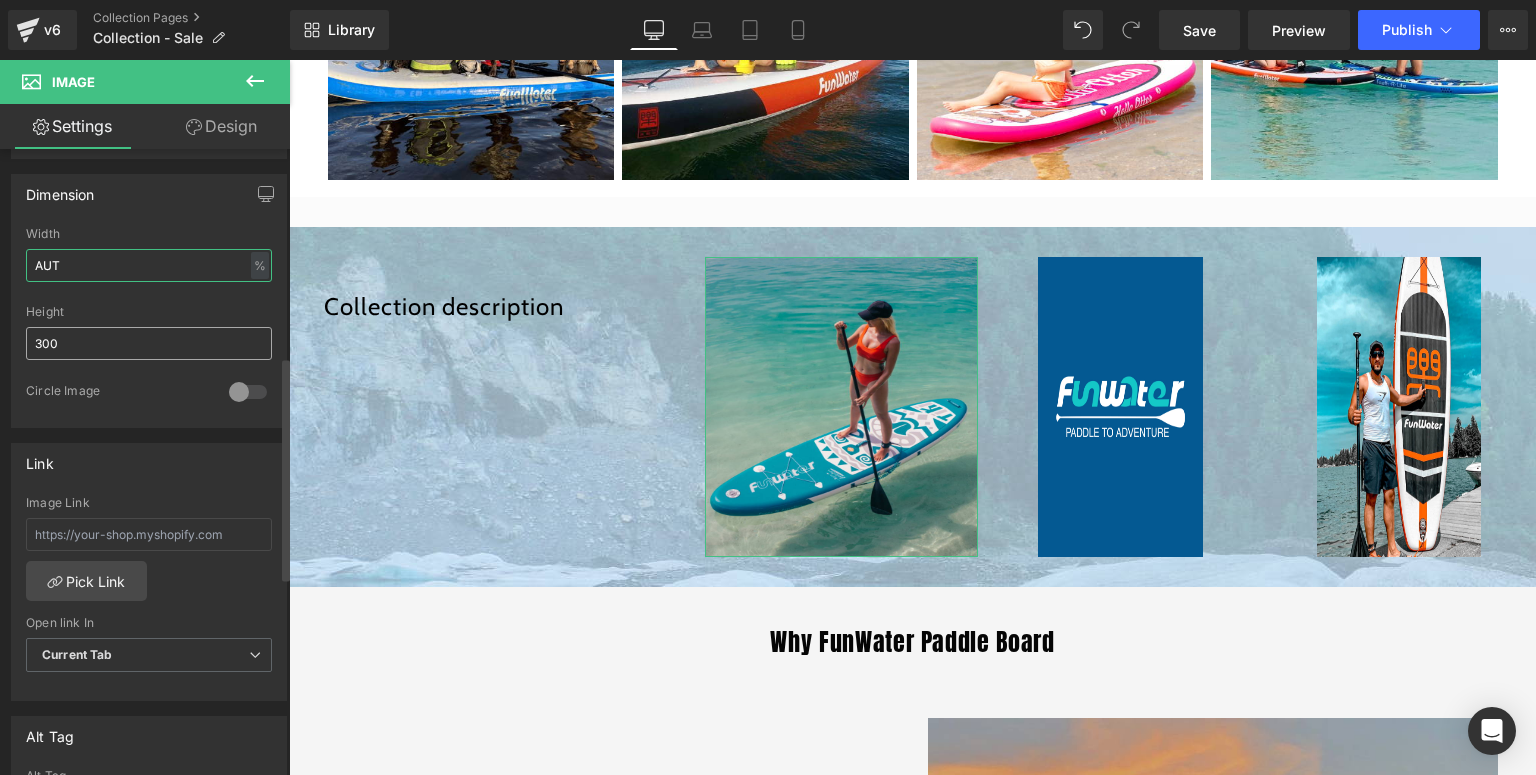 type on "AUT" 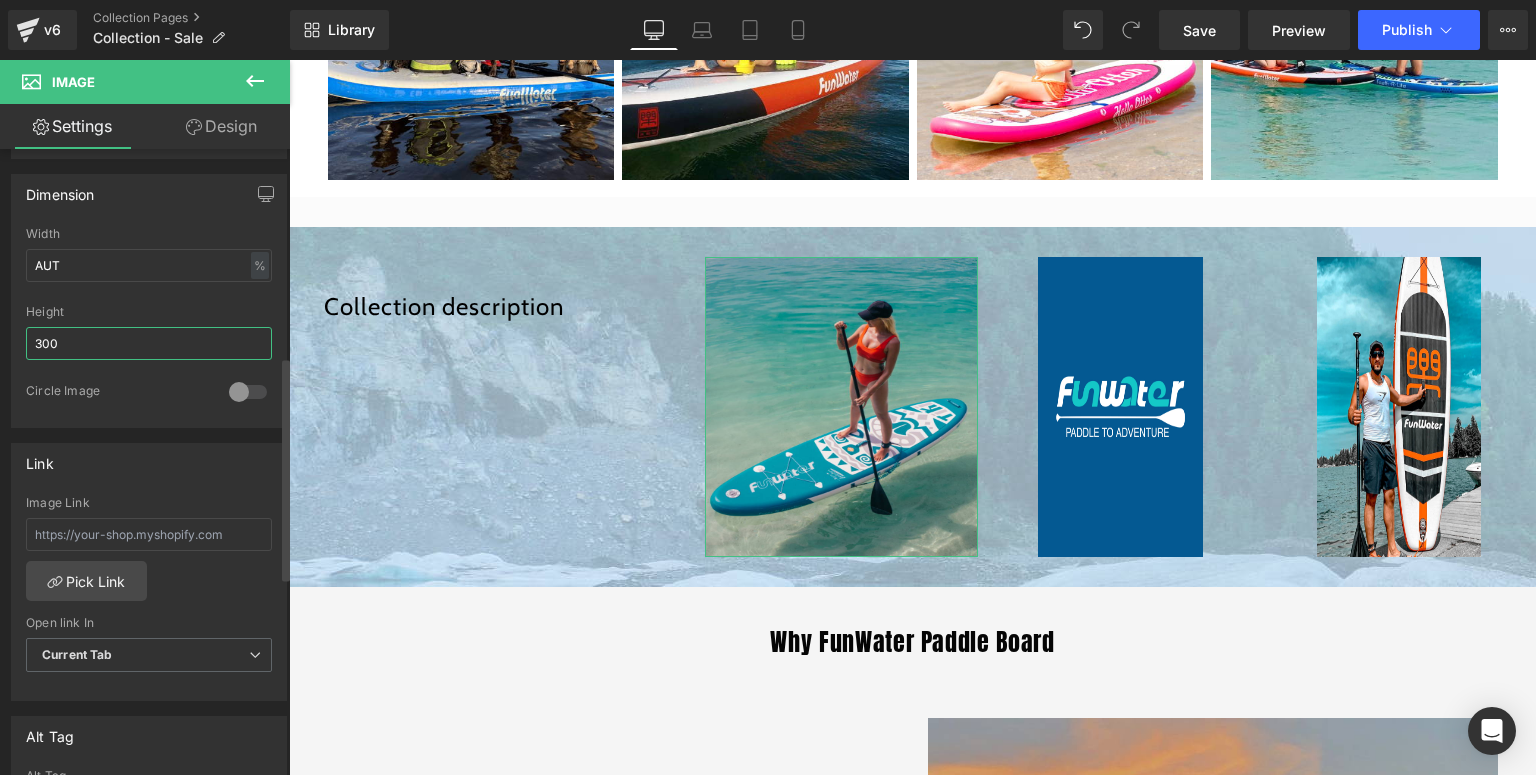 drag, startPoint x: 75, startPoint y: 339, endPoint x: 32, endPoint y: 346, distance: 43.56604 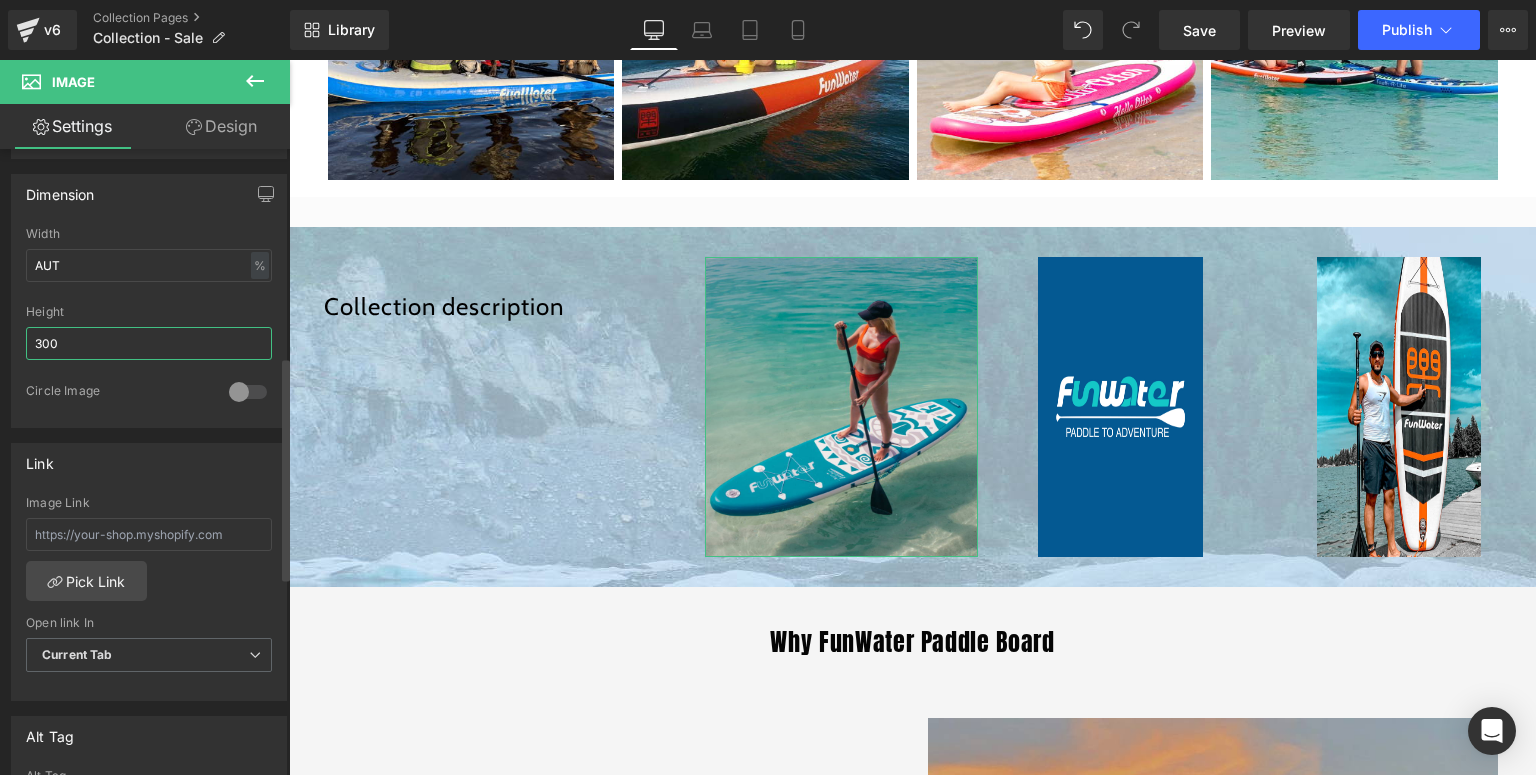 click on "300" at bounding box center (149, 343) 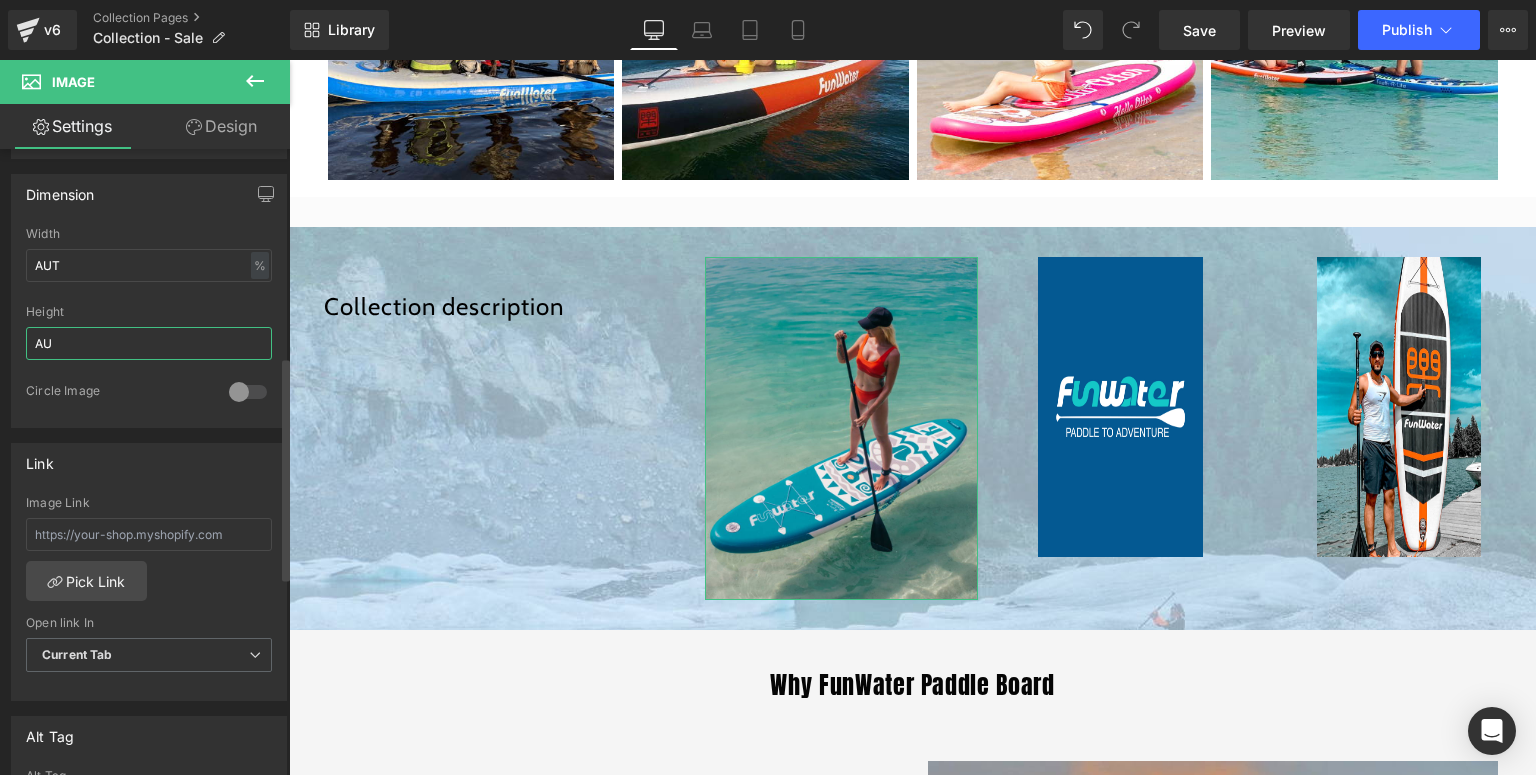 type on "AUT" 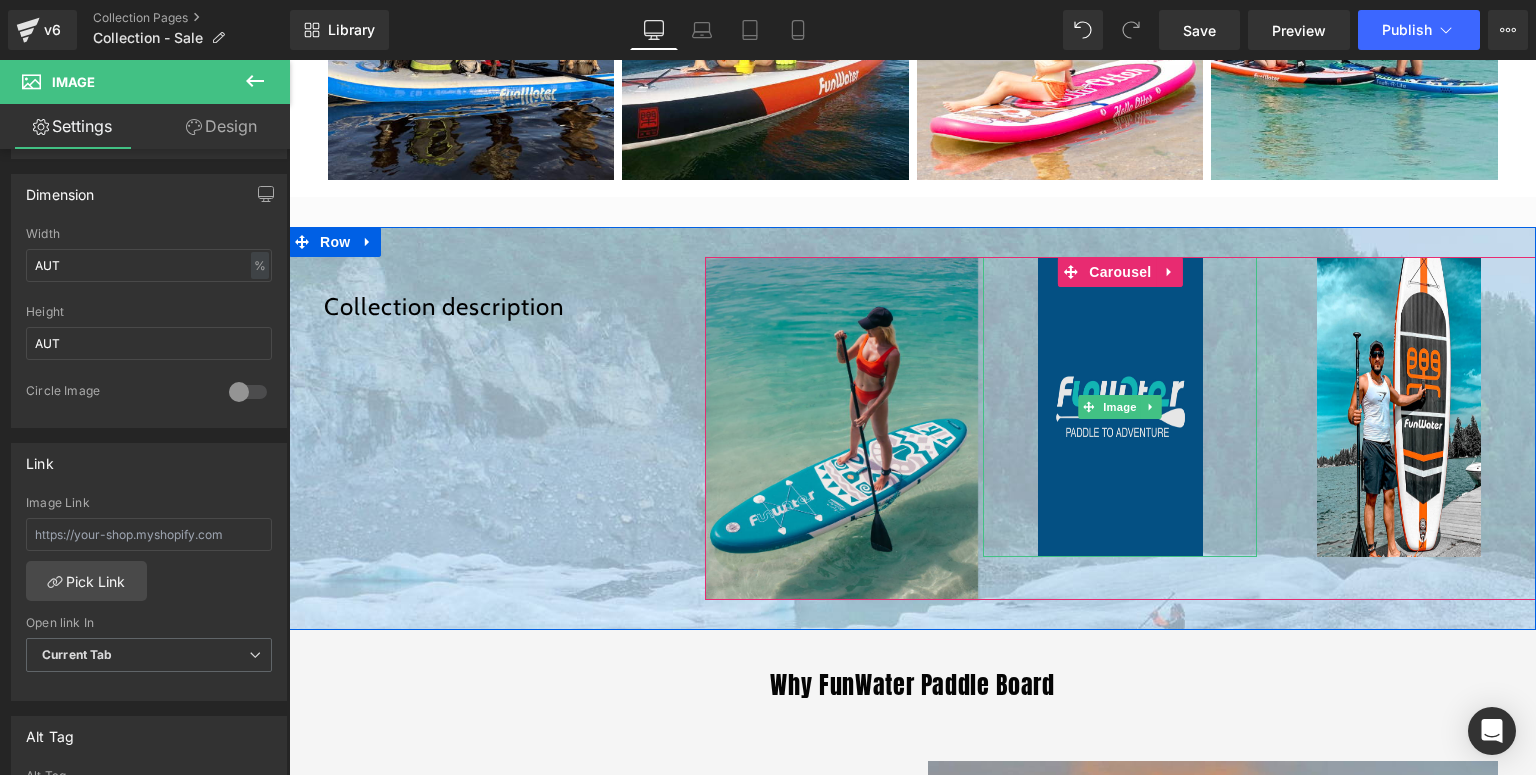 click at bounding box center (1120, 407) 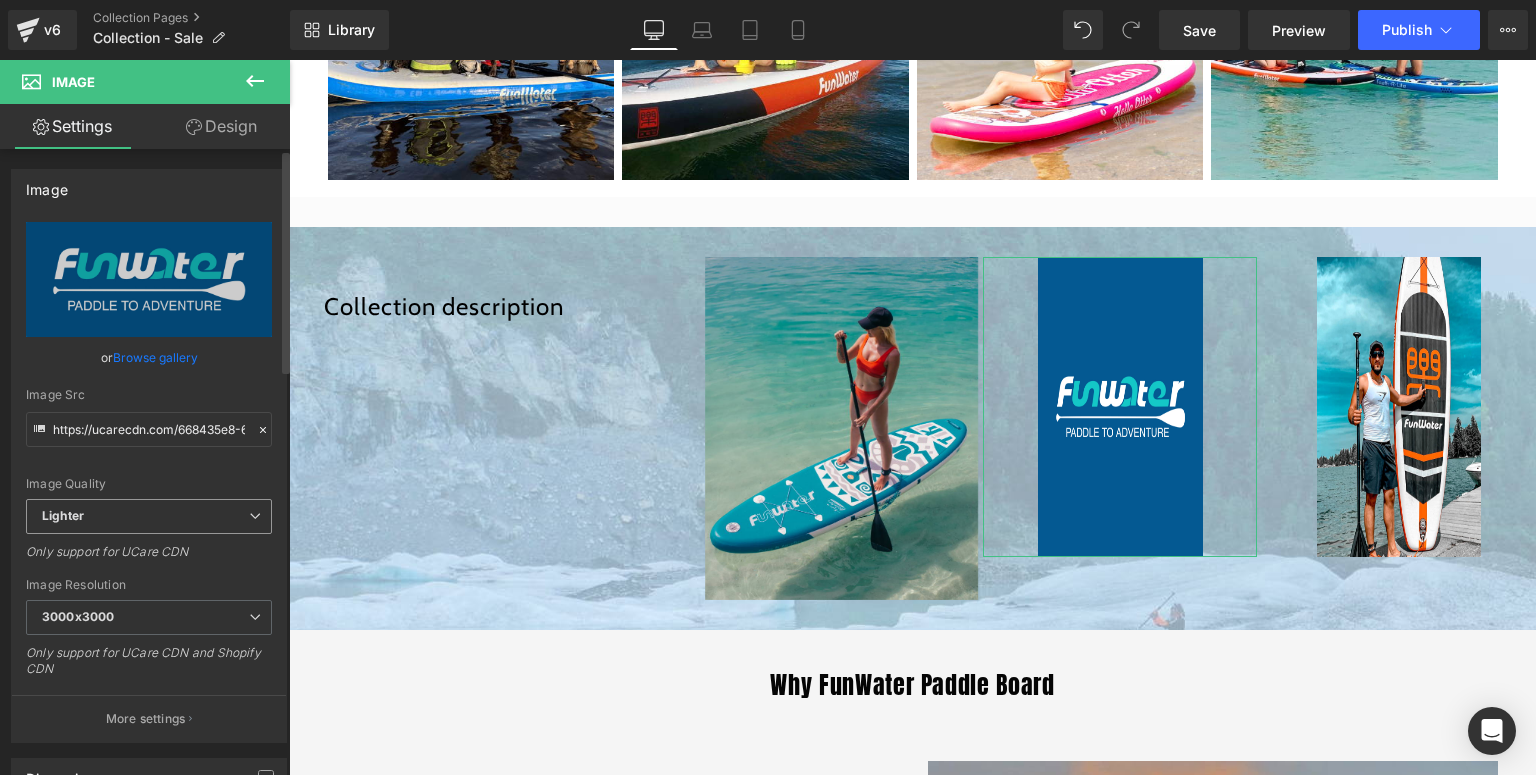 scroll, scrollTop: 320, scrollLeft: 0, axis: vertical 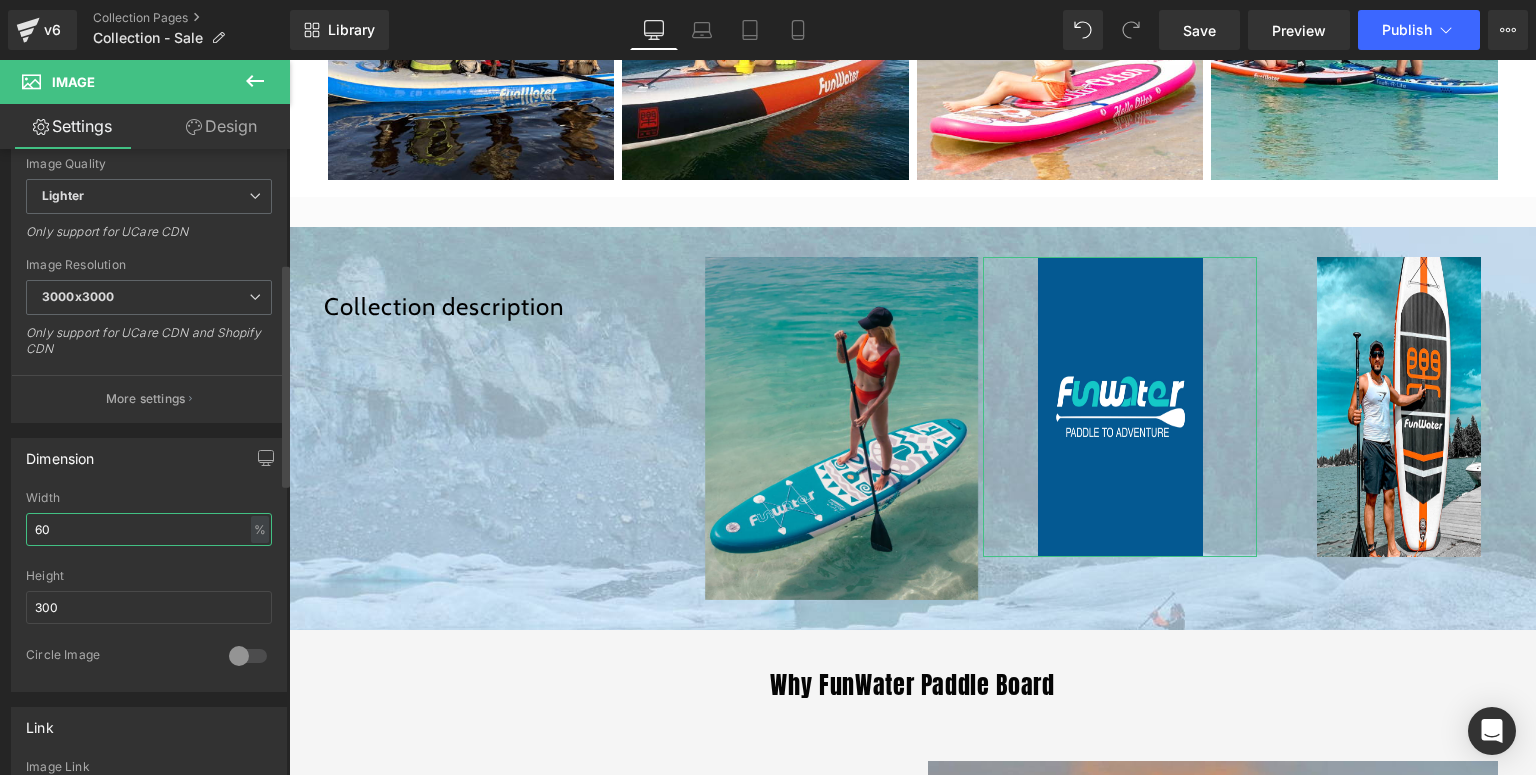 drag, startPoint x: 103, startPoint y: 527, endPoint x: 0, endPoint y: 527, distance: 103 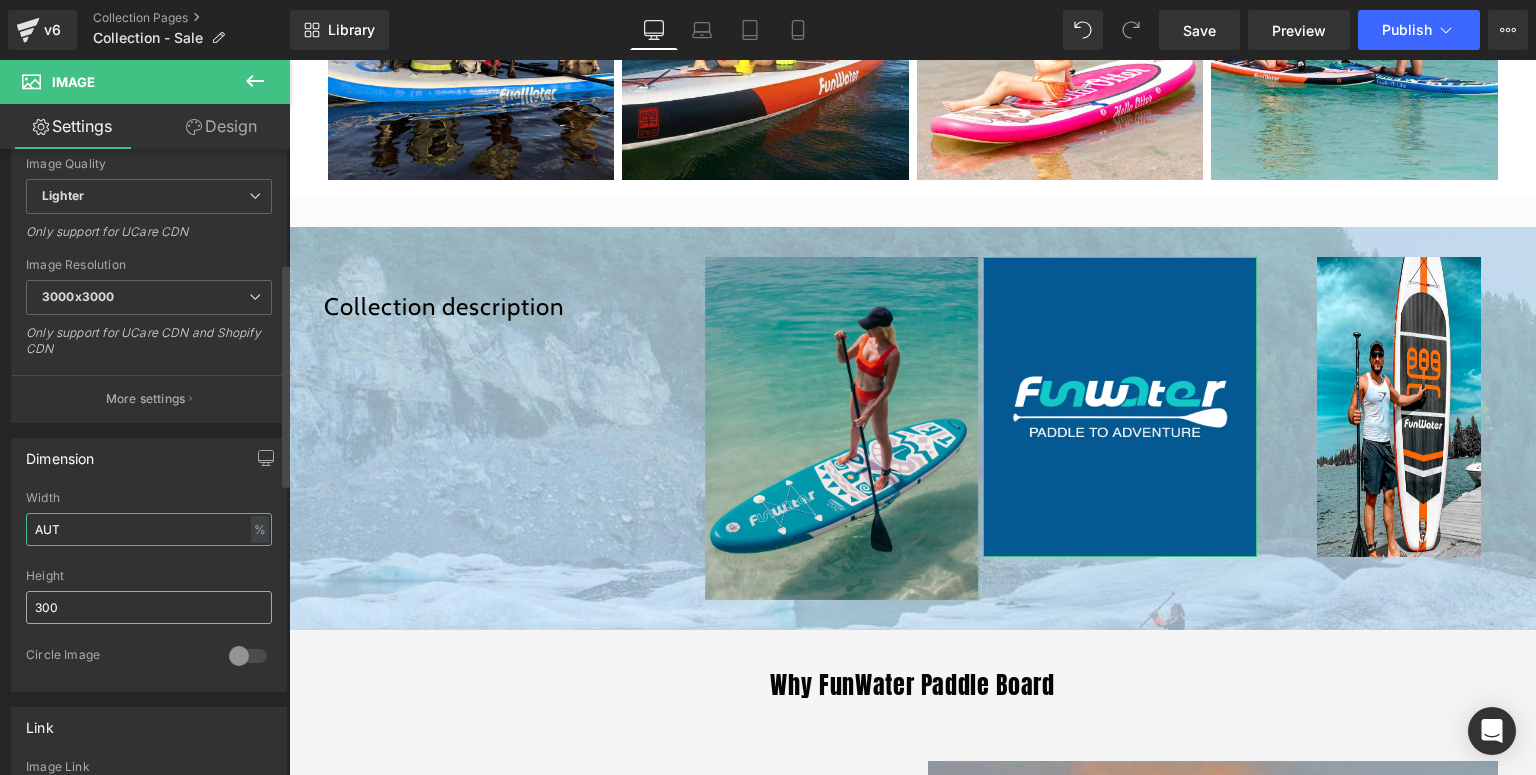type on "AUT" 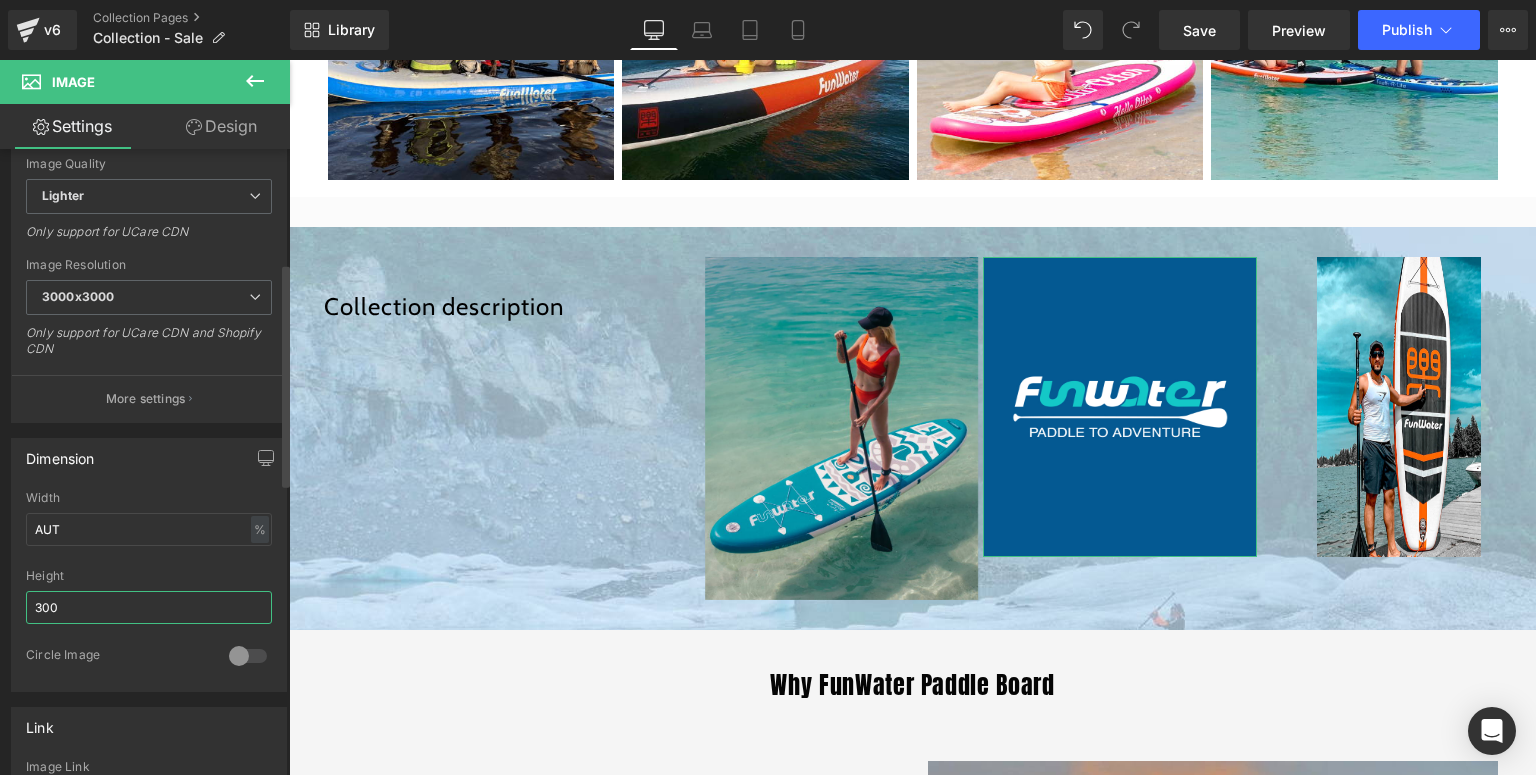 drag, startPoint x: 55, startPoint y: 604, endPoint x: 0, endPoint y: 617, distance: 56.515484 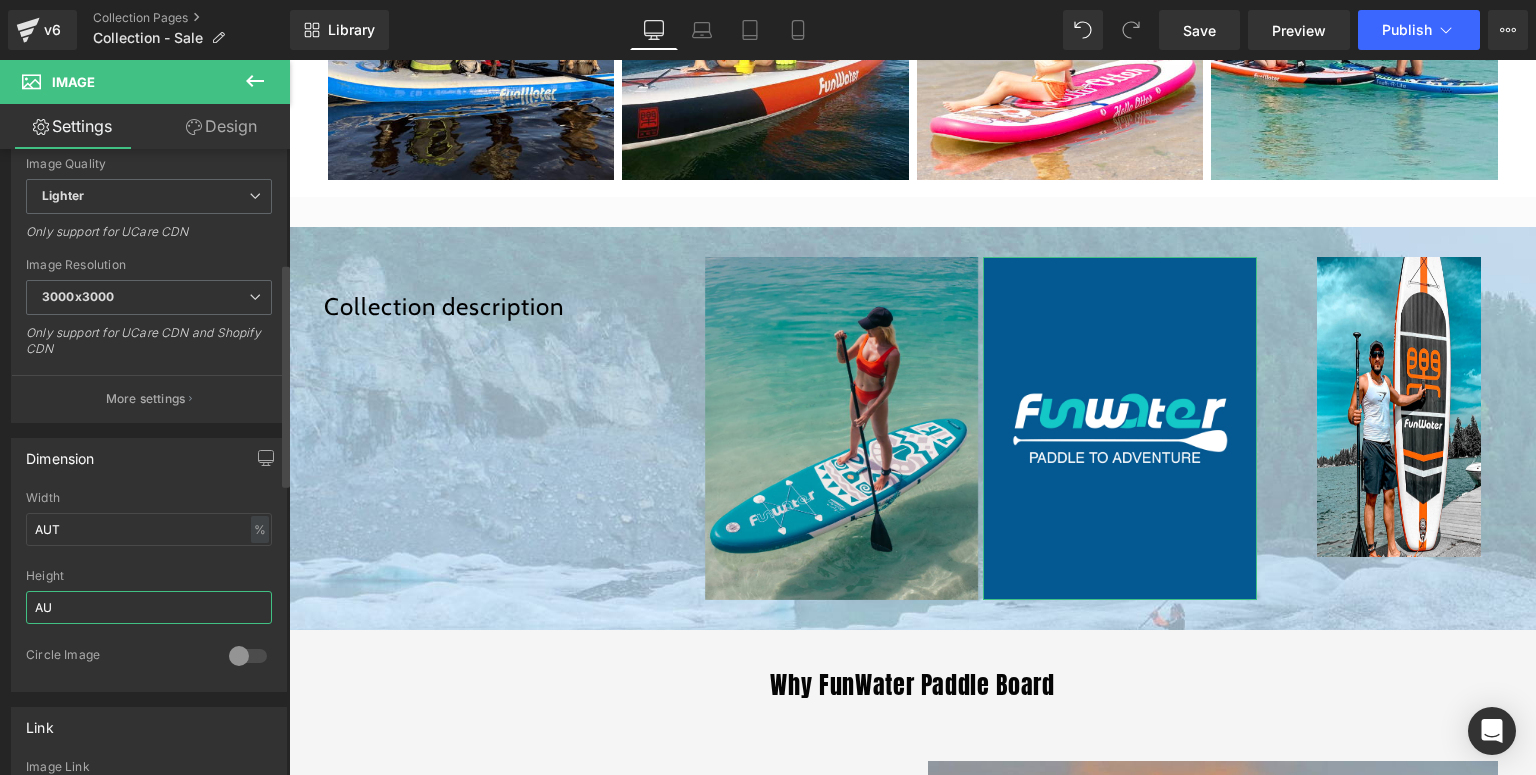 type on "AUT" 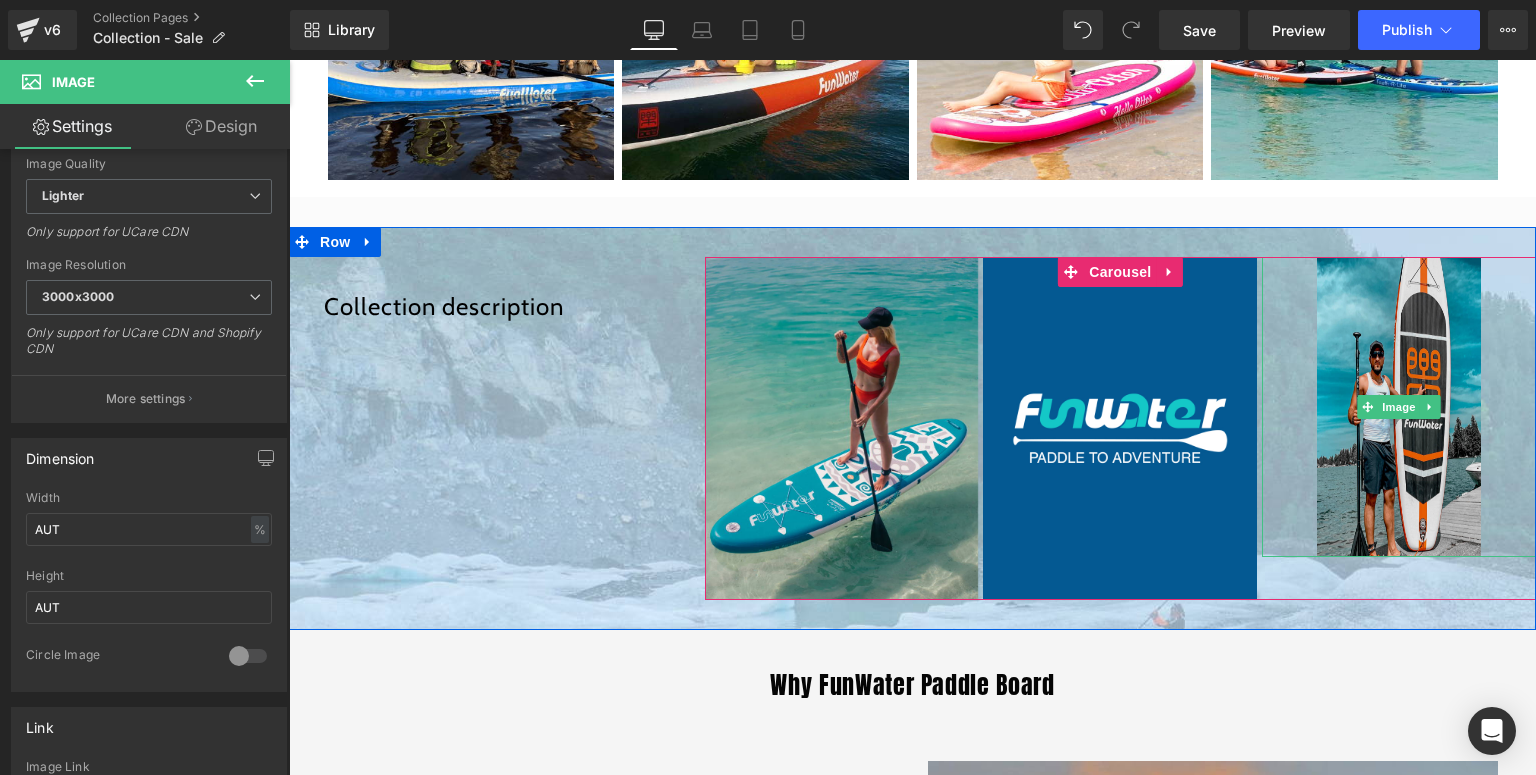 click at bounding box center [1399, 407] 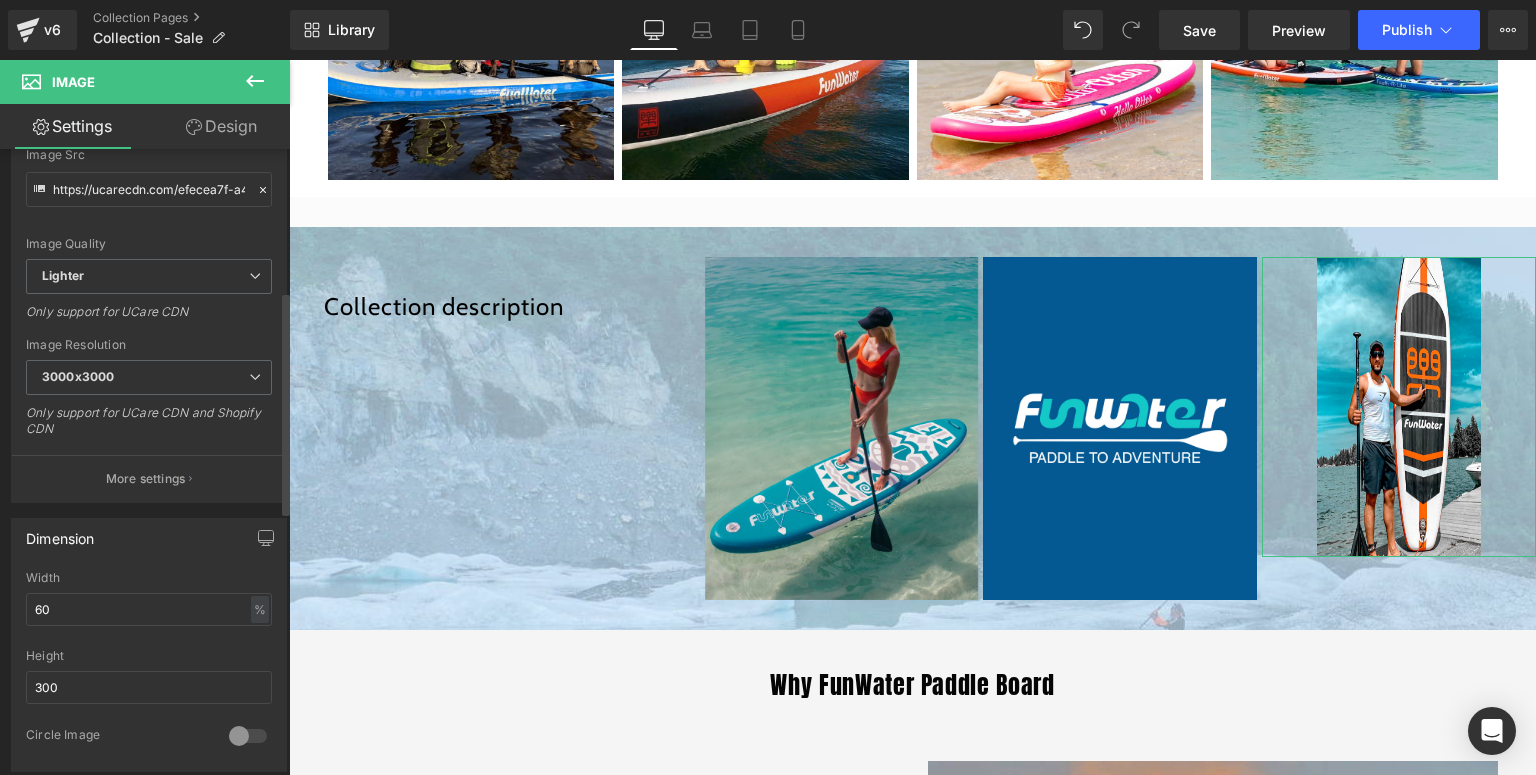 scroll, scrollTop: 480, scrollLeft: 0, axis: vertical 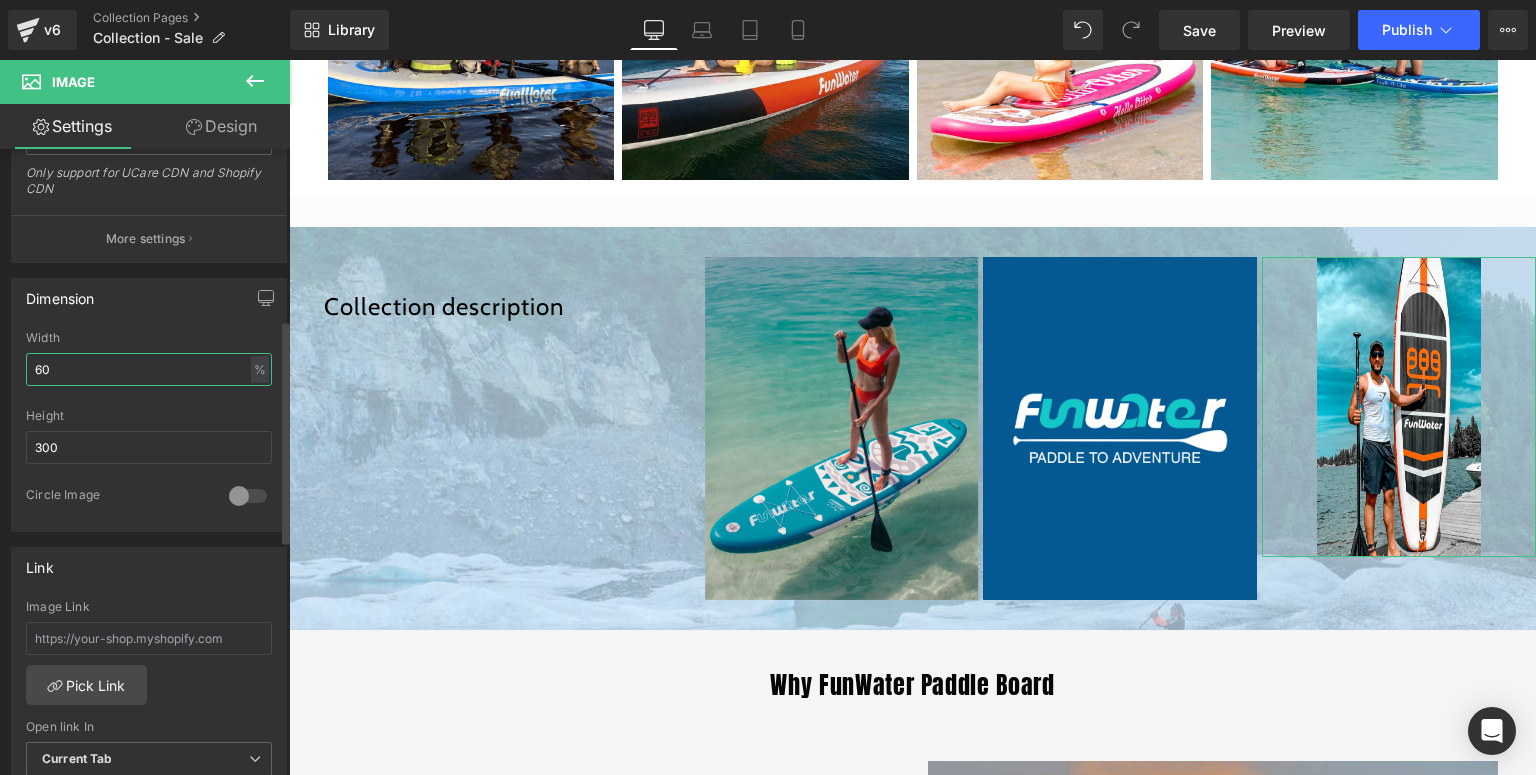 drag, startPoint x: 55, startPoint y: 357, endPoint x: 0, endPoint y: 357, distance: 55 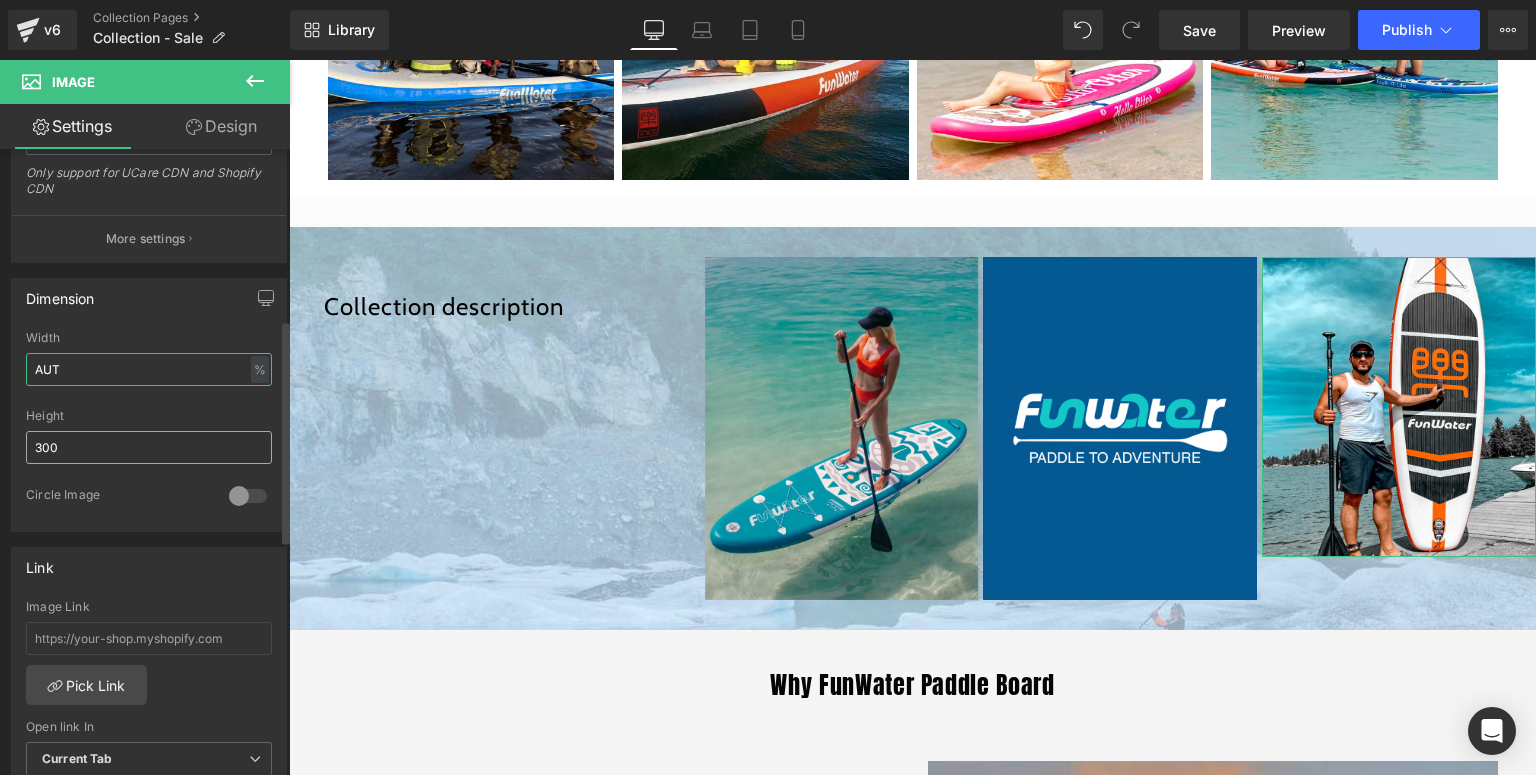 type on "AUT" 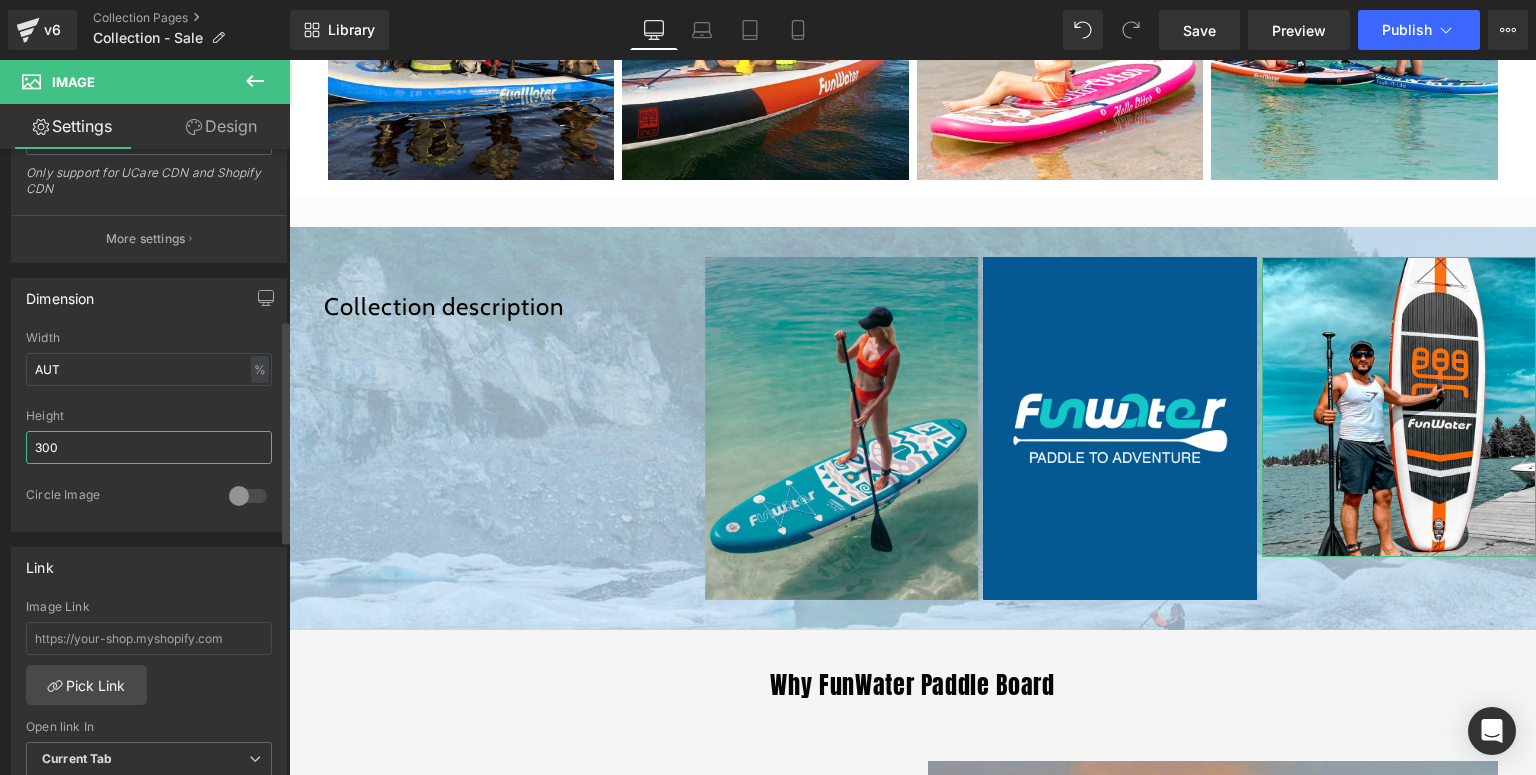 drag, startPoint x: 63, startPoint y: 439, endPoint x: 24, endPoint y: 447, distance: 39.812057 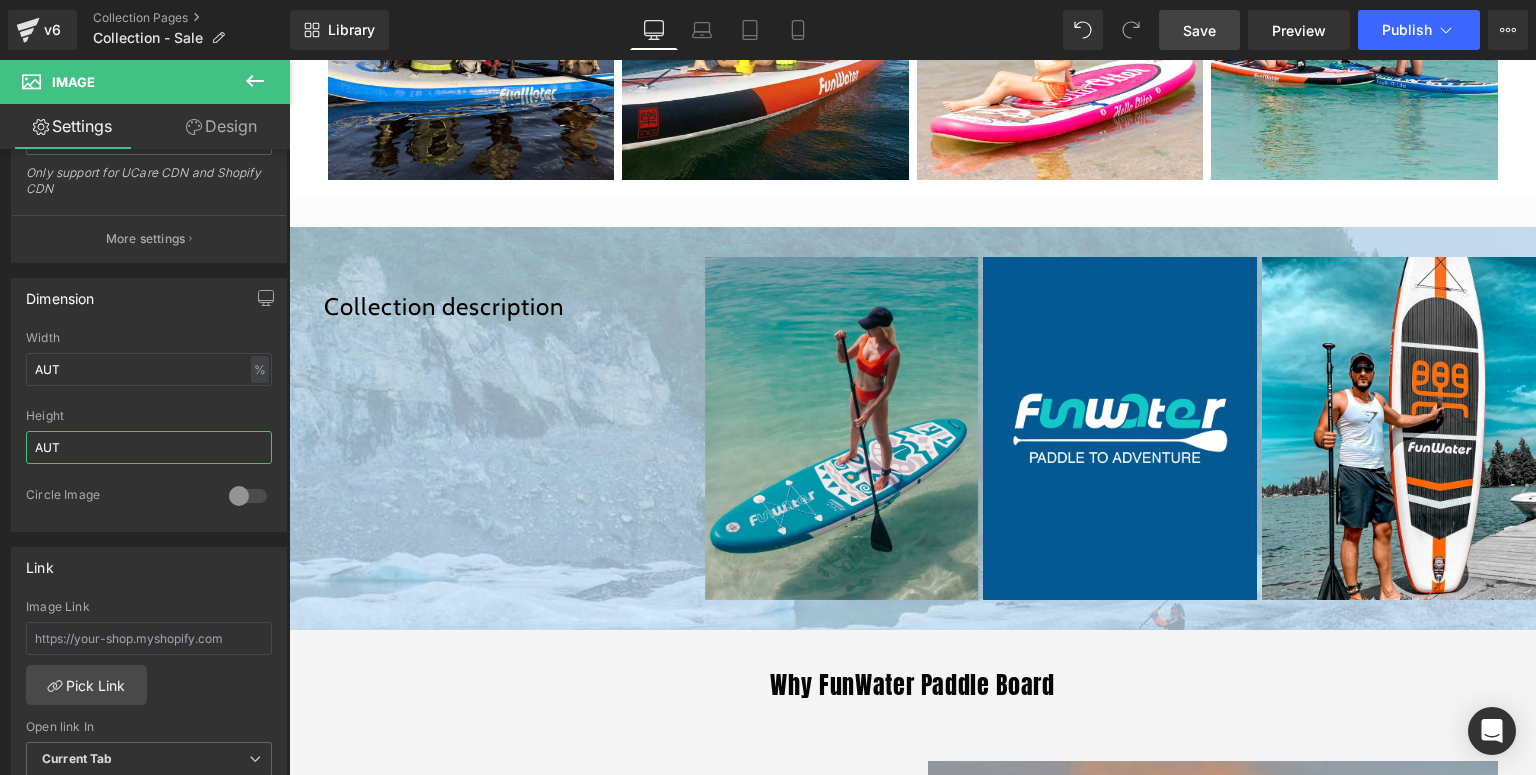 type on "AUT" 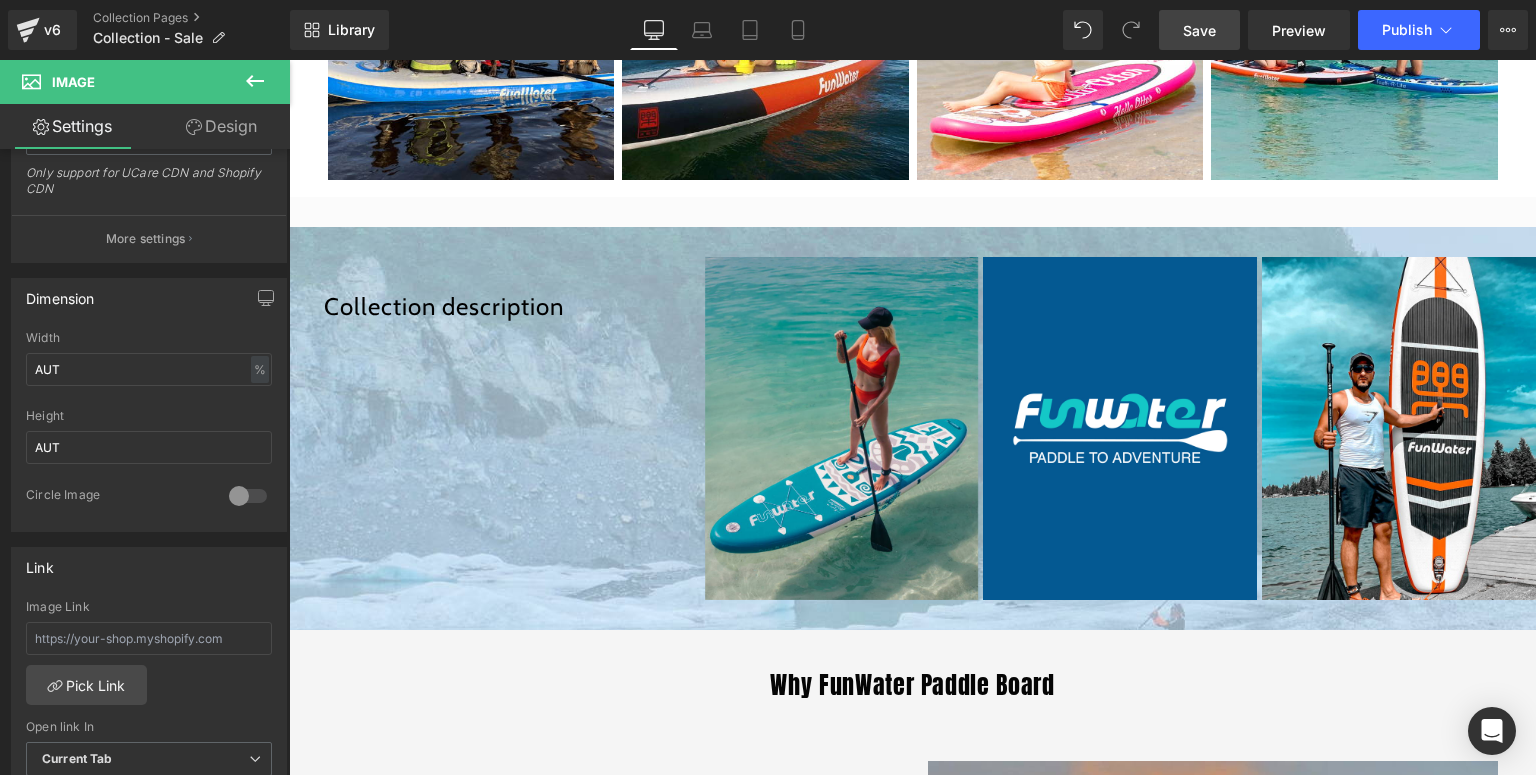 click on "Save" at bounding box center [1199, 30] 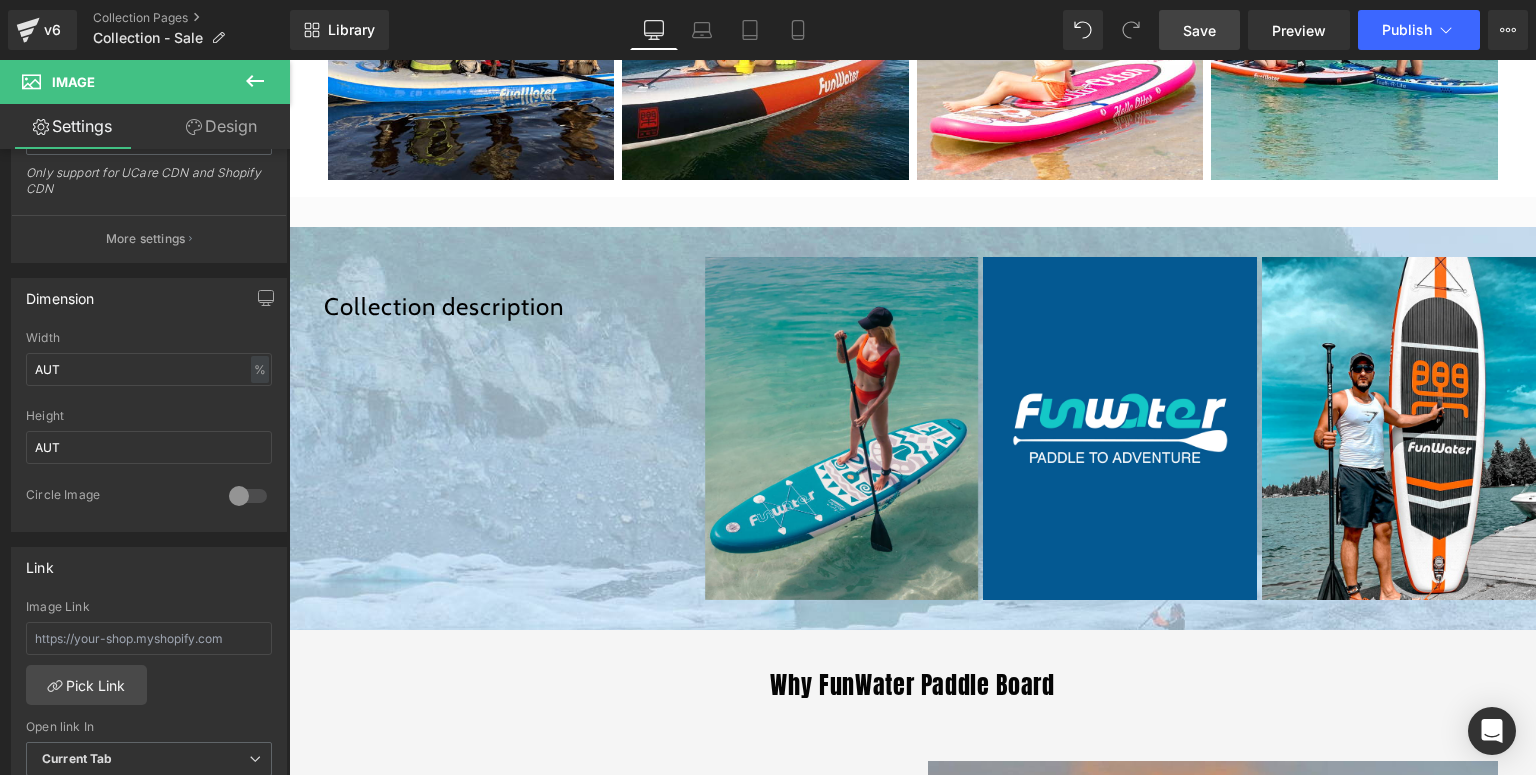 drag, startPoint x: 1282, startPoint y: 31, endPoint x: 1197, endPoint y: 44, distance: 85.98837 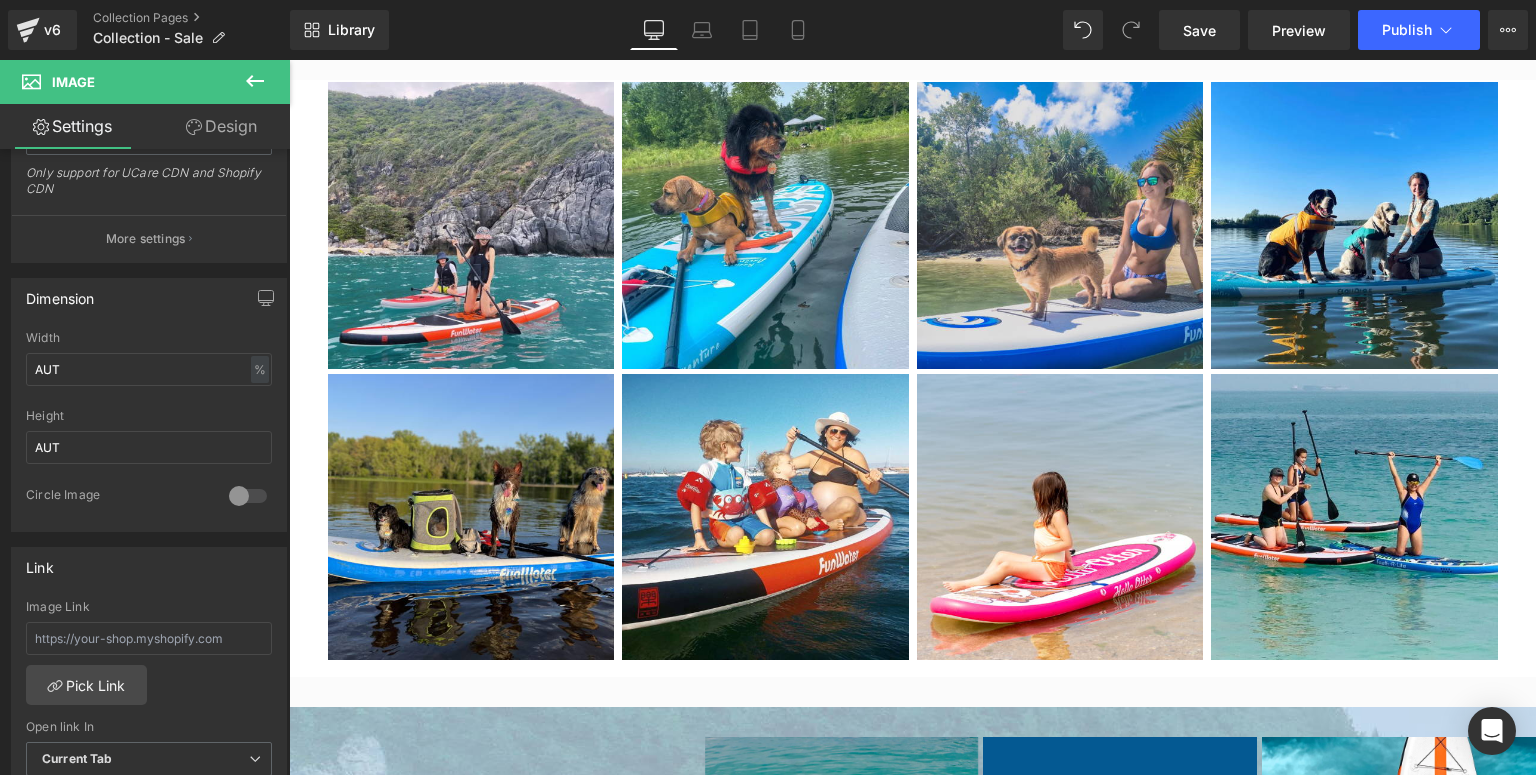 scroll, scrollTop: 1760, scrollLeft: 0, axis: vertical 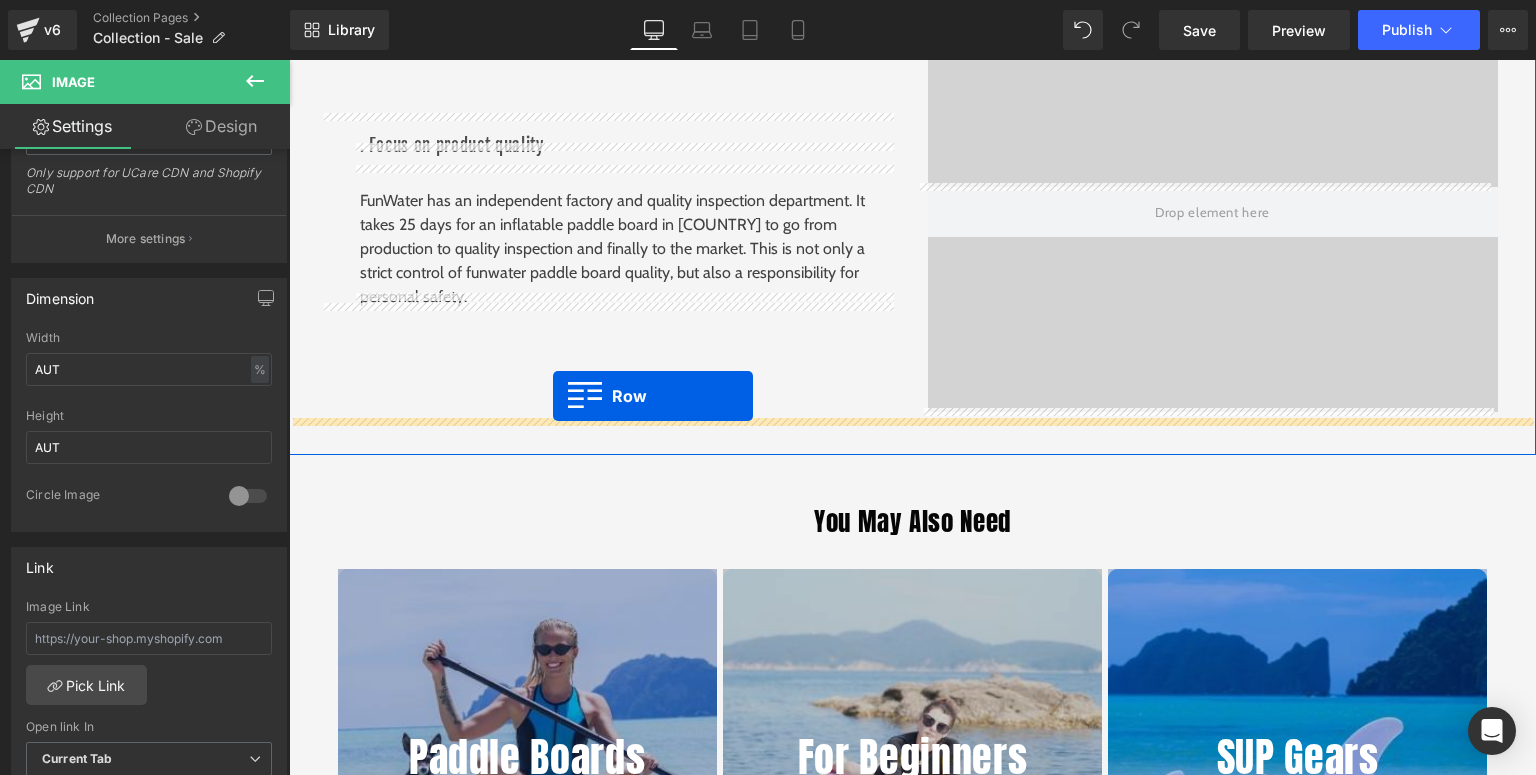 drag, startPoint x: 327, startPoint y: 244, endPoint x: 553, endPoint y: 396, distance: 272.36005 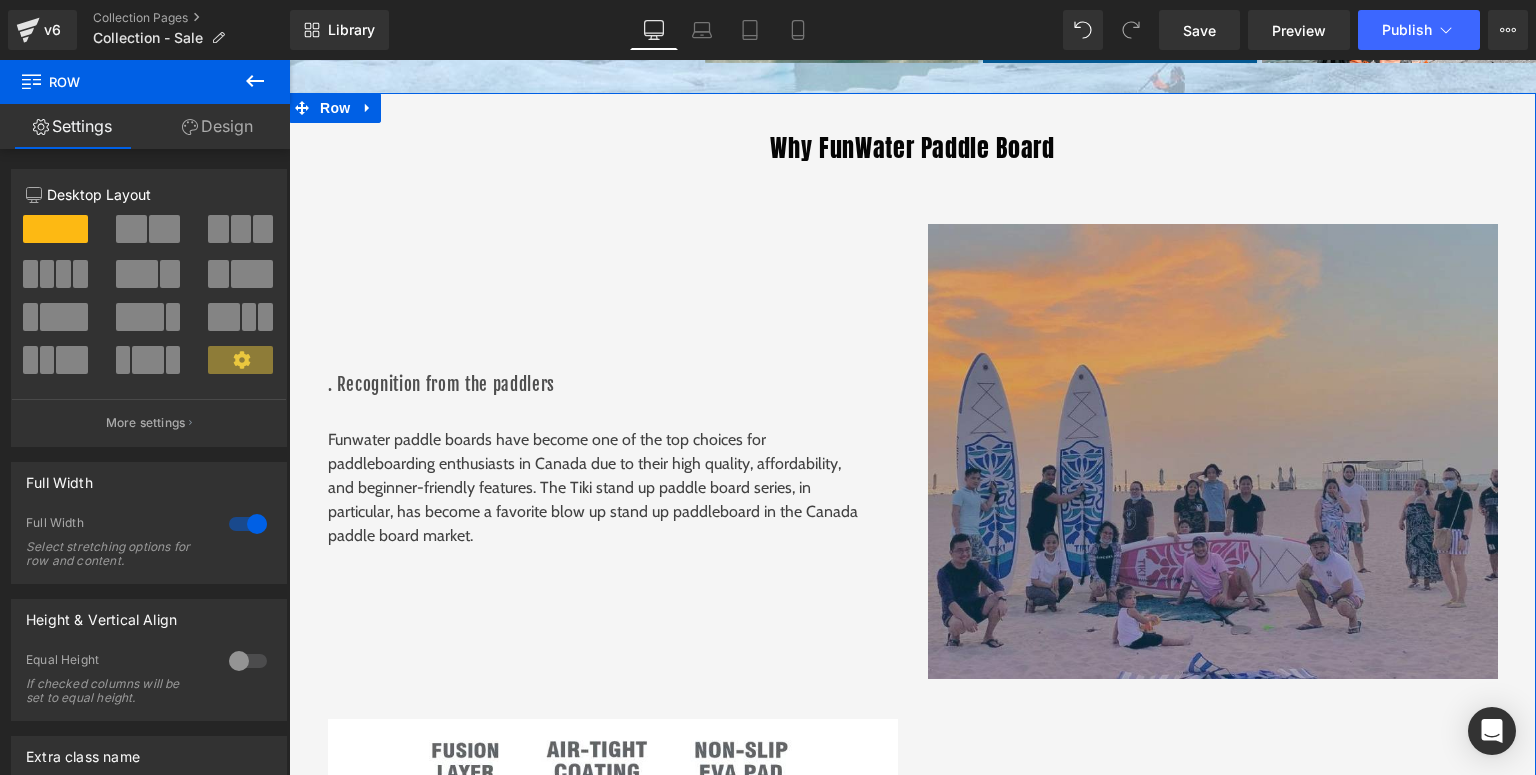 scroll, scrollTop: 2240, scrollLeft: 0, axis: vertical 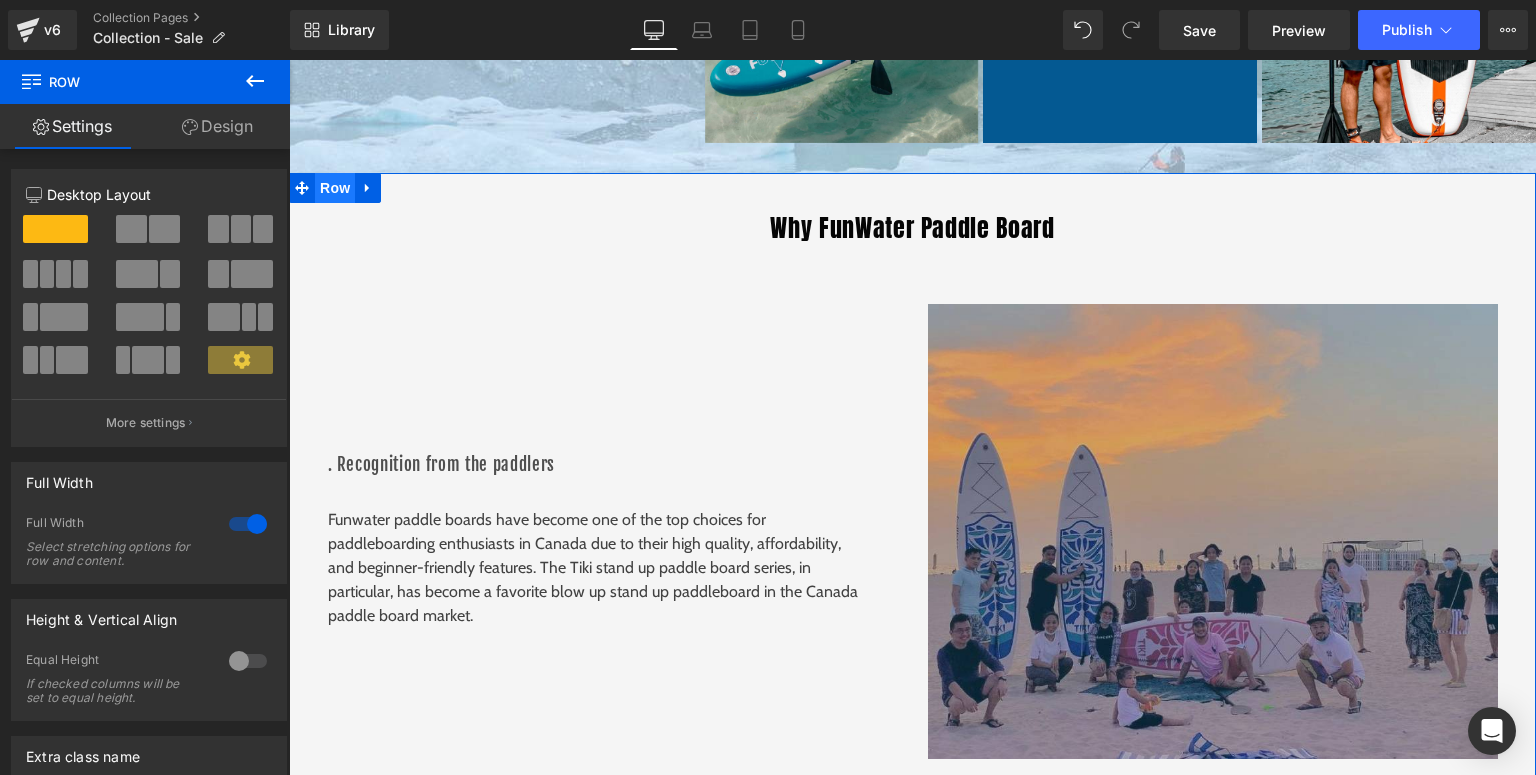 click on "Row" at bounding box center [335, 188] 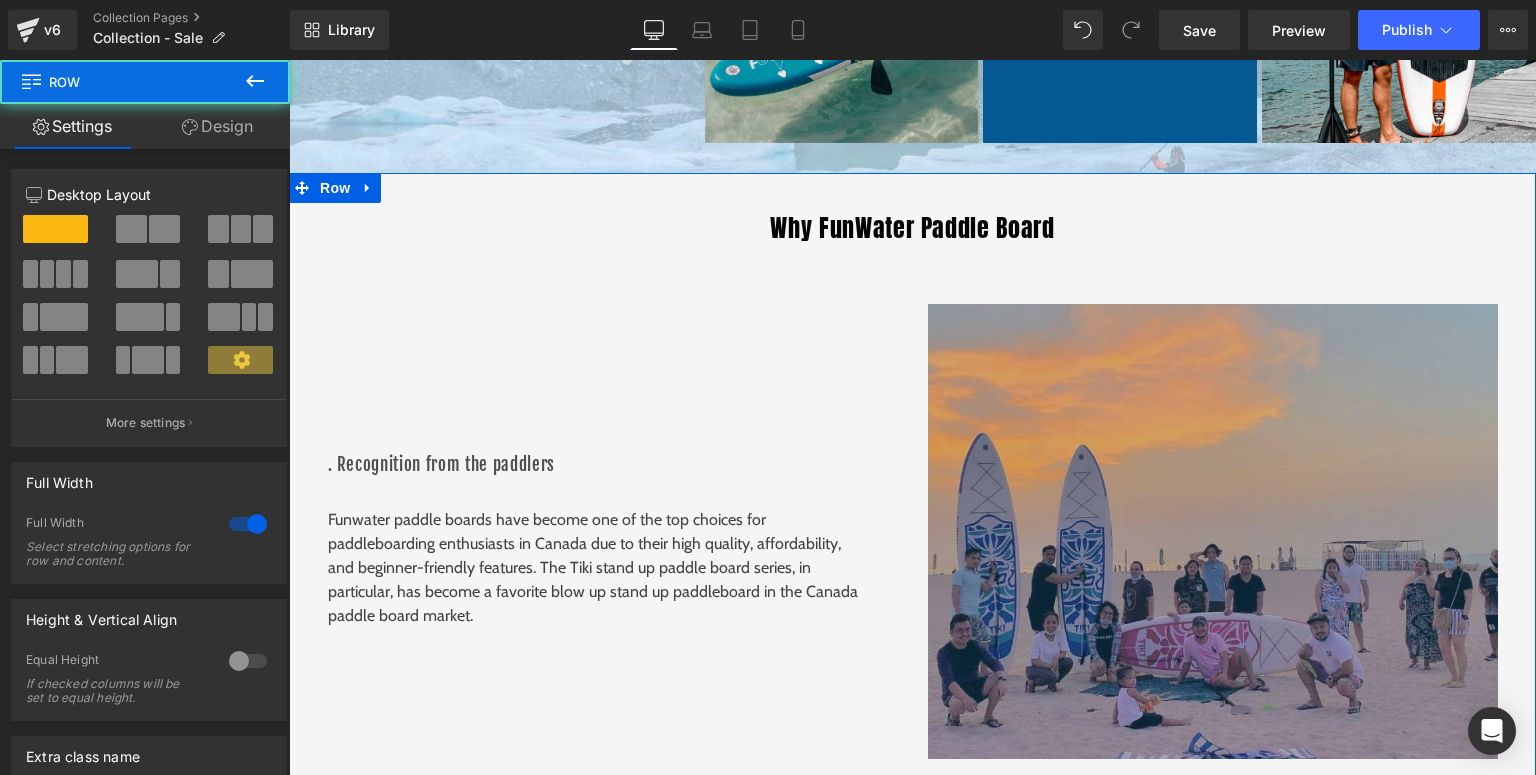 click on "Design" at bounding box center (217, 126) 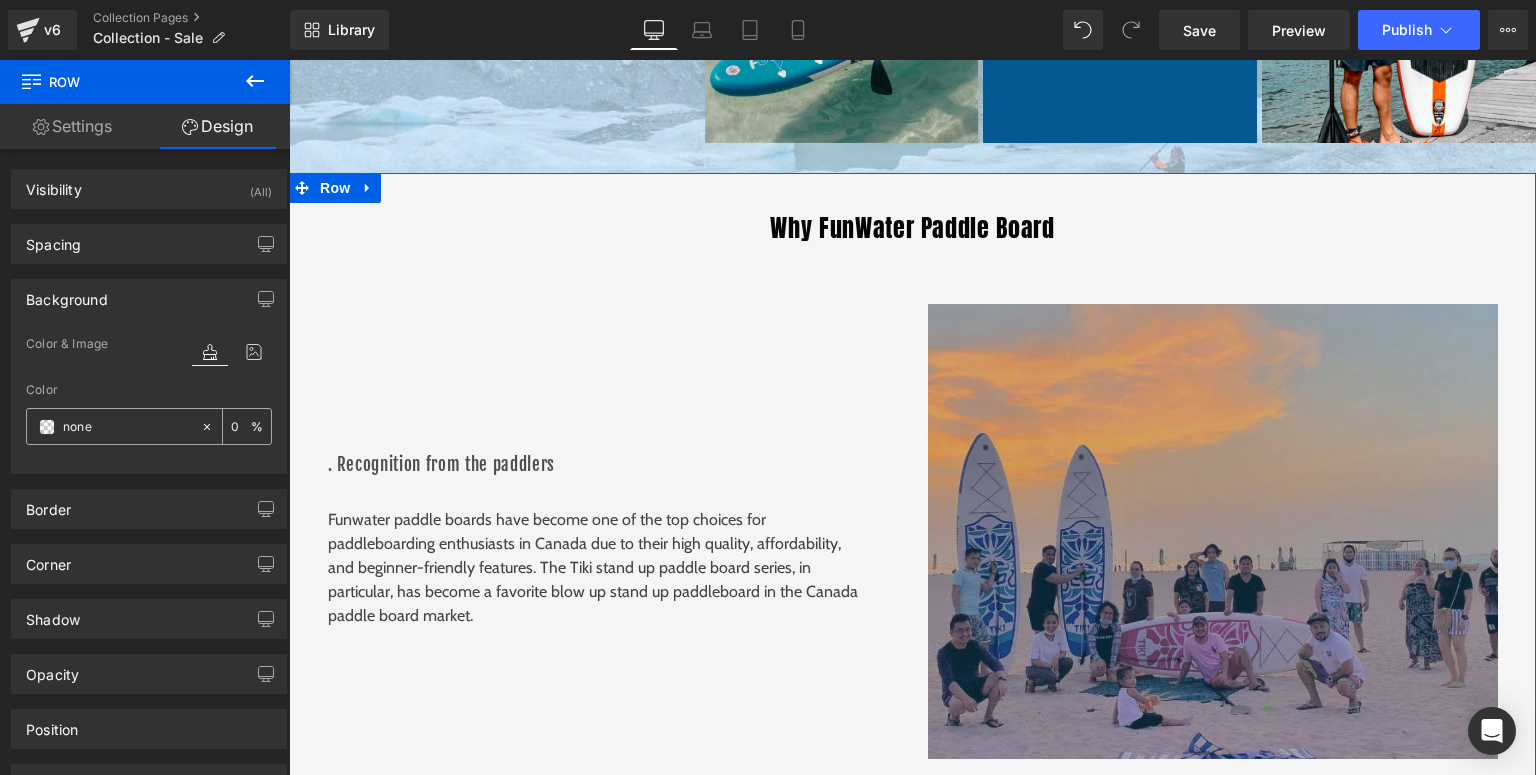 click at bounding box center [47, 427] 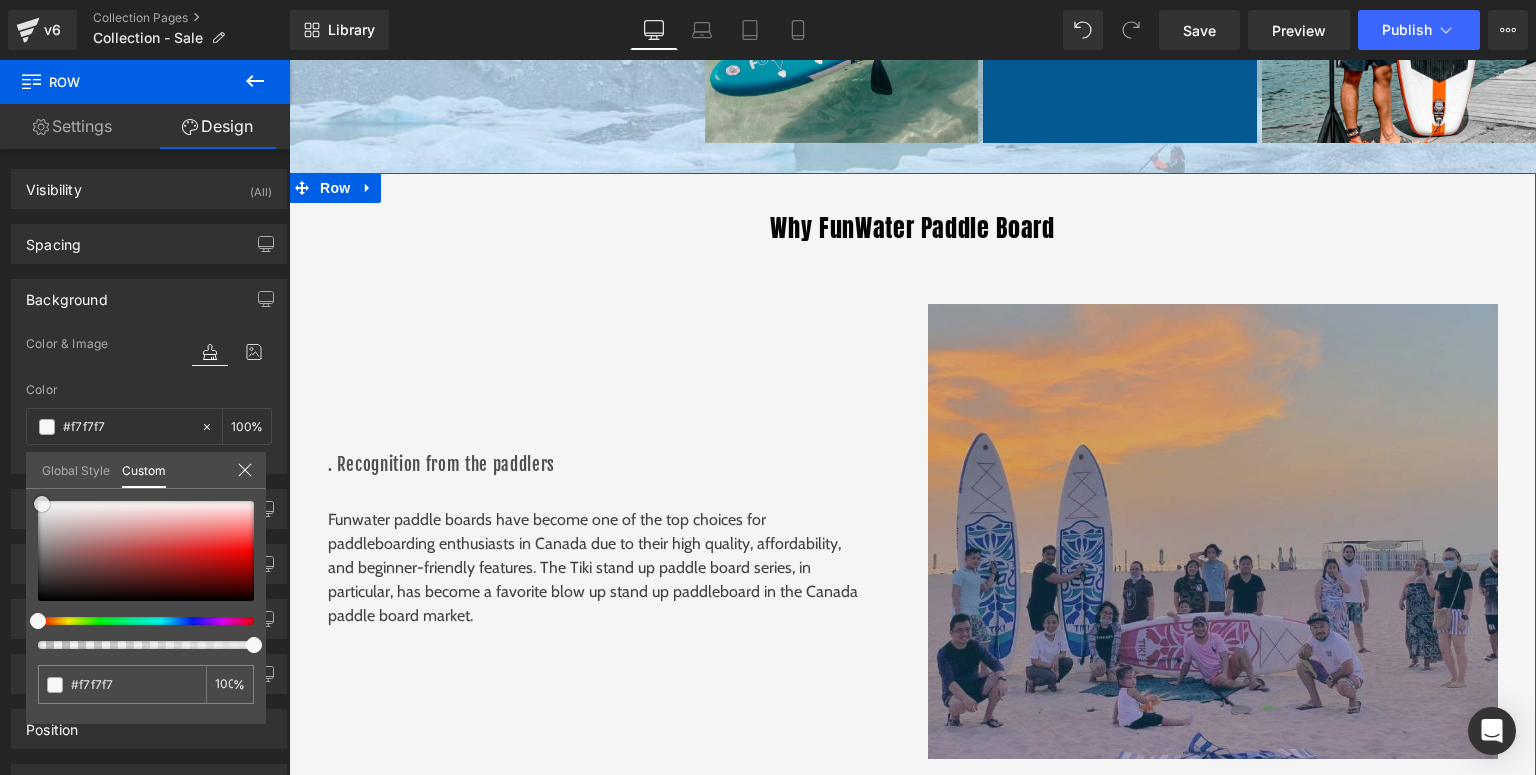 click at bounding box center (146, 551) 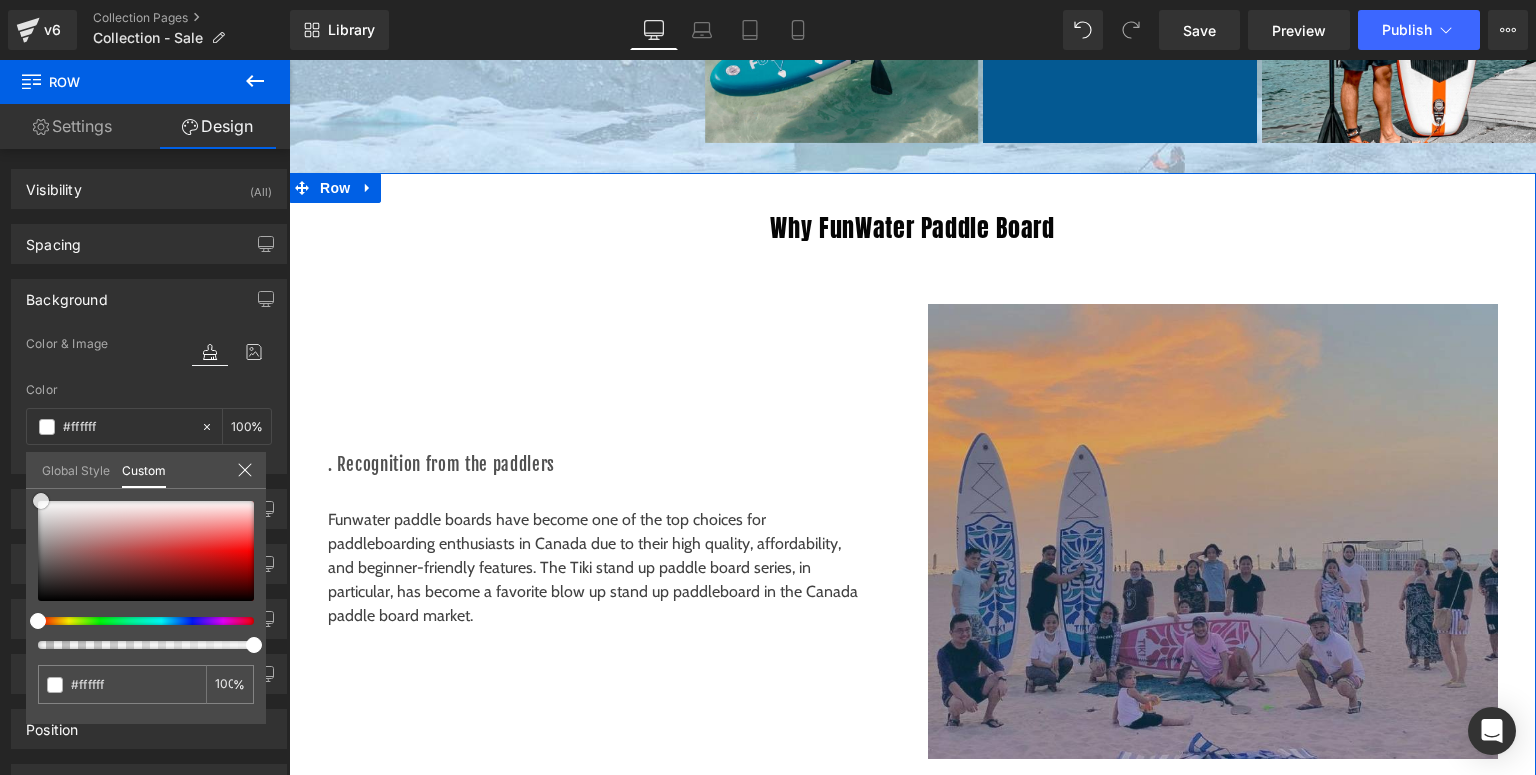 drag, startPoint x: 42, startPoint y: 501, endPoint x: 81, endPoint y: 474, distance: 47.434166 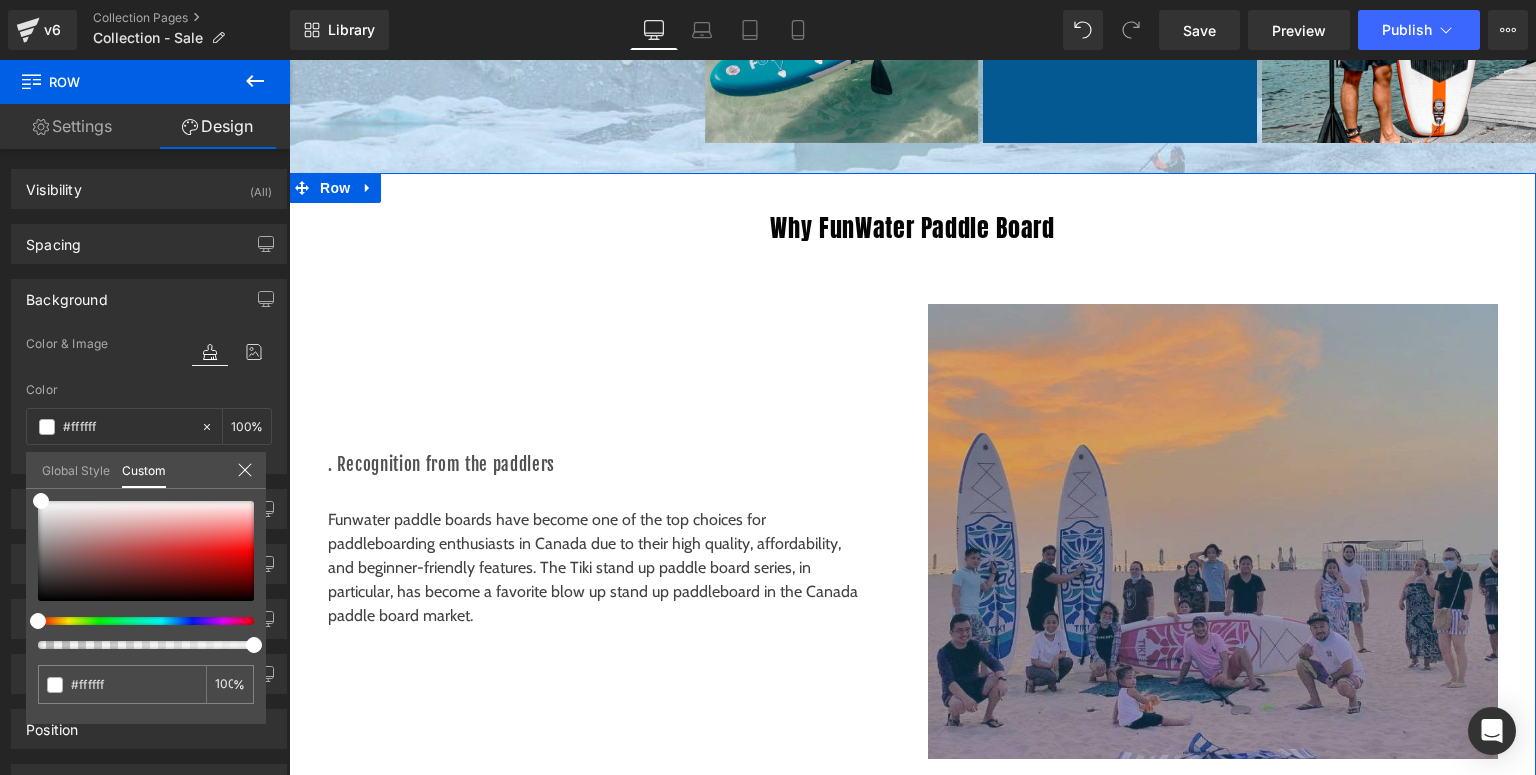 click 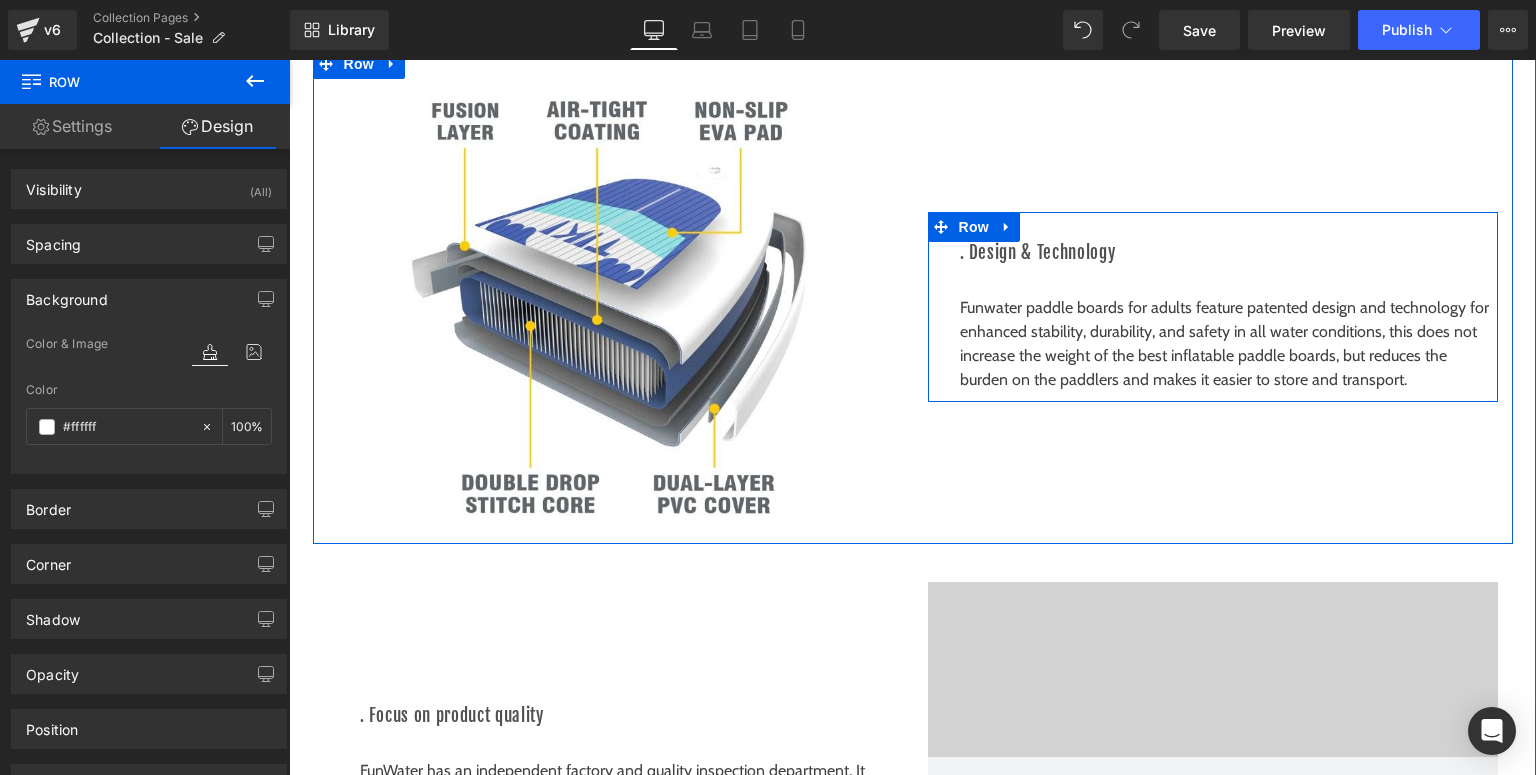 scroll, scrollTop: 2720, scrollLeft: 0, axis: vertical 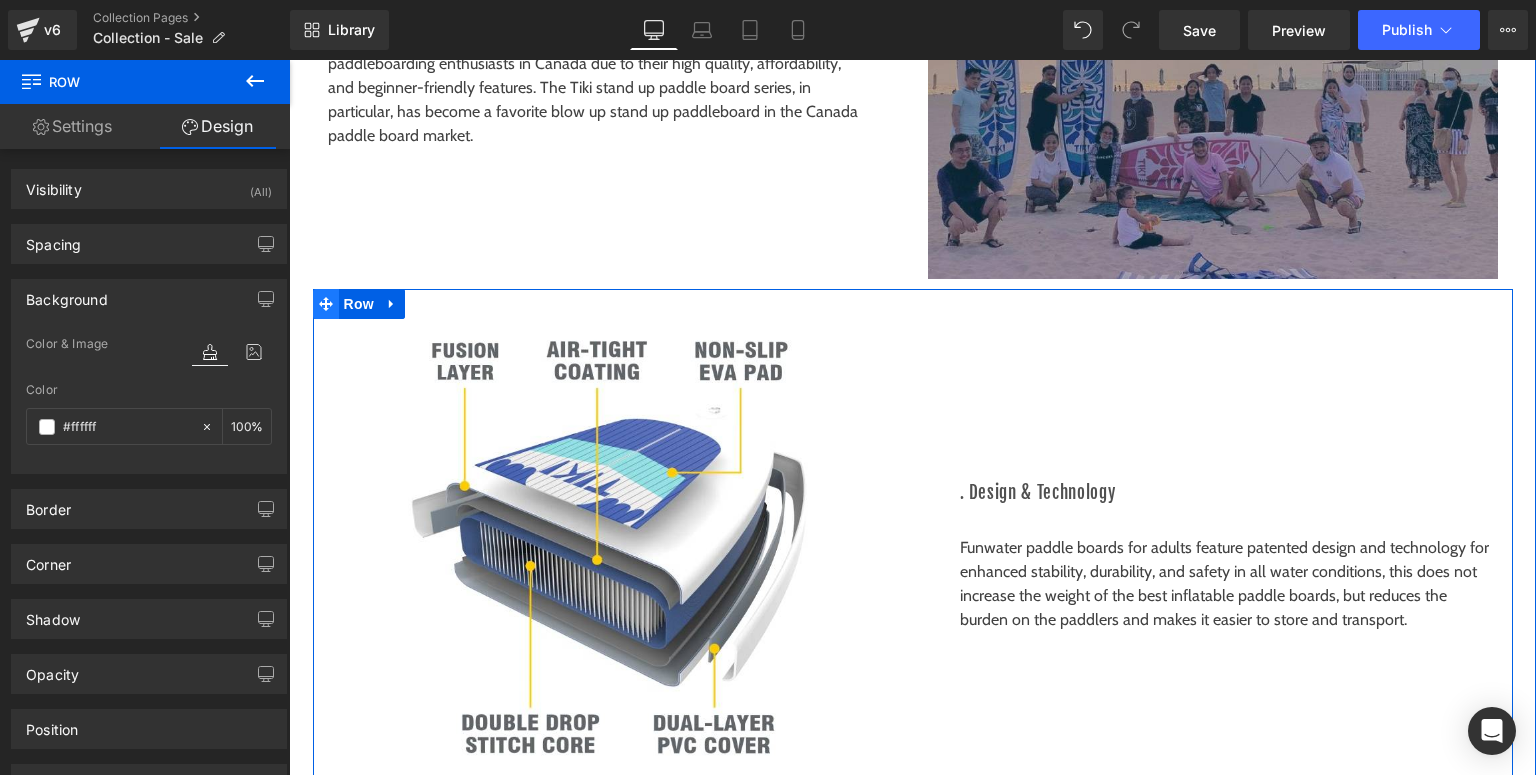 click at bounding box center [326, 304] 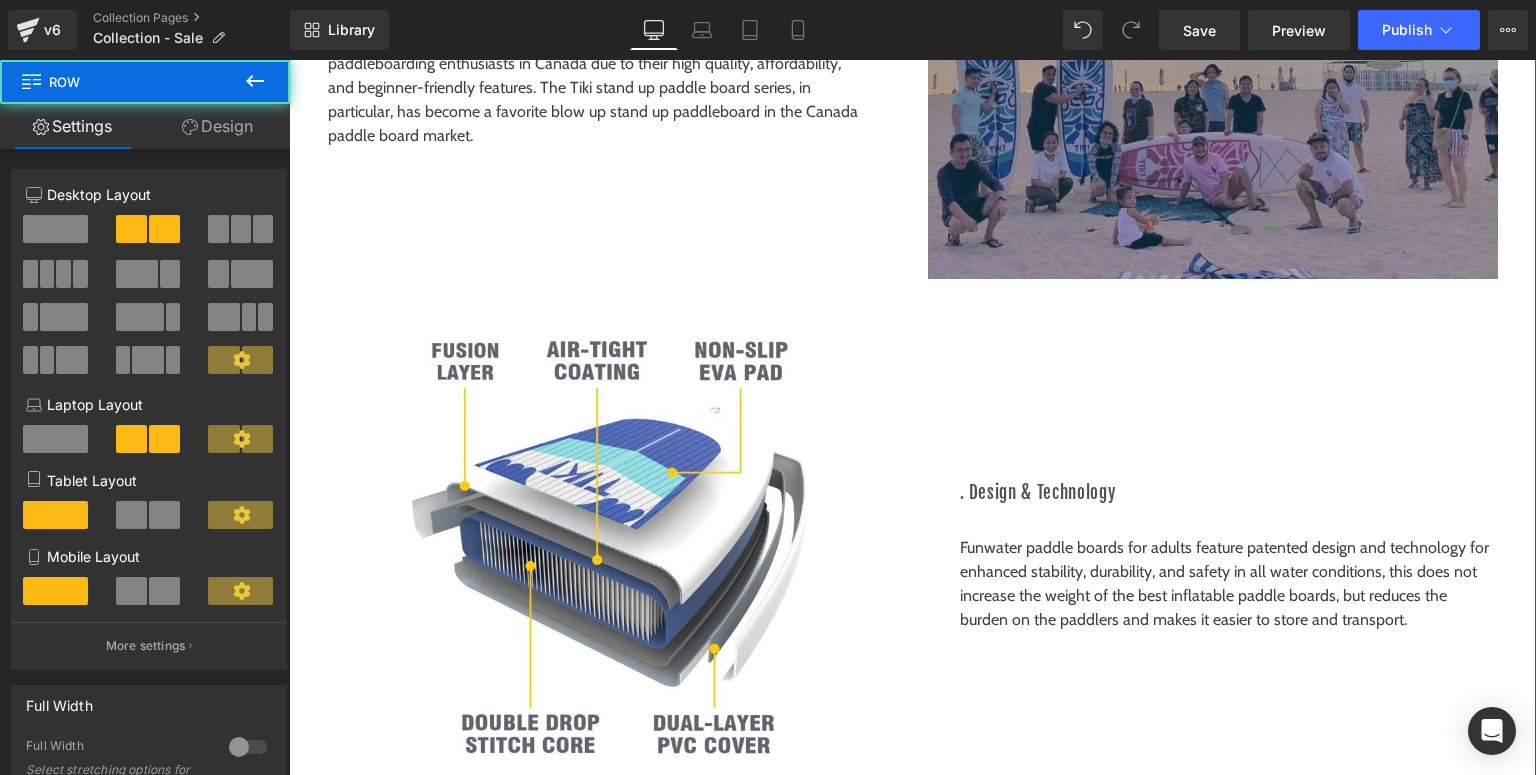 drag, startPoint x: 292, startPoint y: 294, endPoint x: 308, endPoint y: 351, distance: 59.20304 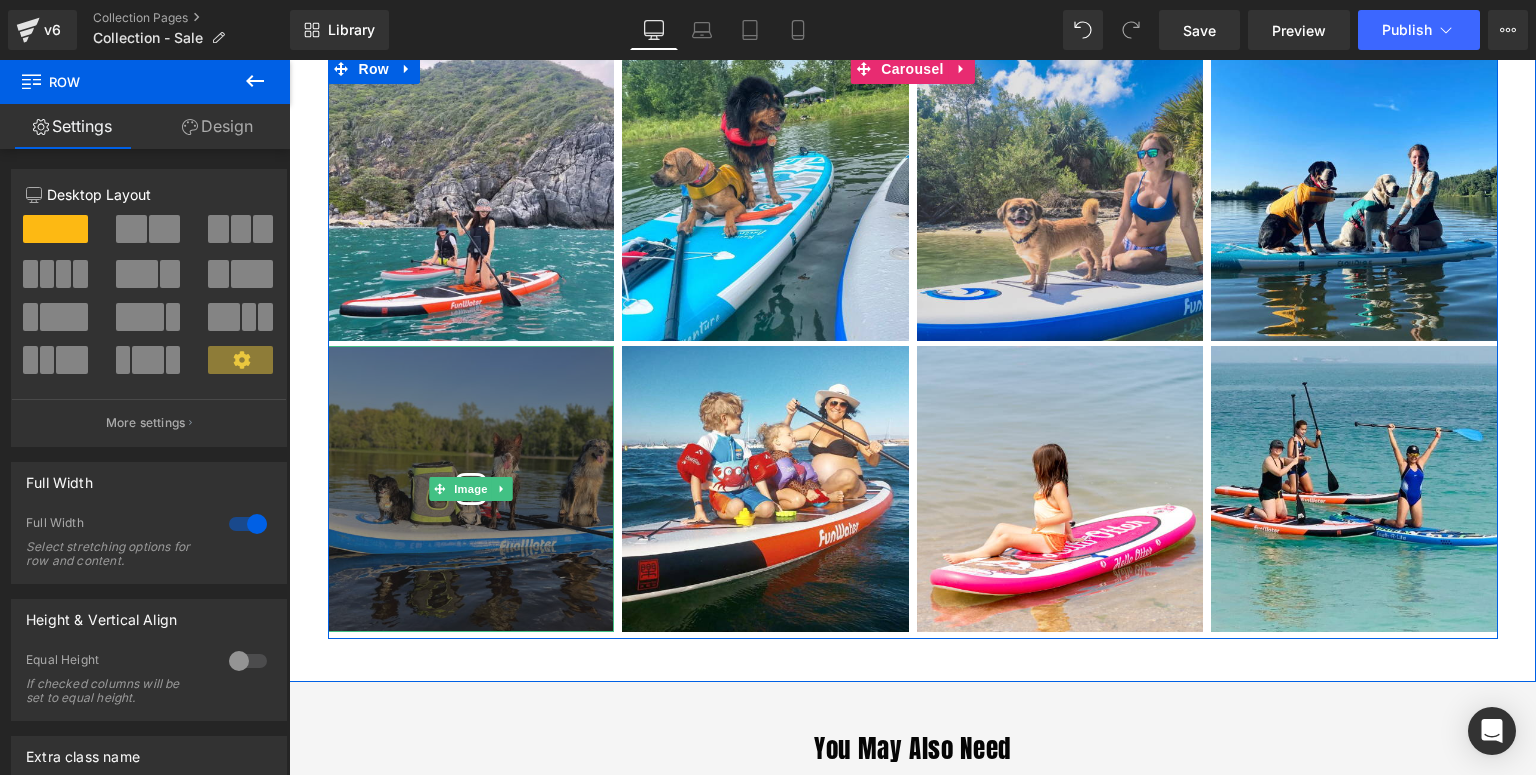 scroll, scrollTop: 4080, scrollLeft: 0, axis: vertical 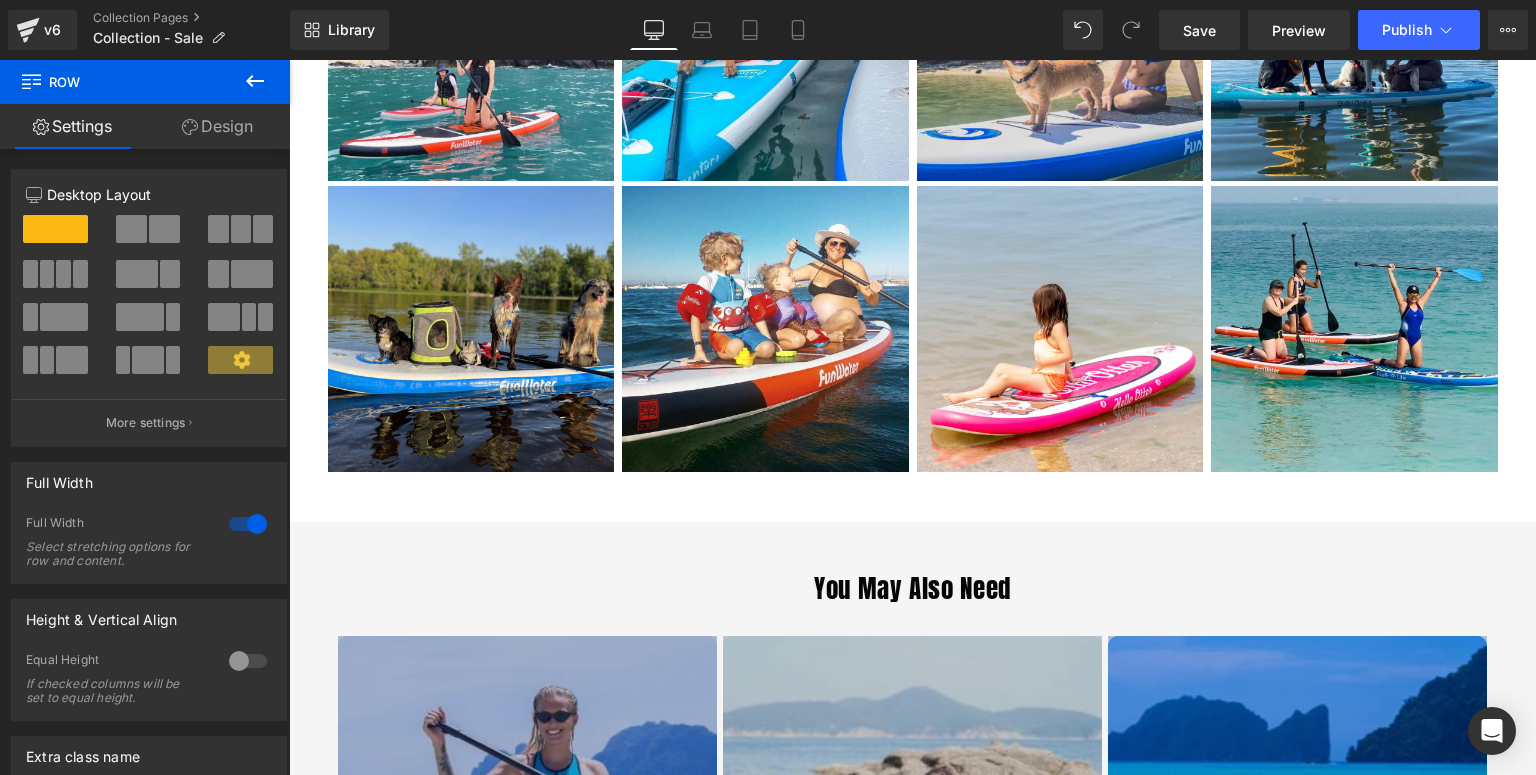 click on "Row" at bounding box center (335, 537) 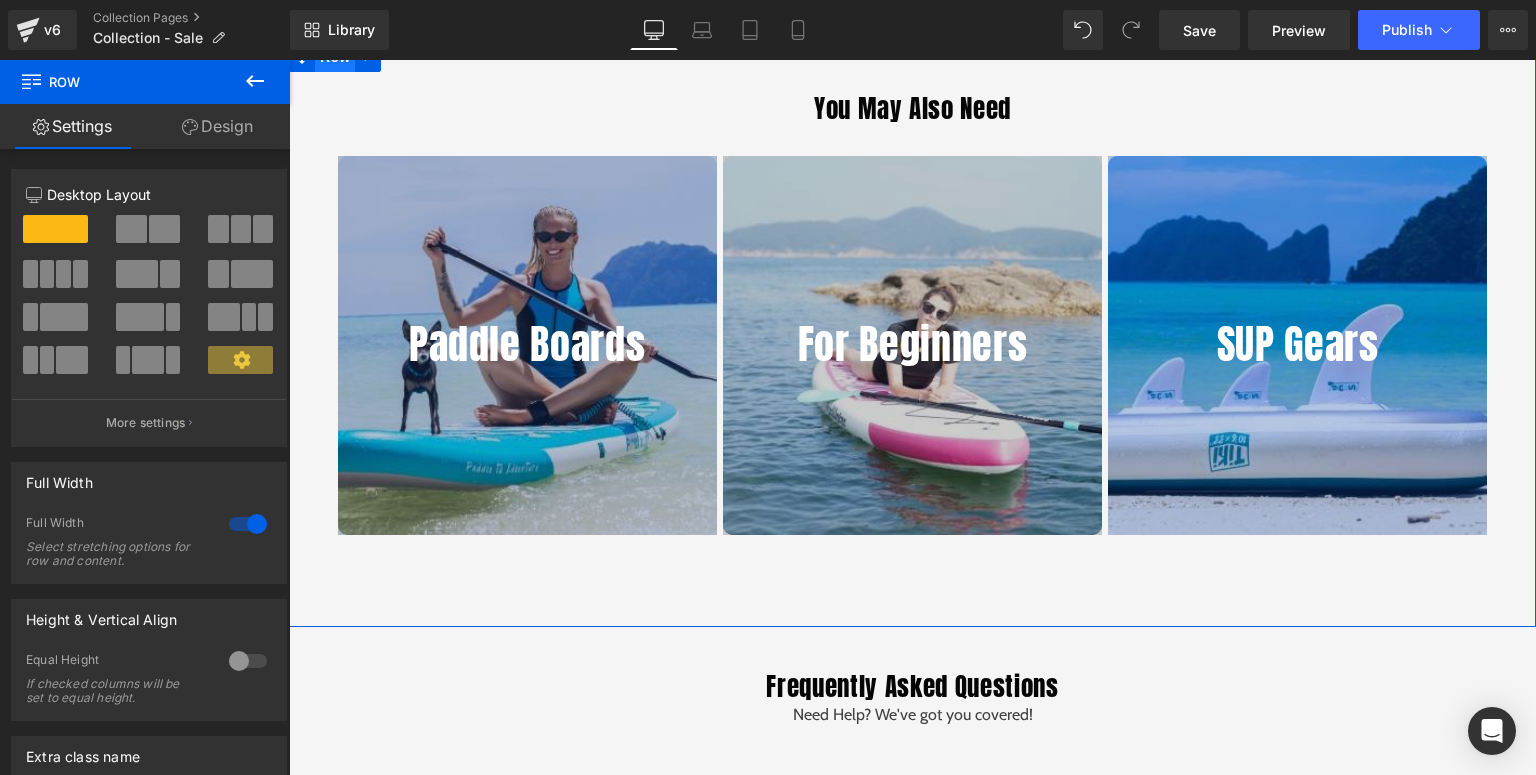 scroll, scrollTop: 4720, scrollLeft: 0, axis: vertical 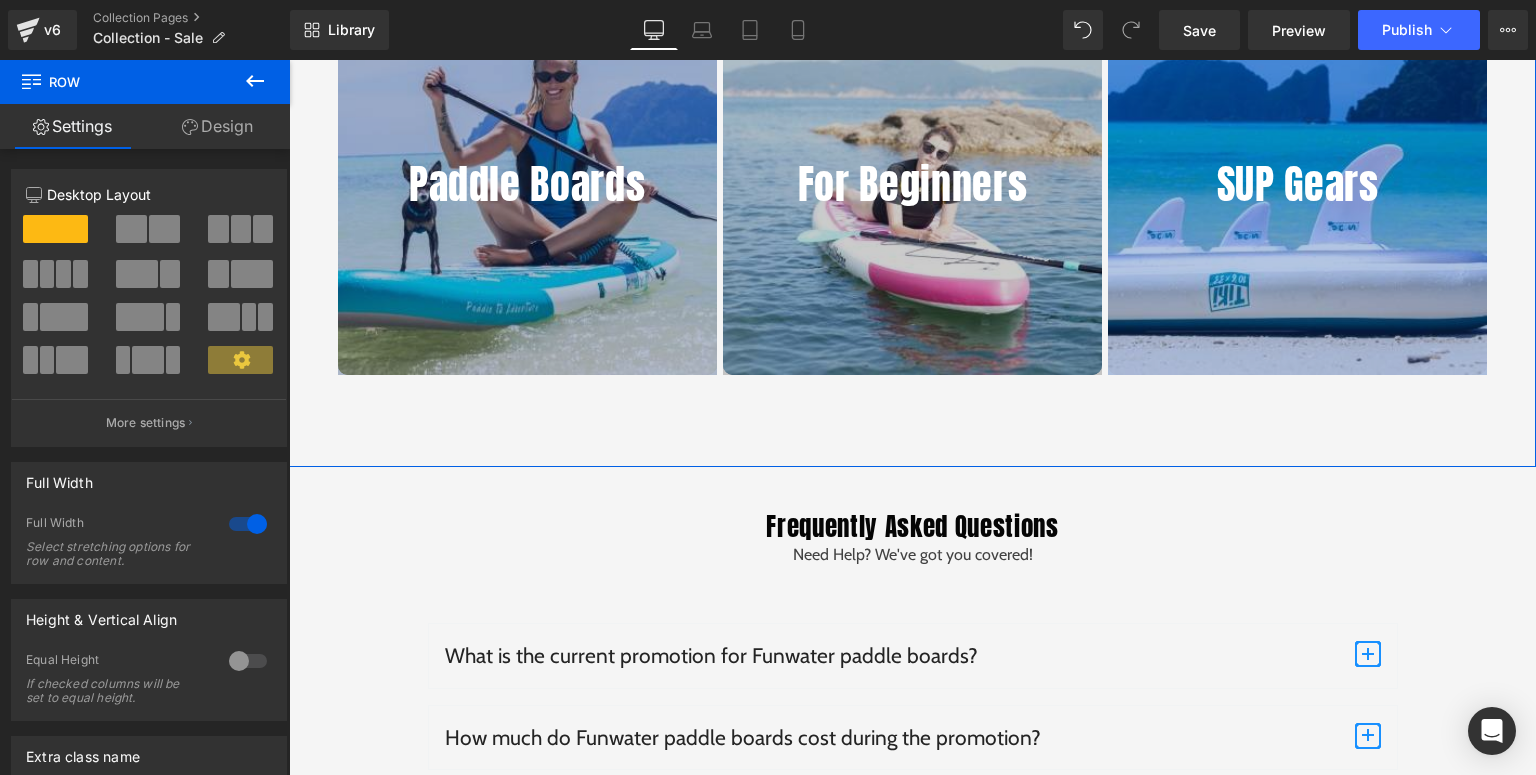 click on "Design" at bounding box center (217, 126) 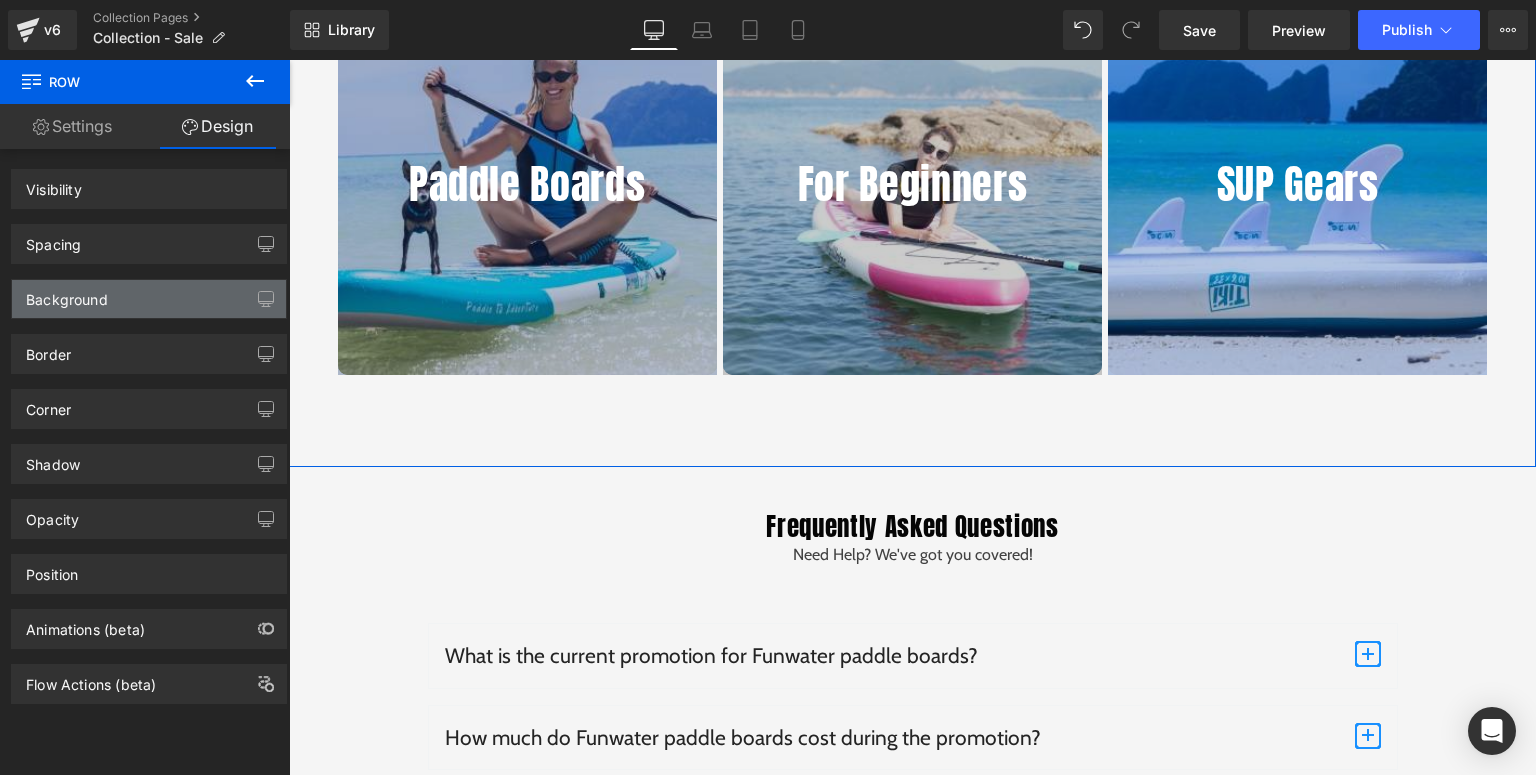 click on "Background" at bounding box center [149, 299] 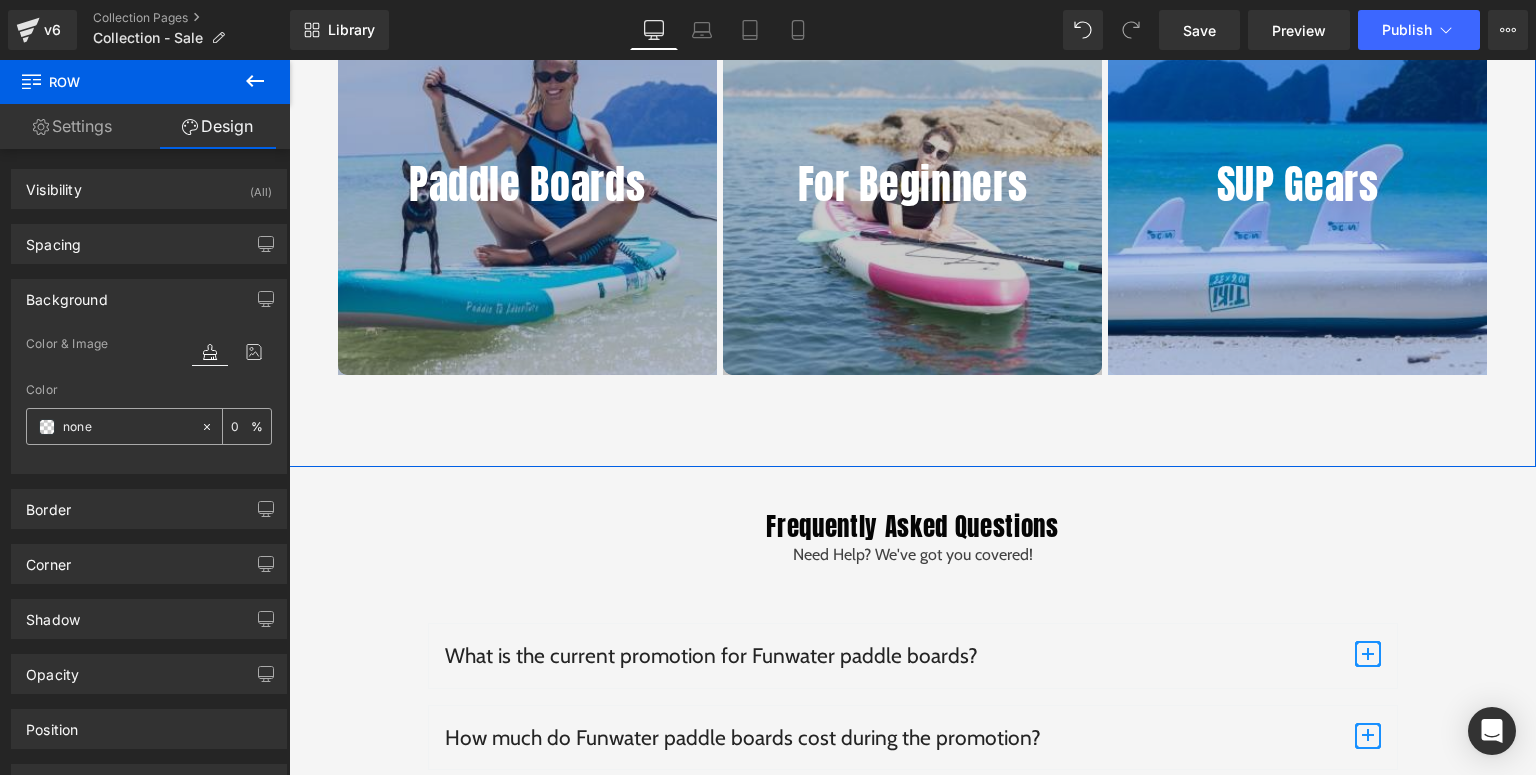 click at bounding box center [47, 427] 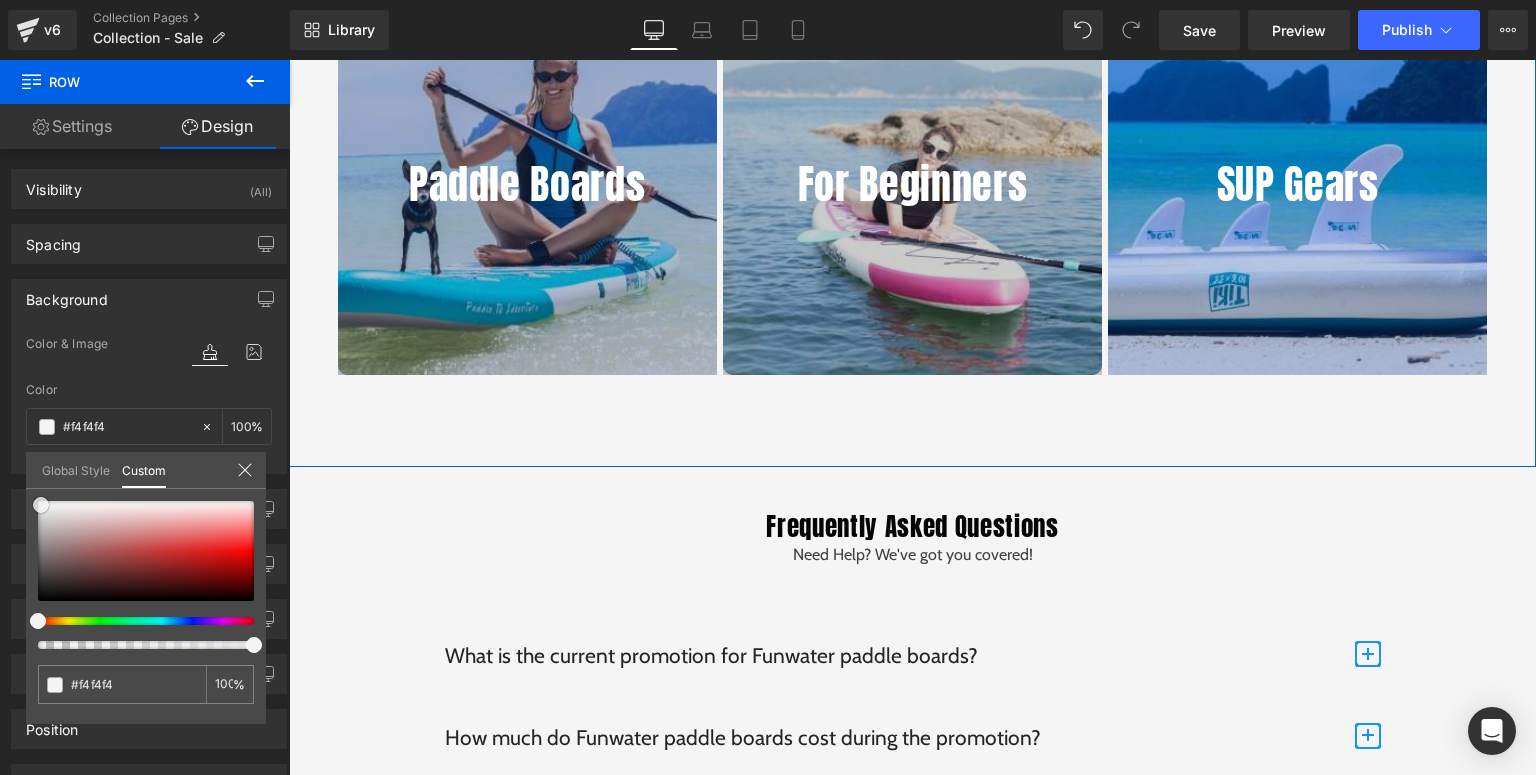 click at bounding box center [146, 551] 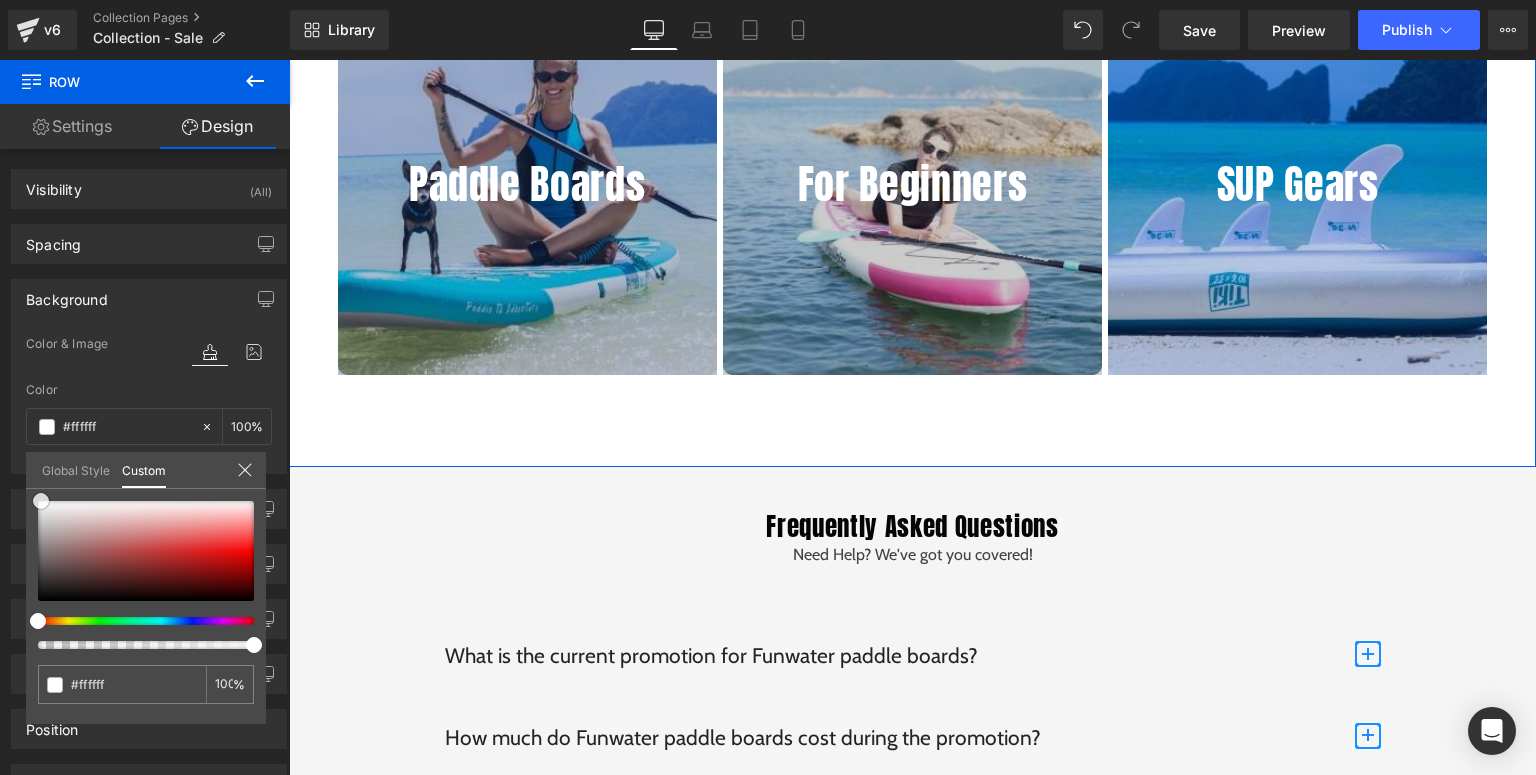 click at bounding box center (41, 501) 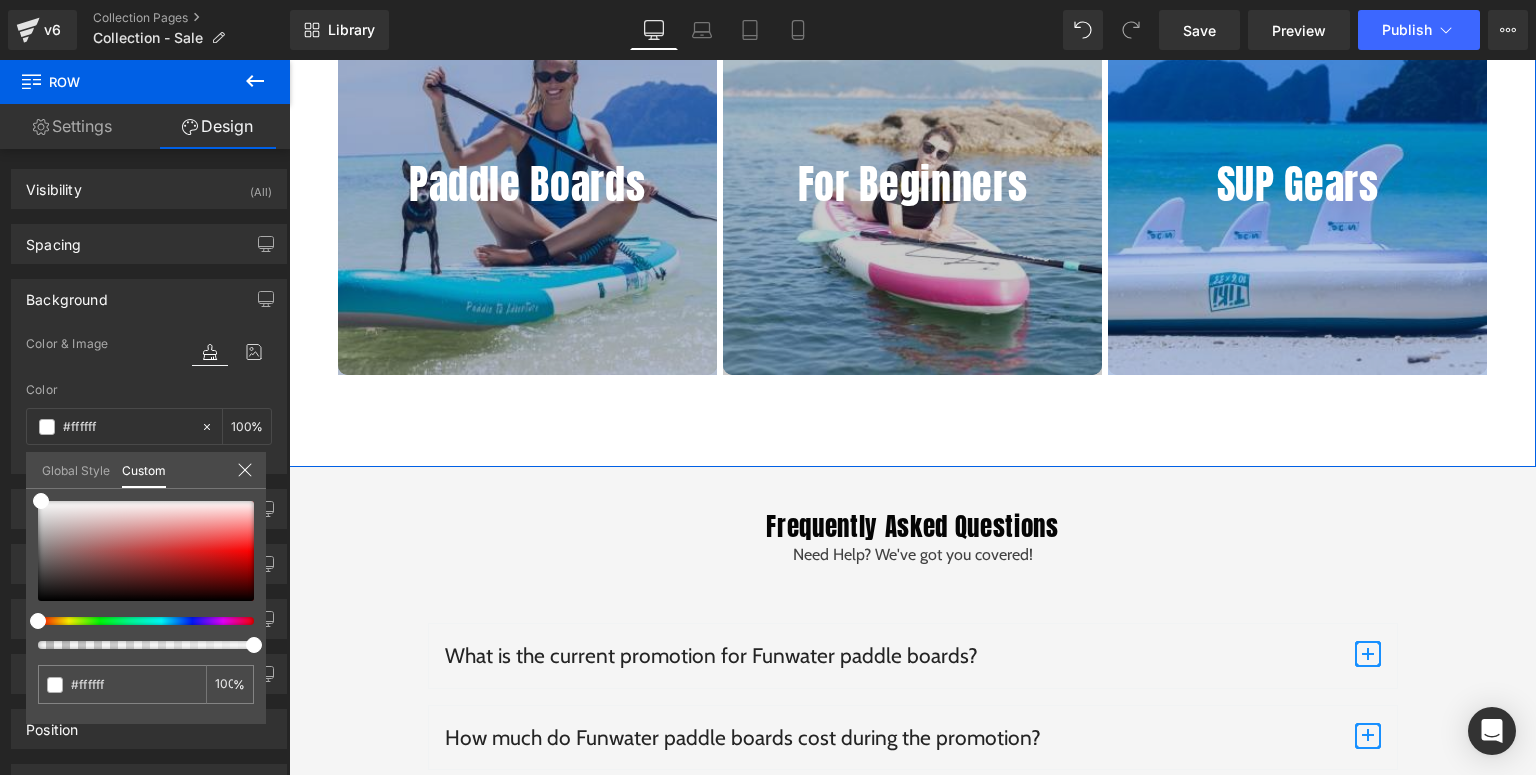 click 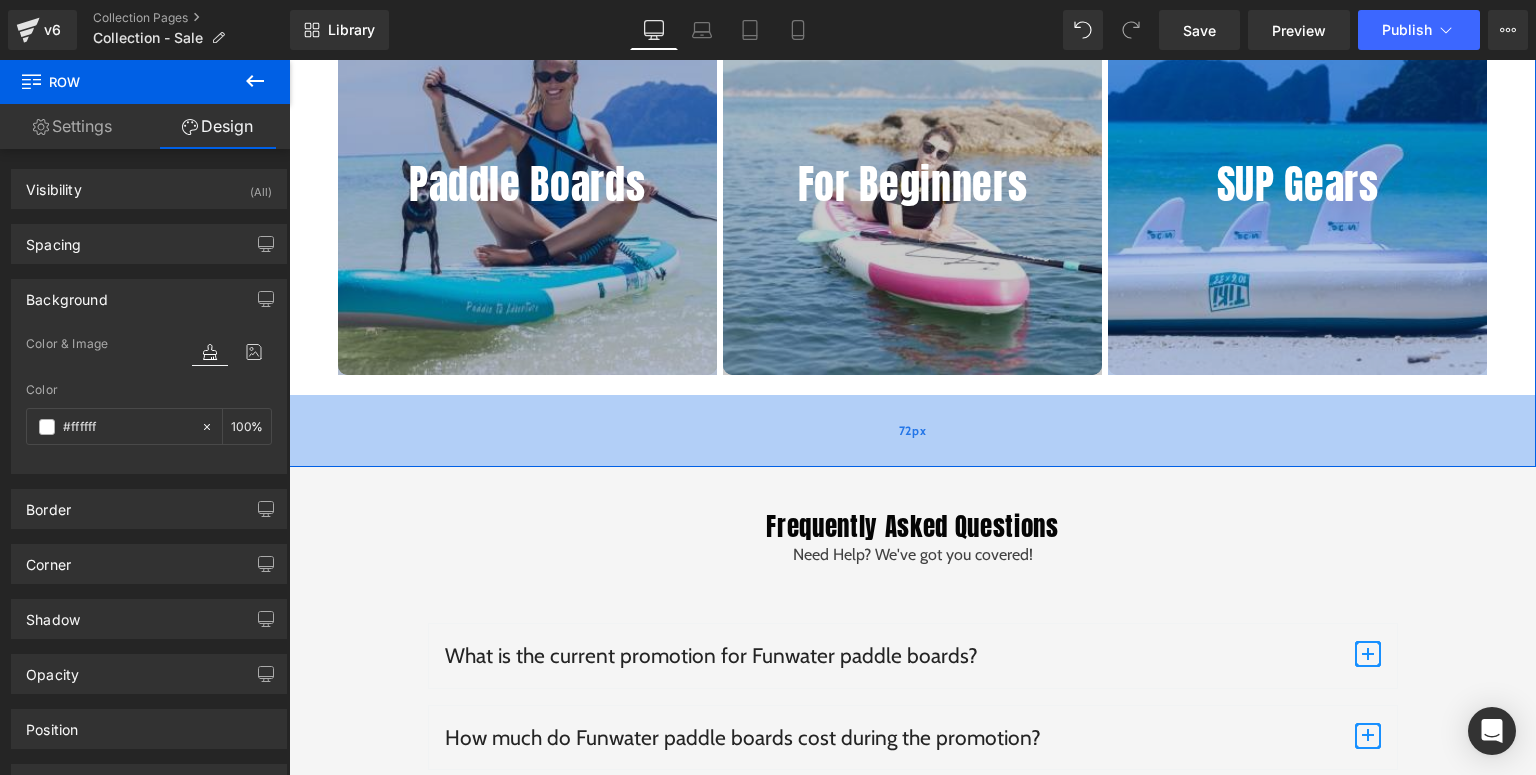 scroll, scrollTop: 4880, scrollLeft: 0, axis: vertical 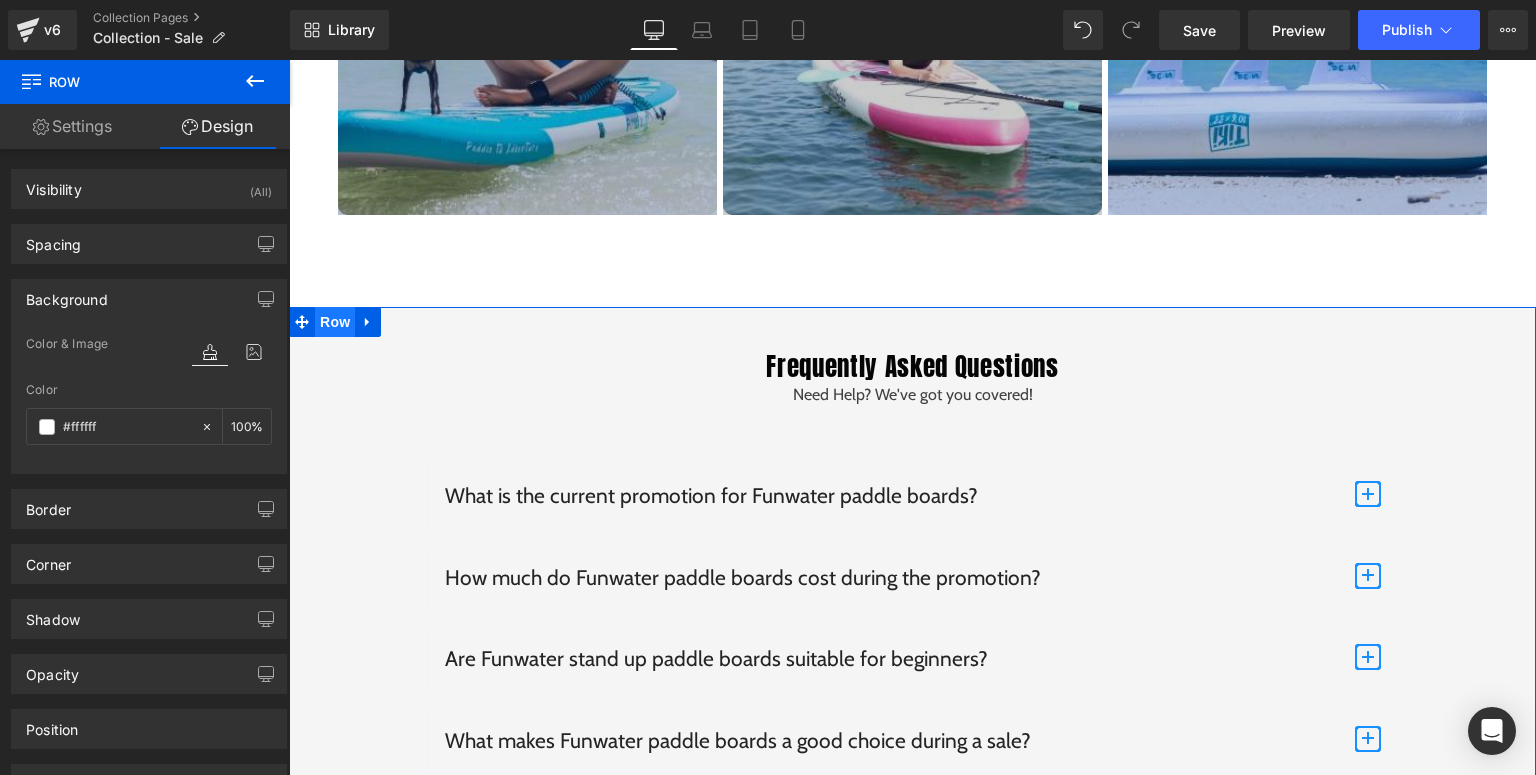 click on "Row" at bounding box center (335, 322) 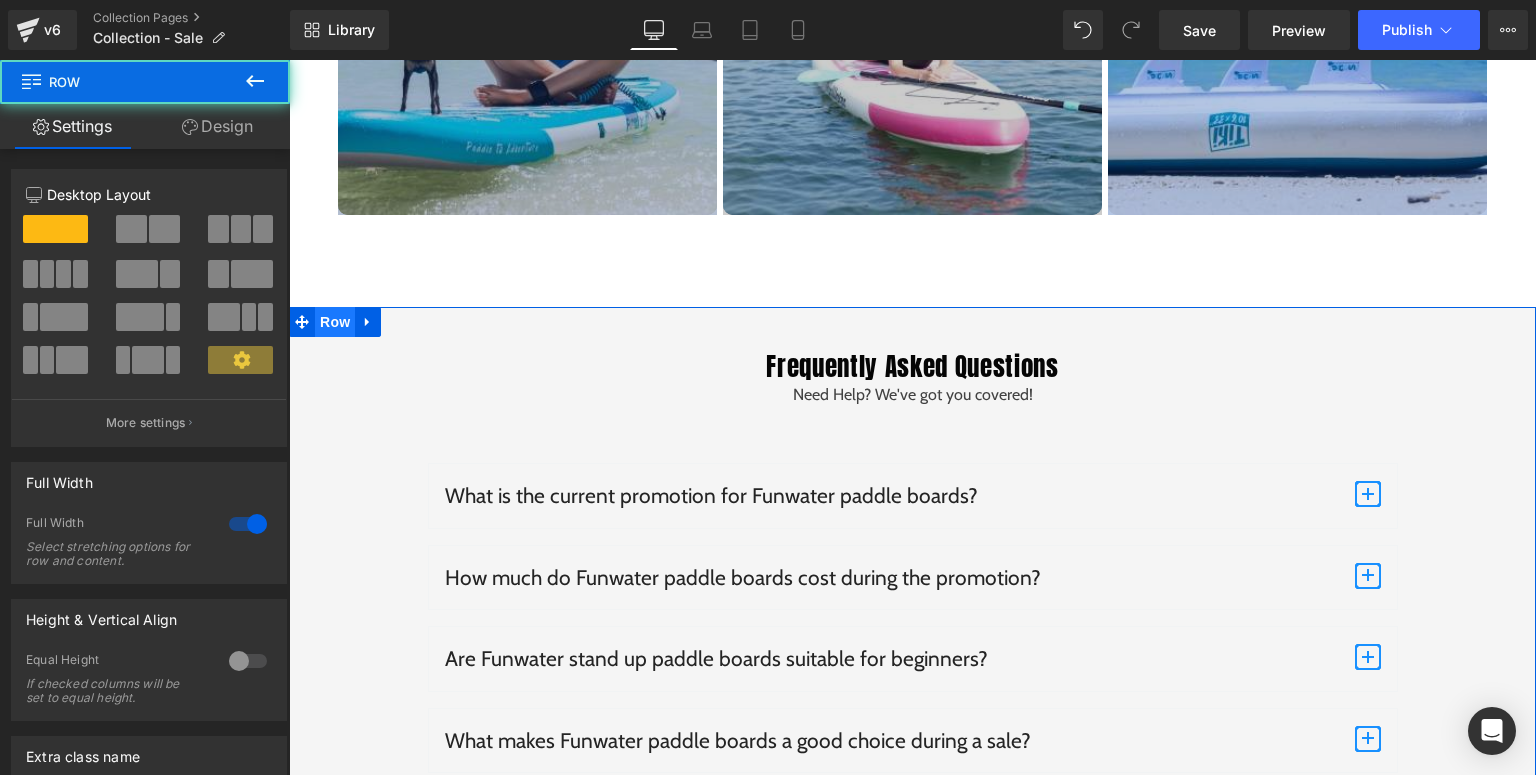 scroll, scrollTop: 5360, scrollLeft: 0, axis: vertical 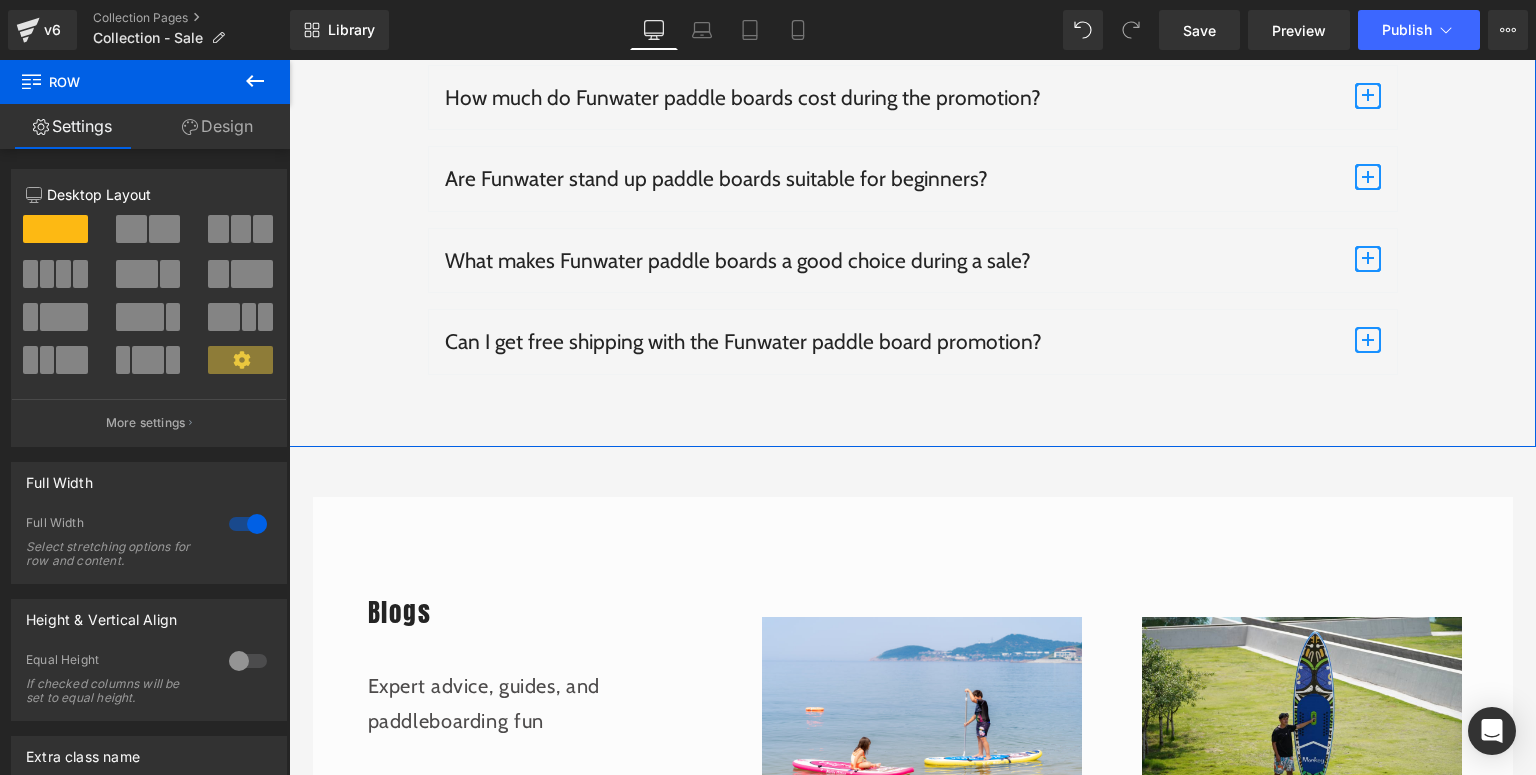 click on "Design" at bounding box center (217, 126) 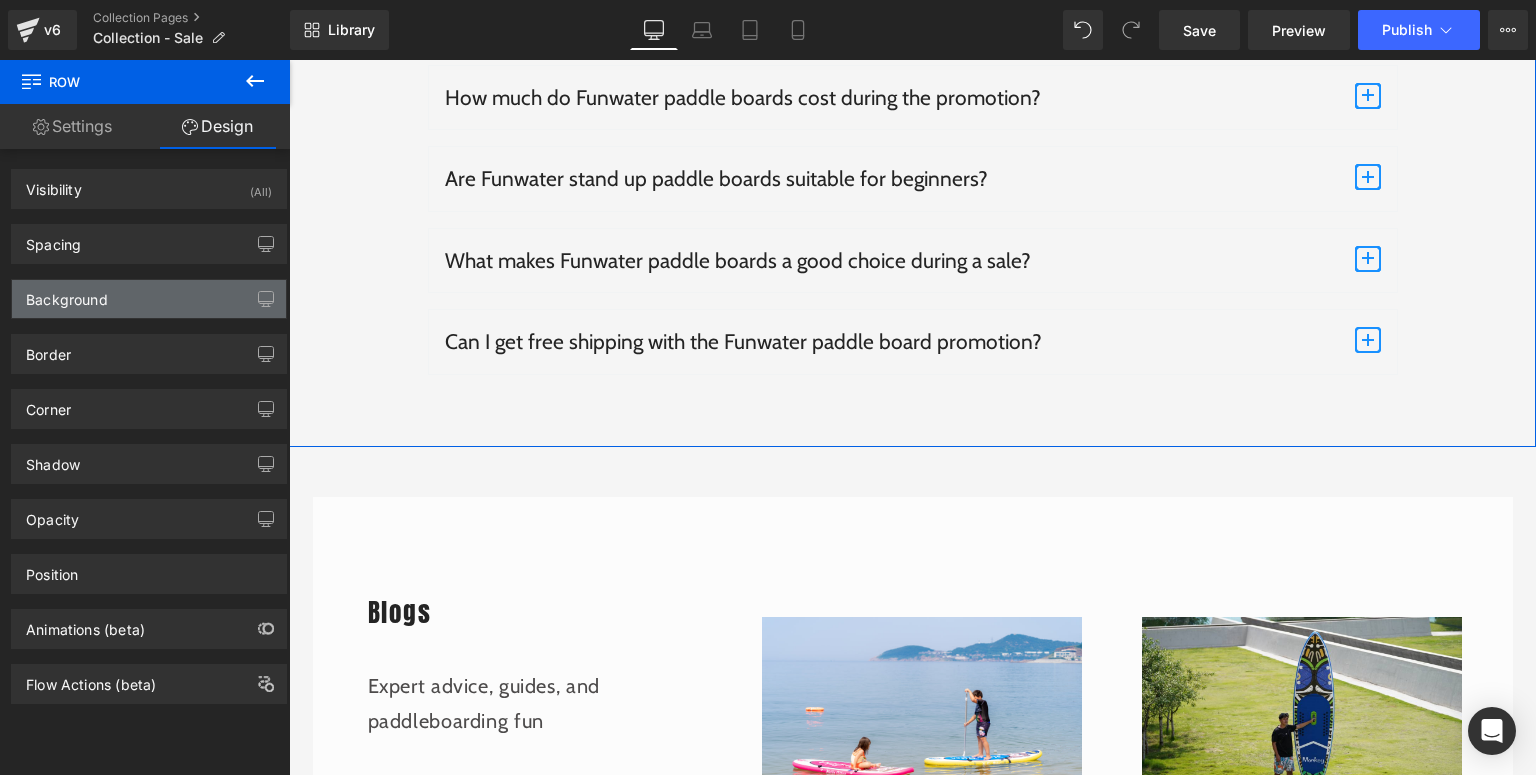 click on "Background" at bounding box center (67, 294) 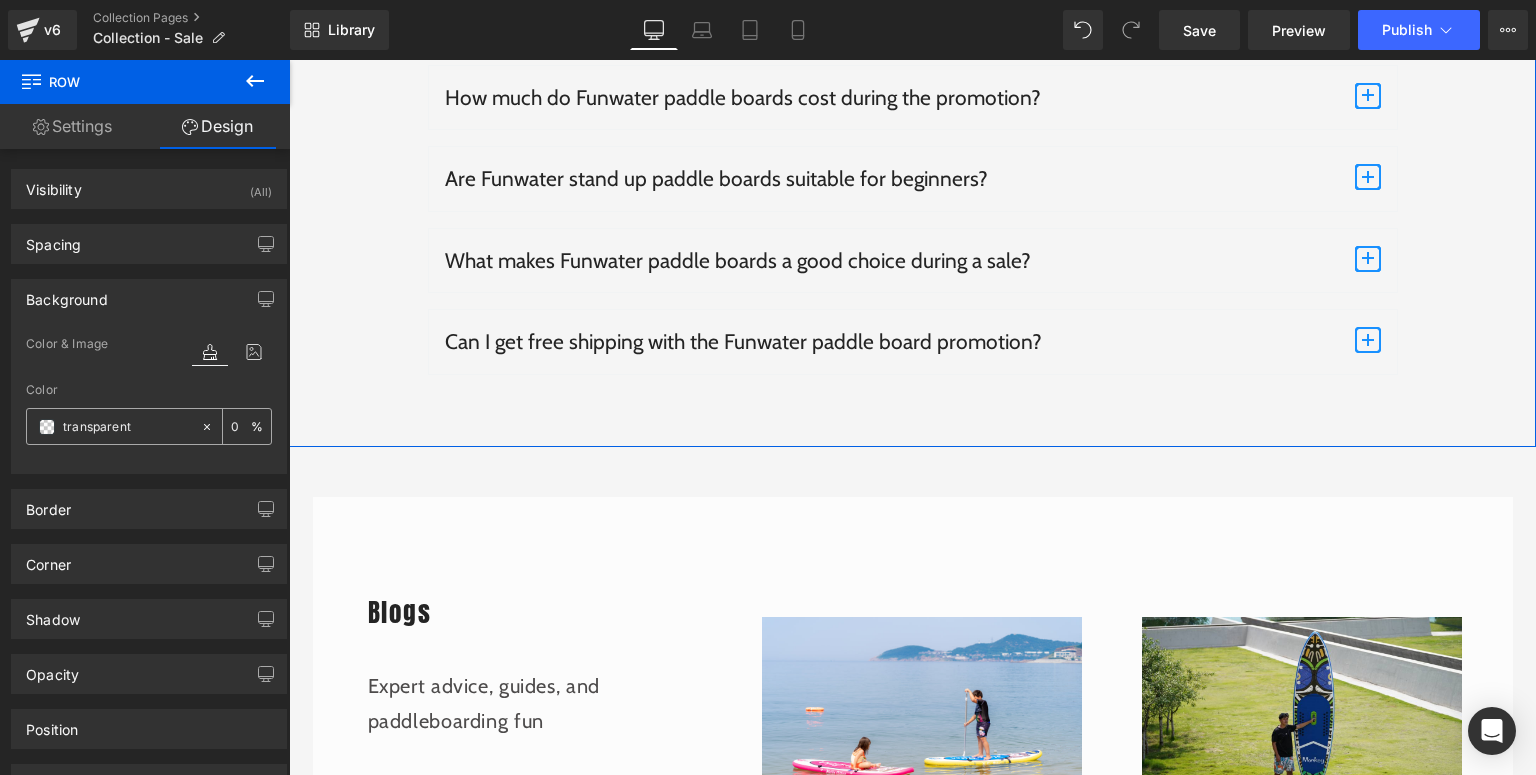 click at bounding box center (47, 427) 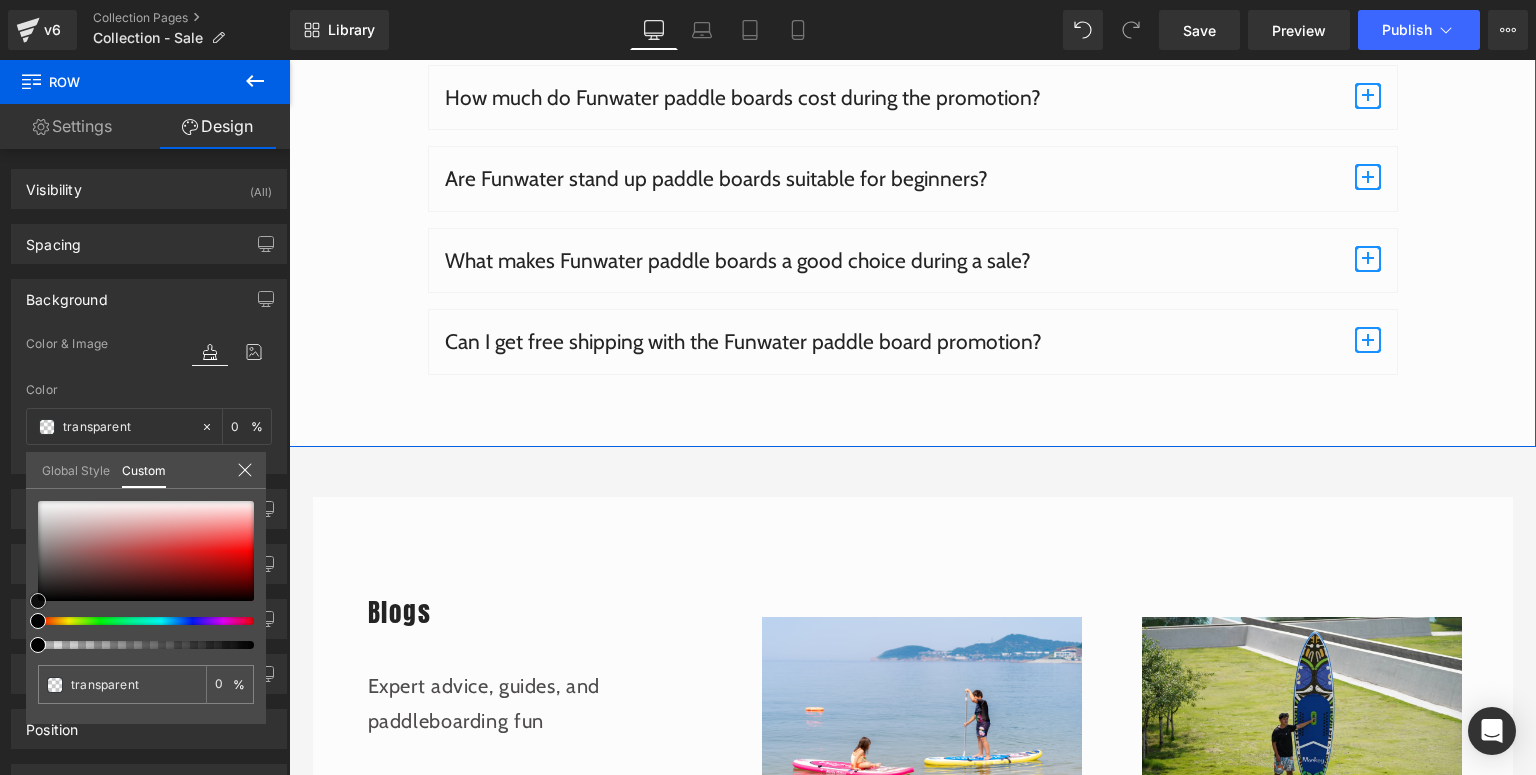 click at bounding box center (146, 551) 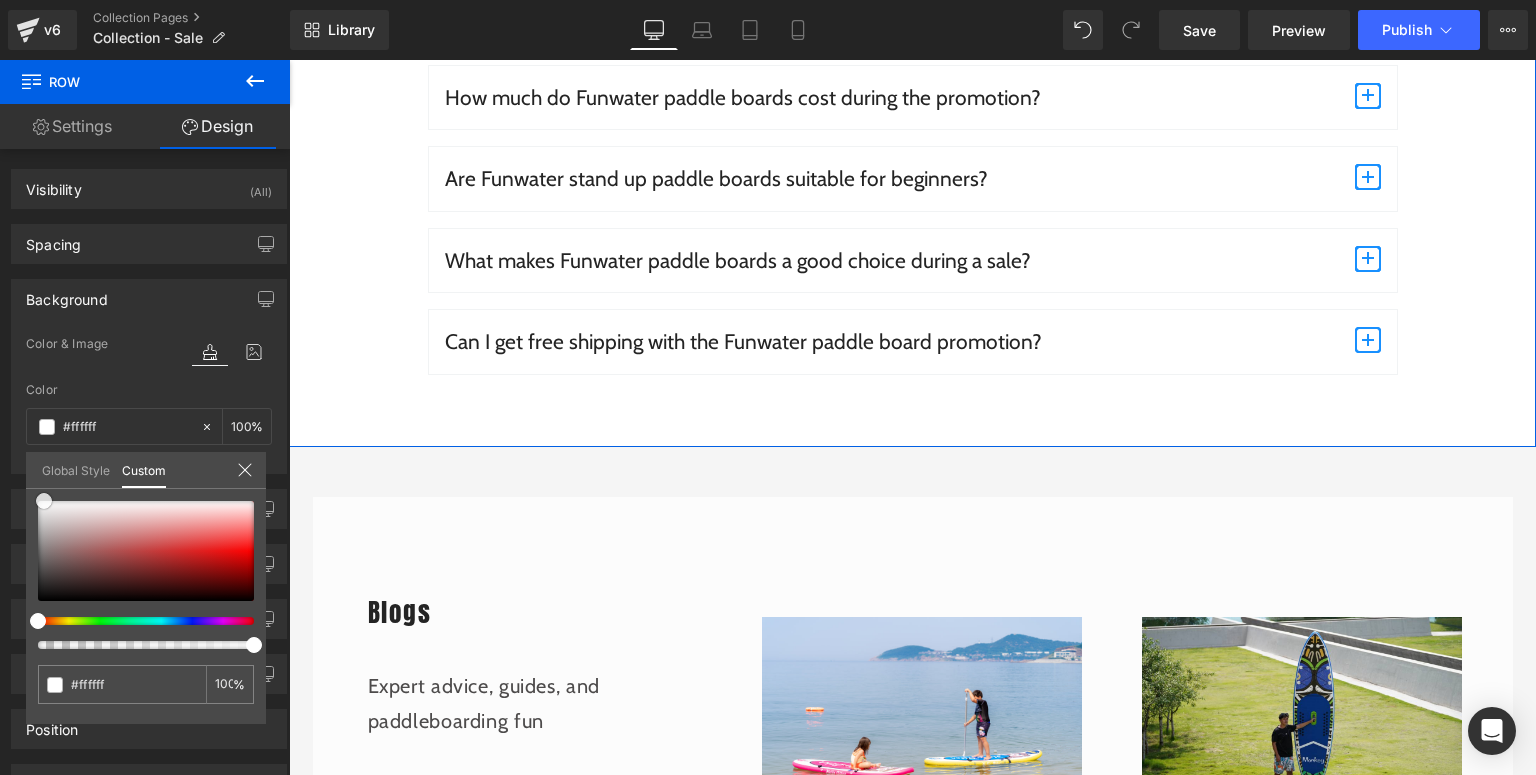 click at bounding box center [44, 501] 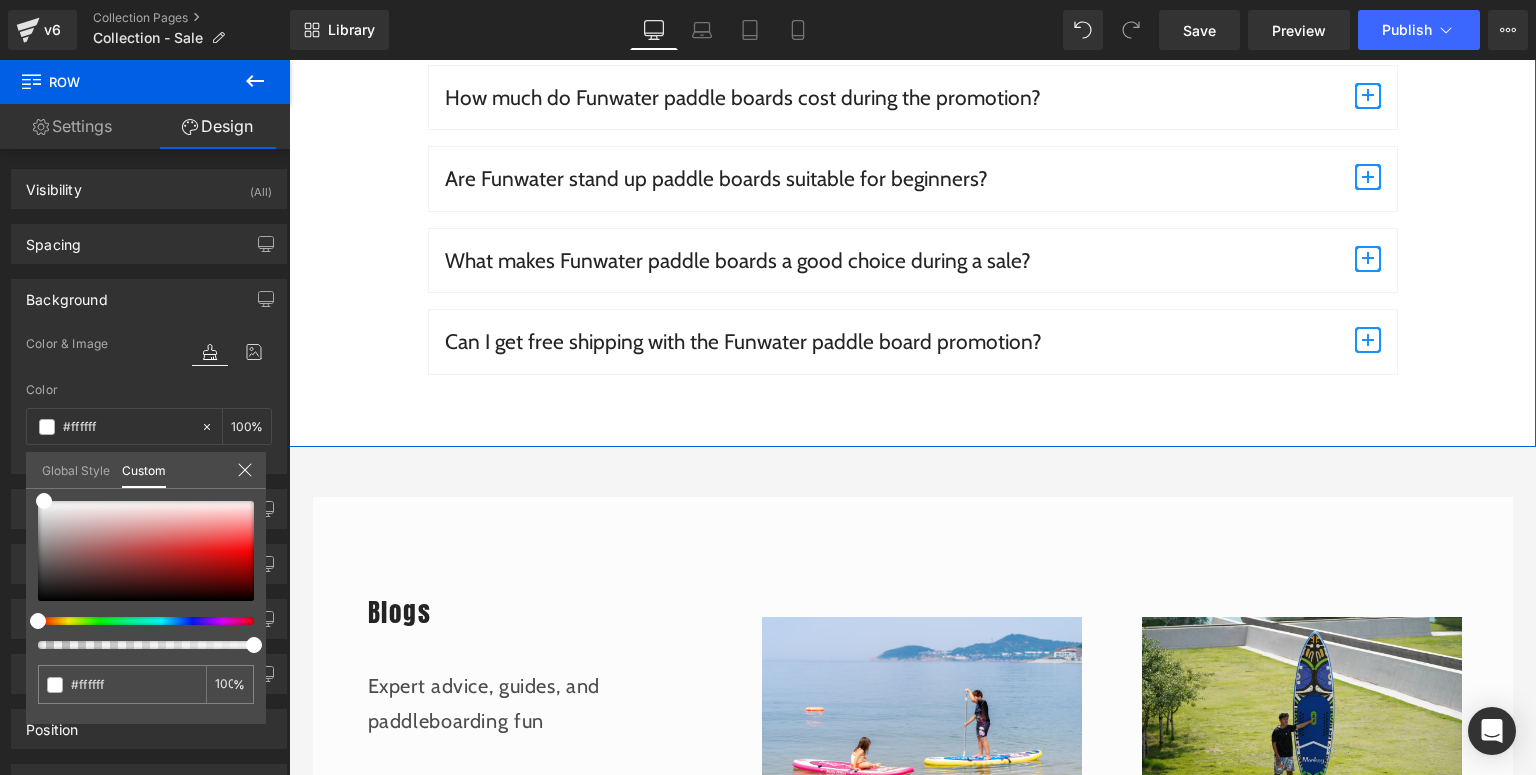 click 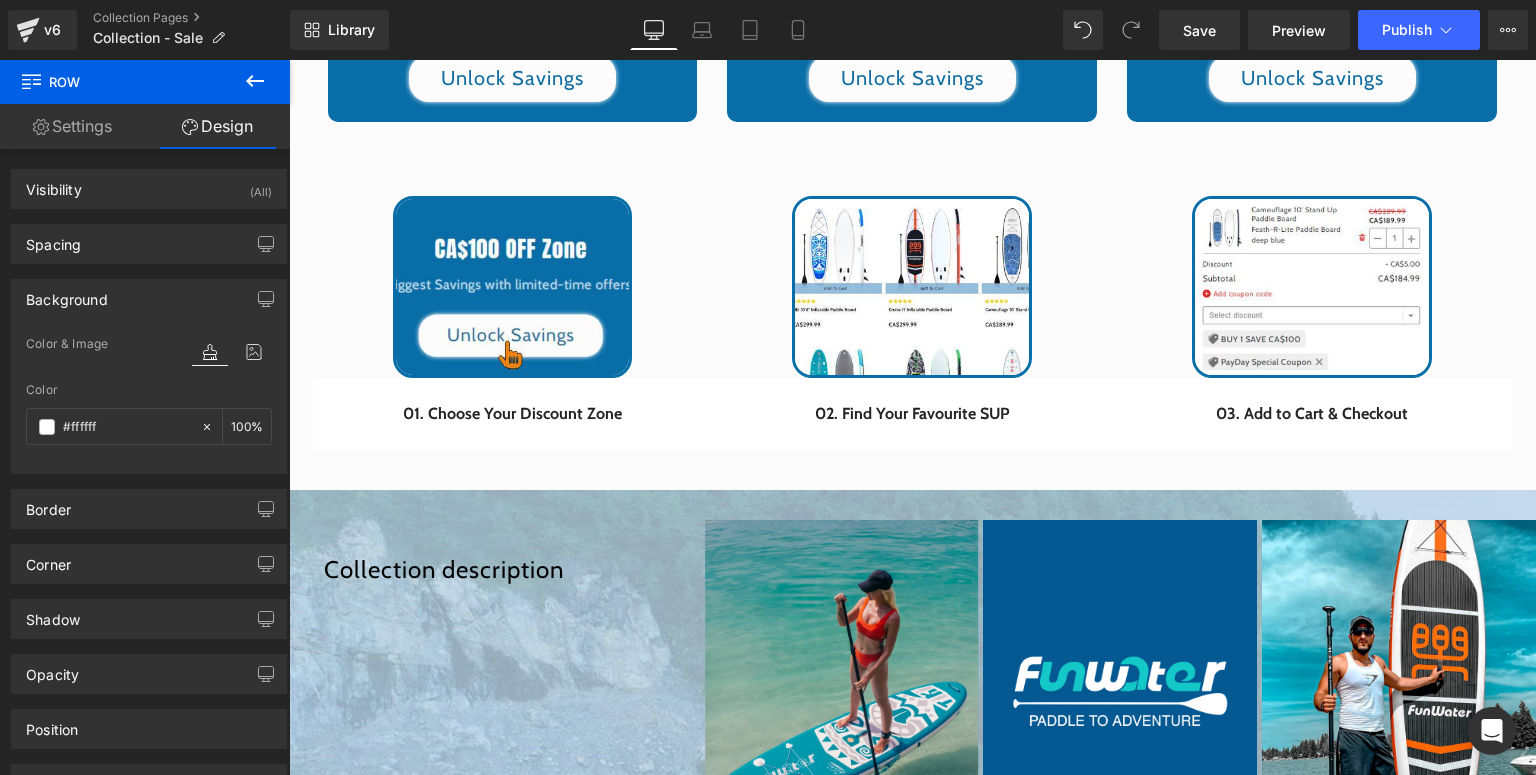 scroll, scrollTop: 1680, scrollLeft: 0, axis: vertical 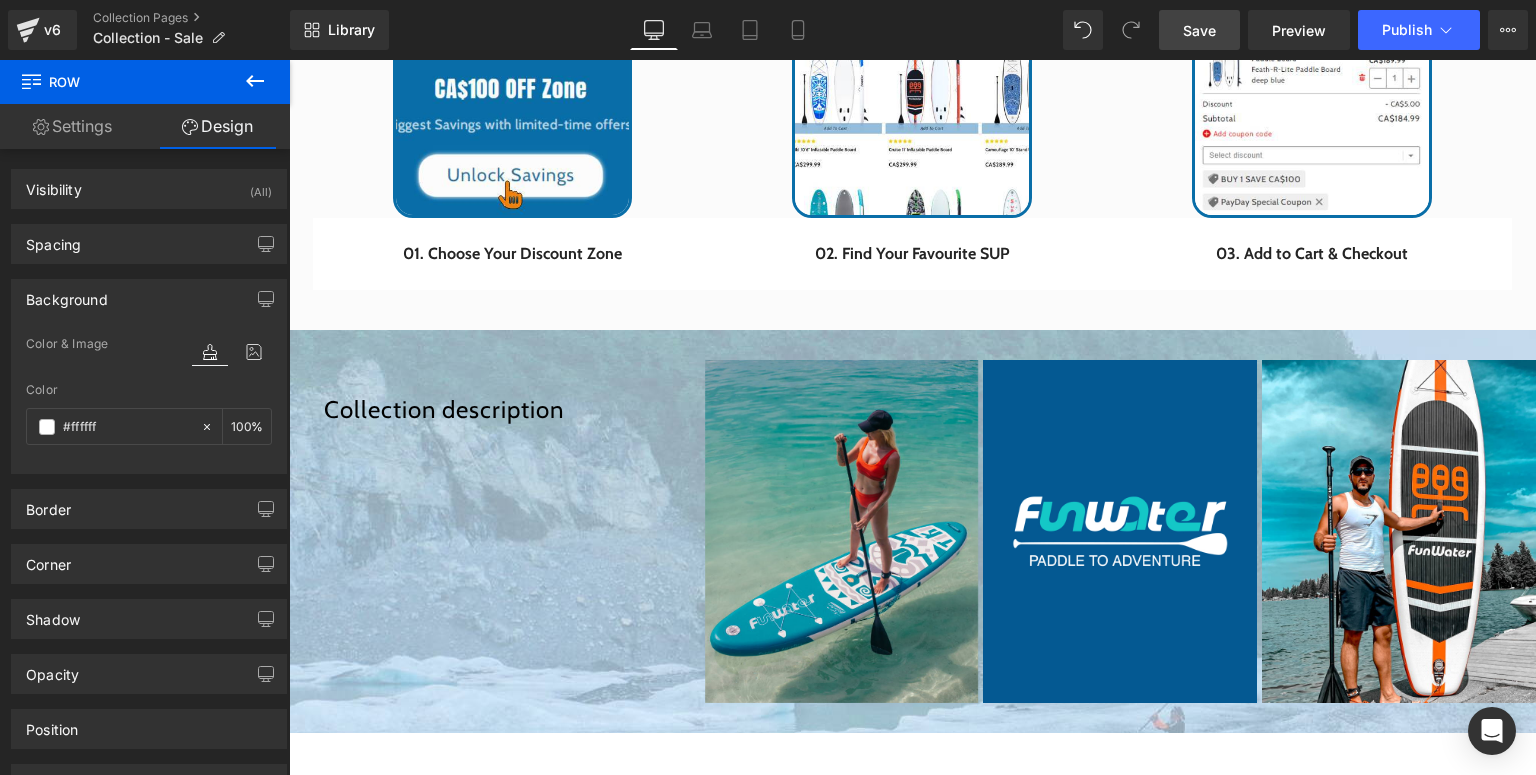 click on "Save" at bounding box center [1199, 30] 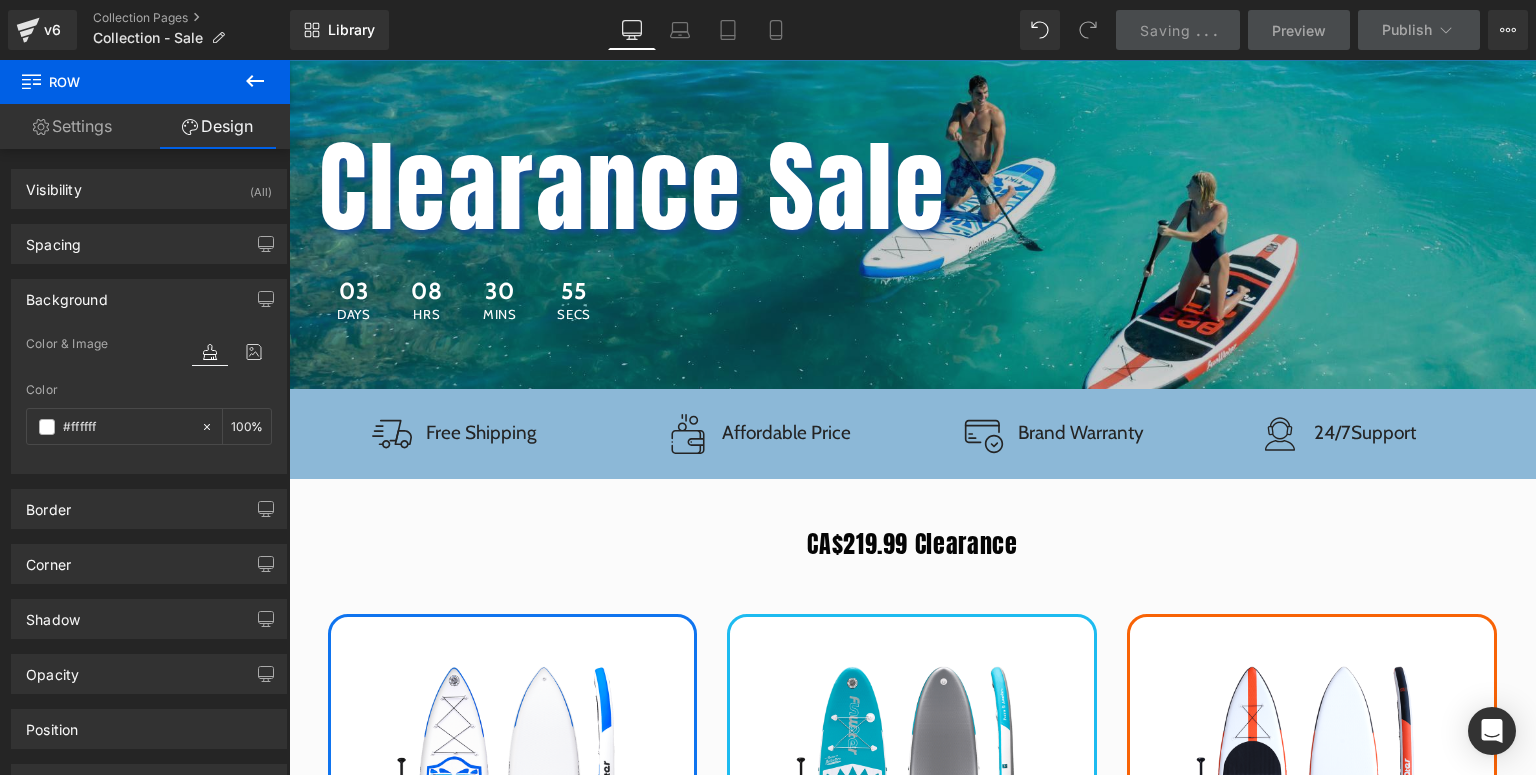 scroll, scrollTop: 0, scrollLeft: 0, axis: both 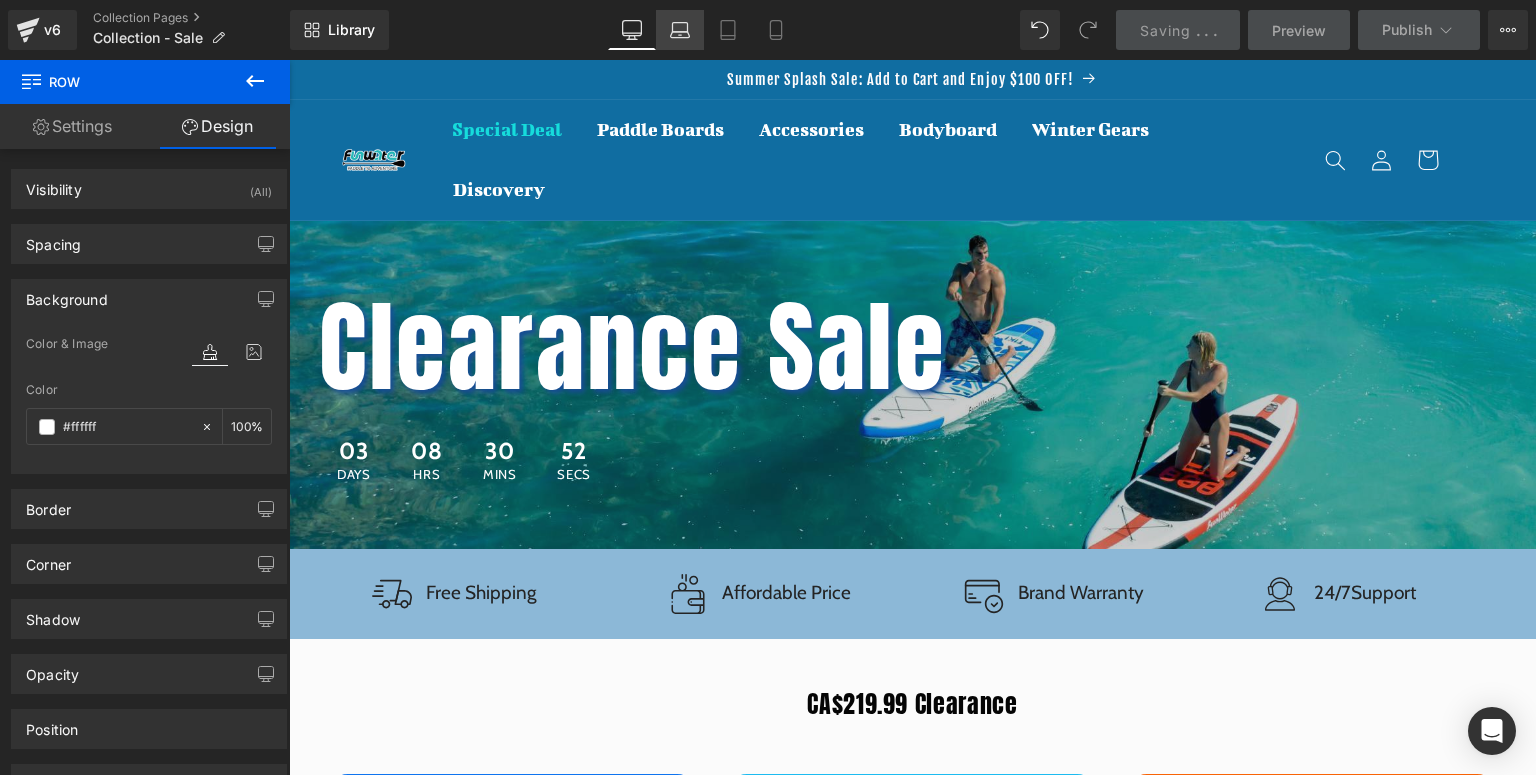 click on "Laptop" at bounding box center (680, 30) 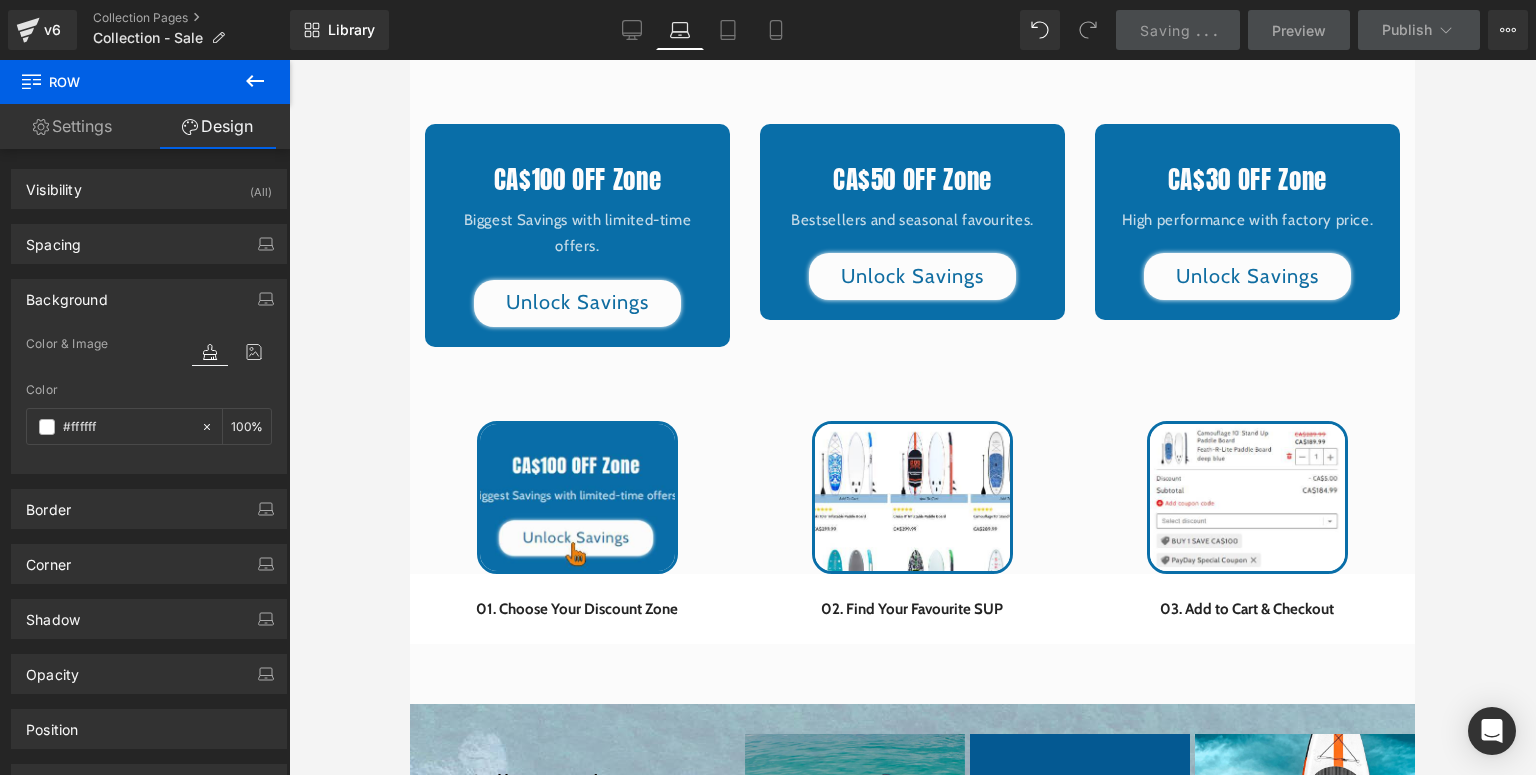 scroll, scrollTop: 1524, scrollLeft: 0, axis: vertical 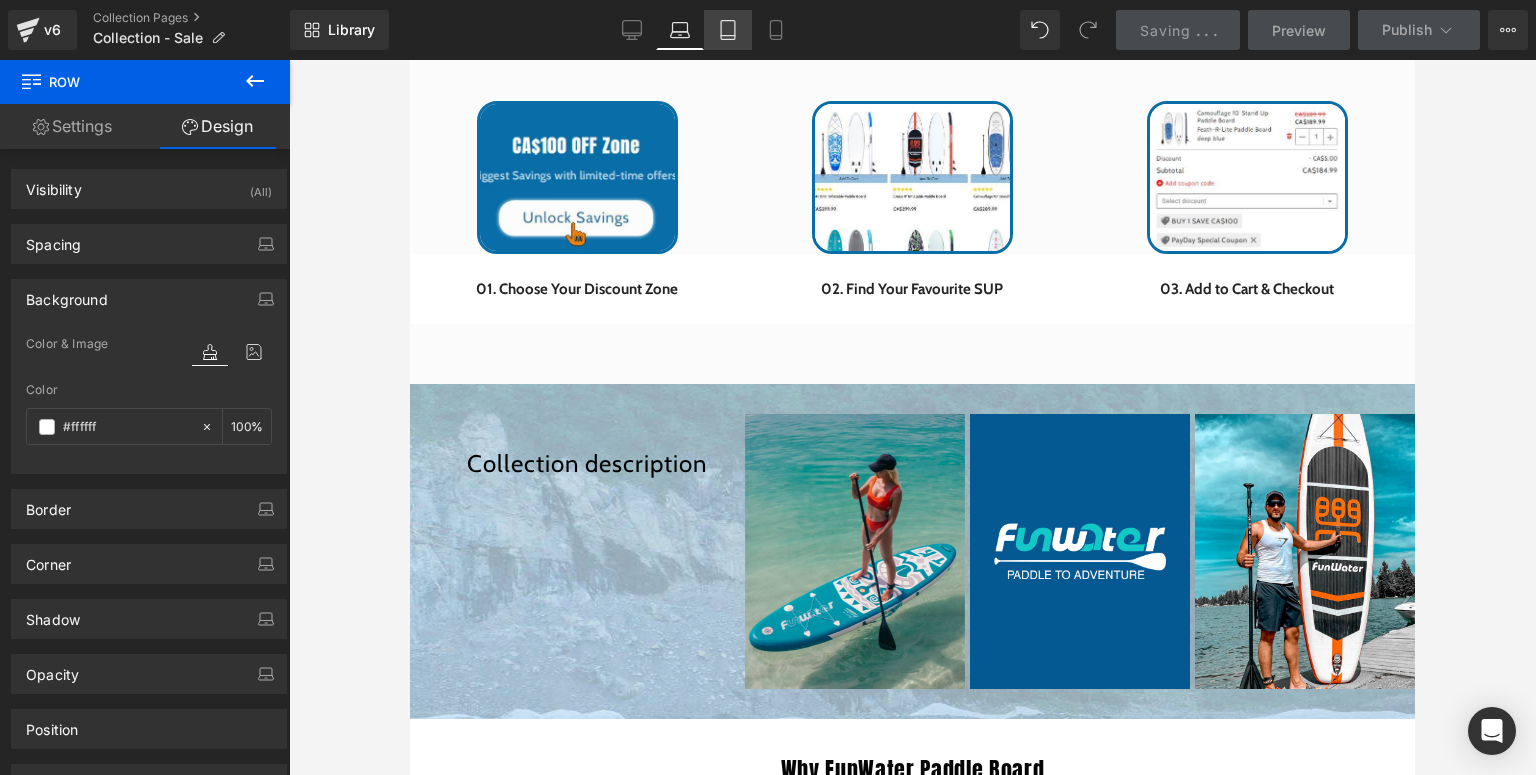 click on "Tablet" at bounding box center (728, 30) 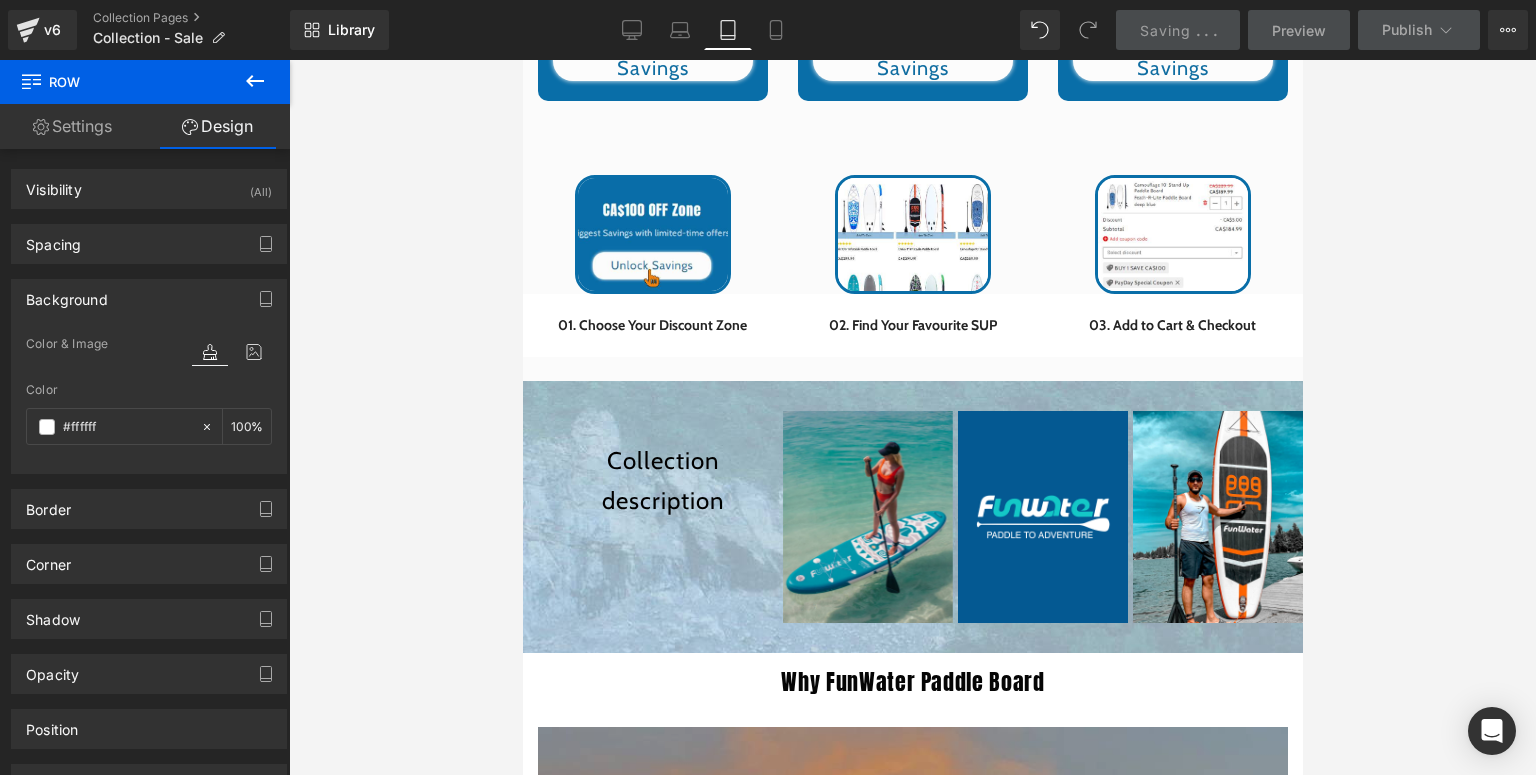 scroll, scrollTop: 1280, scrollLeft: 0, axis: vertical 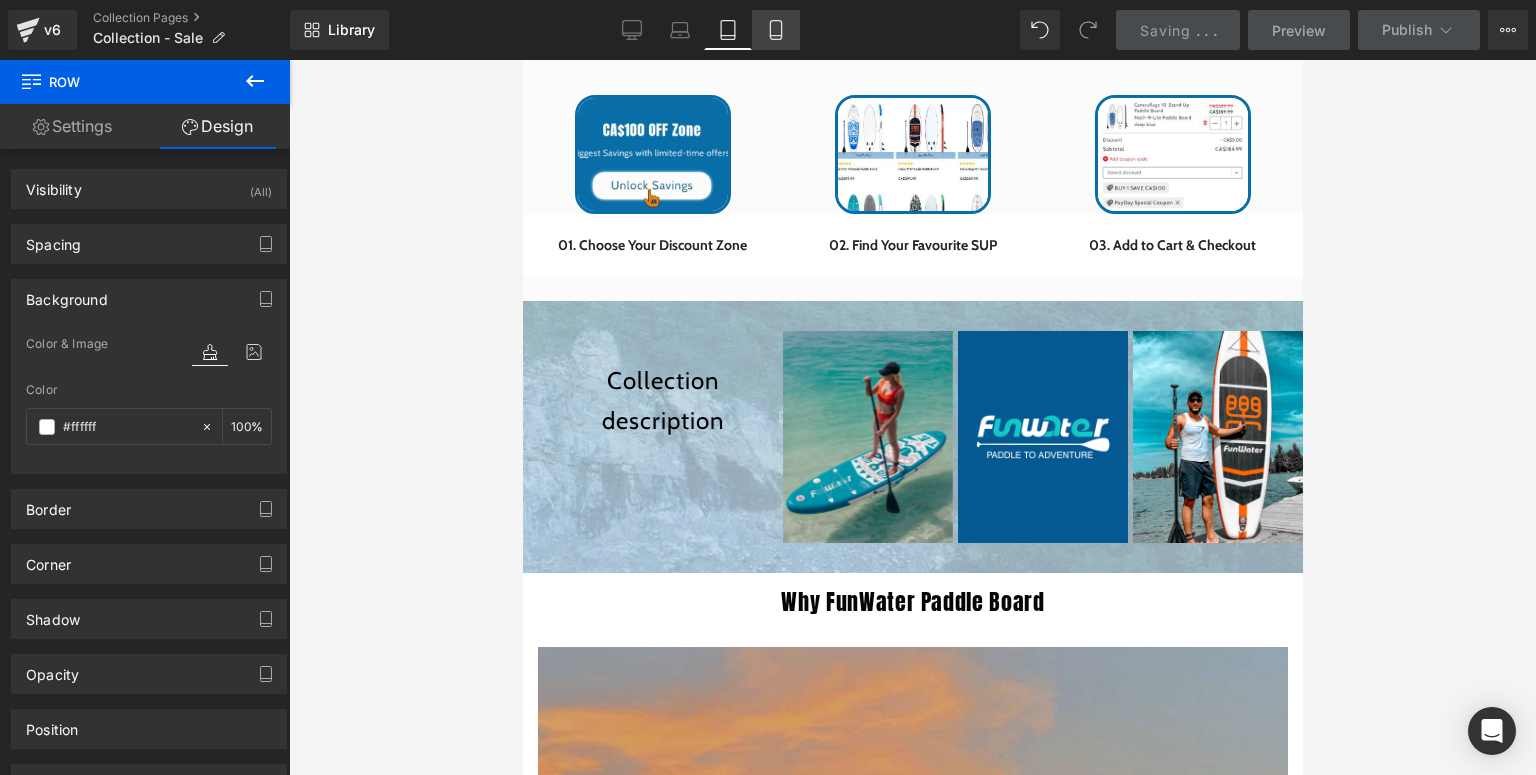 click on "Mobile" at bounding box center (776, 30) 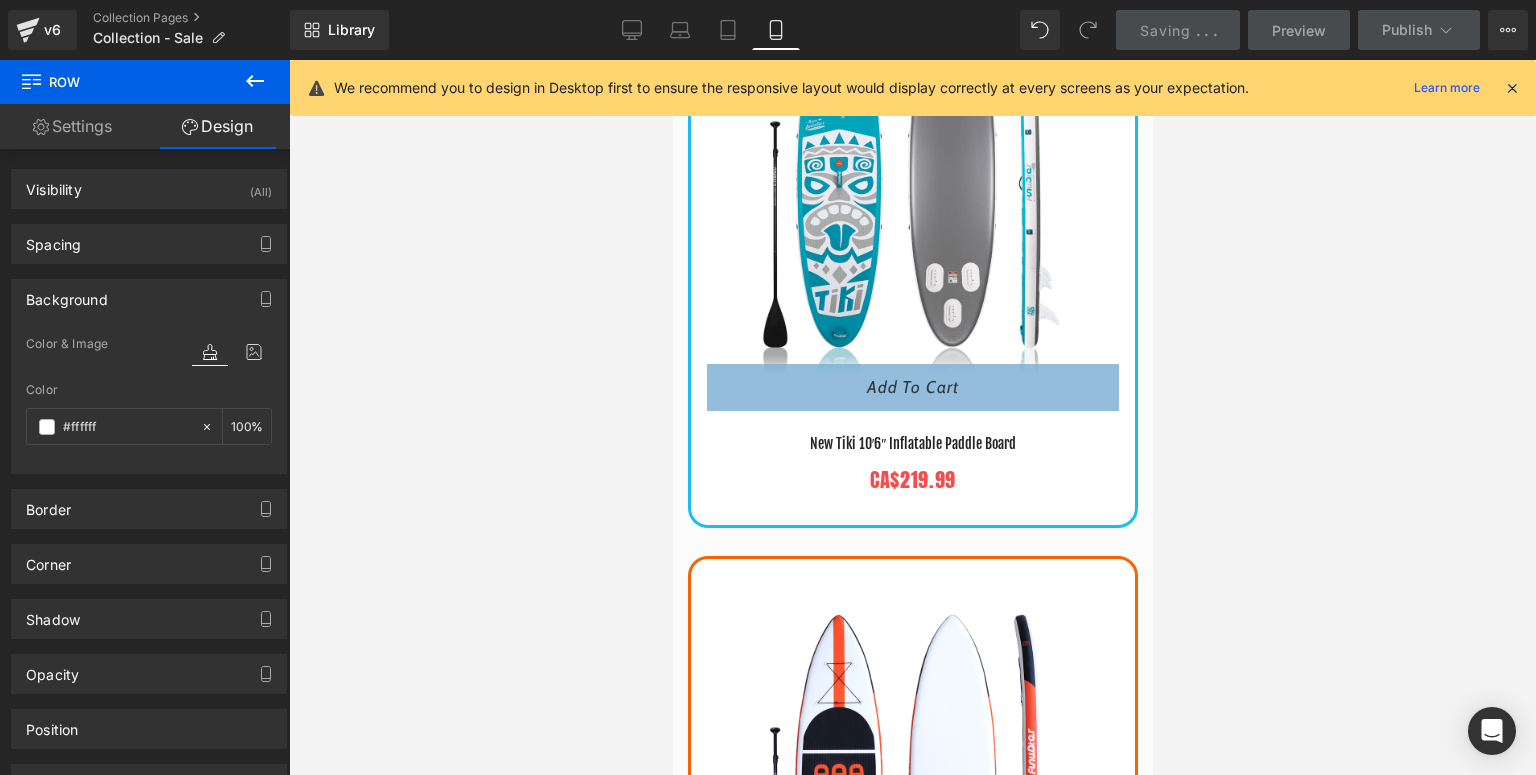 scroll, scrollTop: 2668, scrollLeft: 0, axis: vertical 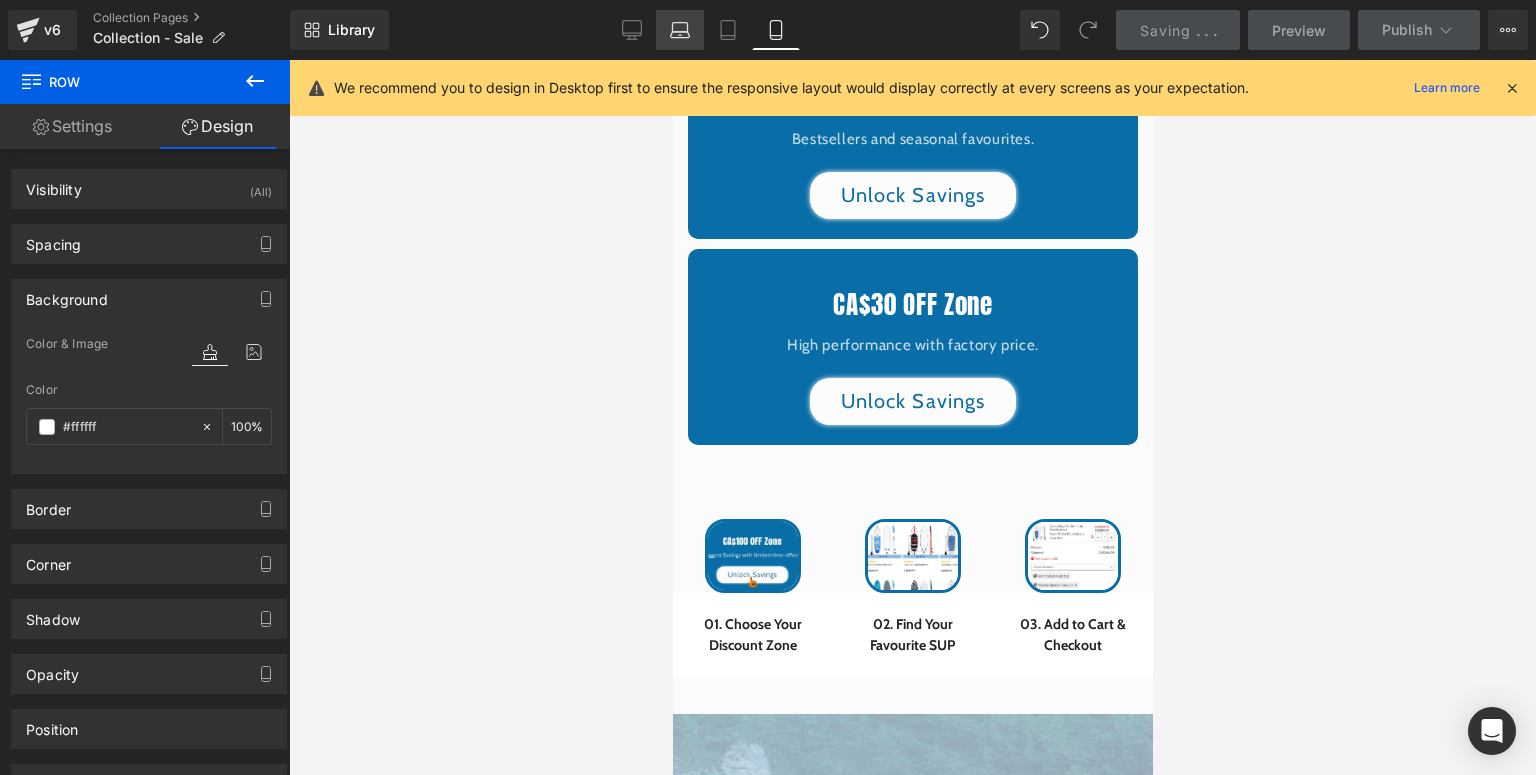 click on "Laptop" at bounding box center (680, 30) 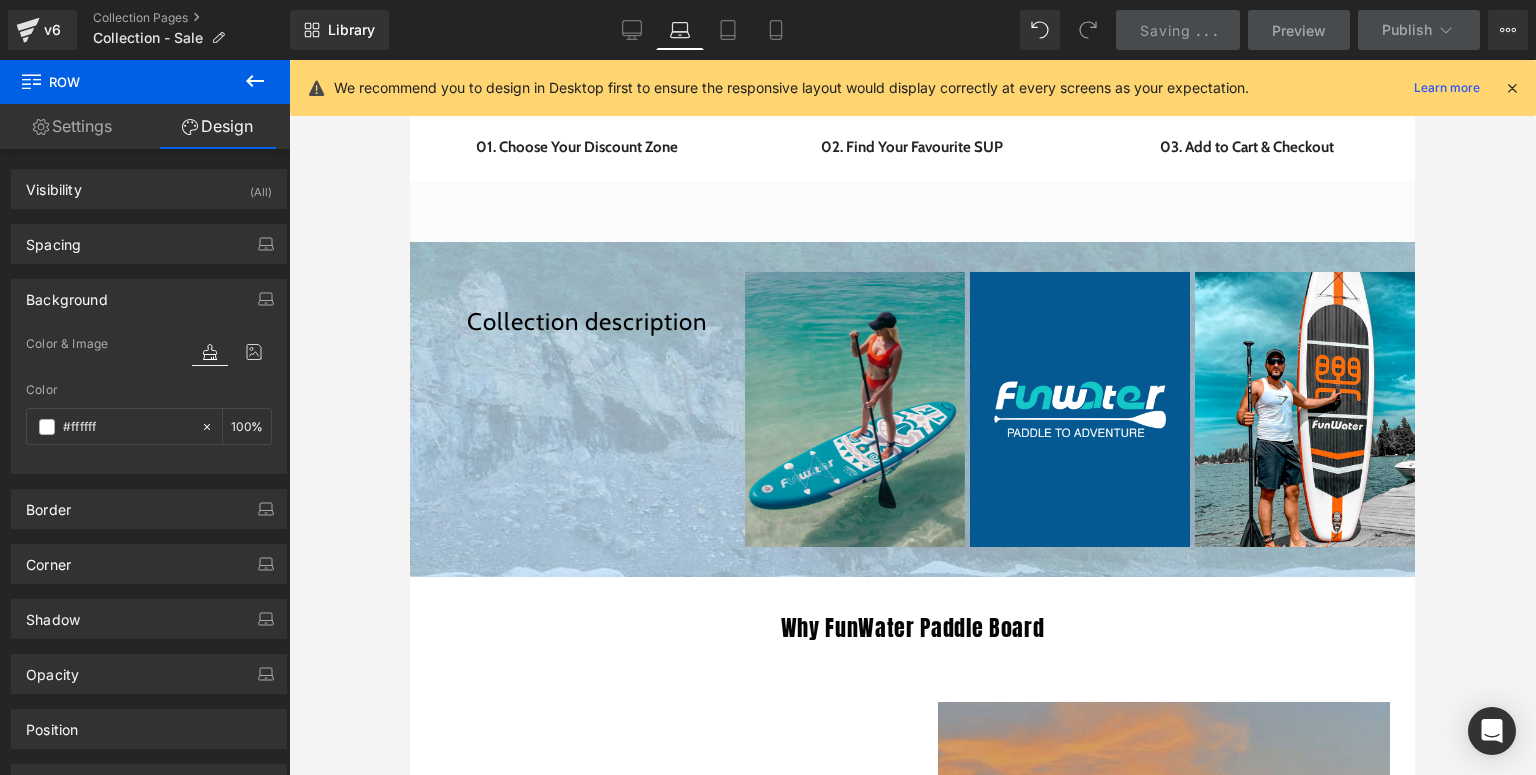 scroll, scrollTop: 1586, scrollLeft: 0, axis: vertical 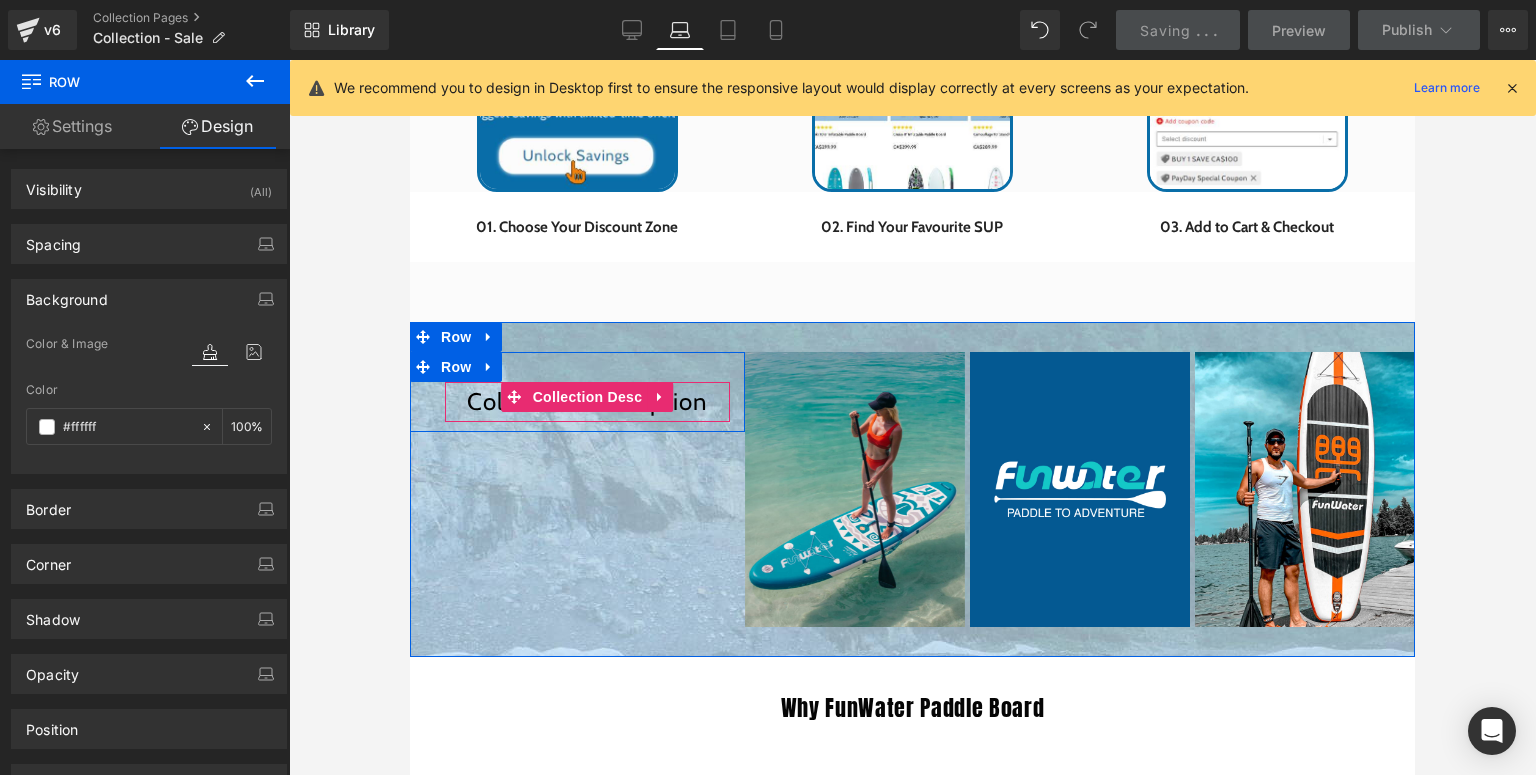 drag, startPoint x: 573, startPoint y: 398, endPoint x: 638, endPoint y: 353, distance: 79.05694 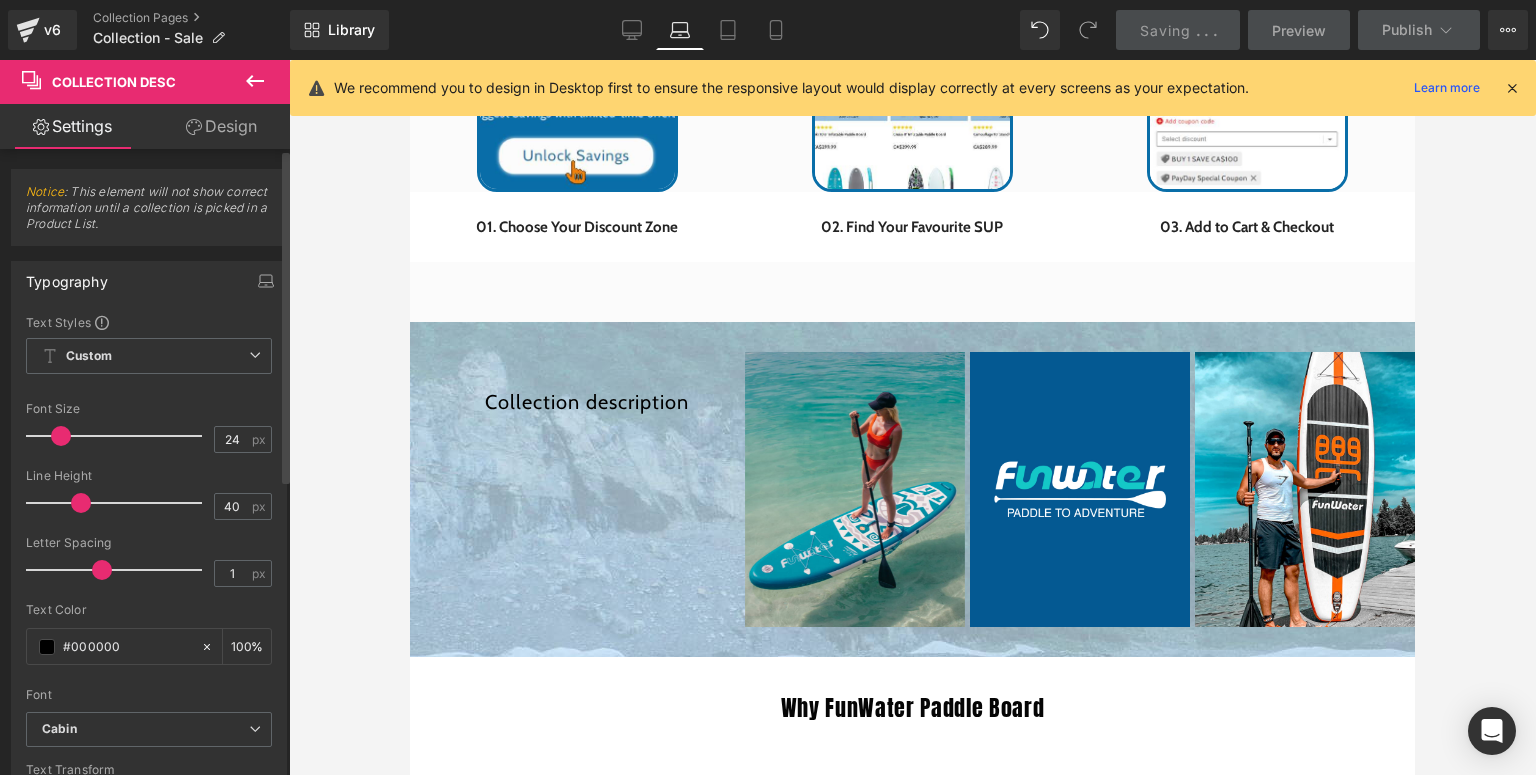 click at bounding box center [61, 436] 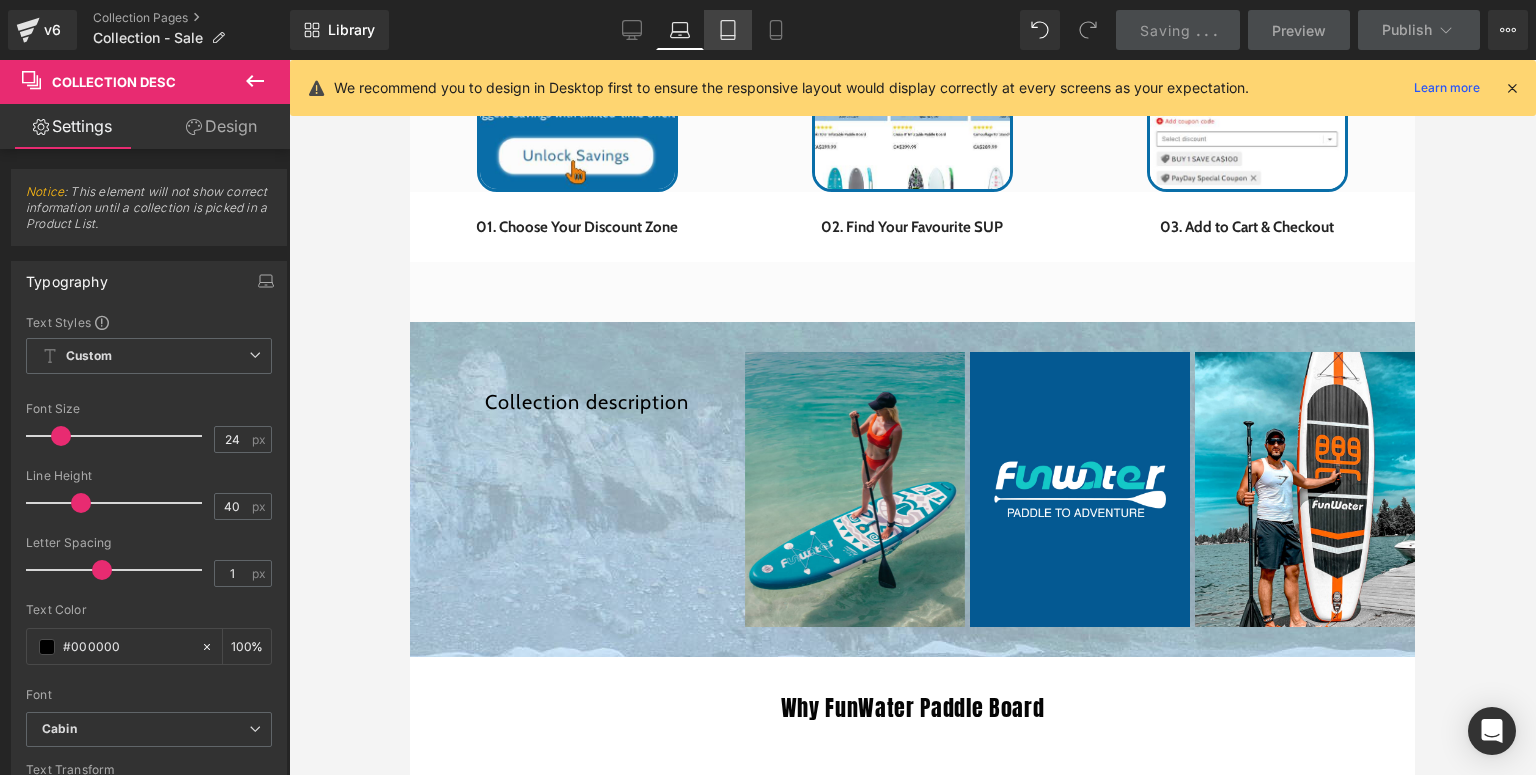 drag, startPoint x: 127, startPoint y: 212, endPoint x: 725, endPoint y: 41, distance: 621.9686 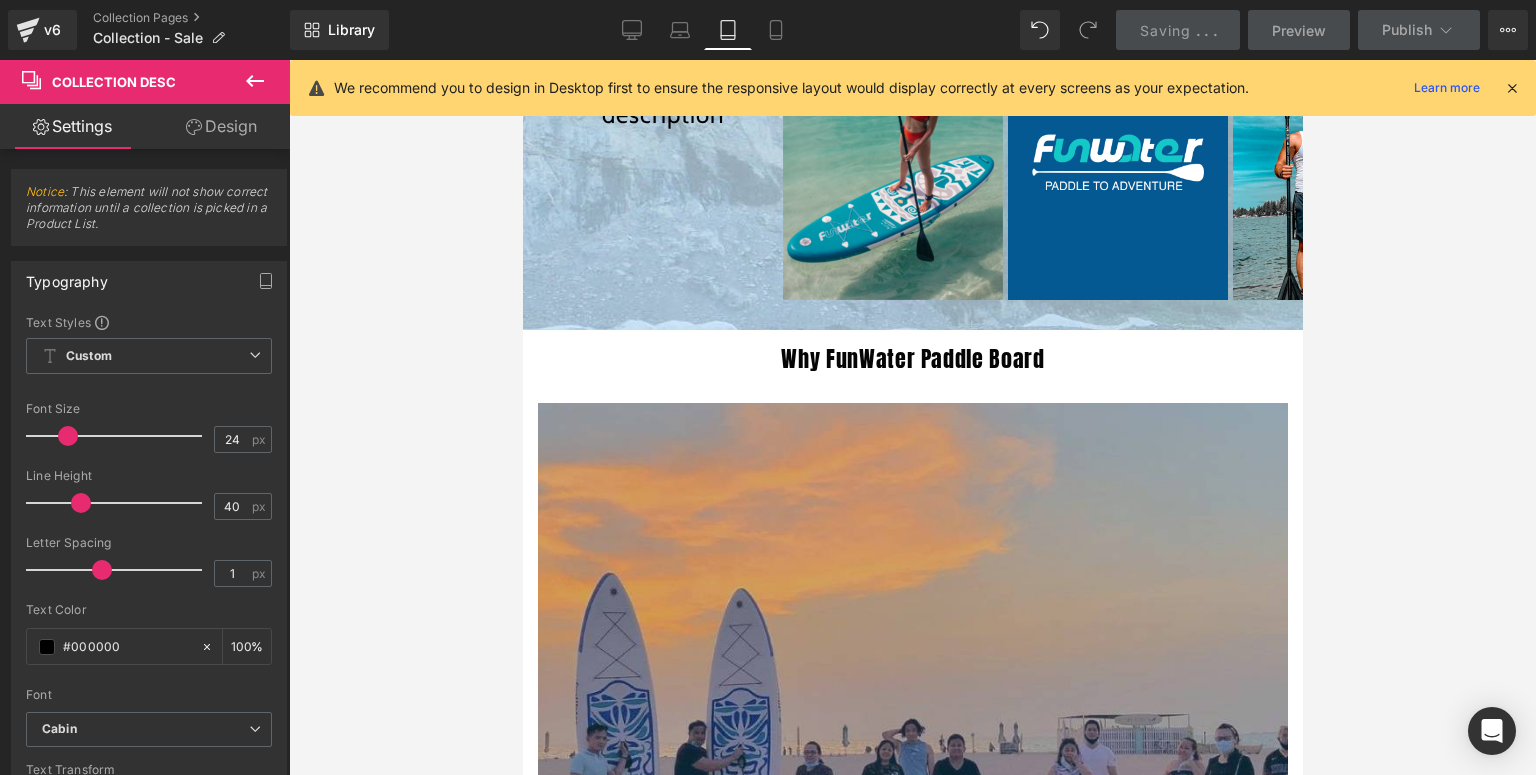 scroll, scrollTop: 1260, scrollLeft: 0, axis: vertical 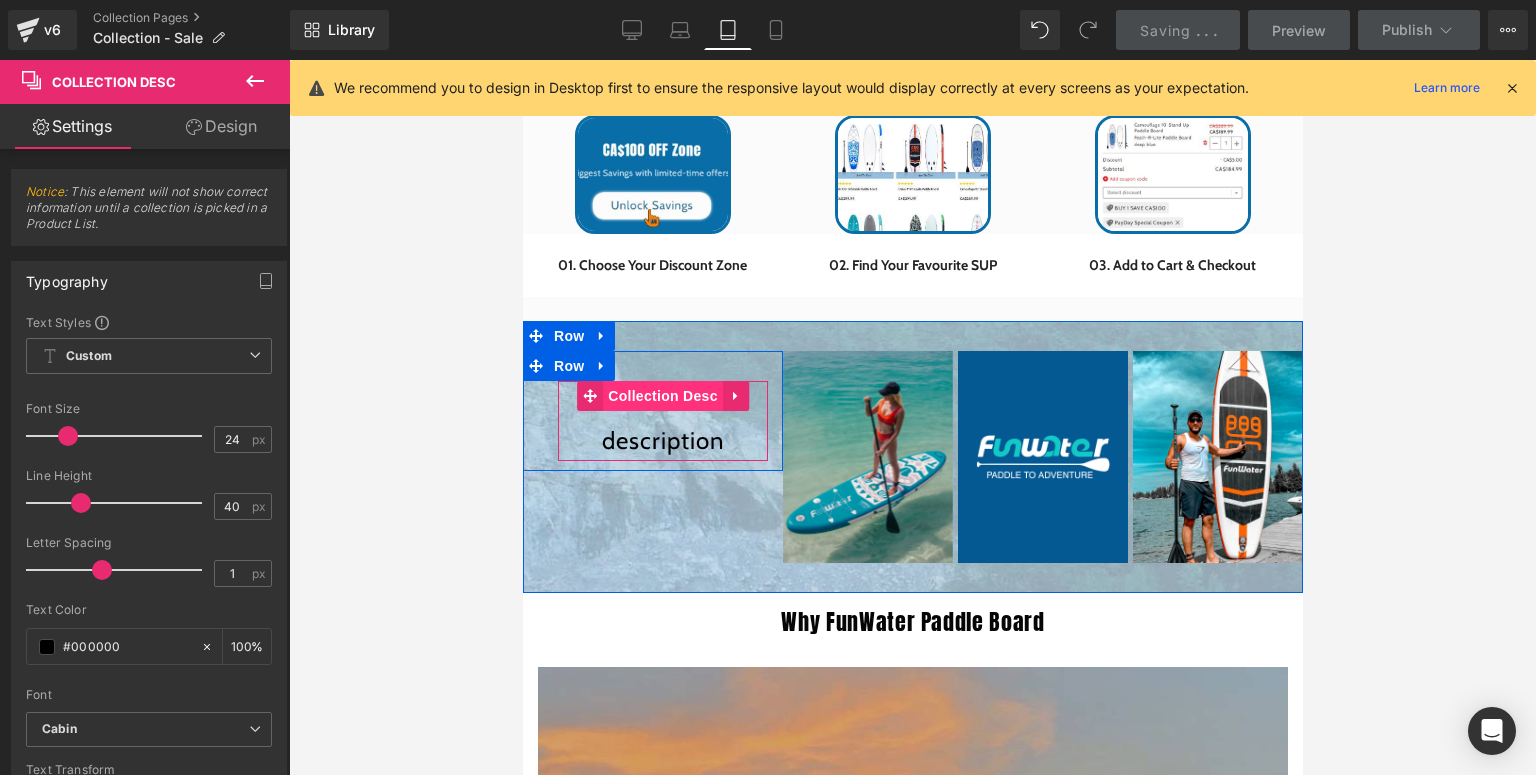 click on "Collection Desc" at bounding box center (662, 396) 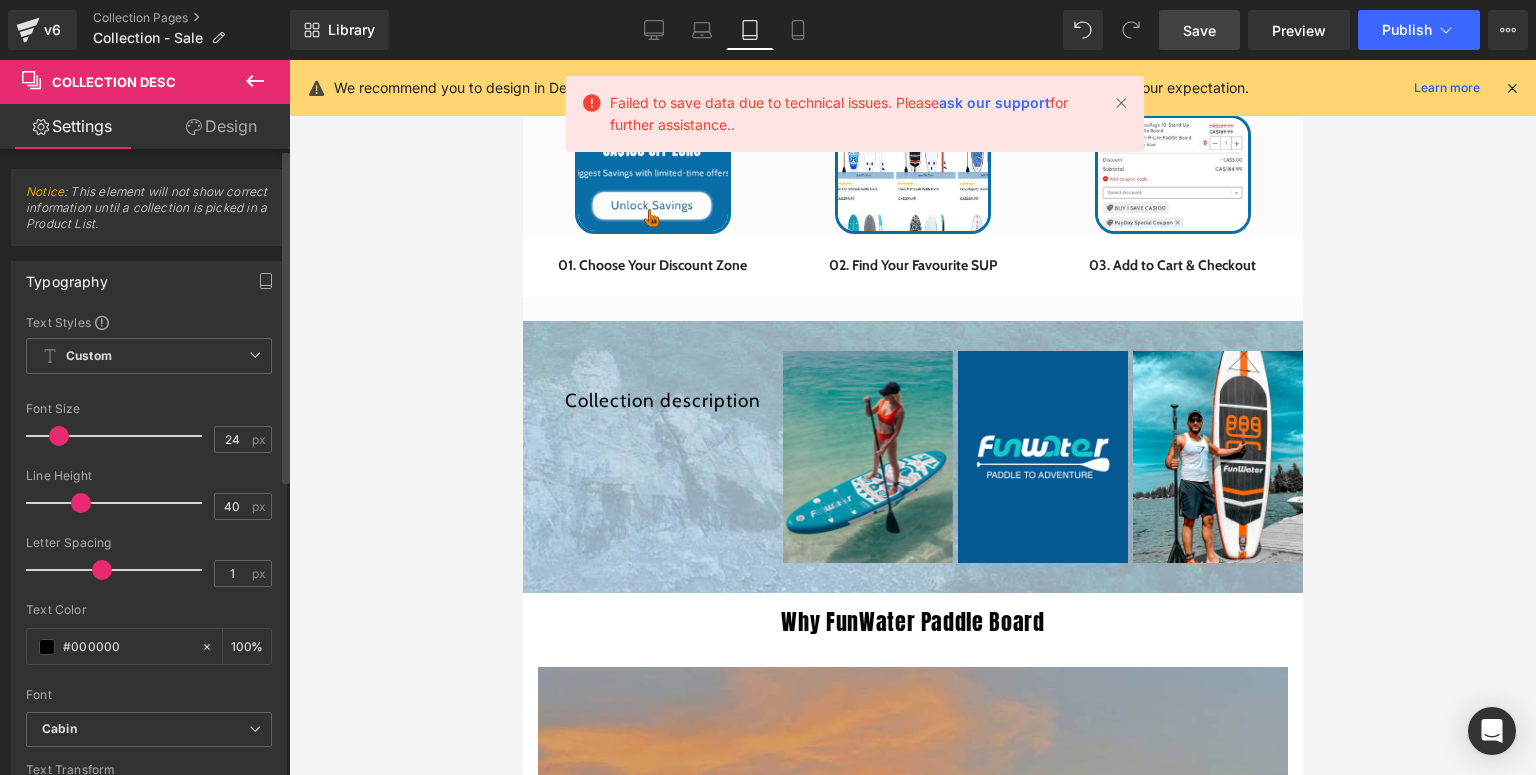 click at bounding box center (59, 436) 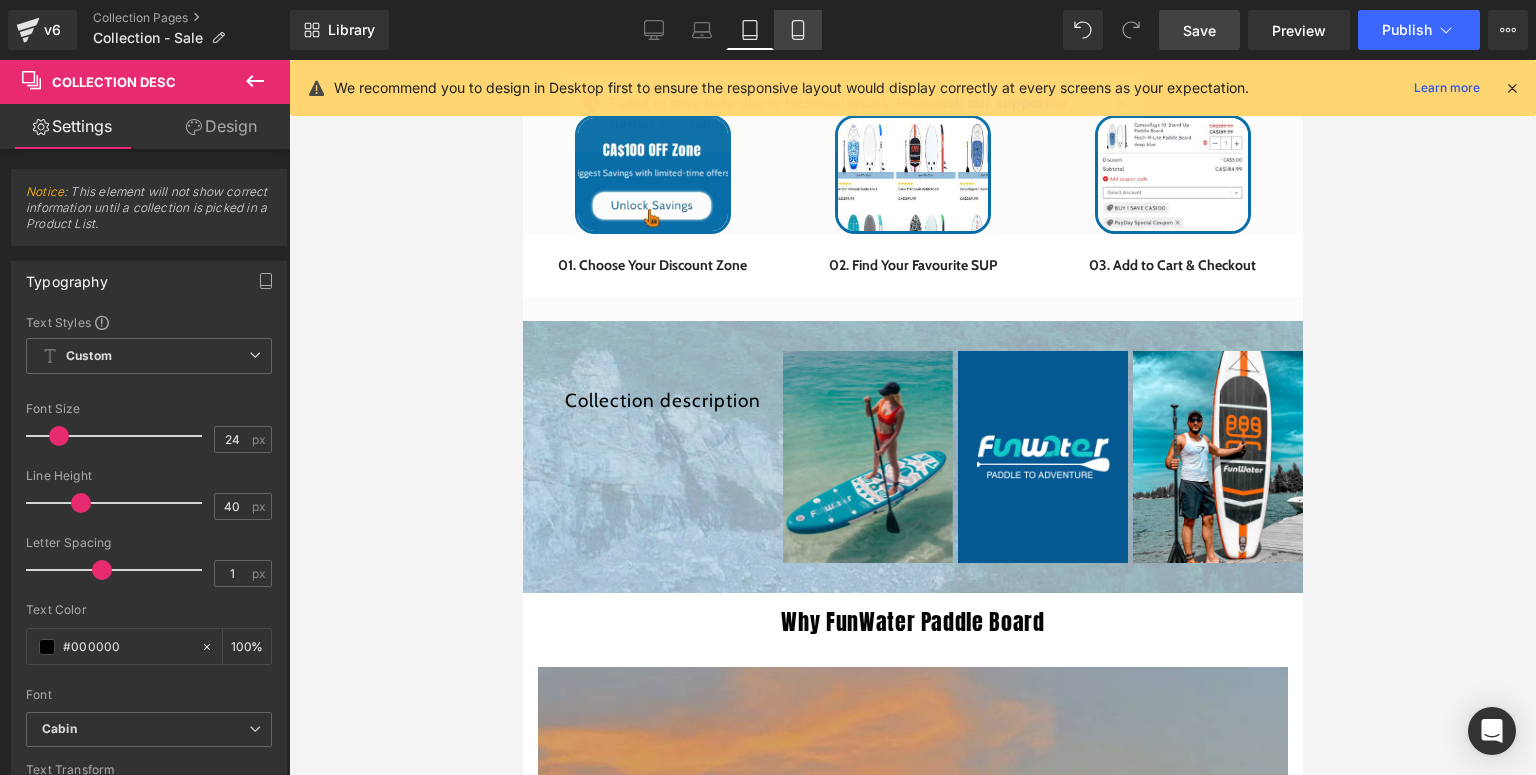drag, startPoint x: 803, startPoint y: 26, endPoint x: 107, endPoint y: 83, distance: 698.33014 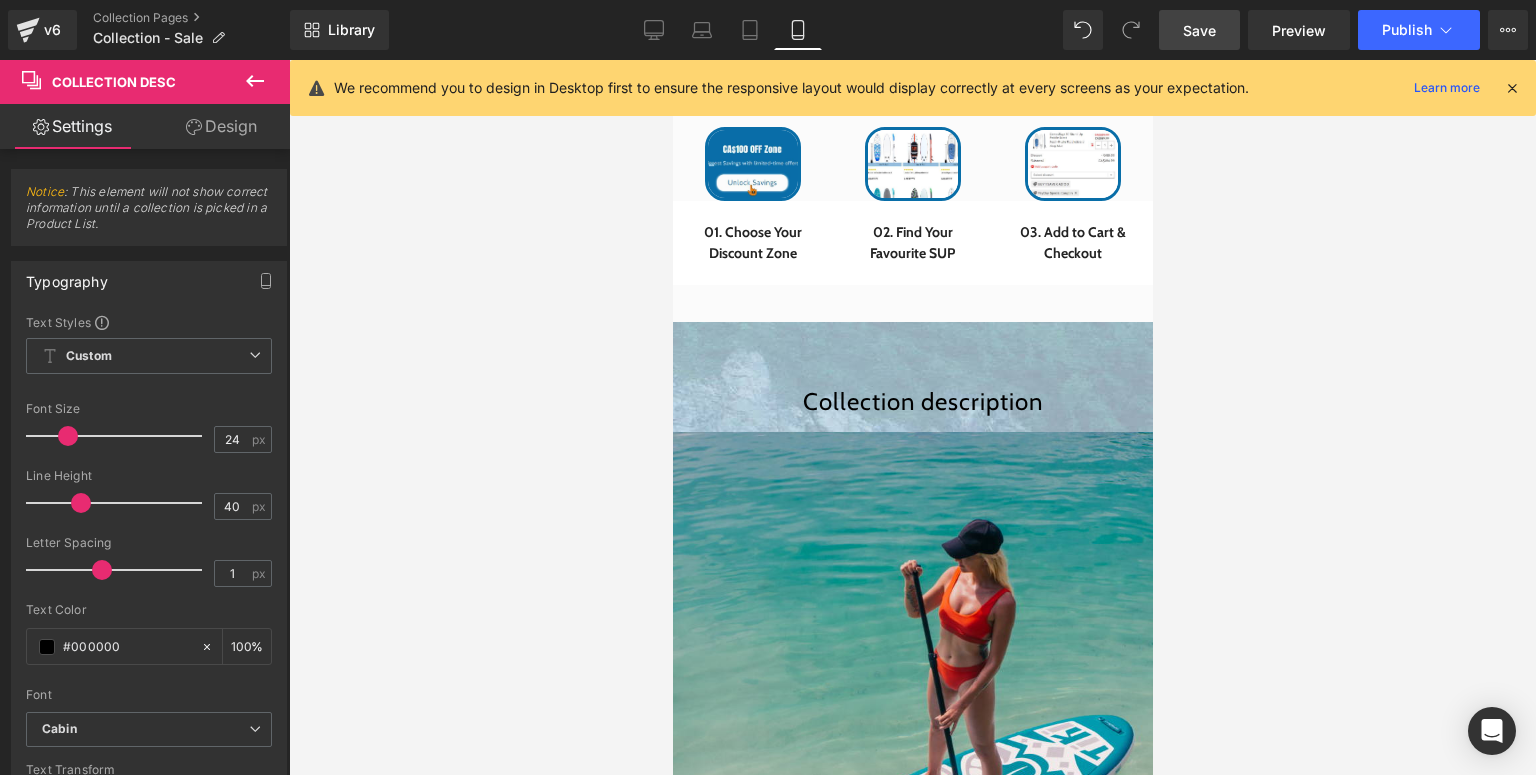 scroll, scrollTop: 3059, scrollLeft: 0, axis: vertical 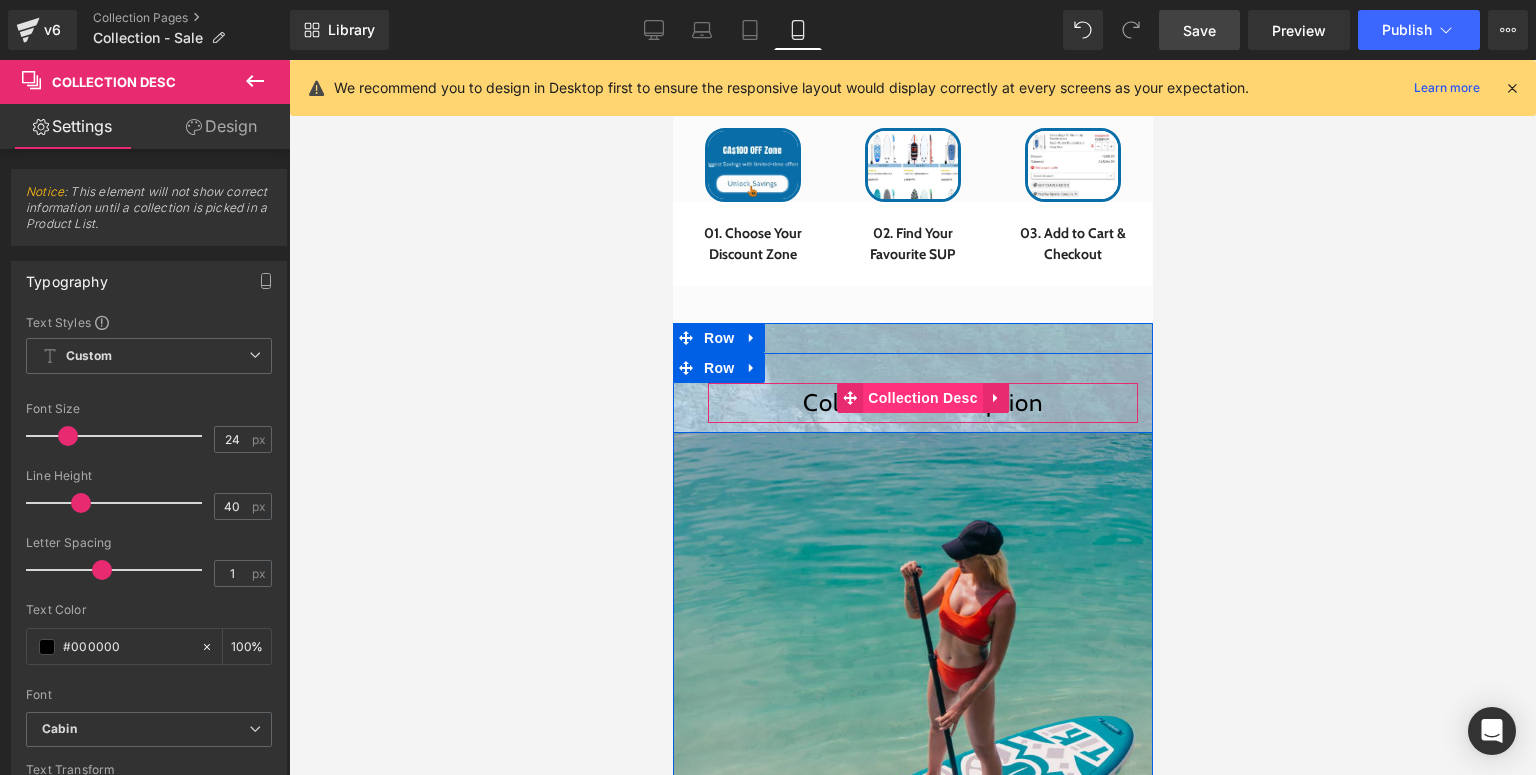 click on "Collection Desc" at bounding box center [922, 398] 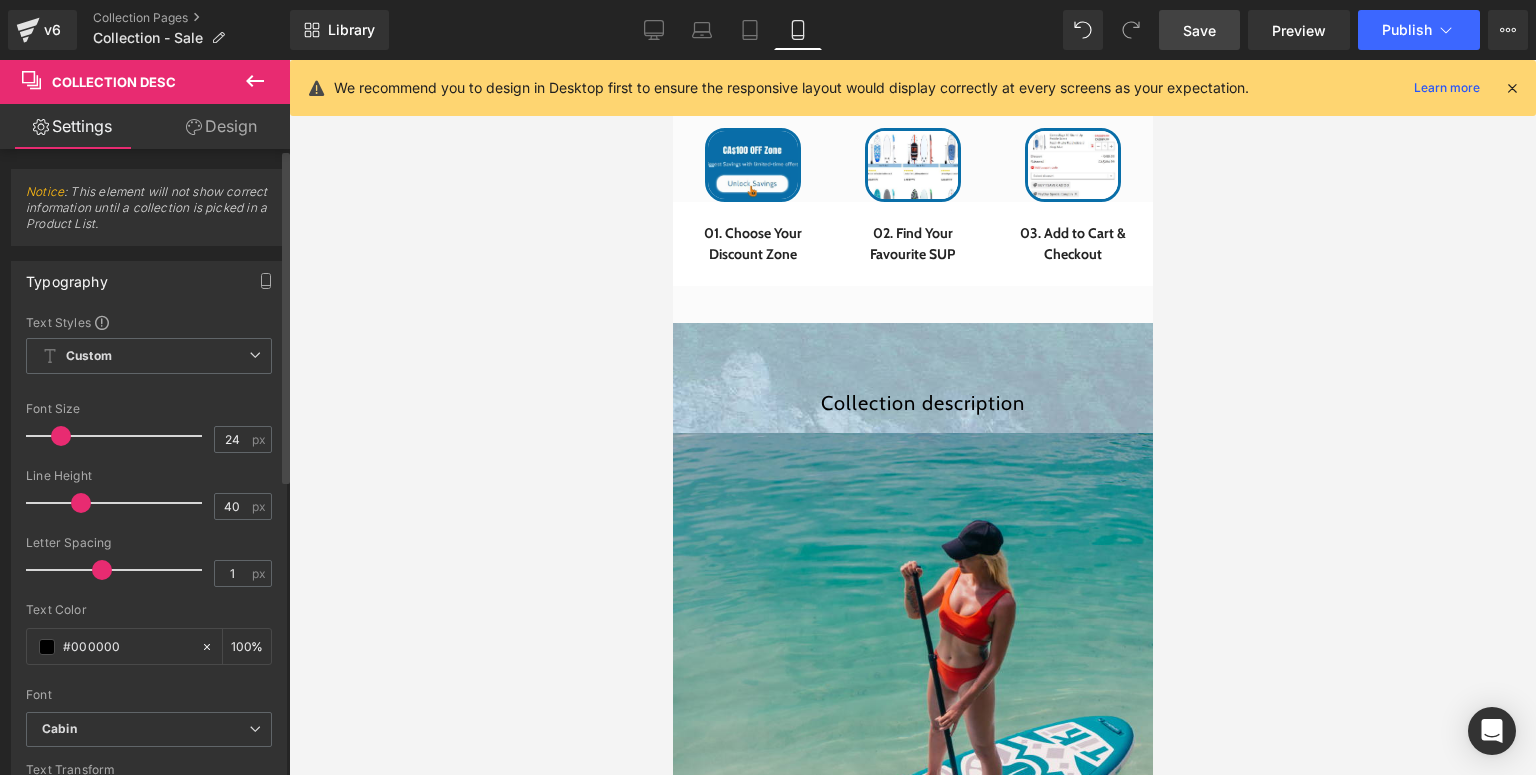 click at bounding box center [61, 436] 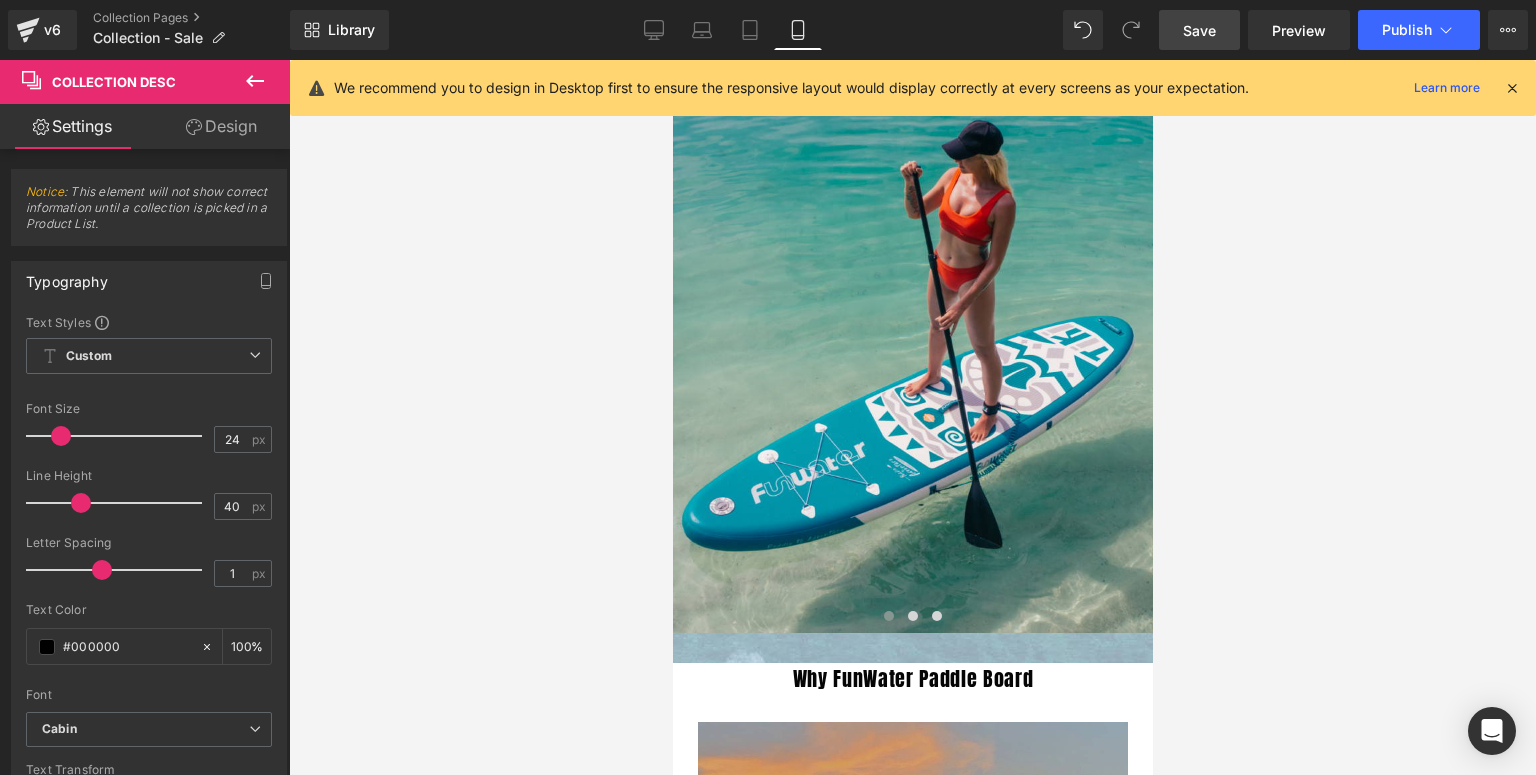 scroll, scrollTop: 3619, scrollLeft: 0, axis: vertical 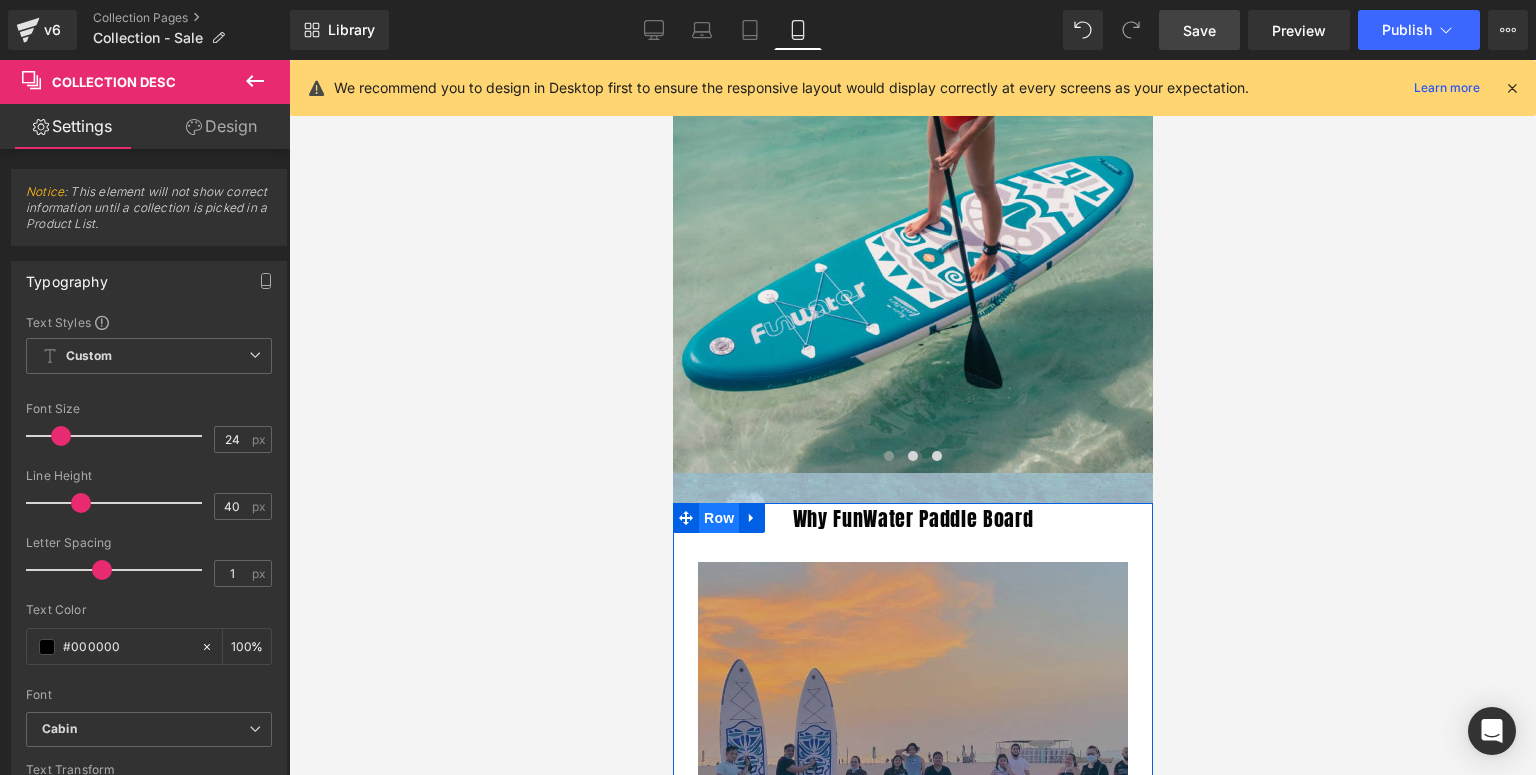 click on "Row" at bounding box center (718, 518) 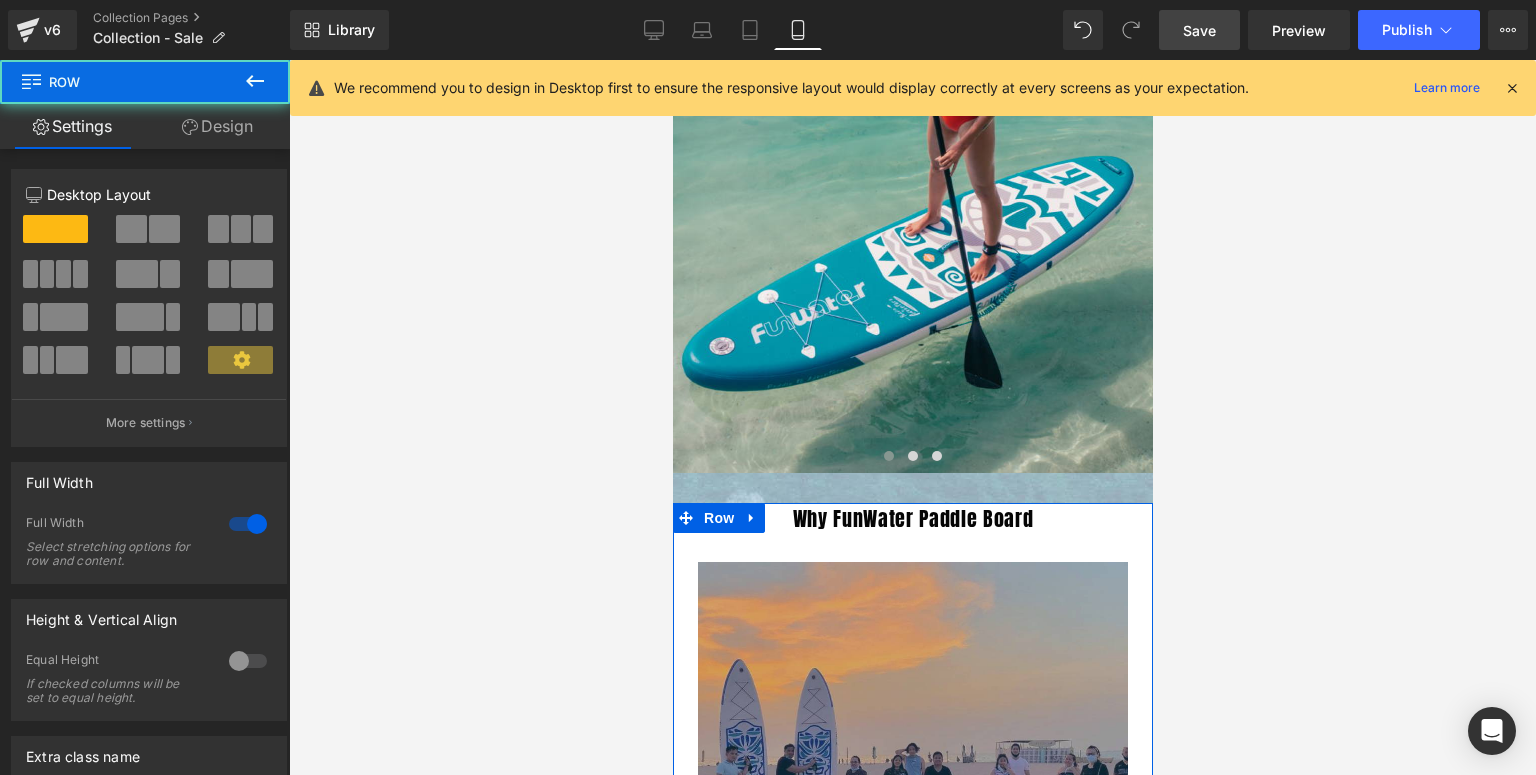 drag, startPoint x: 41, startPoint y: 450, endPoint x: 95, endPoint y: 256, distance: 201.37527 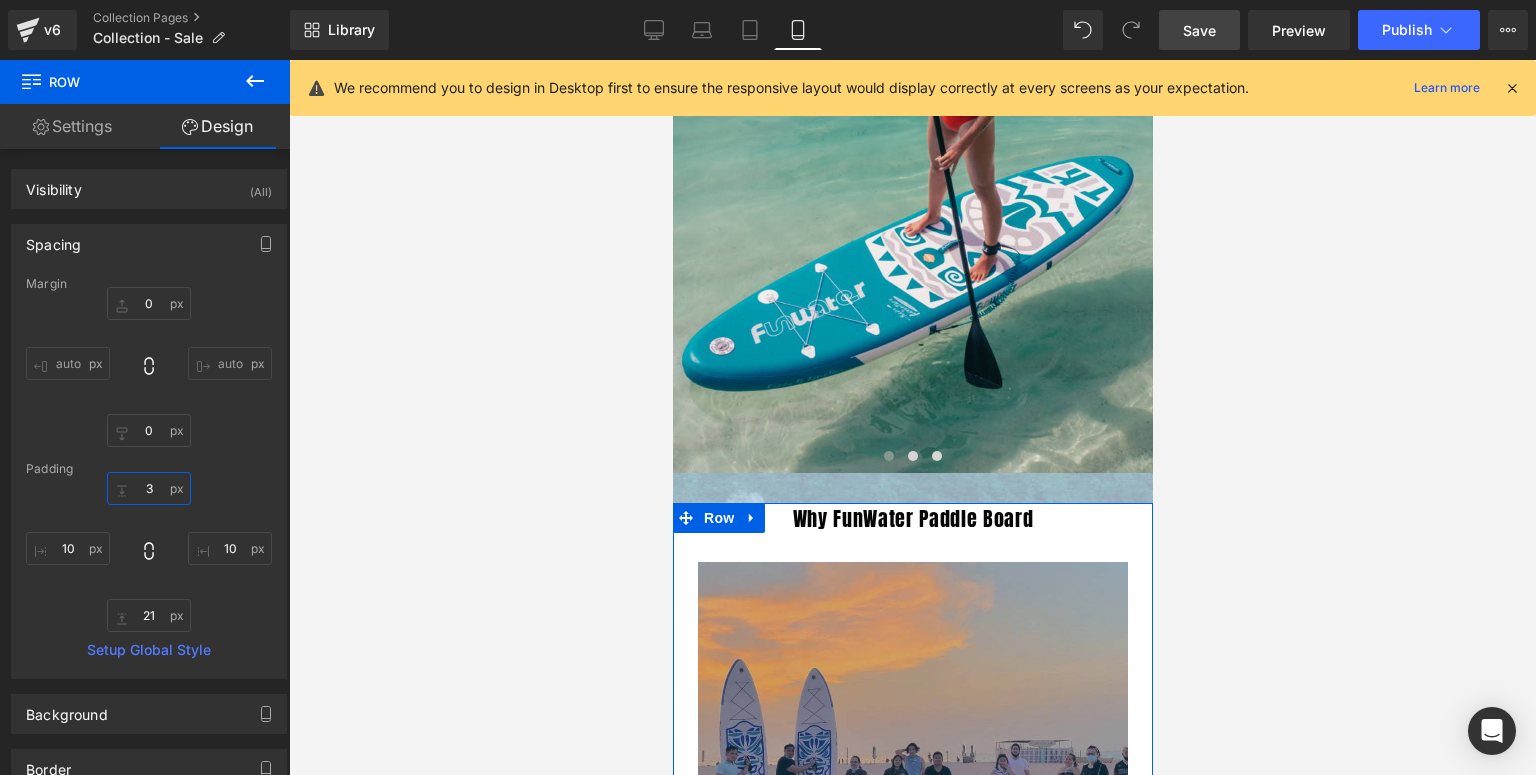 click at bounding box center (149, 488) 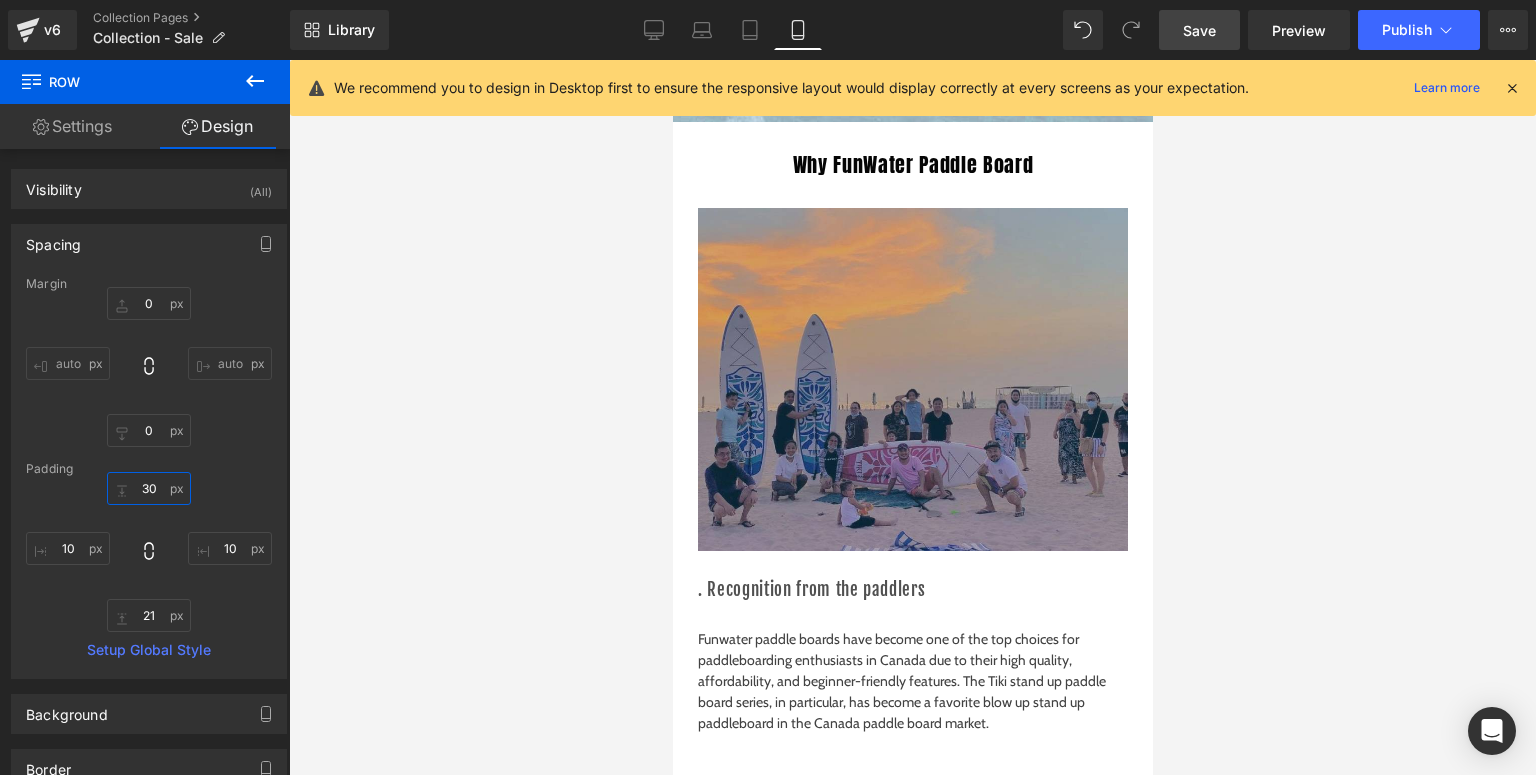 scroll, scrollTop: 3520, scrollLeft: 0, axis: vertical 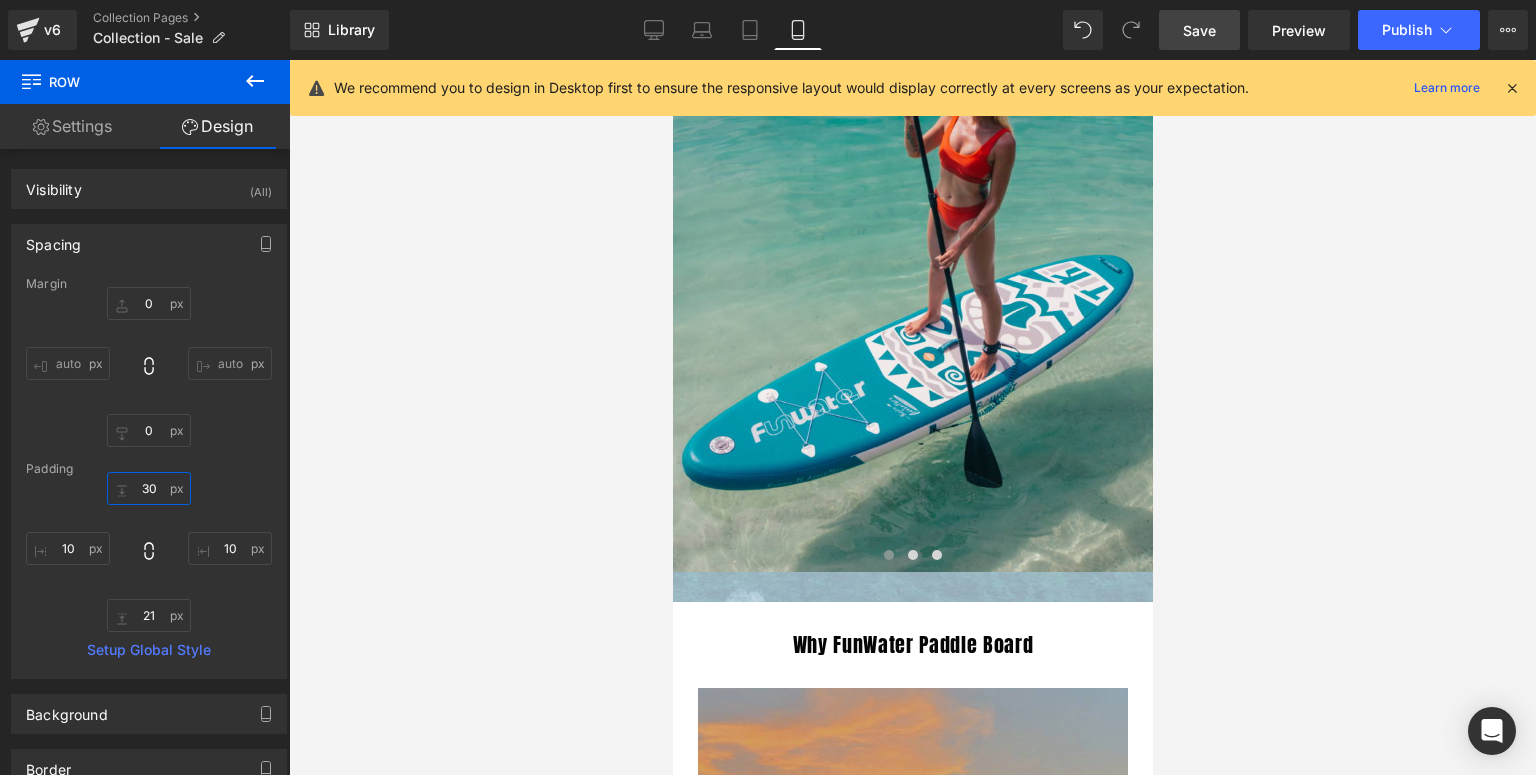 type on "30" 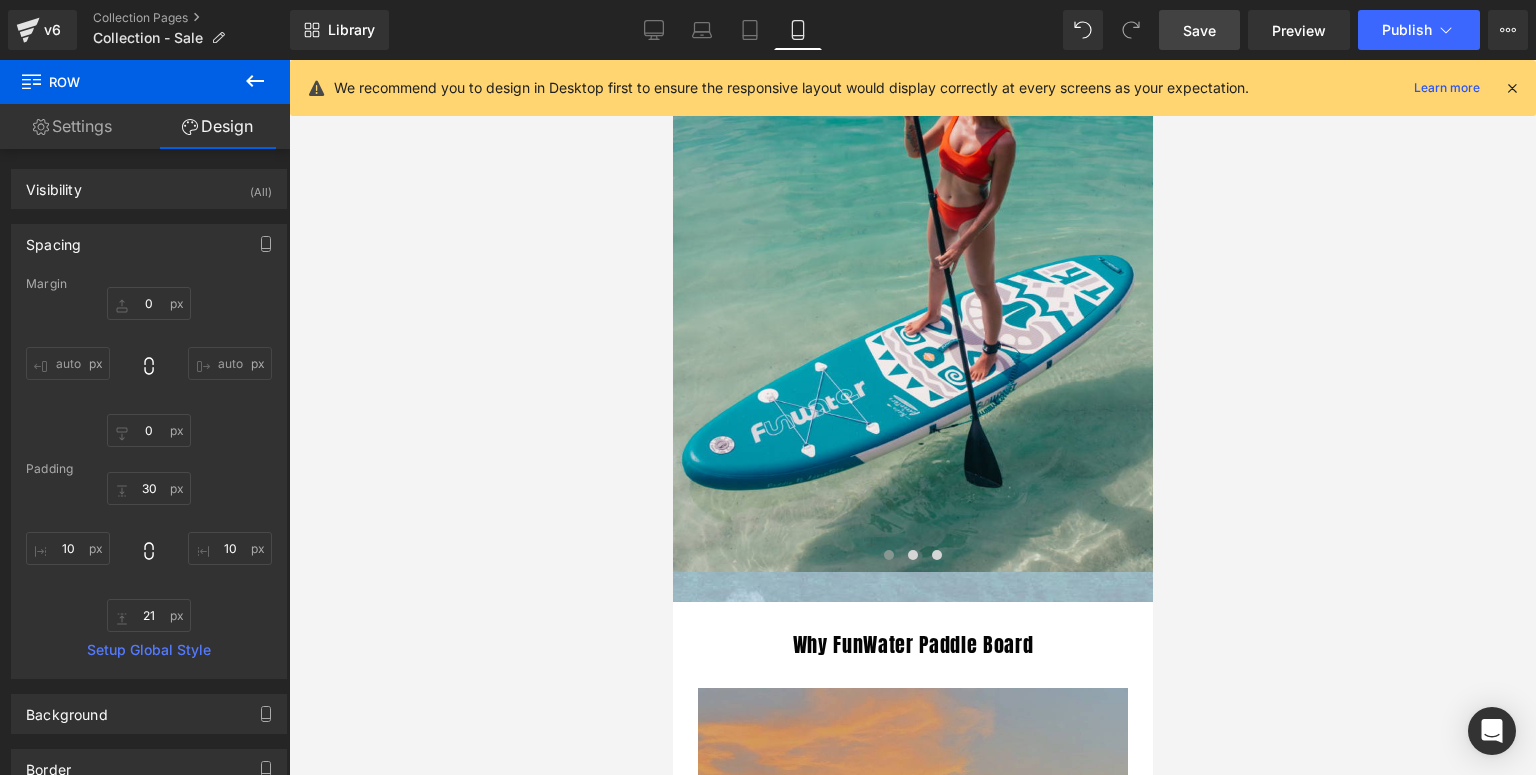 click on "Save" at bounding box center (1199, 30) 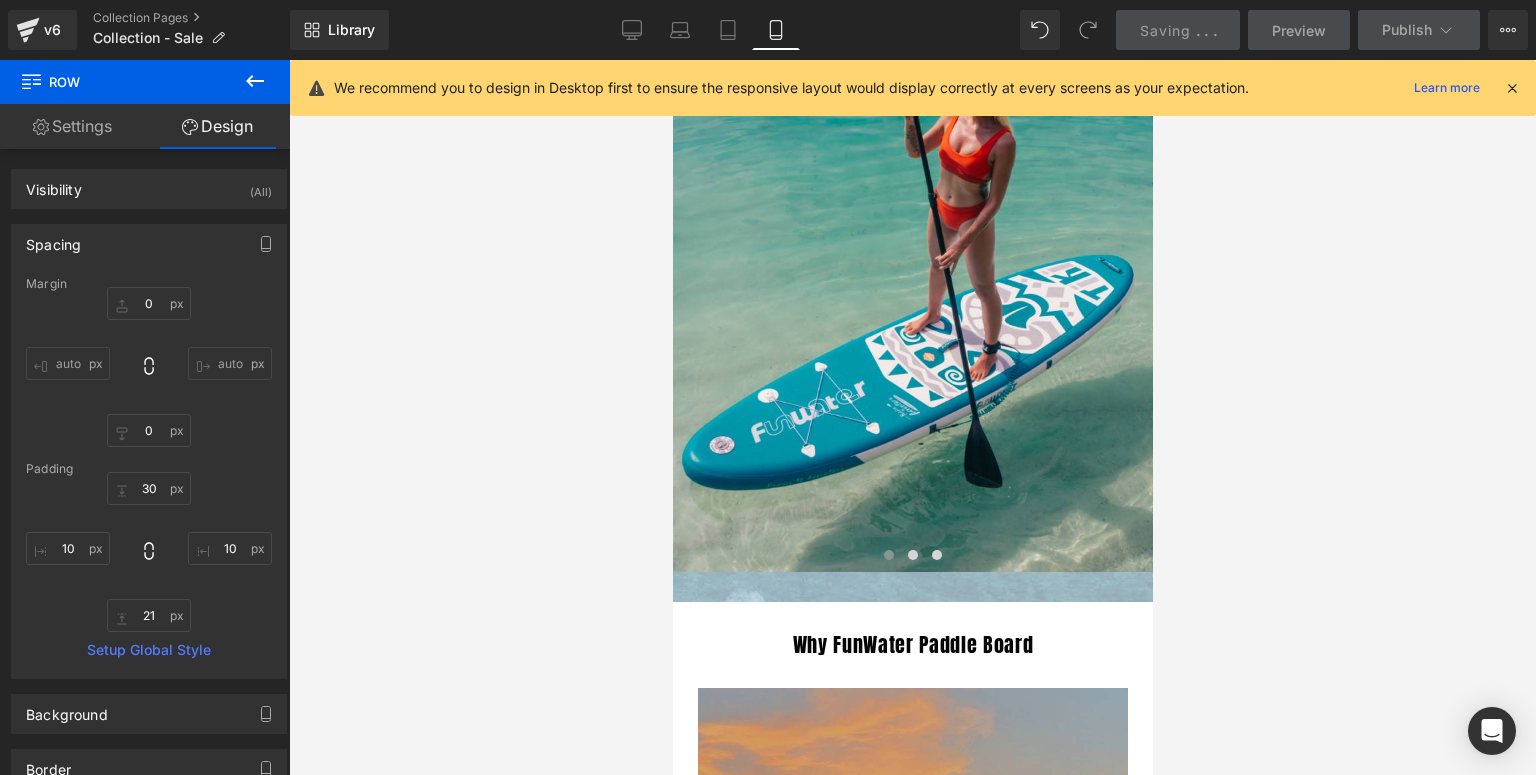 click at bounding box center [1512, 88] 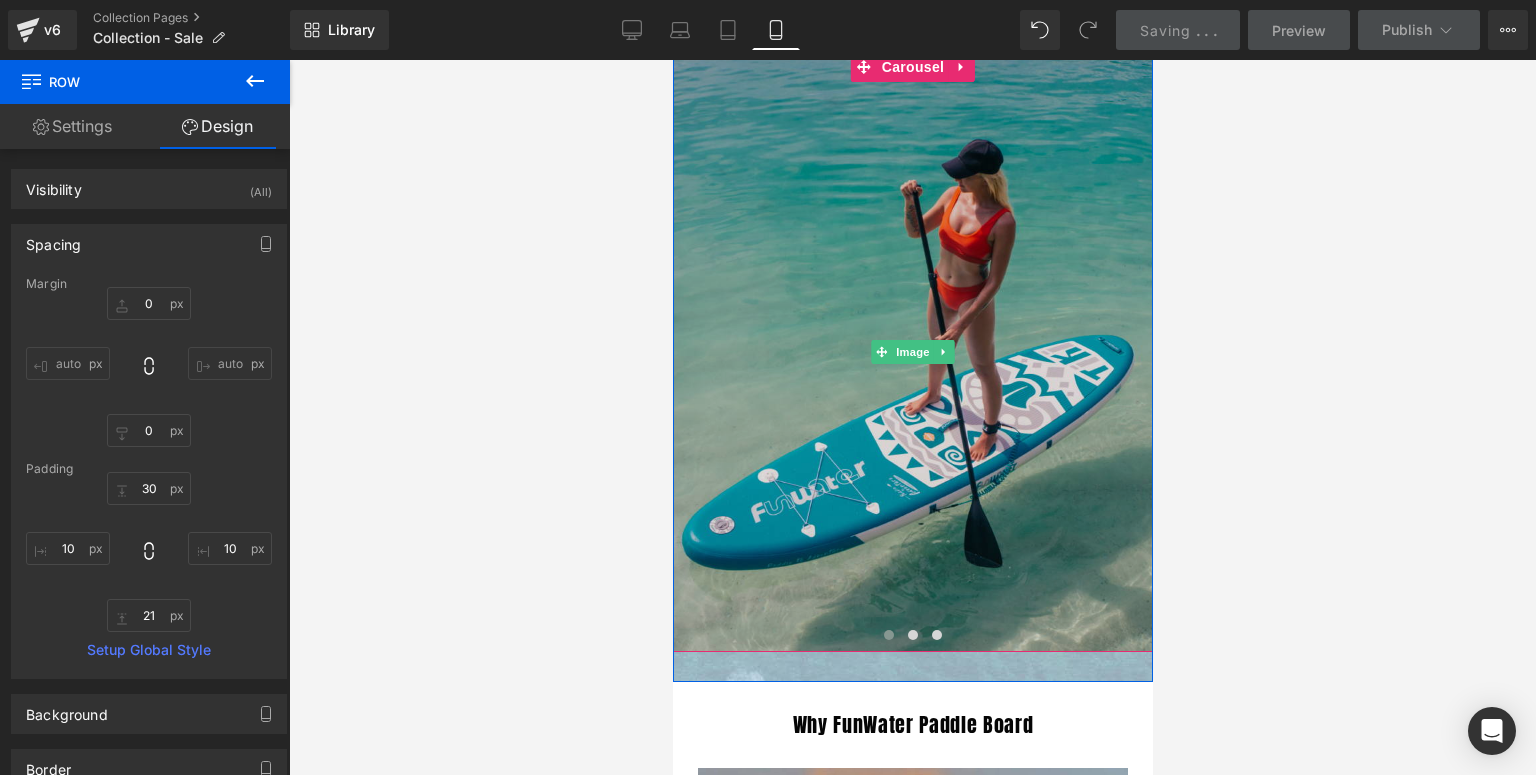 scroll, scrollTop: 3520, scrollLeft: 0, axis: vertical 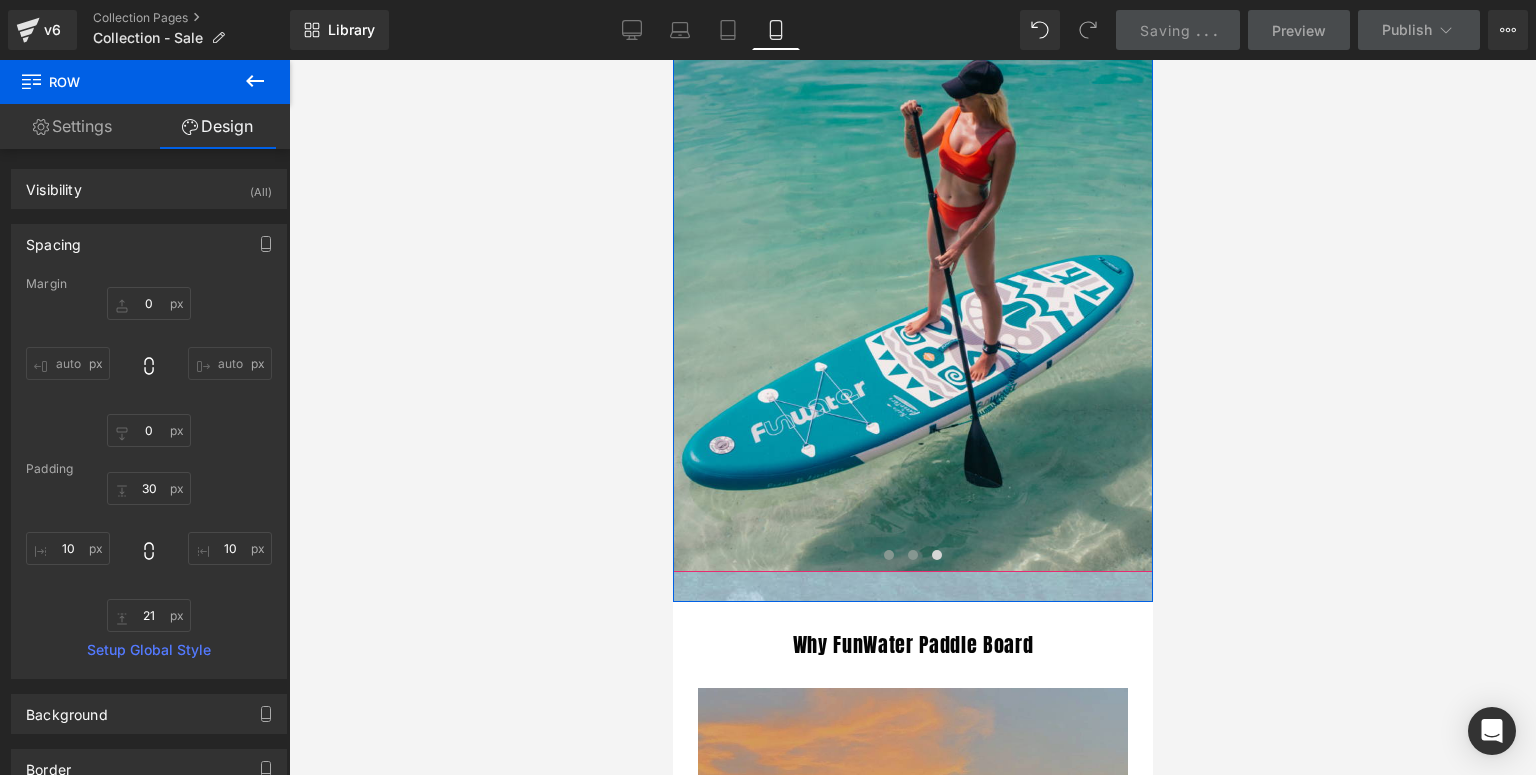 click at bounding box center [912, 555] 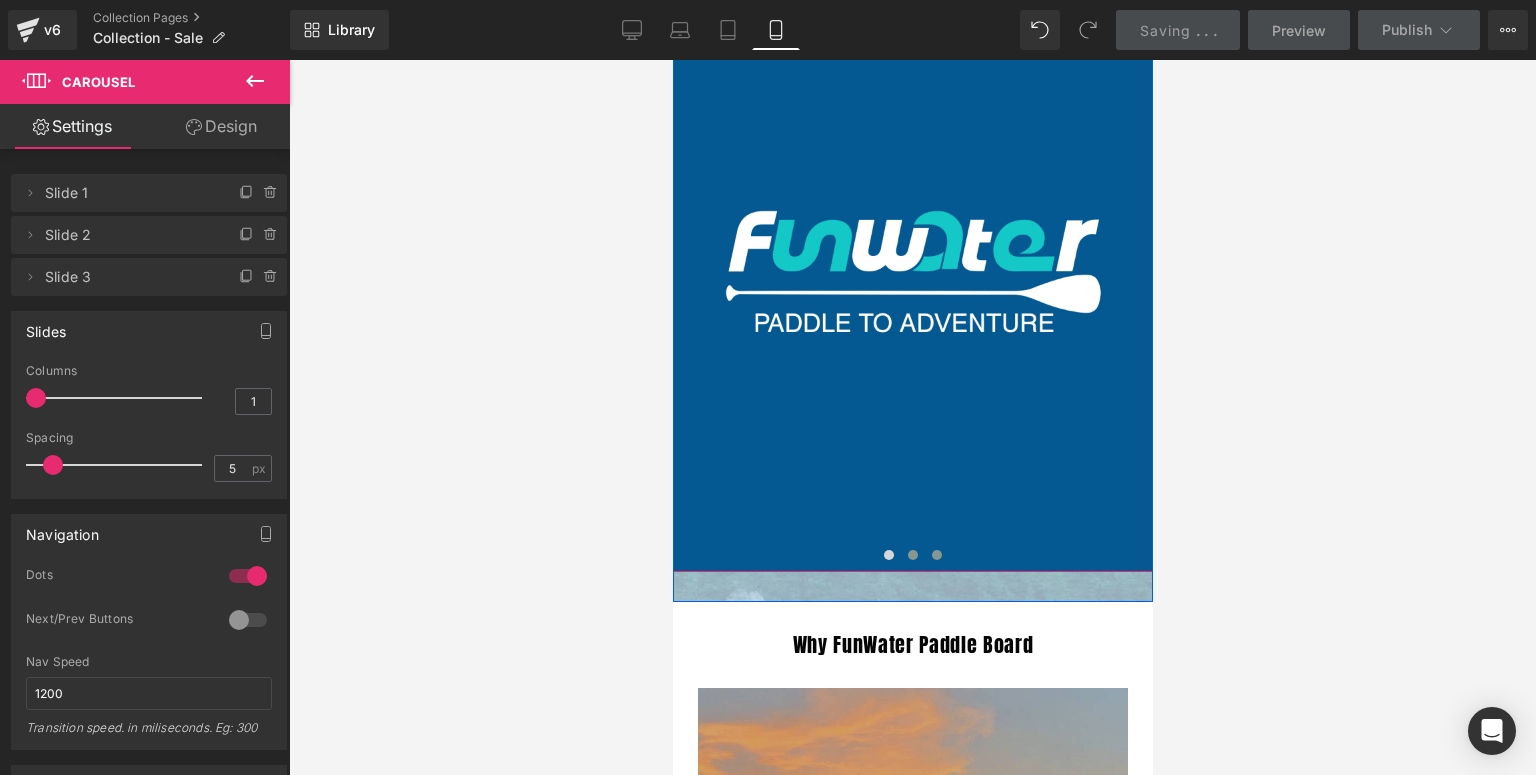 click at bounding box center [936, 555] 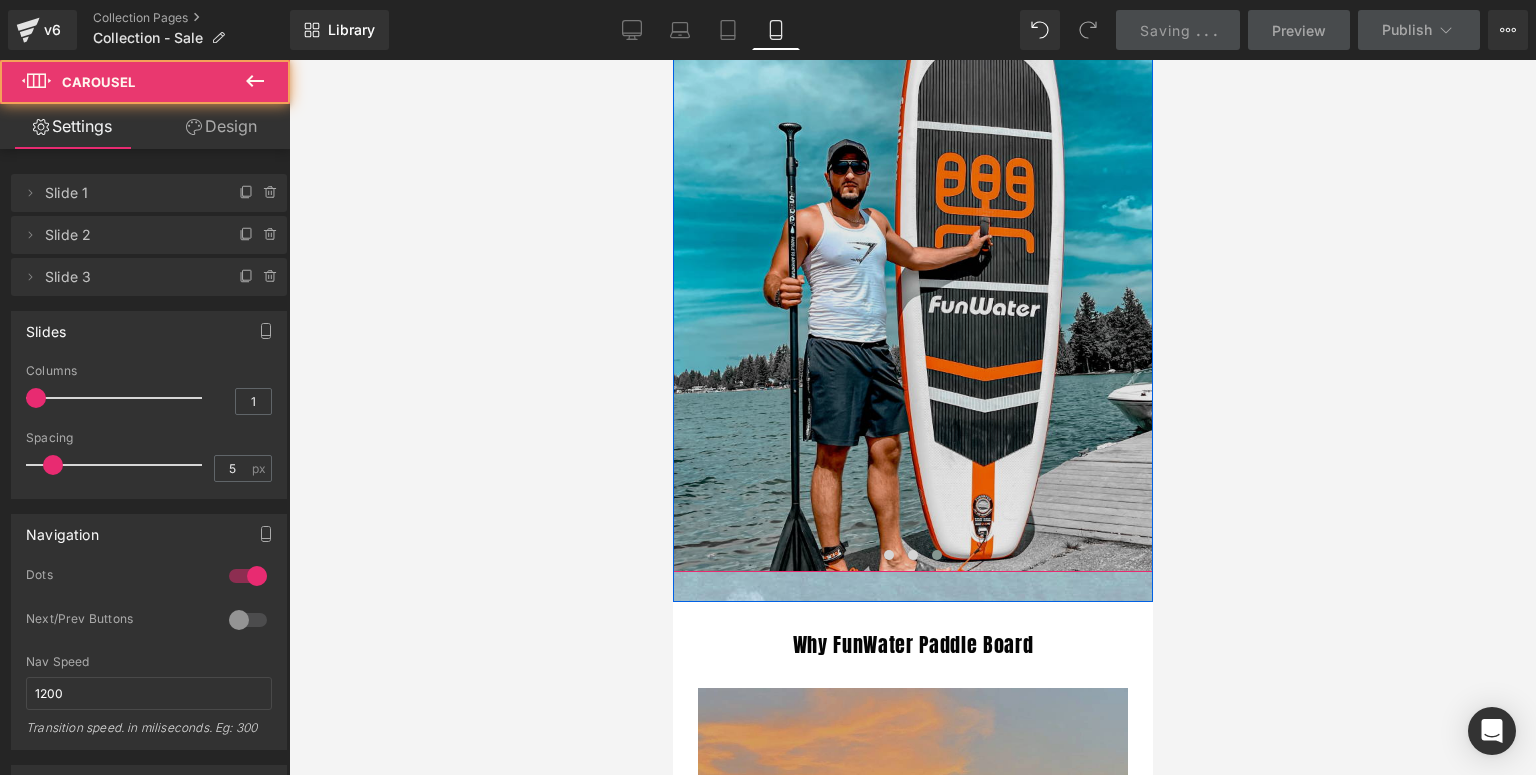 scroll, scrollTop: 3200, scrollLeft: 0, axis: vertical 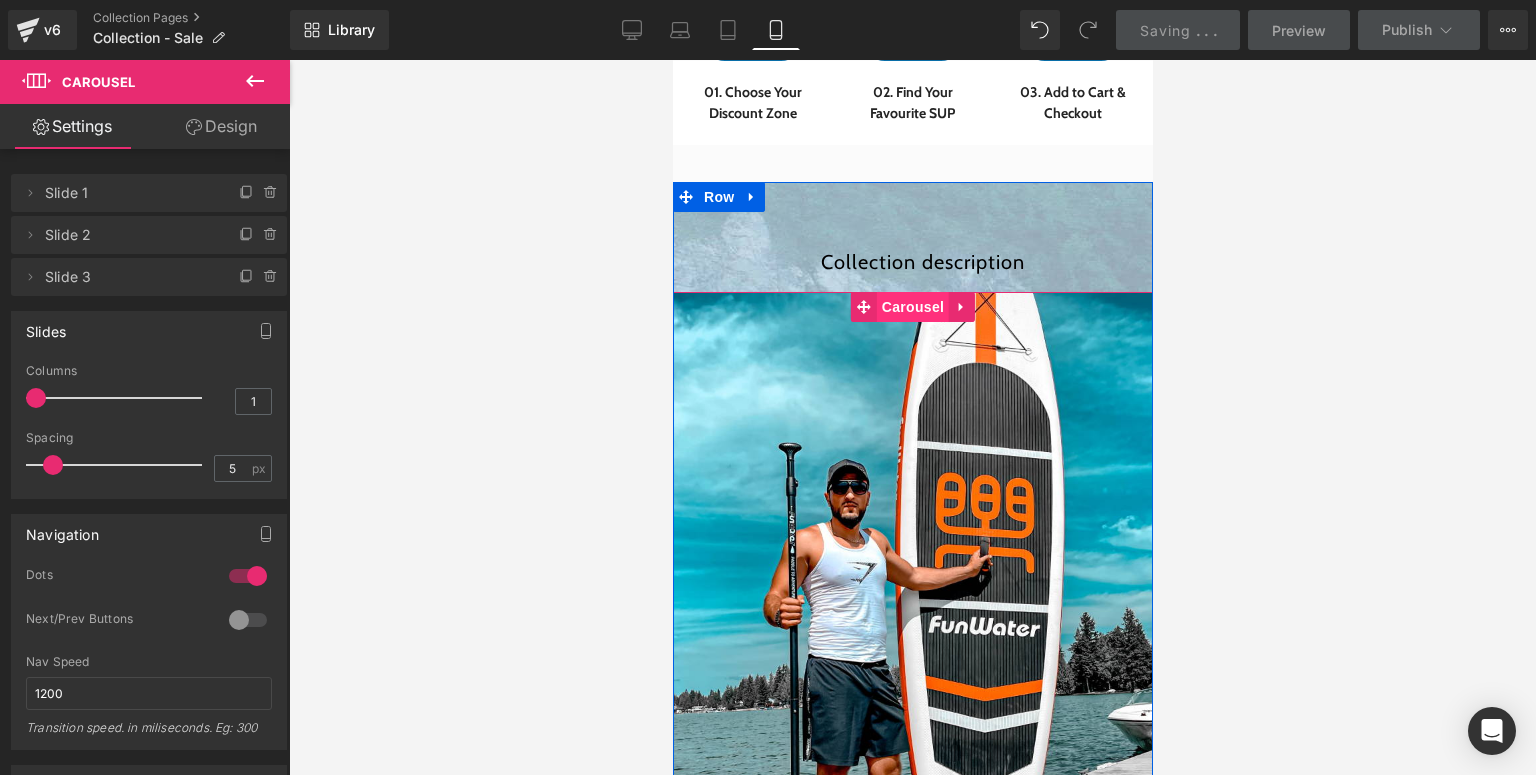 click on "Carousel" at bounding box center (912, 307) 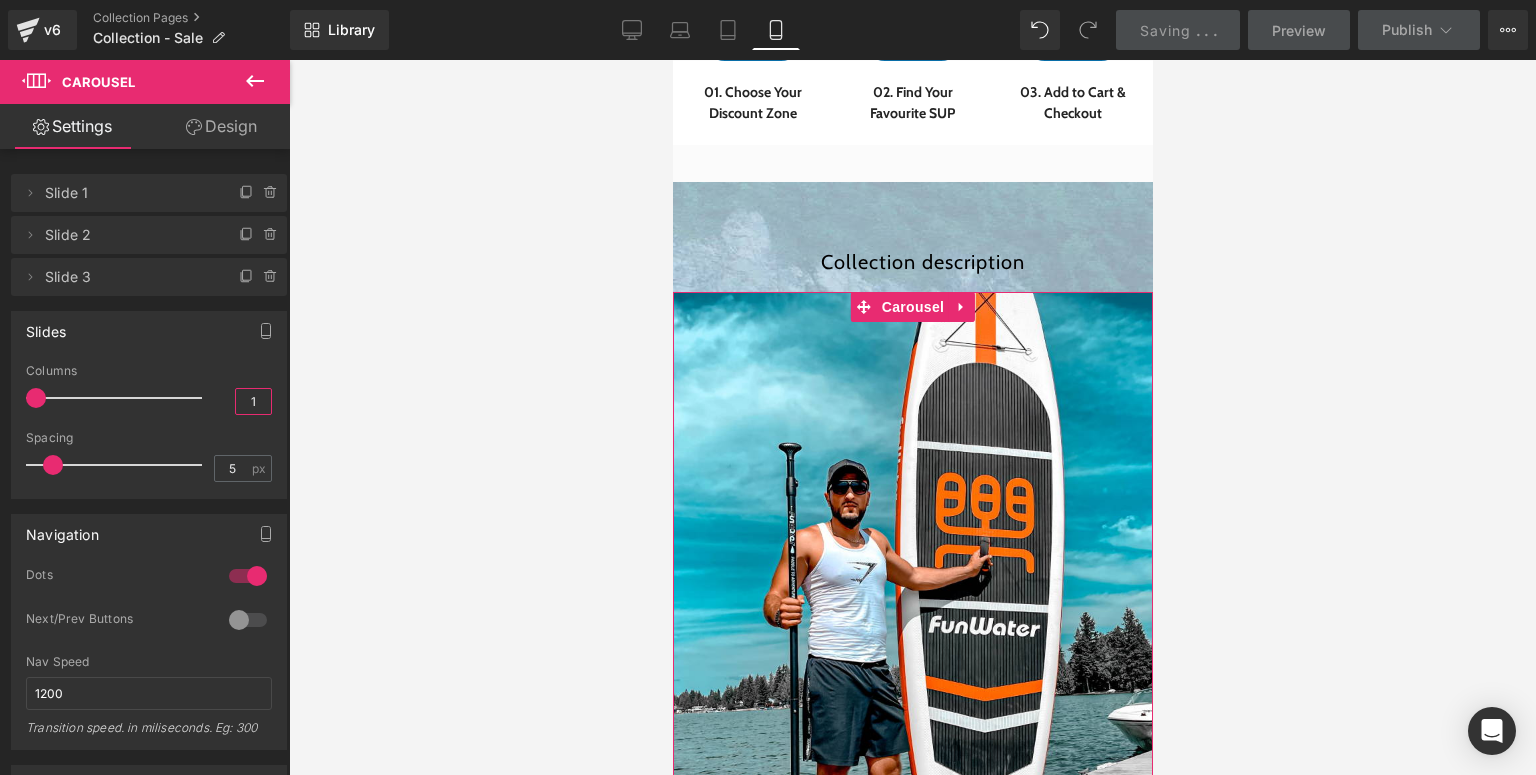 click on "1" at bounding box center [253, 401] 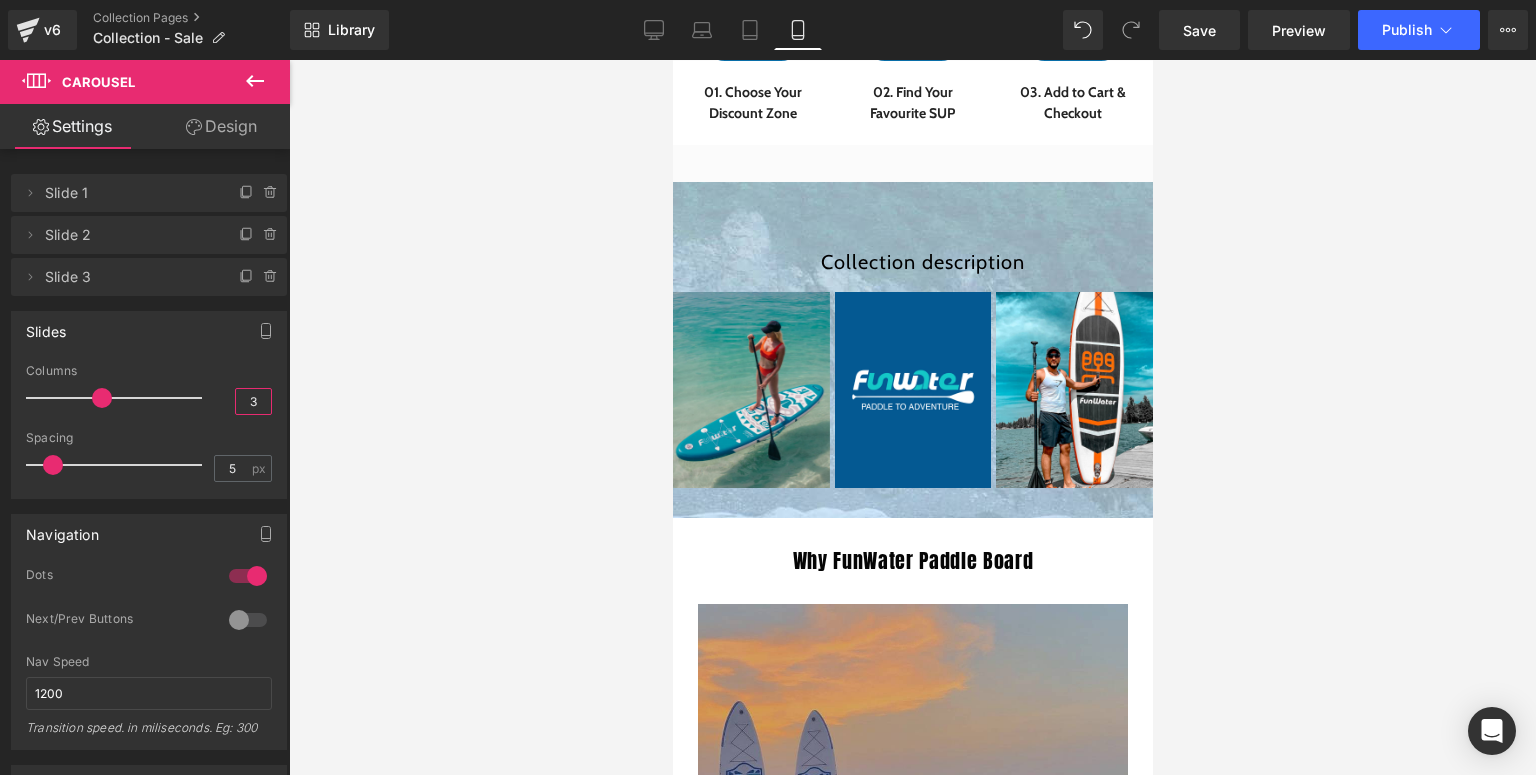 type on "3" 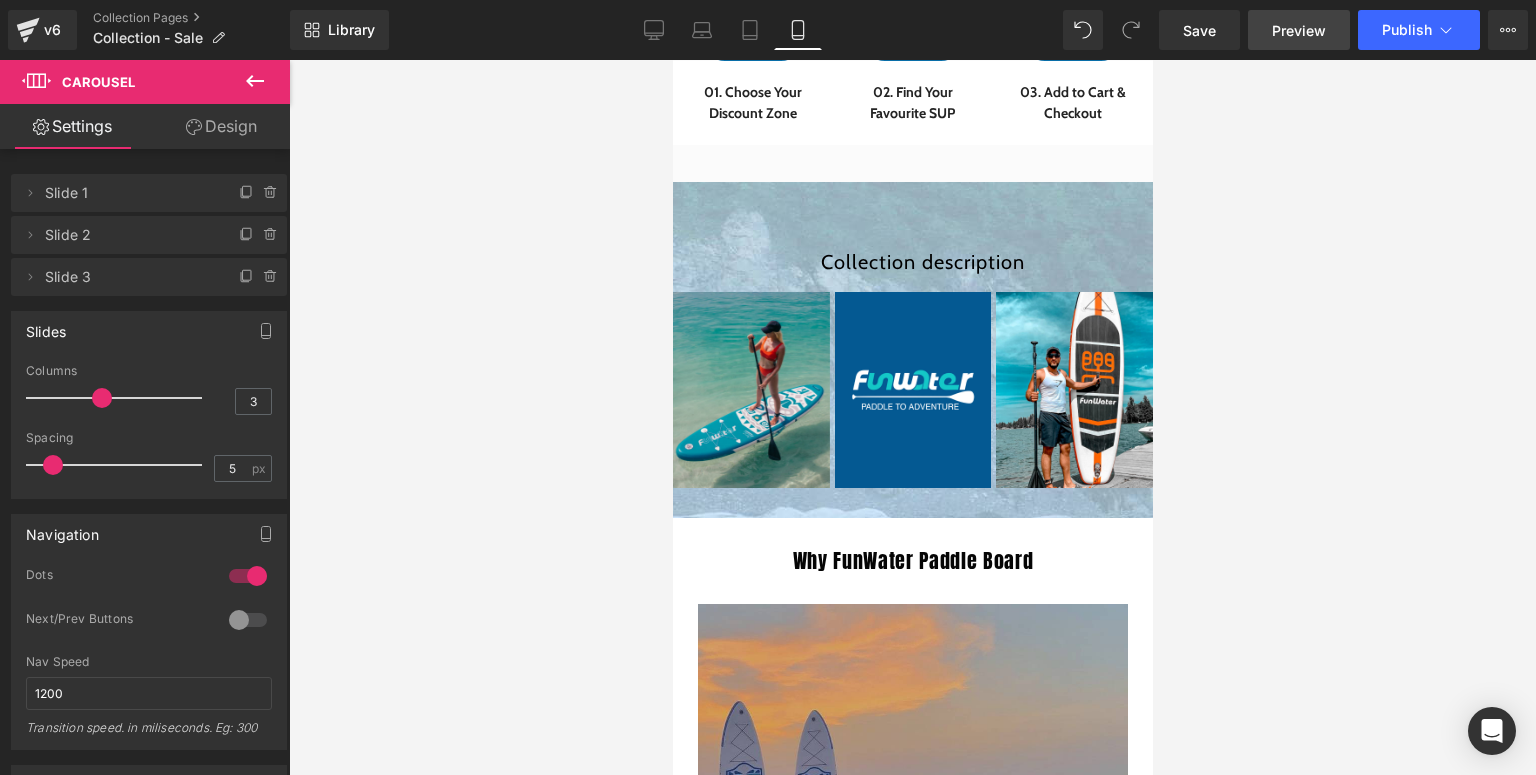click on "Preview" at bounding box center [1299, 30] 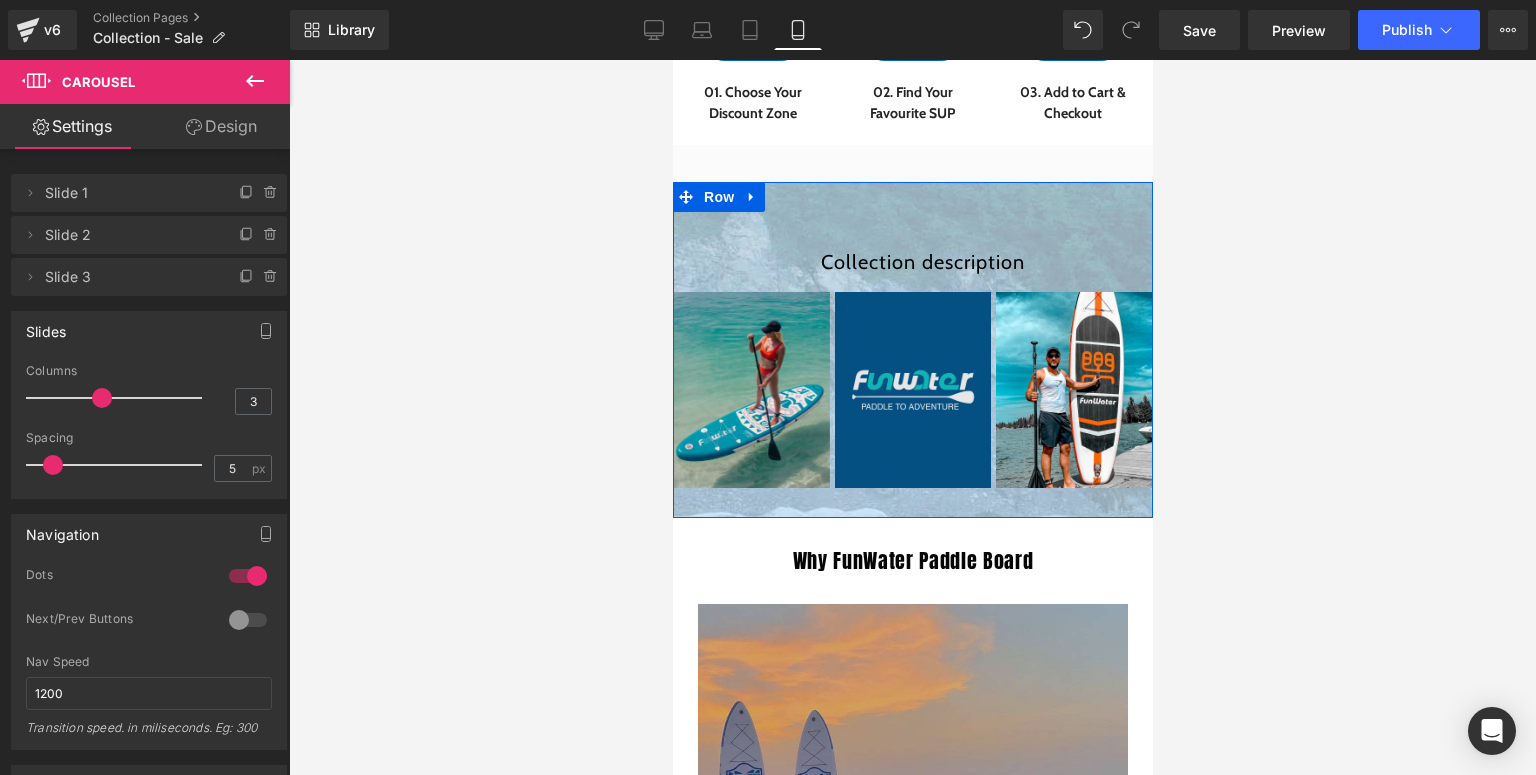 scroll, scrollTop: 2800, scrollLeft: 0, axis: vertical 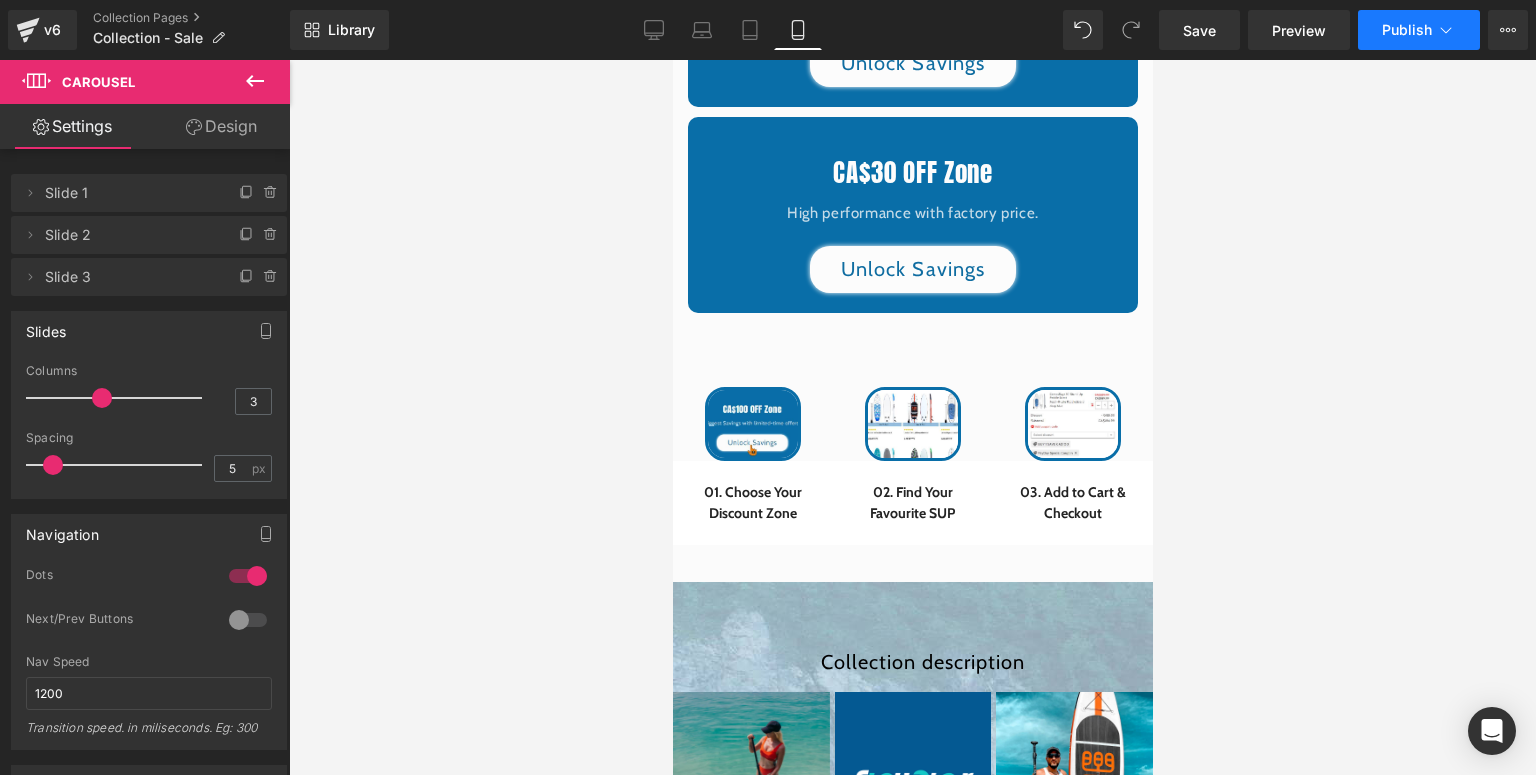 click on "Publish" at bounding box center [1407, 30] 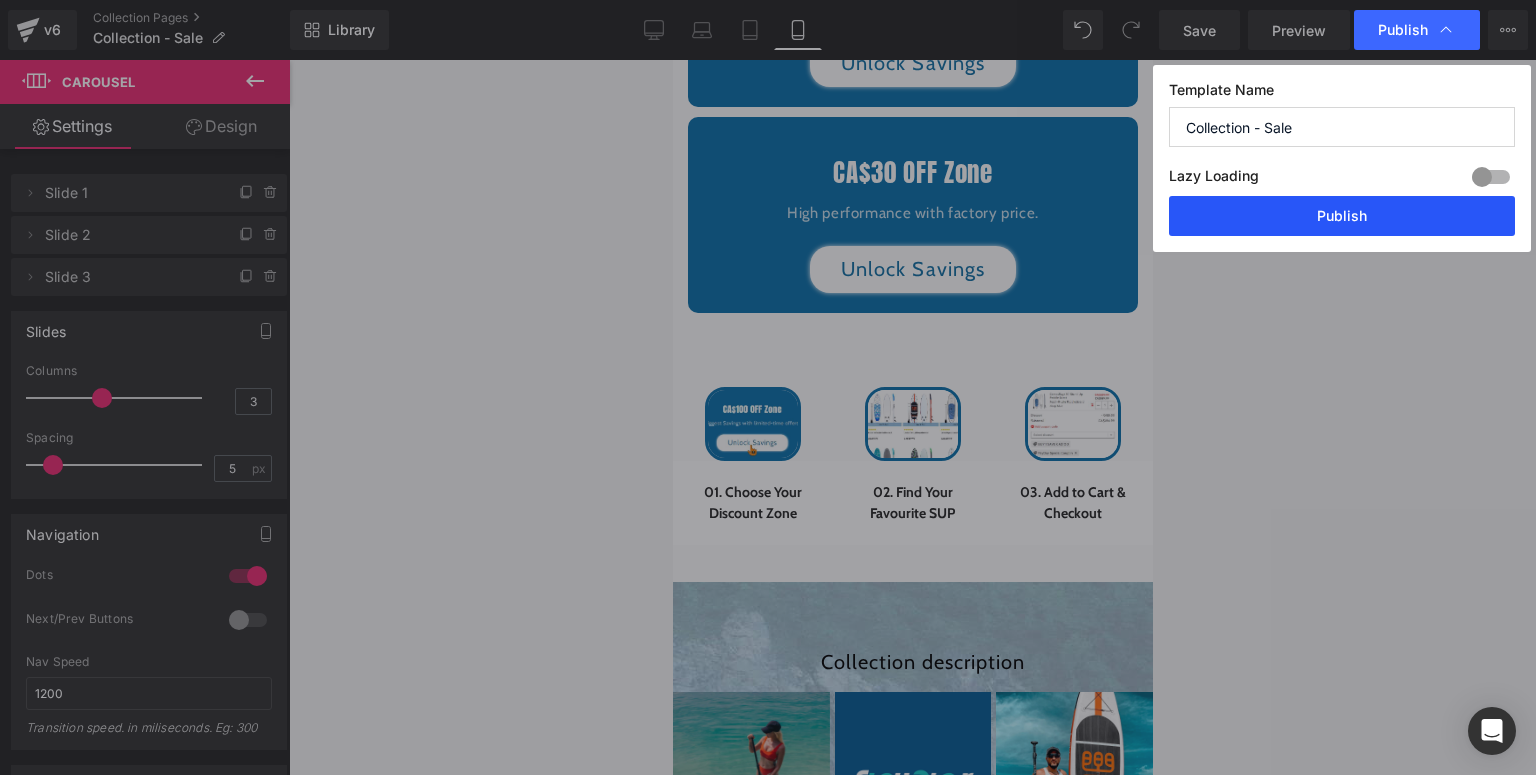 click on "Publish" at bounding box center [1342, 216] 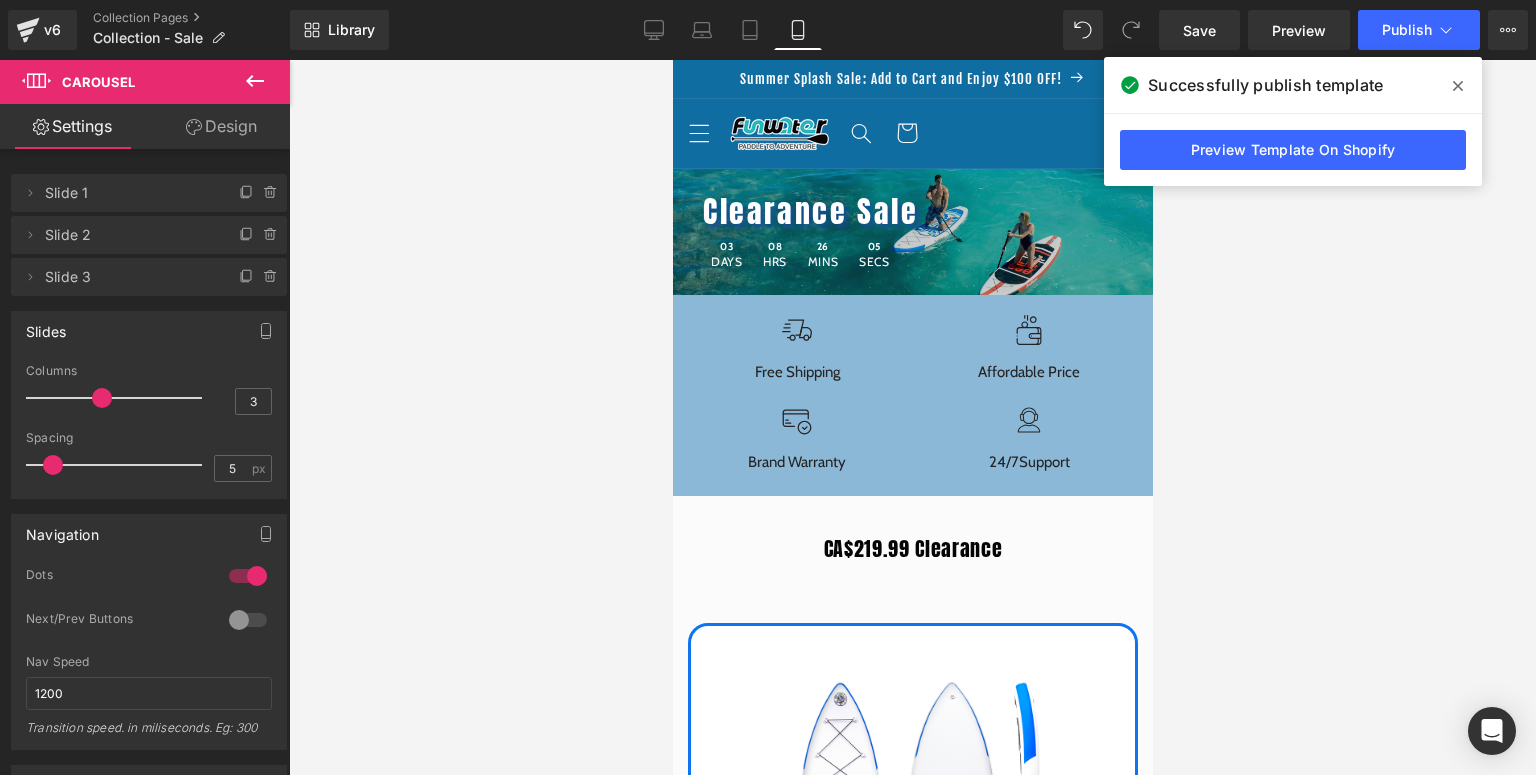 scroll, scrollTop: 2800, scrollLeft: 0, axis: vertical 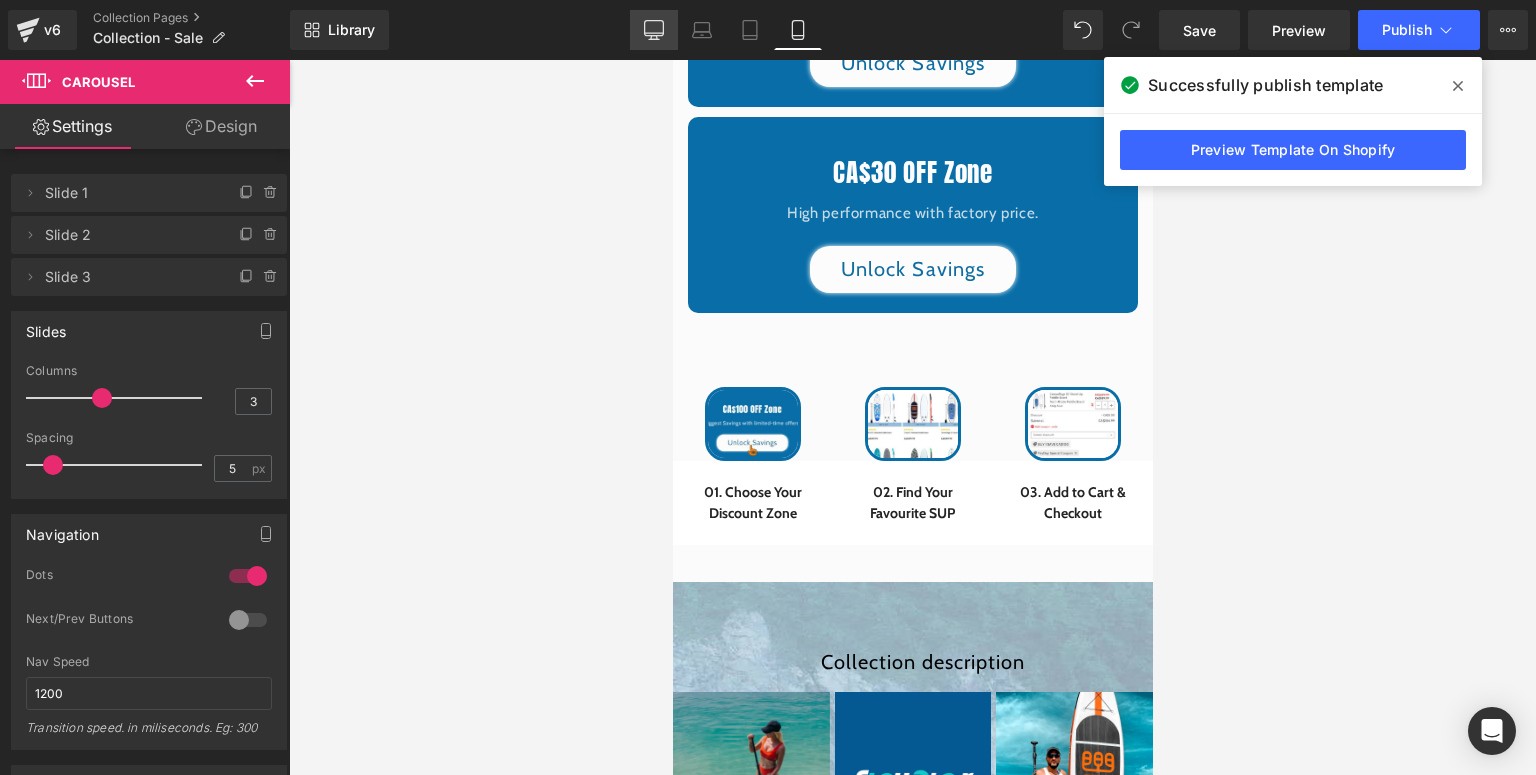 click on "Desktop" at bounding box center [654, 30] 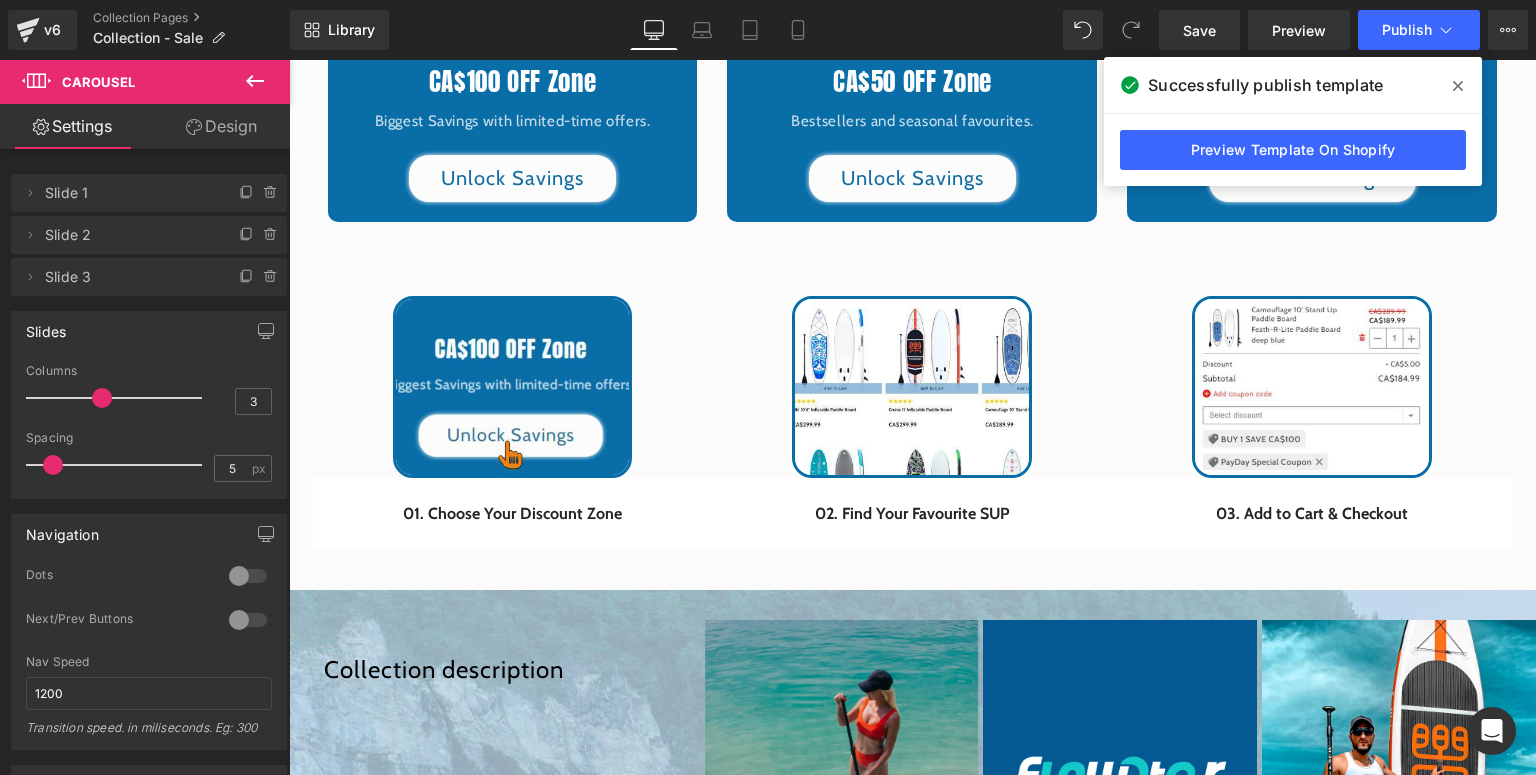scroll, scrollTop: 1740, scrollLeft: 0, axis: vertical 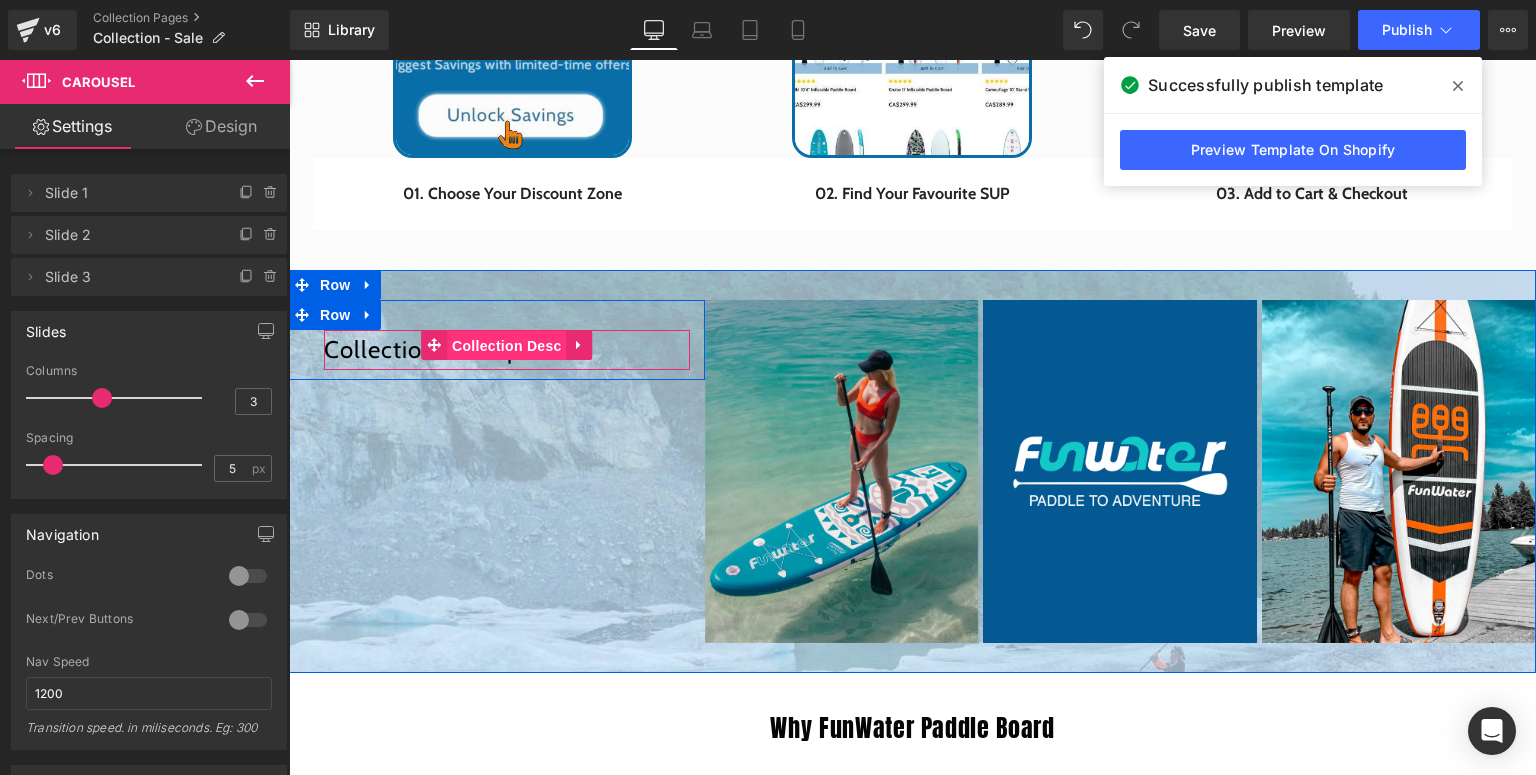 click on "Collection Desc" at bounding box center (507, 346) 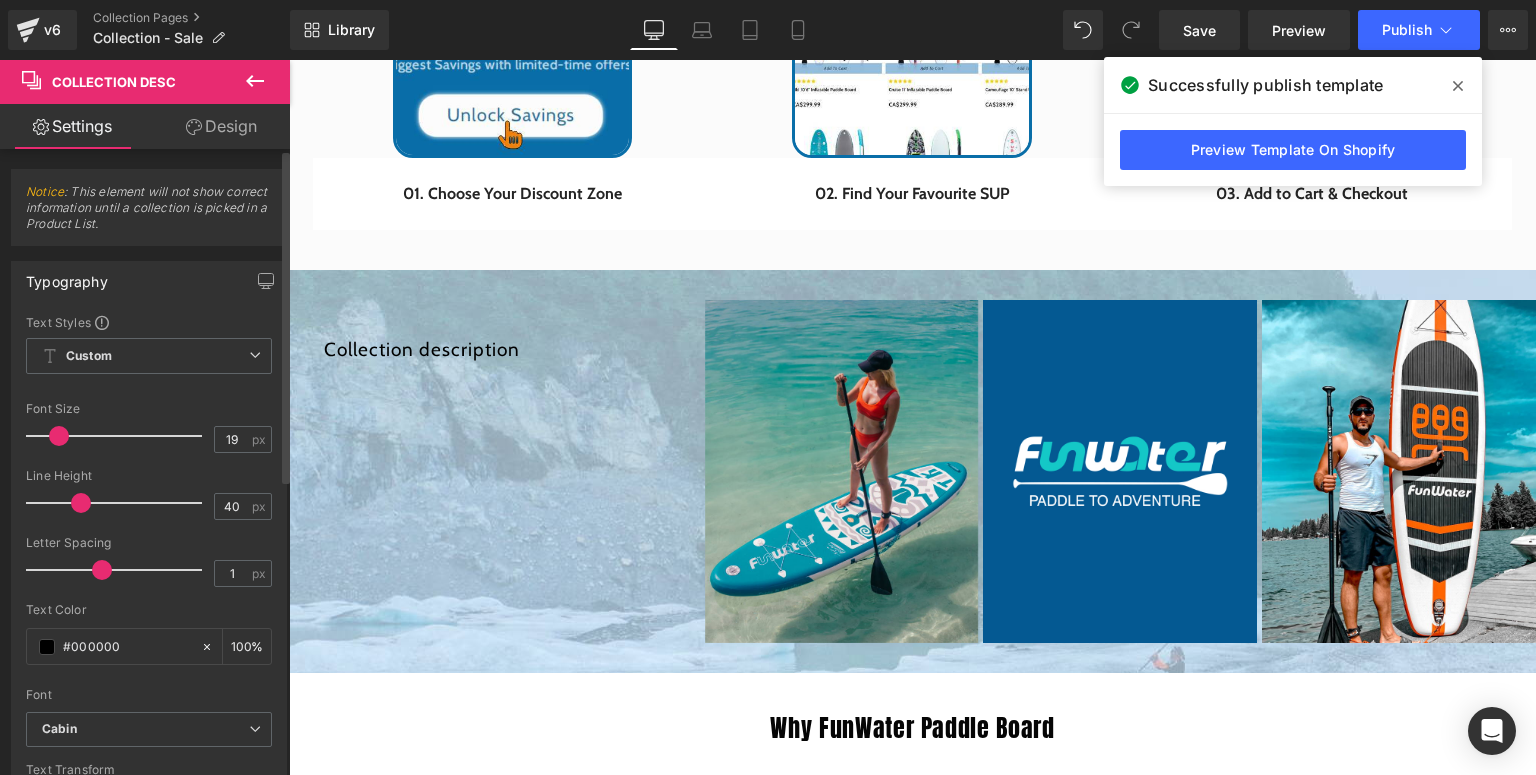 type on "20" 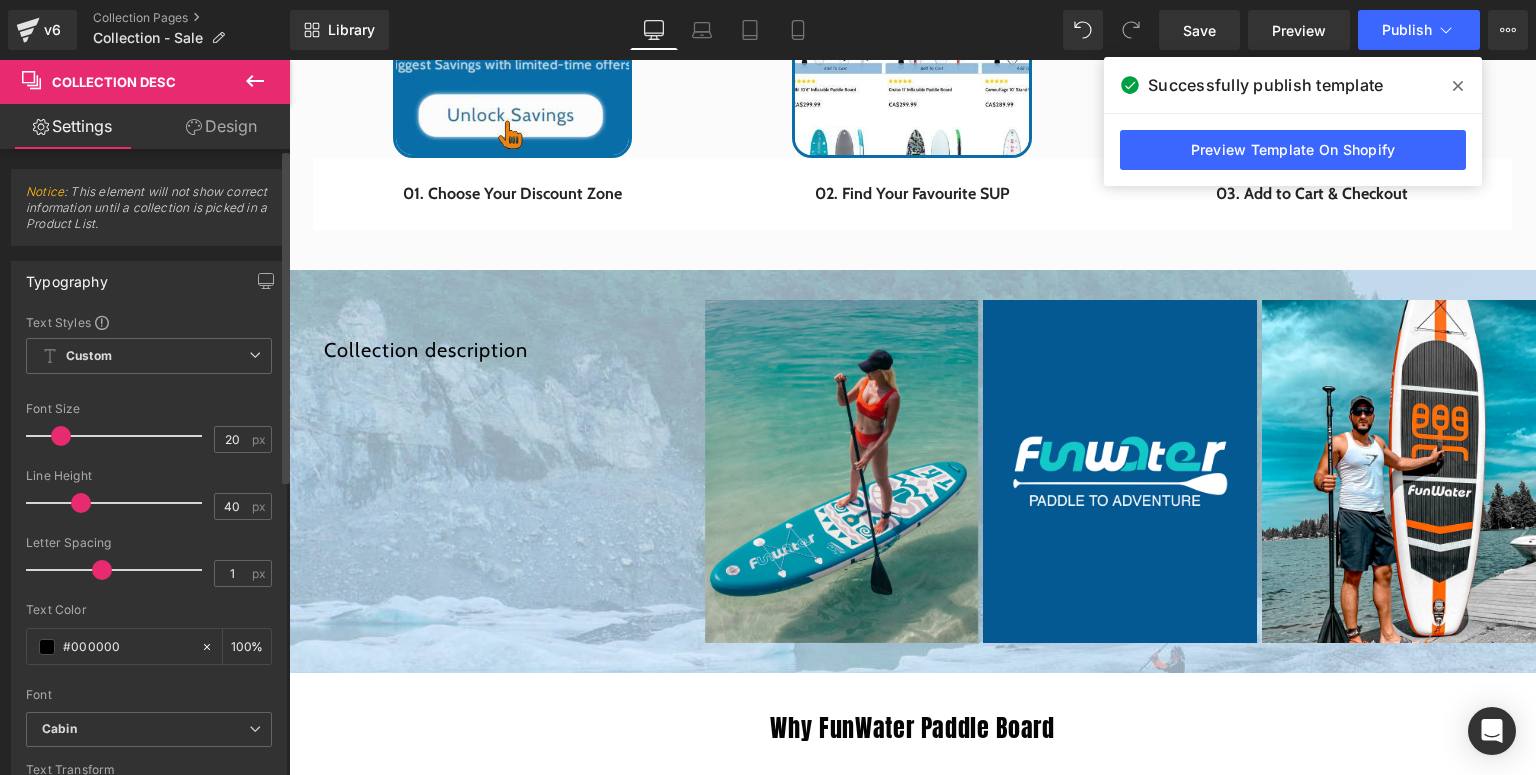 click at bounding box center [61, 436] 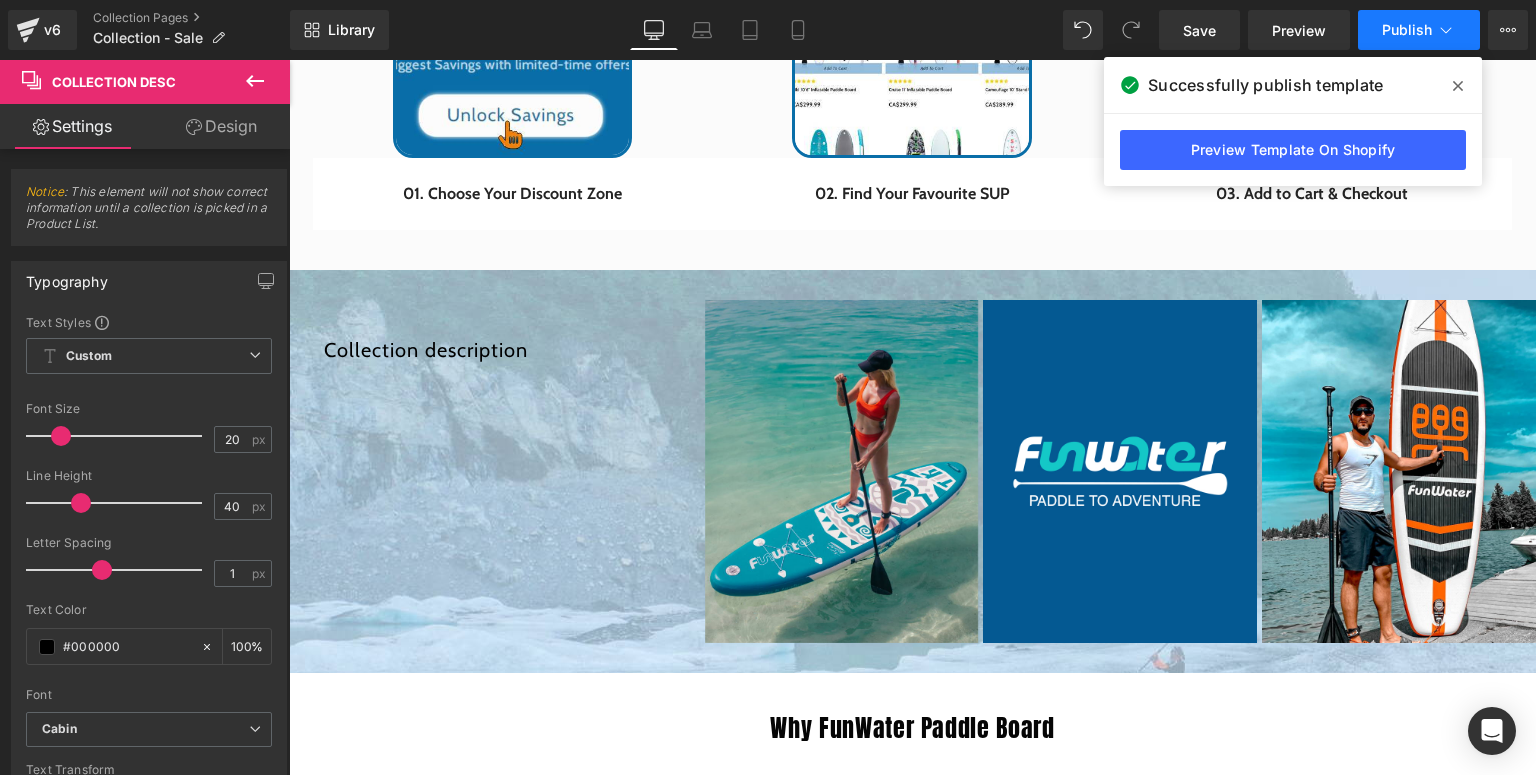 click on "Publish" at bounding box center [1407, 30] 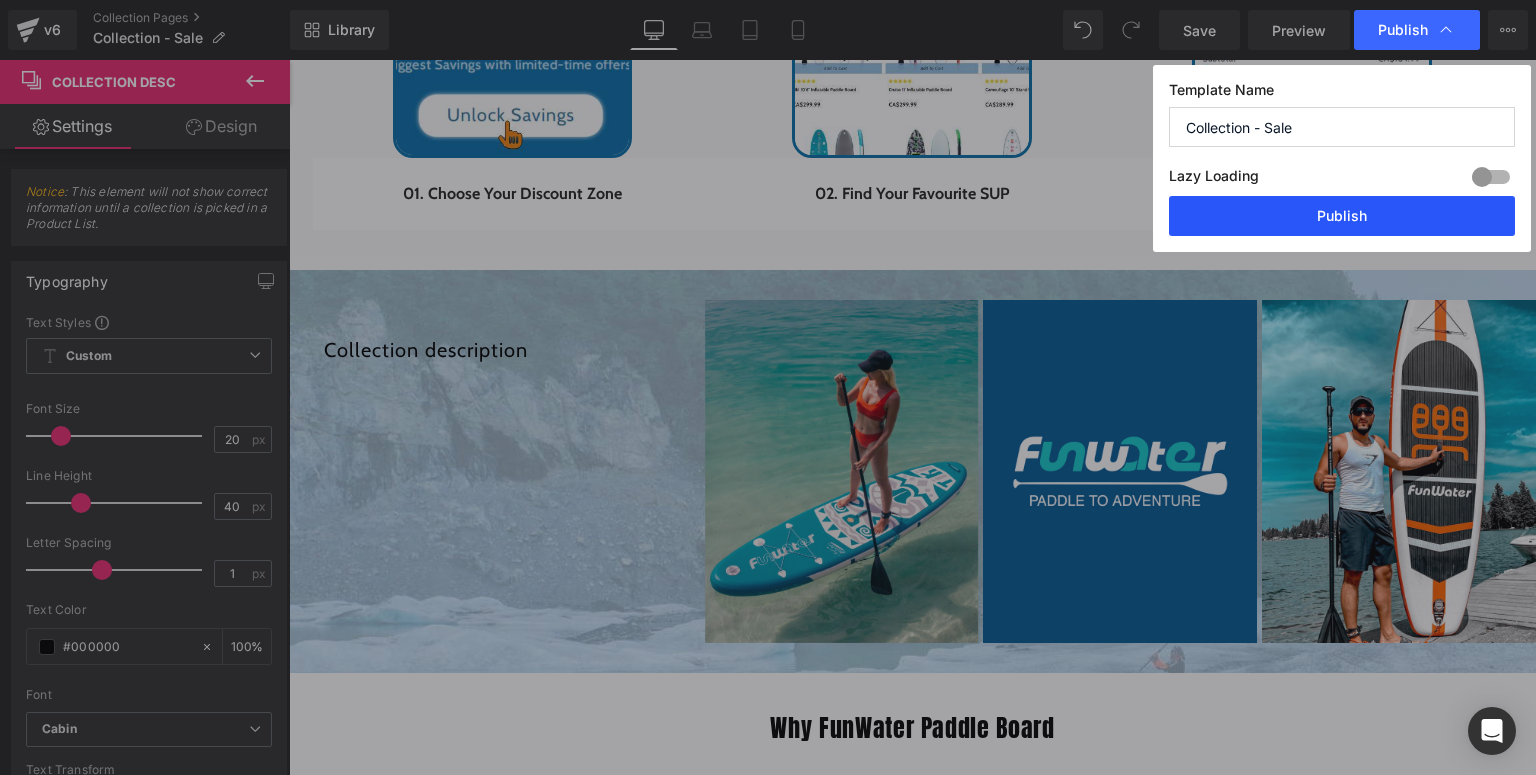 click on "Publish" at bounding box center [1342, 216] 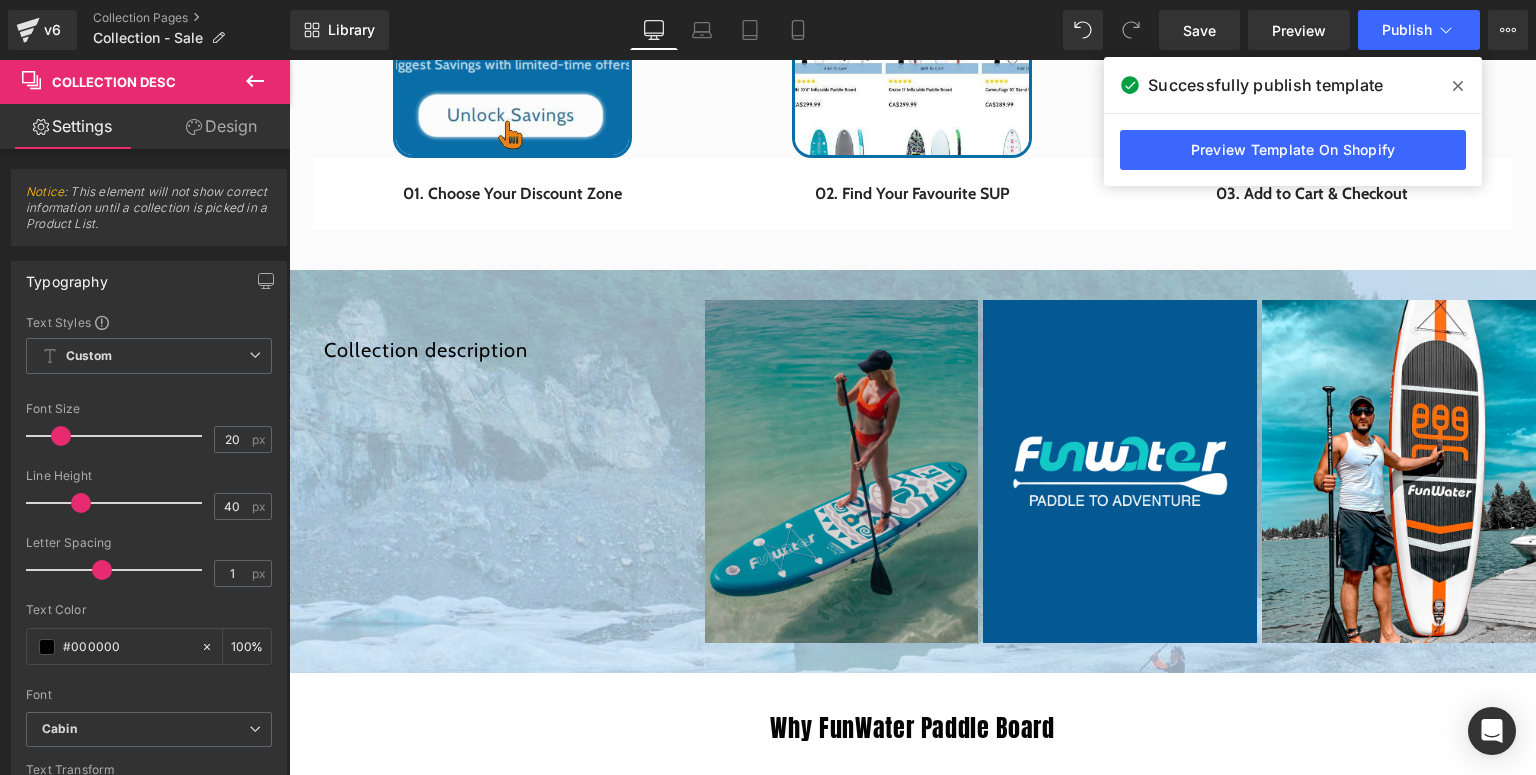 scroll, scrollTop: 1820, scrollLeft: 0, axis: vertical 